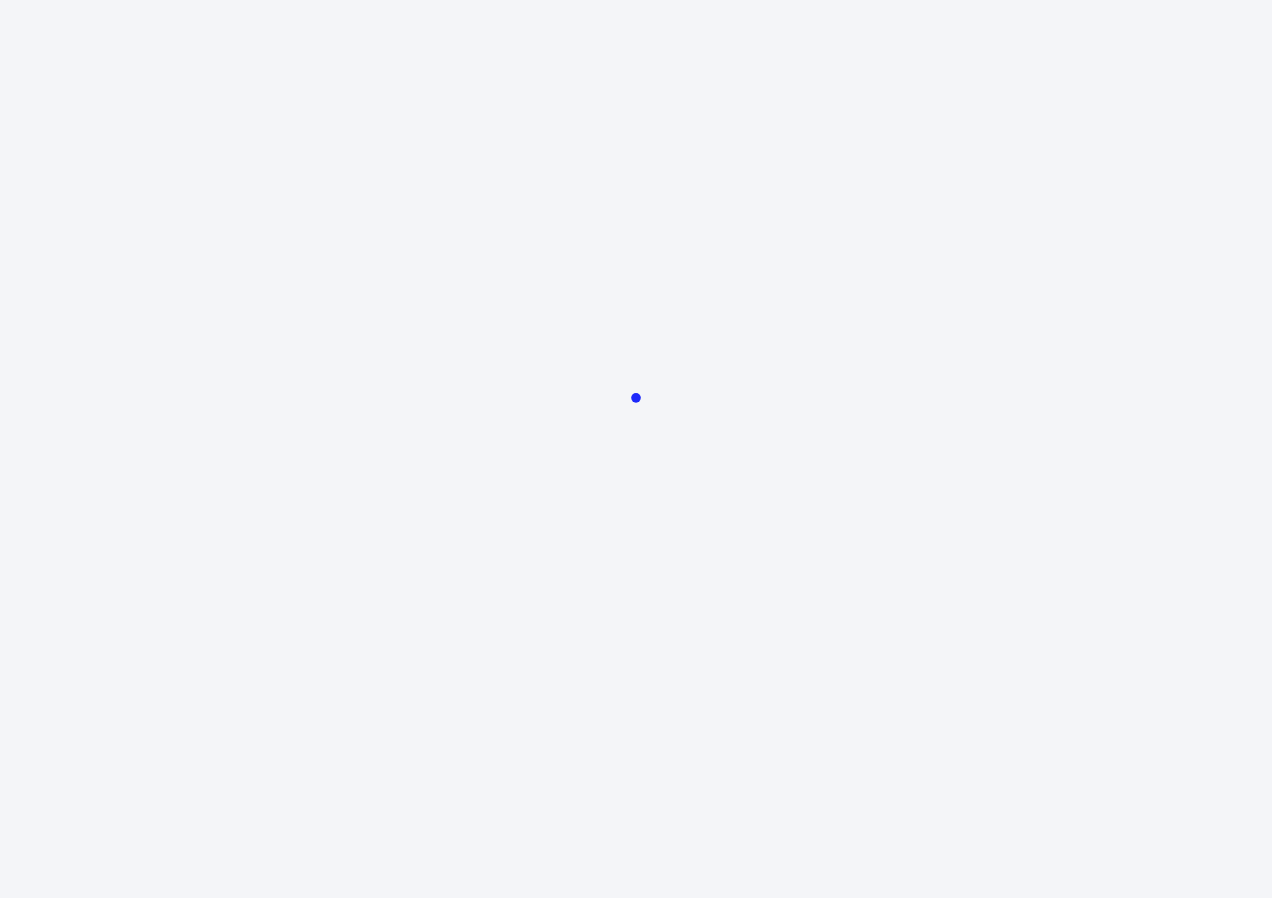 scroll, scrollTop: 0, scrollLeft: 0, axis: both 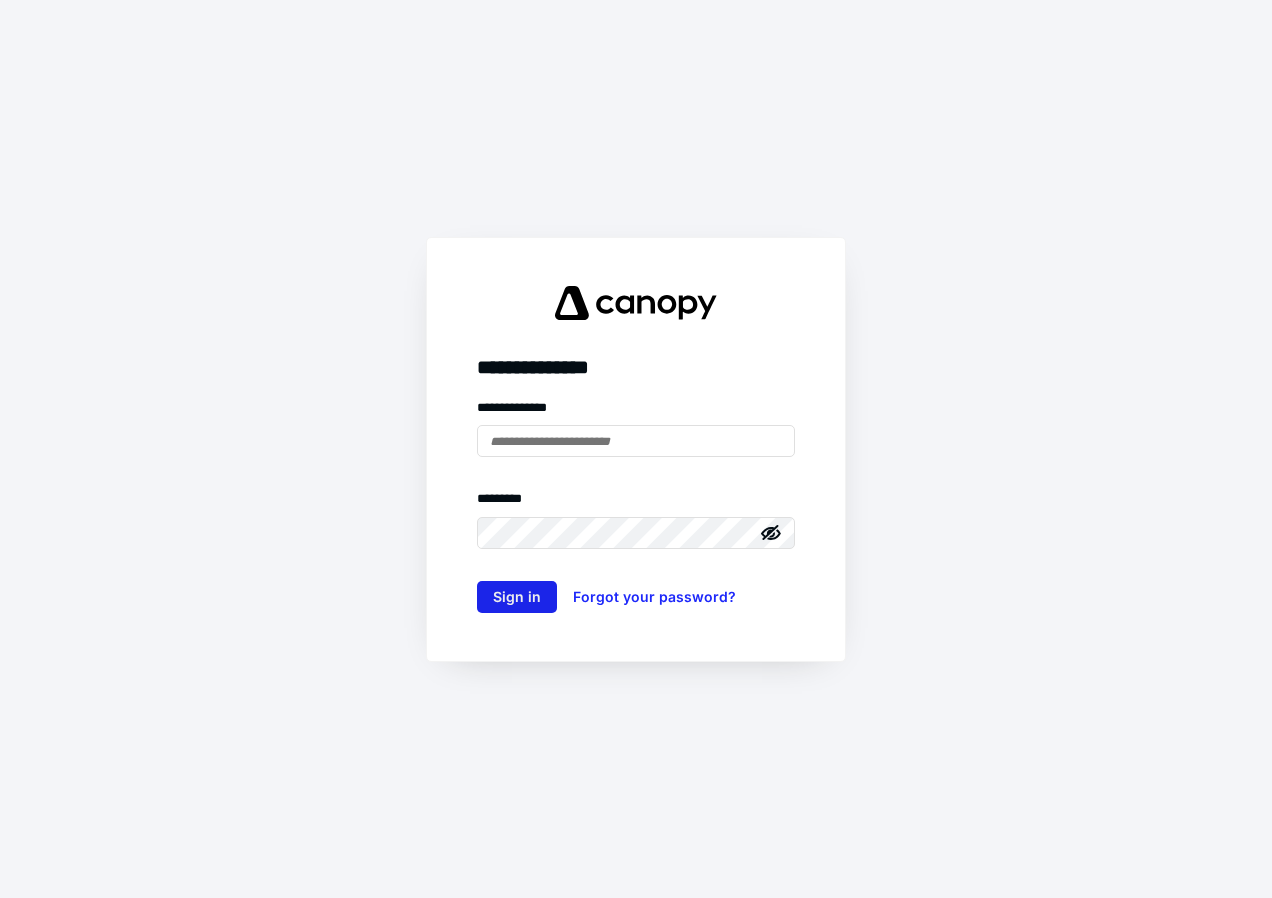type on "**********" 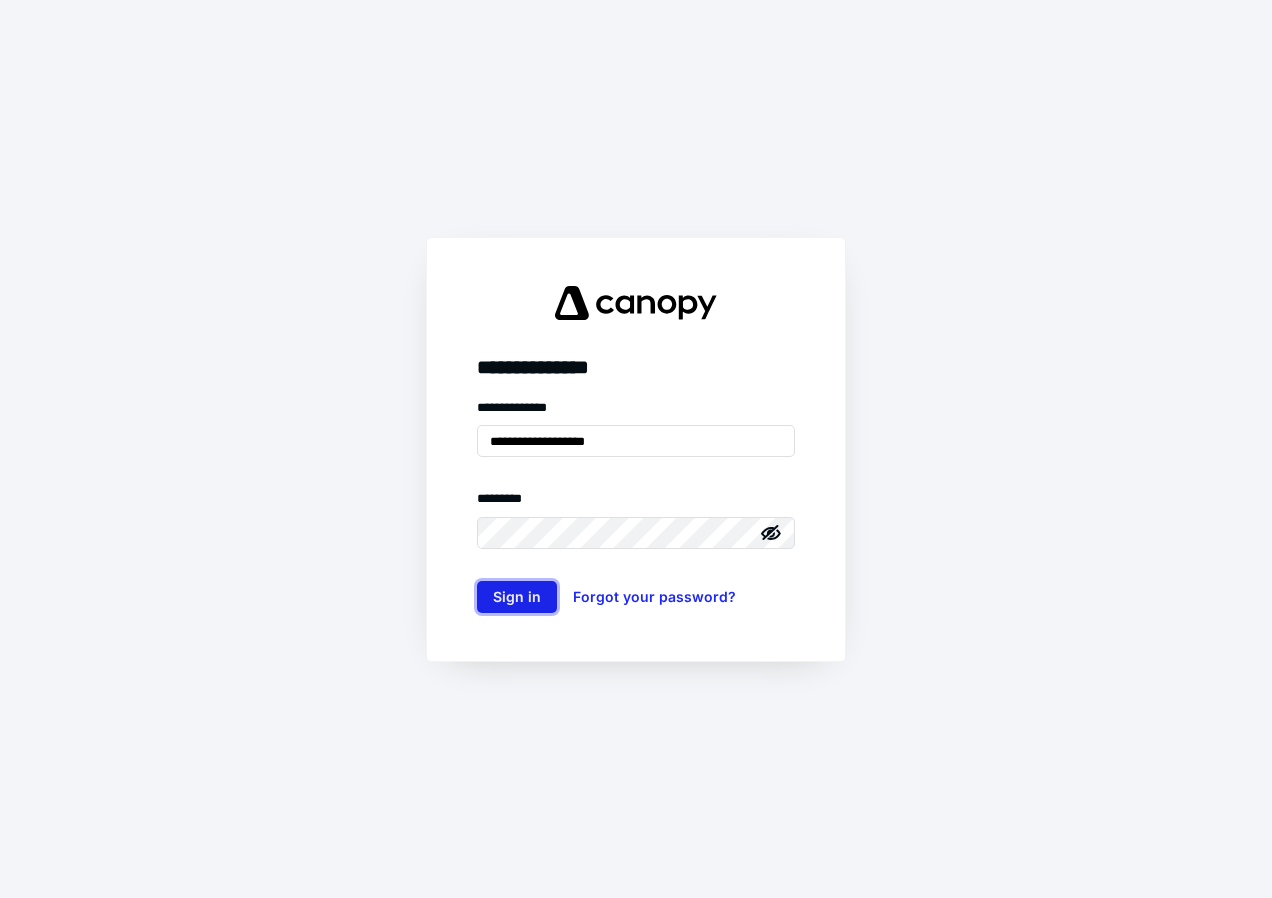 click on "Sign in" at bounding box center [517, 597] 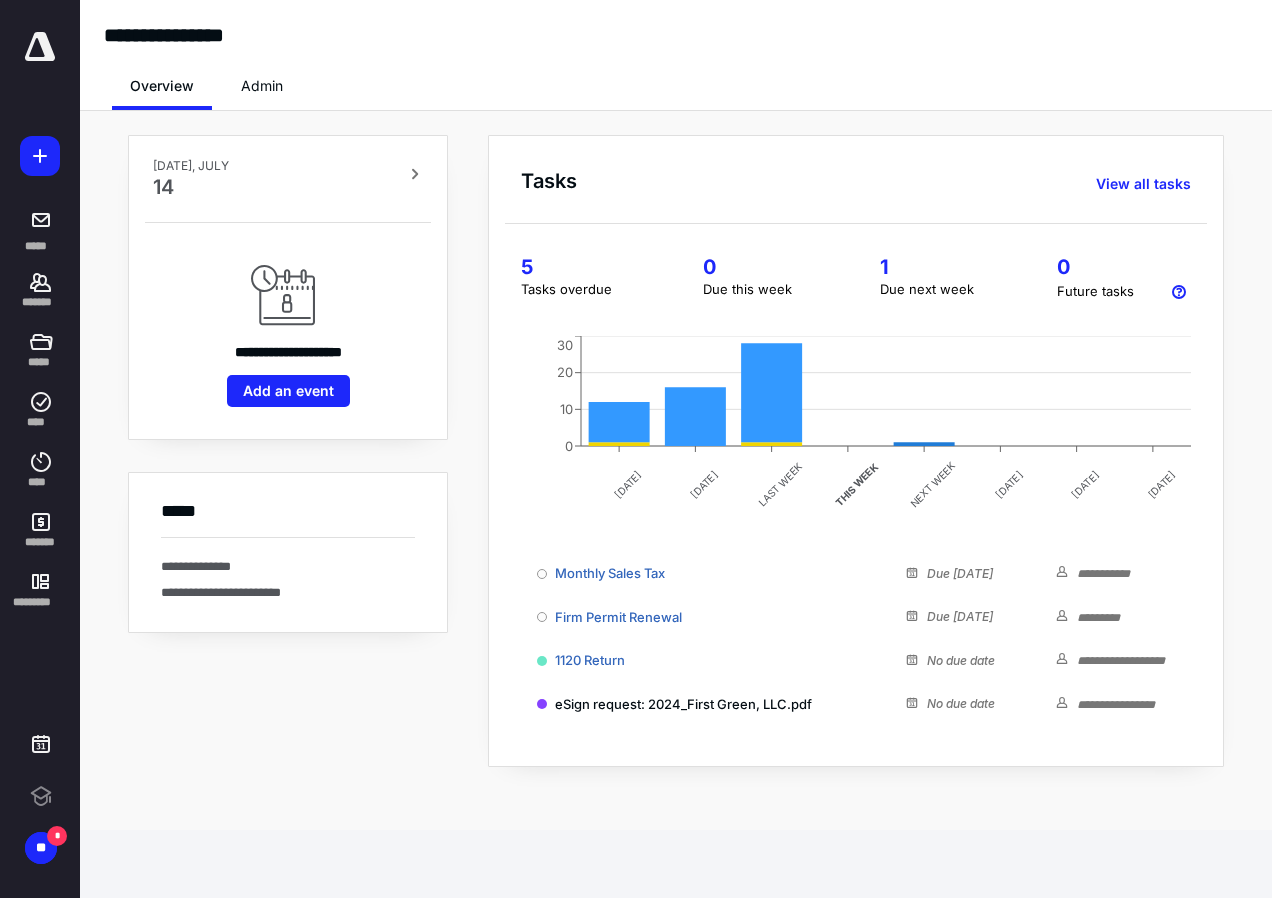 scroll, scrollTop: 0, scrollLeft: 0, axis: both 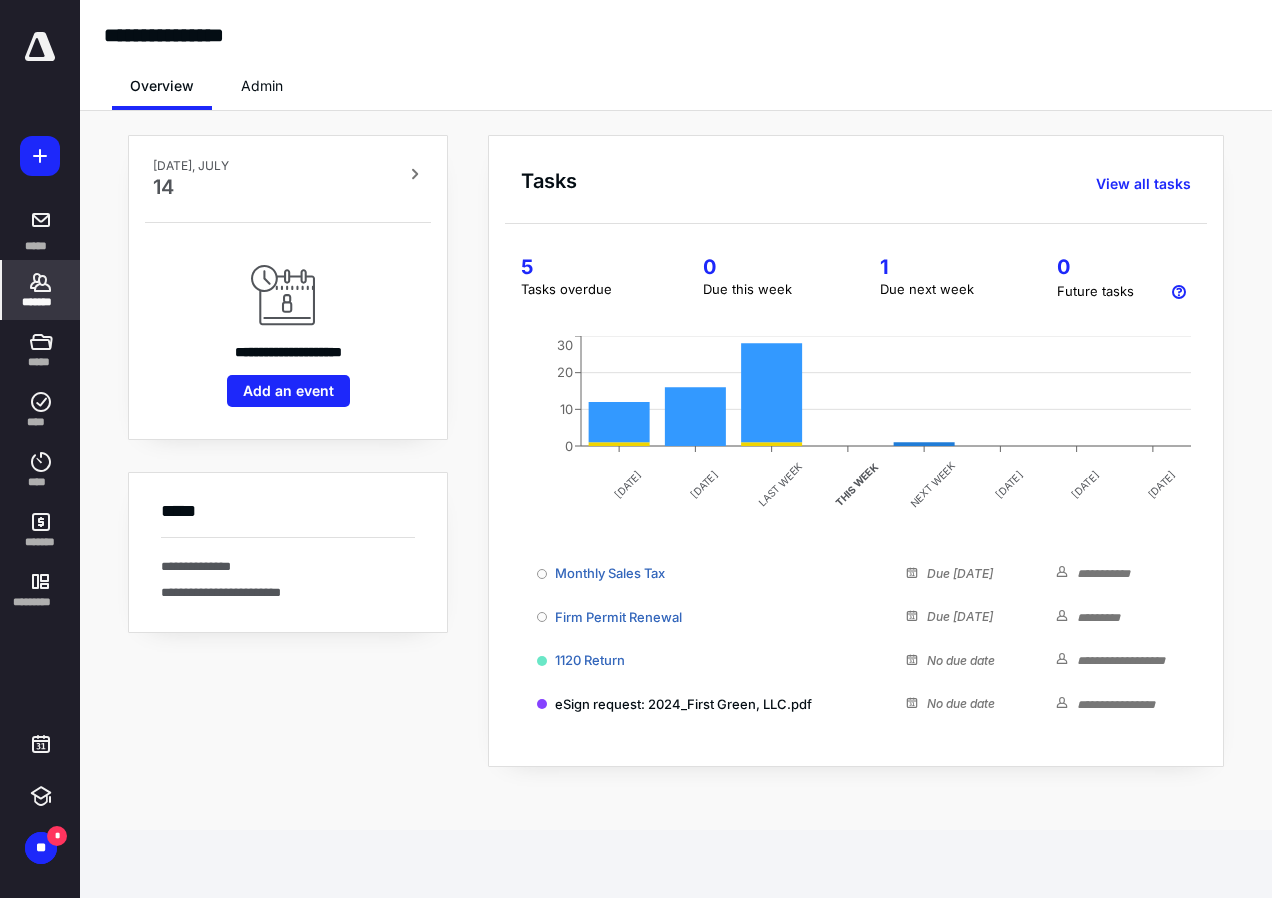 click on "*******" at bounding box center (41, 302) 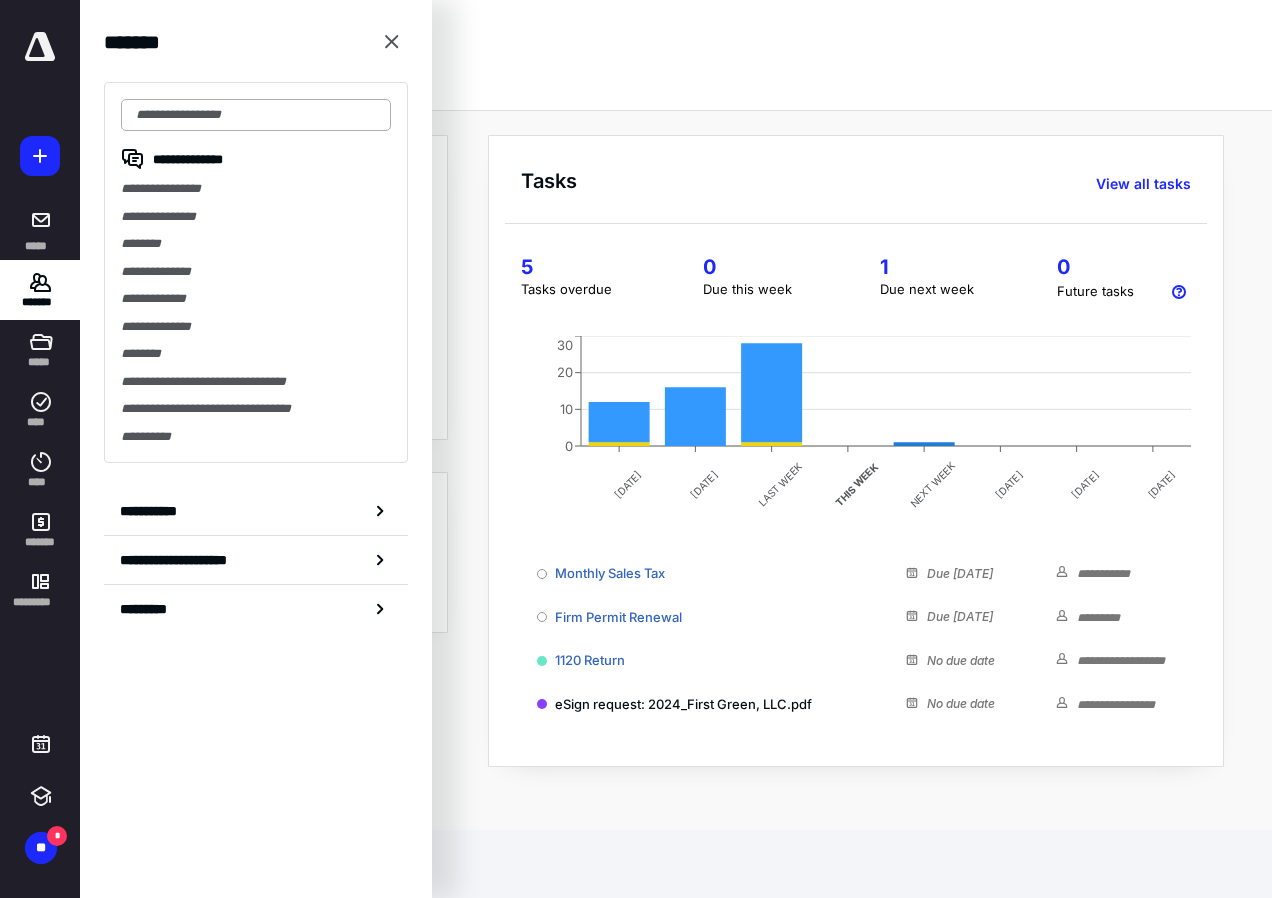 click at bounding box center [256, 115] 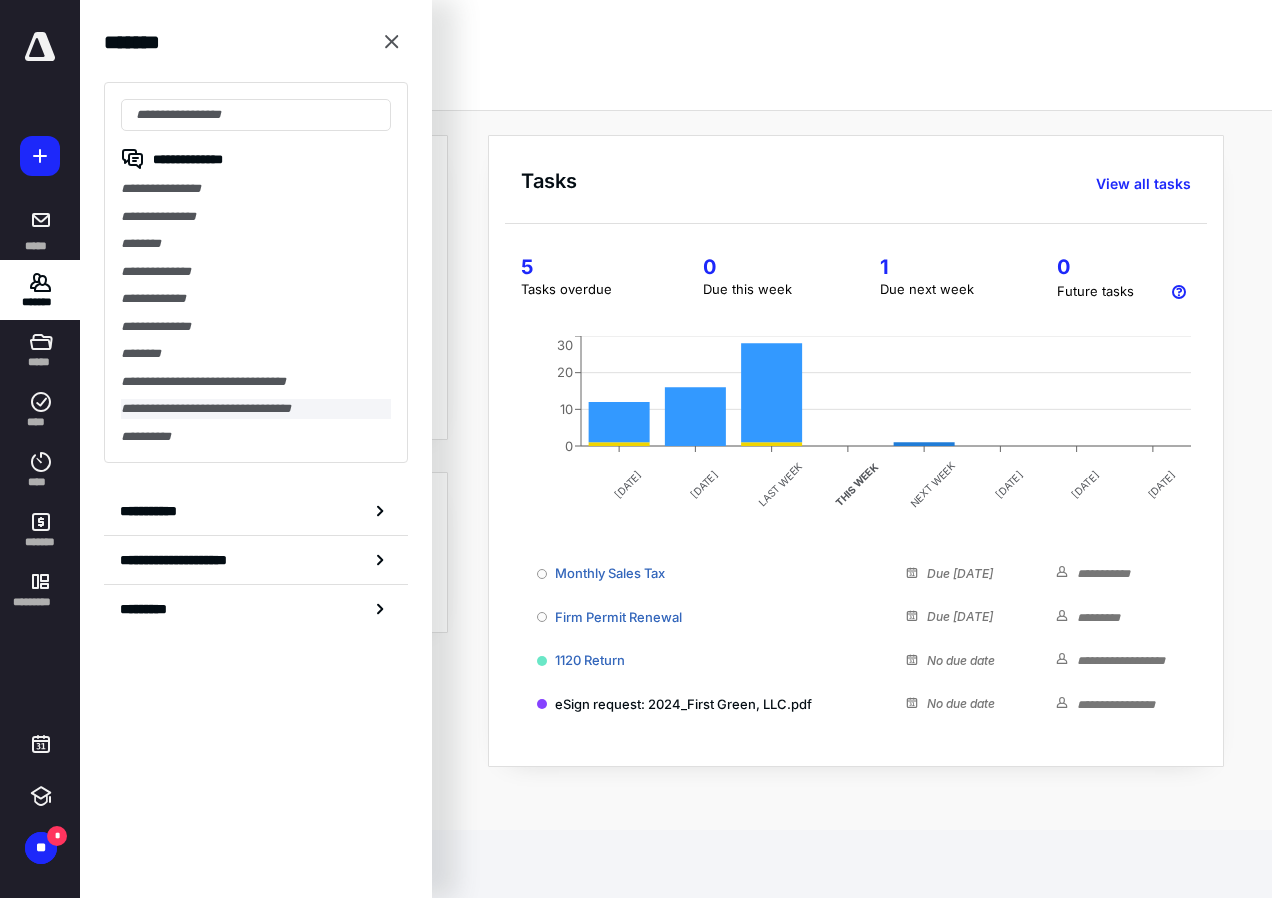 click on "**********" at bounding box center (256, 409) 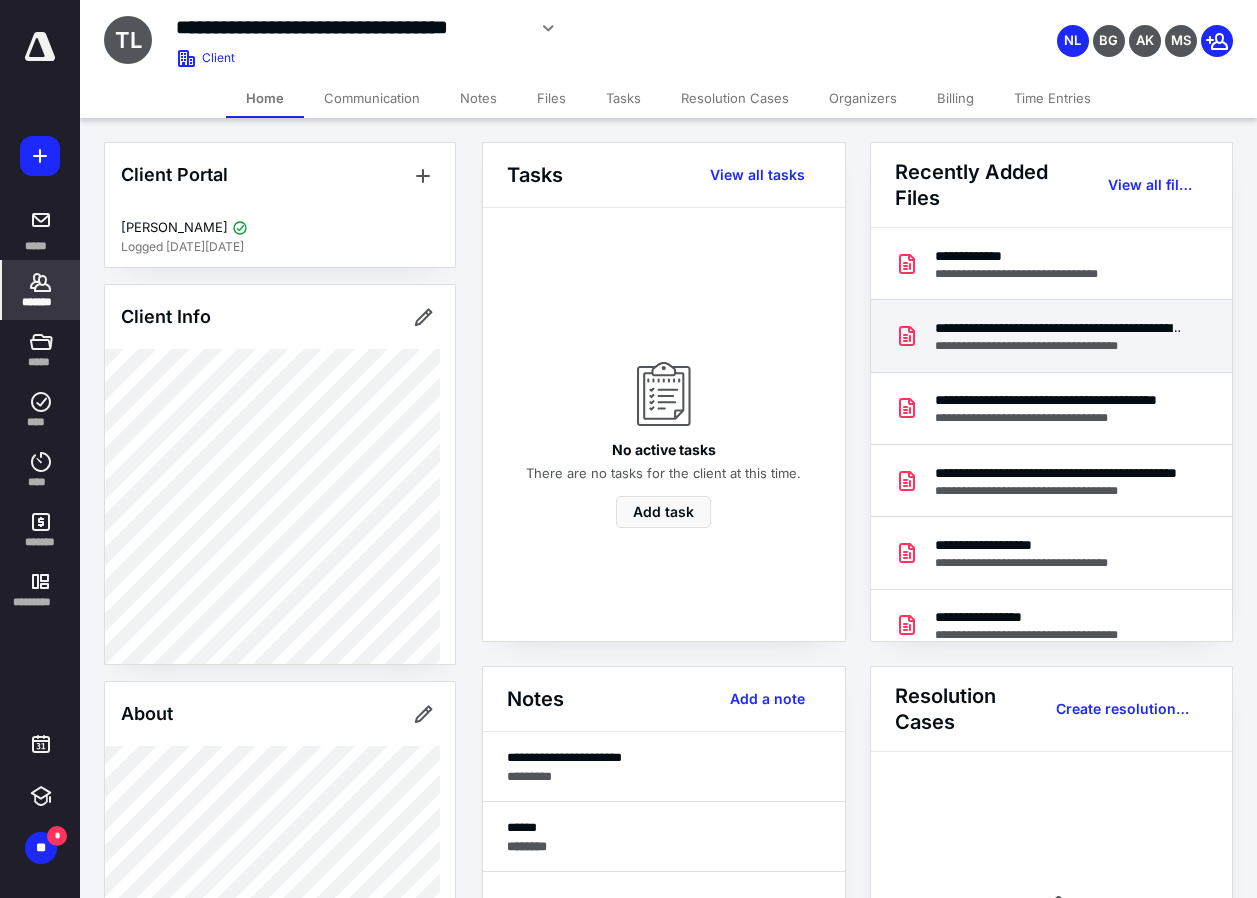 click on "**********" at bounding box center [1060, 328] 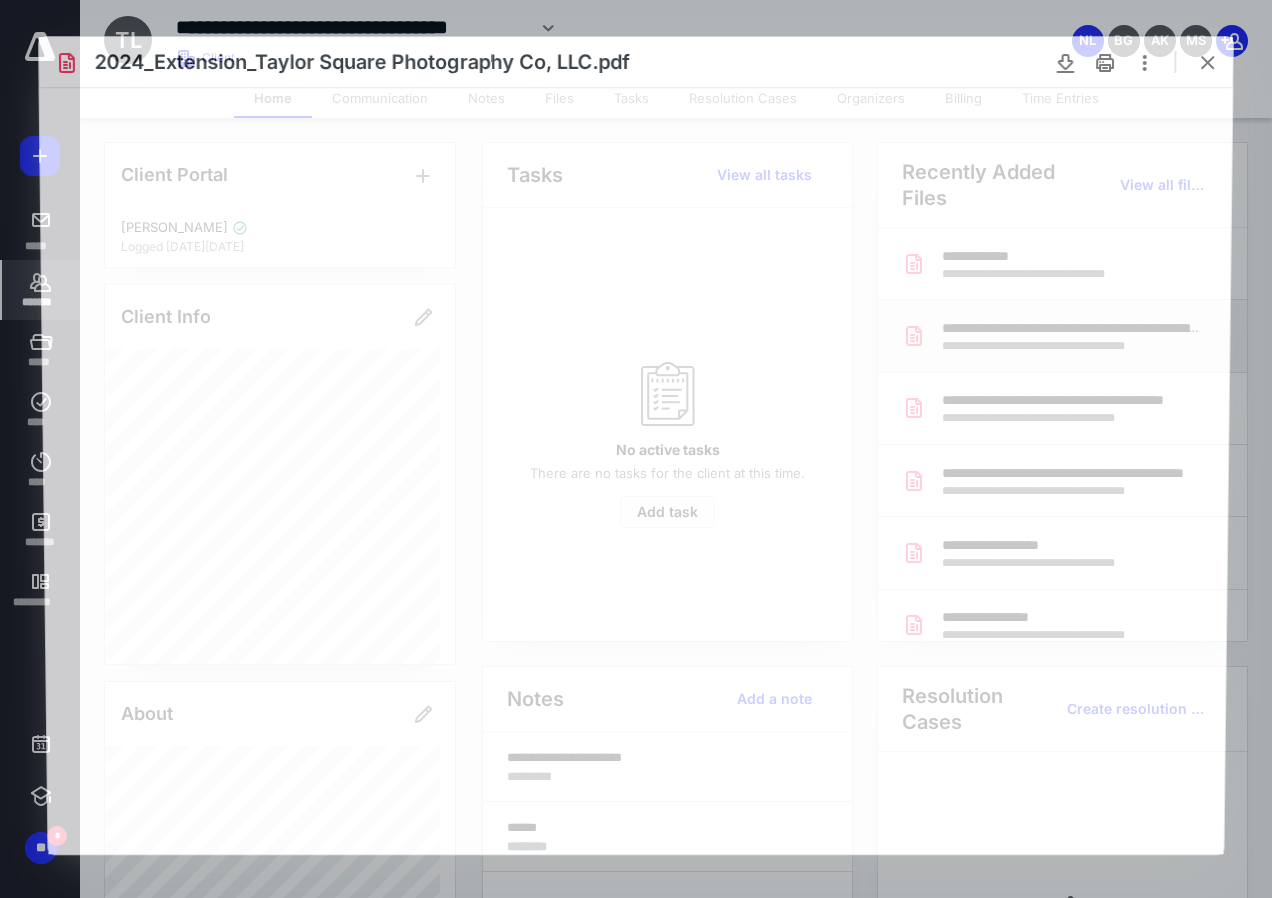 scroll, scrollTop: 0, scrollLeft: 0, axis: both 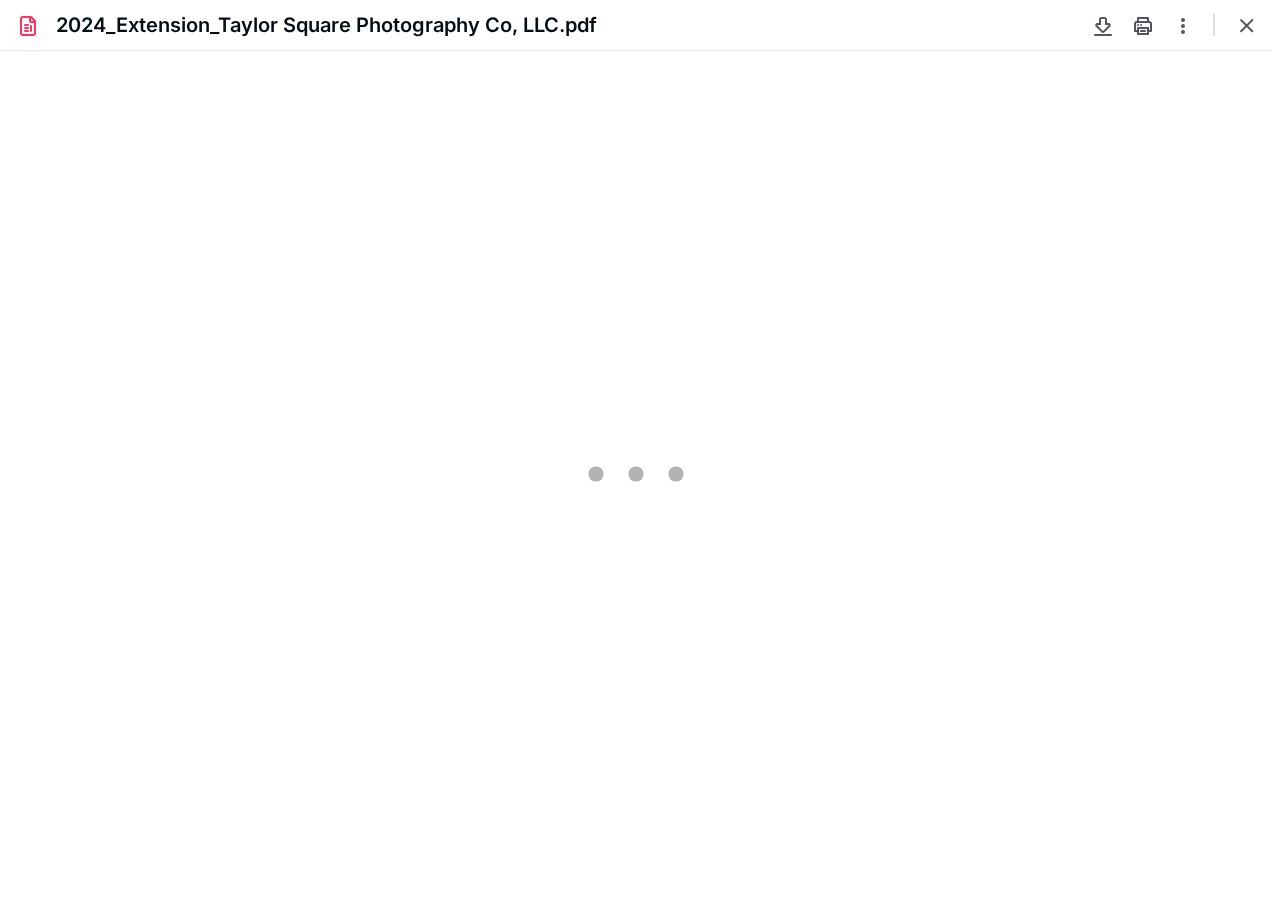 type on "204" 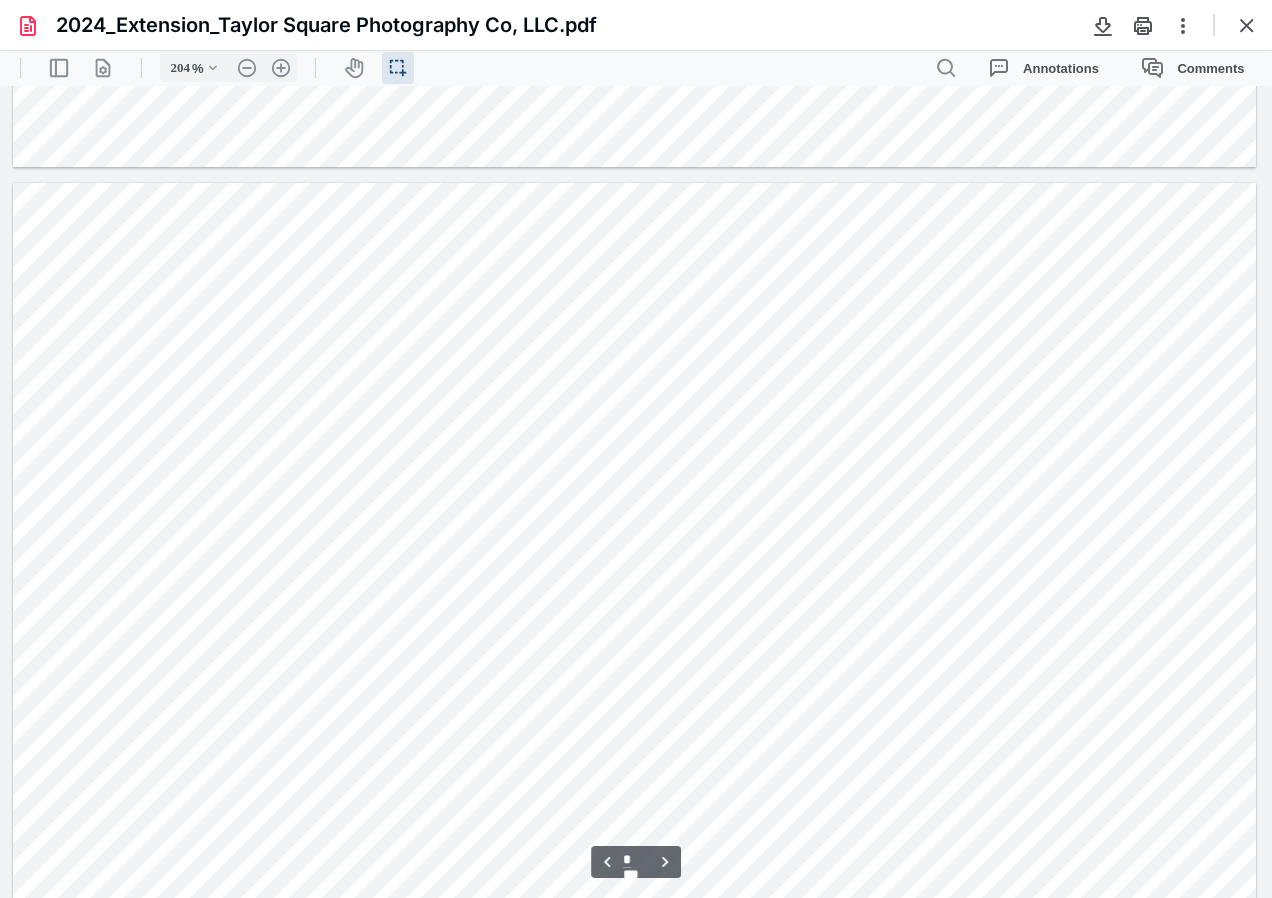 scroll, scrollTop: 1500, scrollLeft: 0, axis: vertical 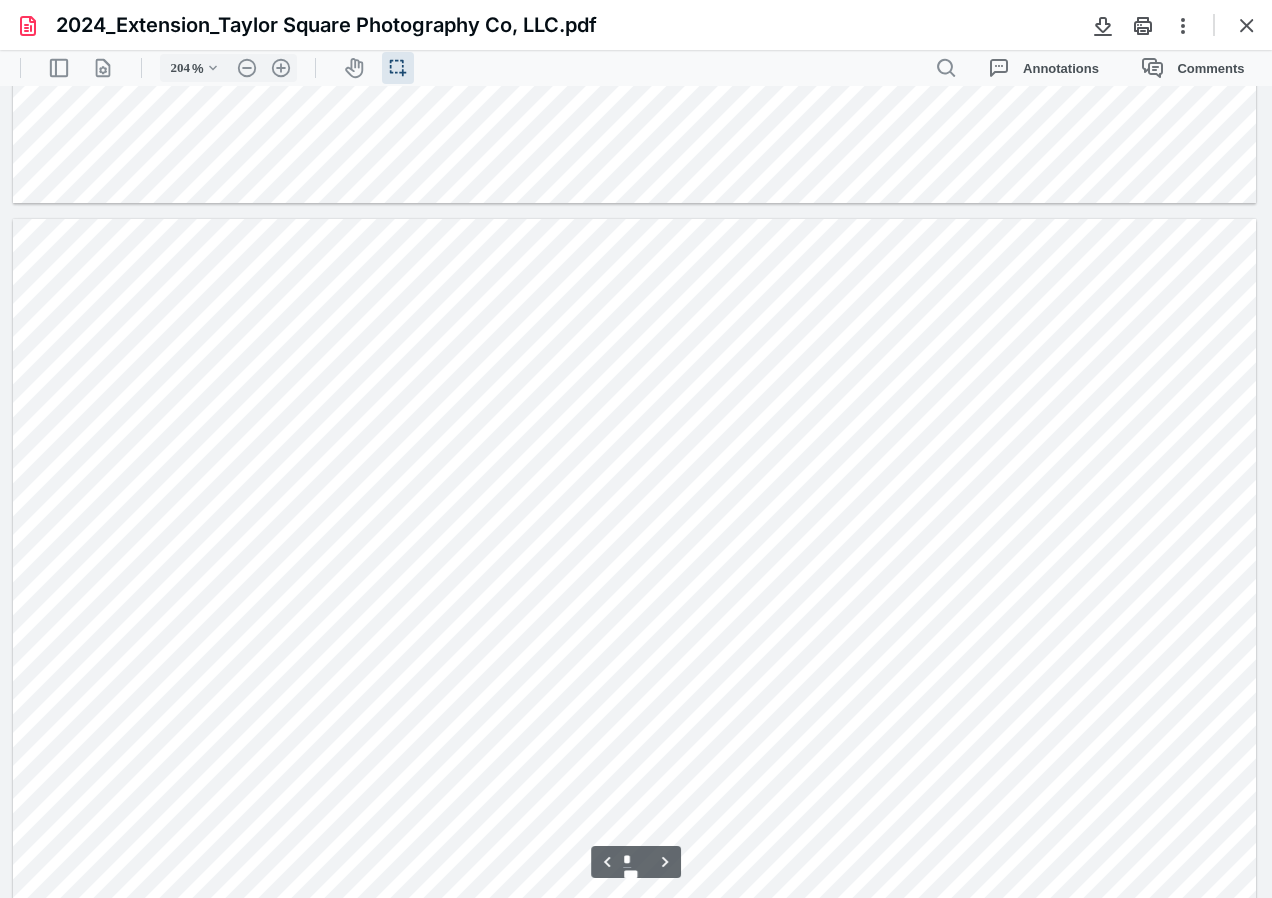 type on "*" 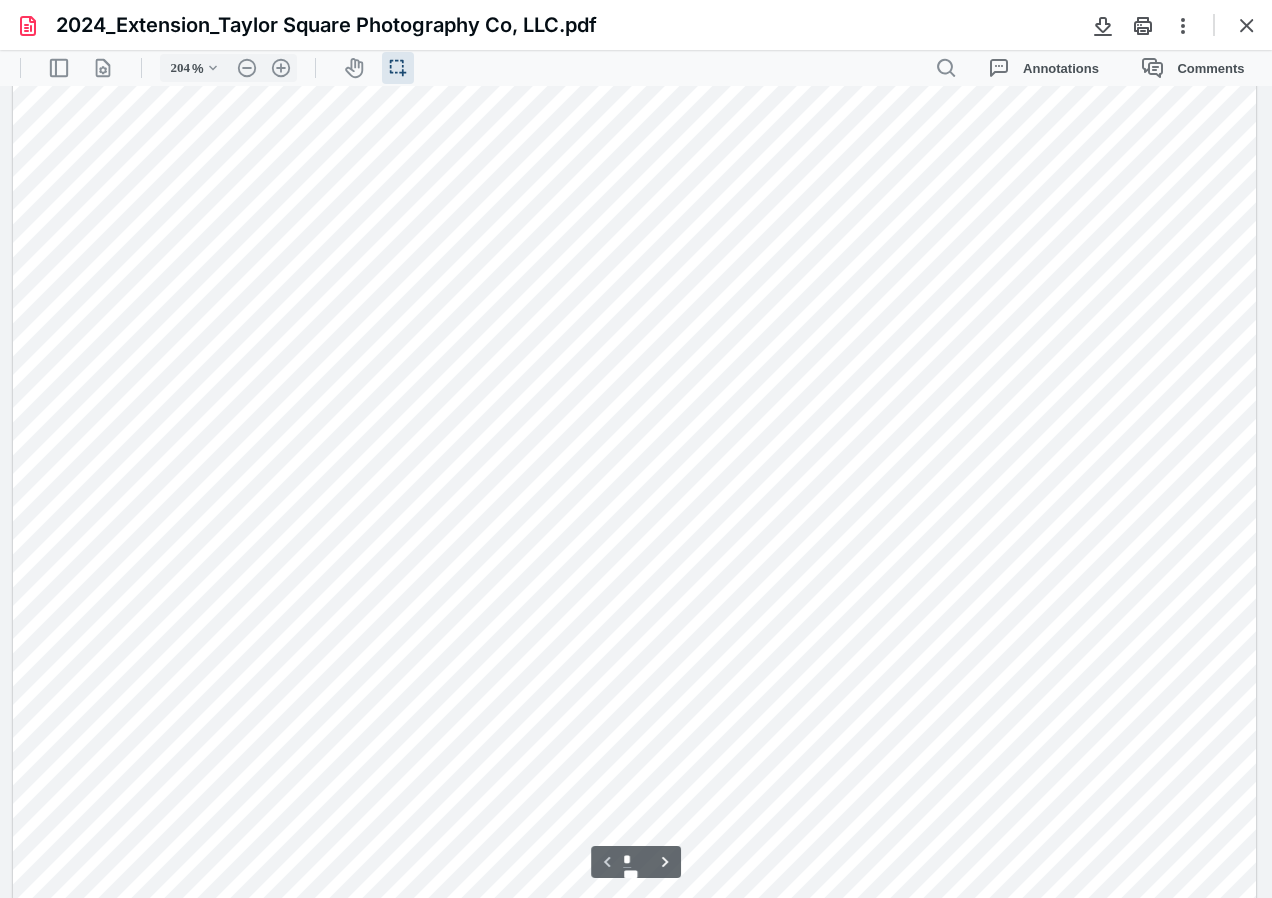 scroll, scrollTop: 0, scrollLeft: 0, axis: both 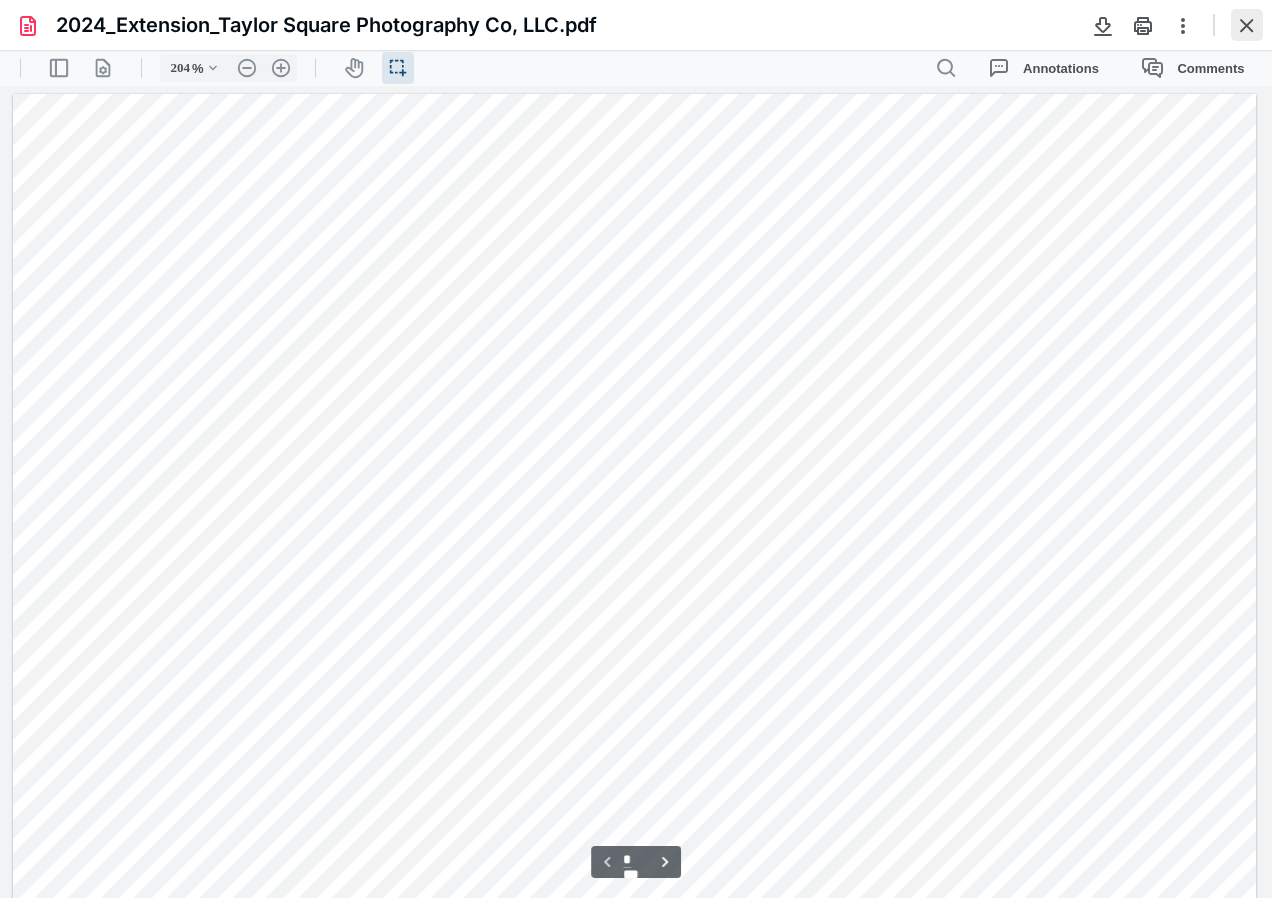 click at bounding box center (1247, 25) 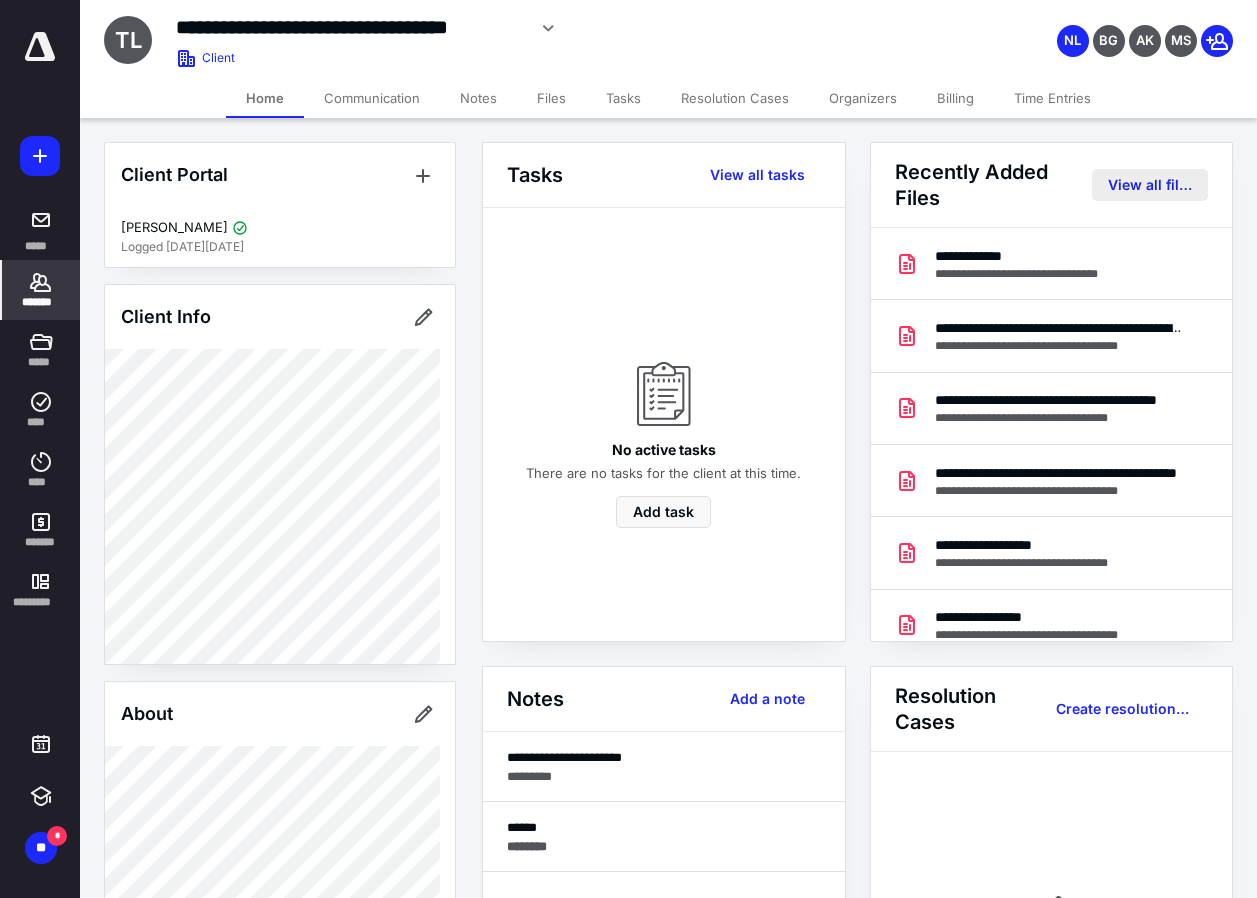 click on "View all files" at bounding box center (1150, 185) 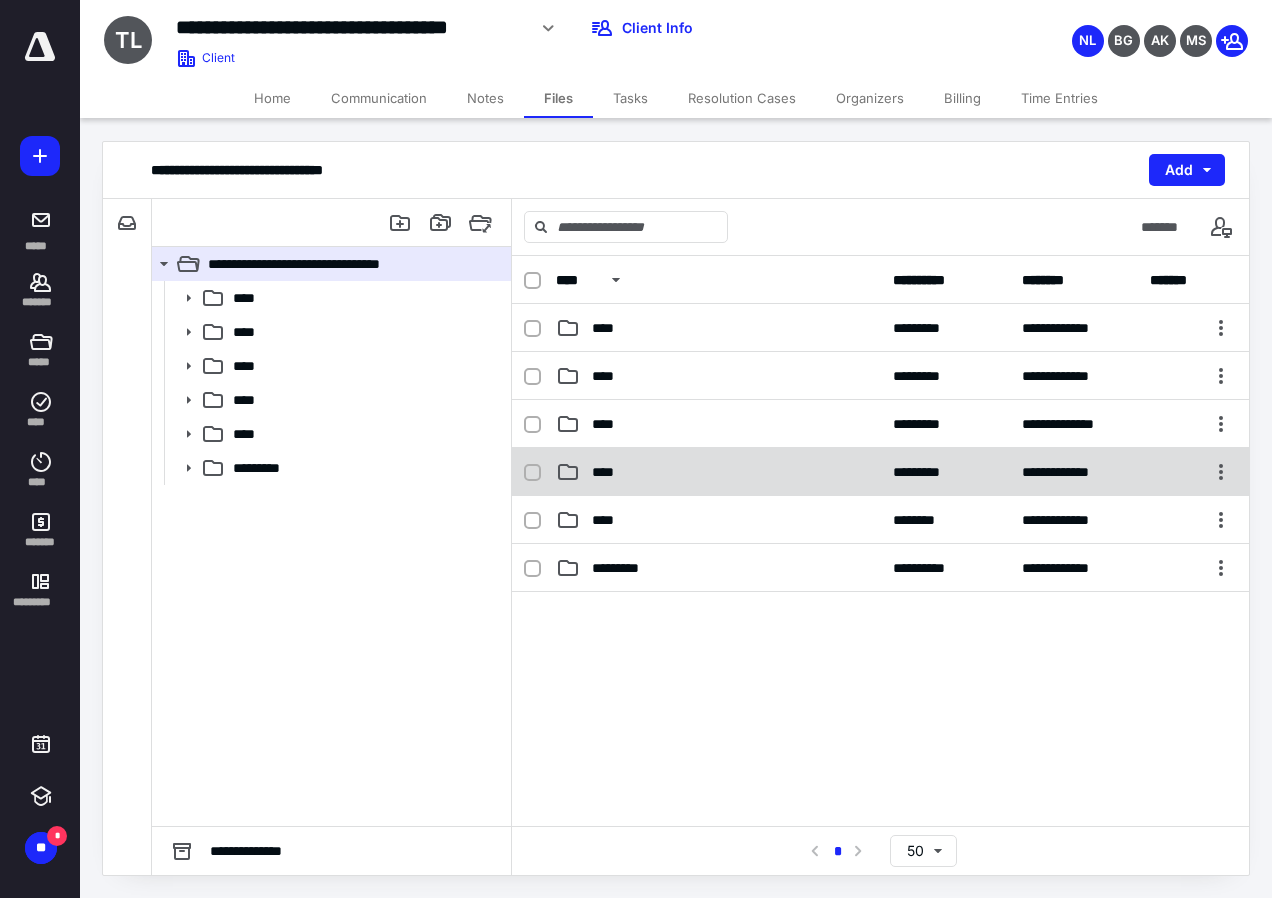 click on "****" at bounding box center [718, 472] 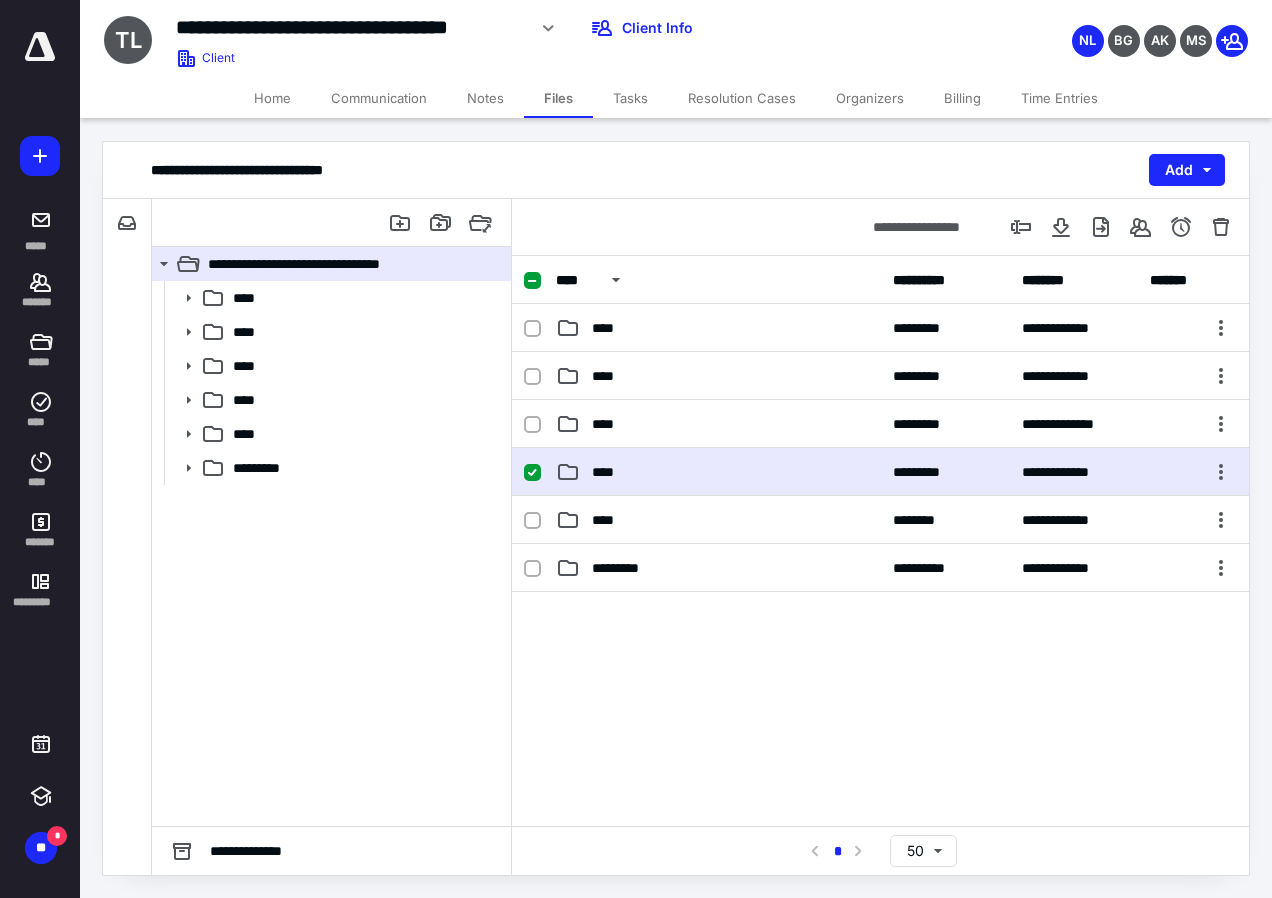 click on "****" at bounding box center (718, 472) 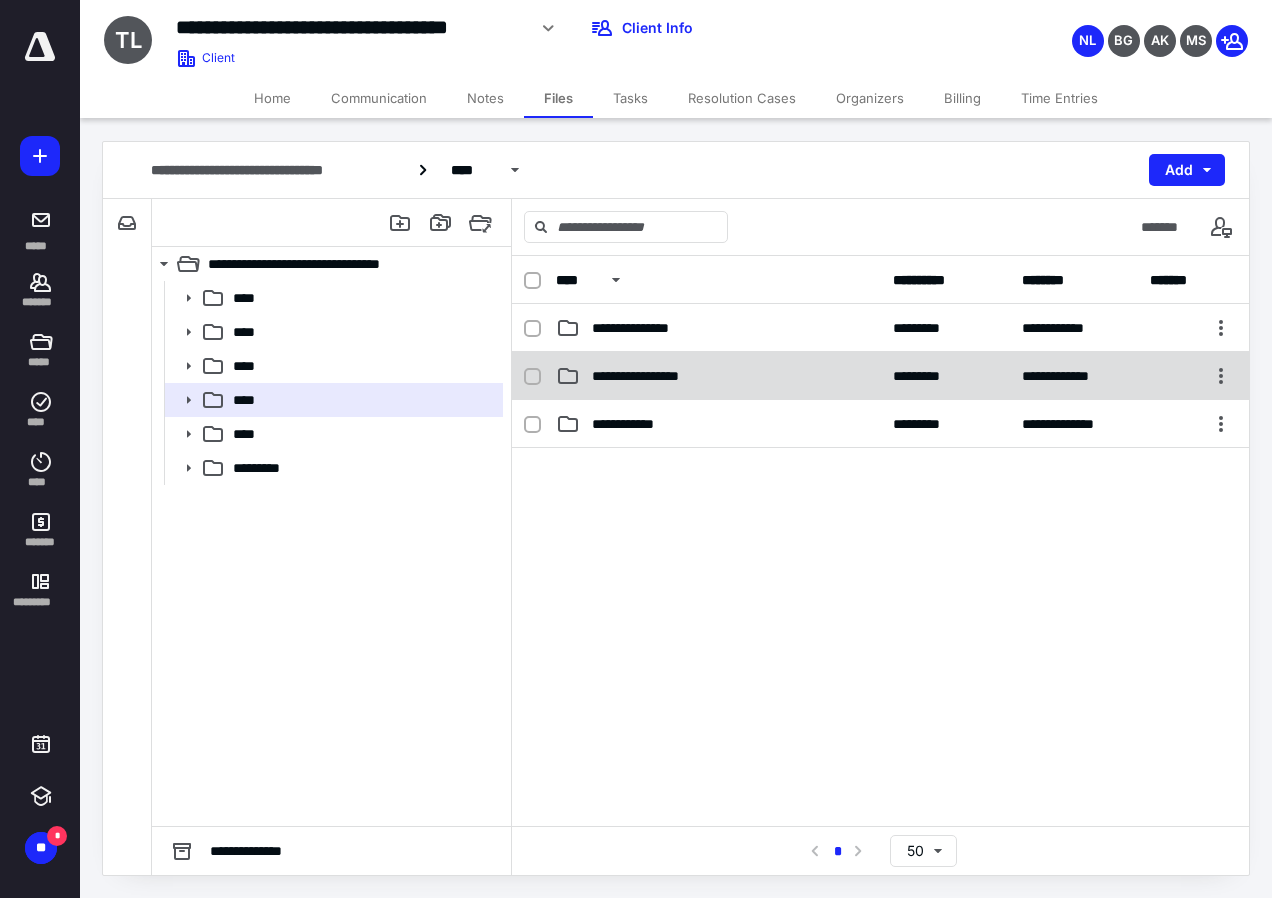 click on "**********" at bounding box center (655, 376) 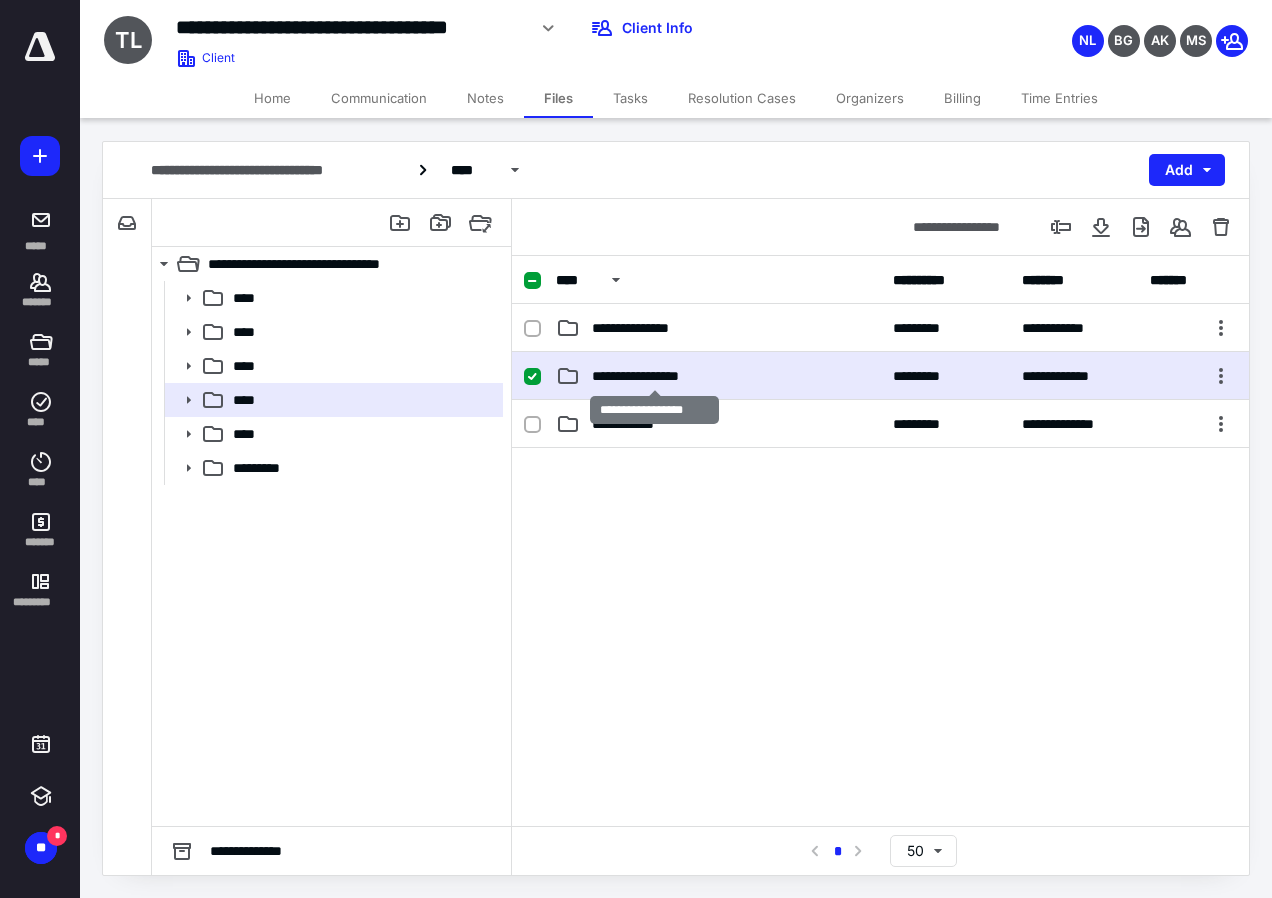 click on "**********" at bounding box center (655, 376) 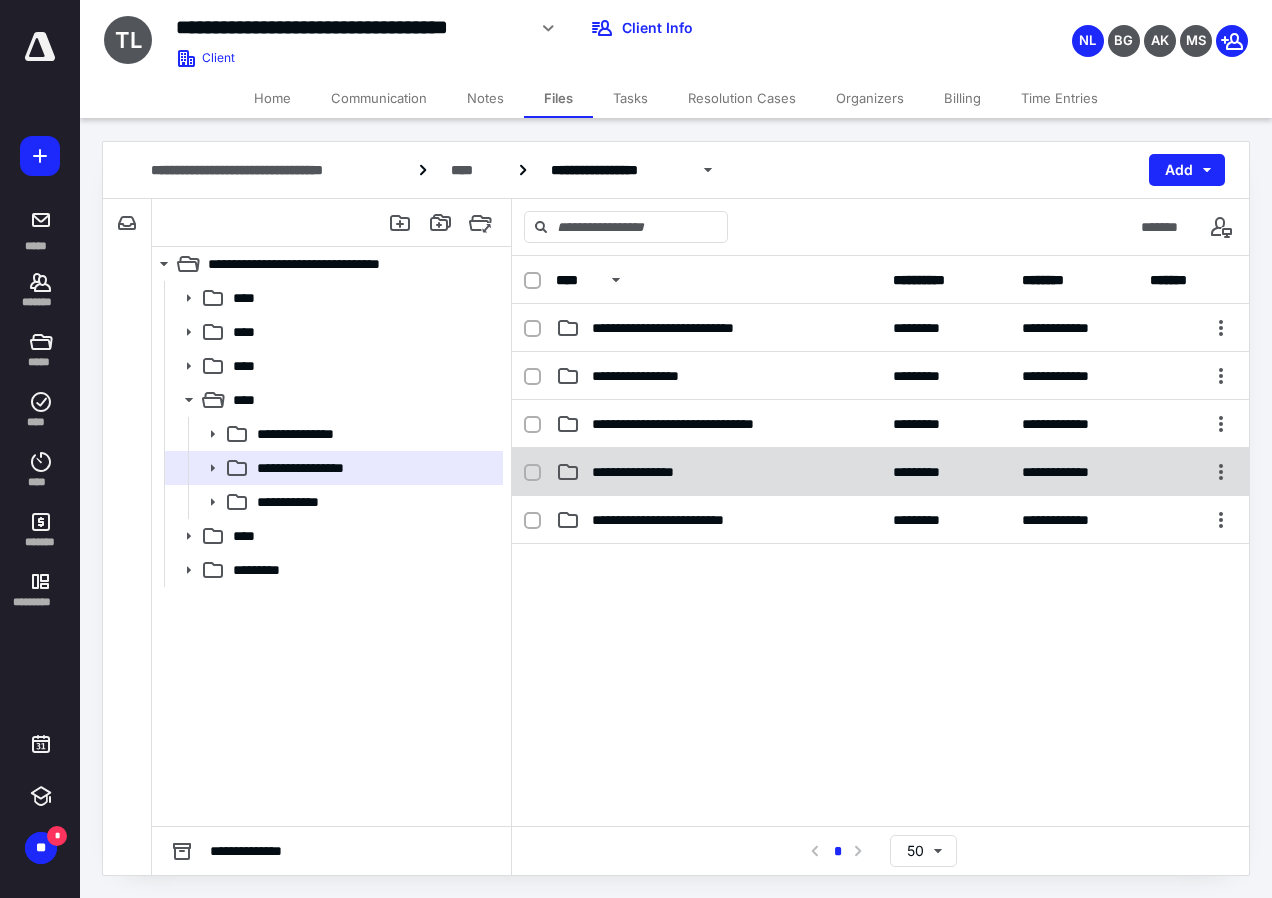 click on "**********" at bounding box center (650, 472) 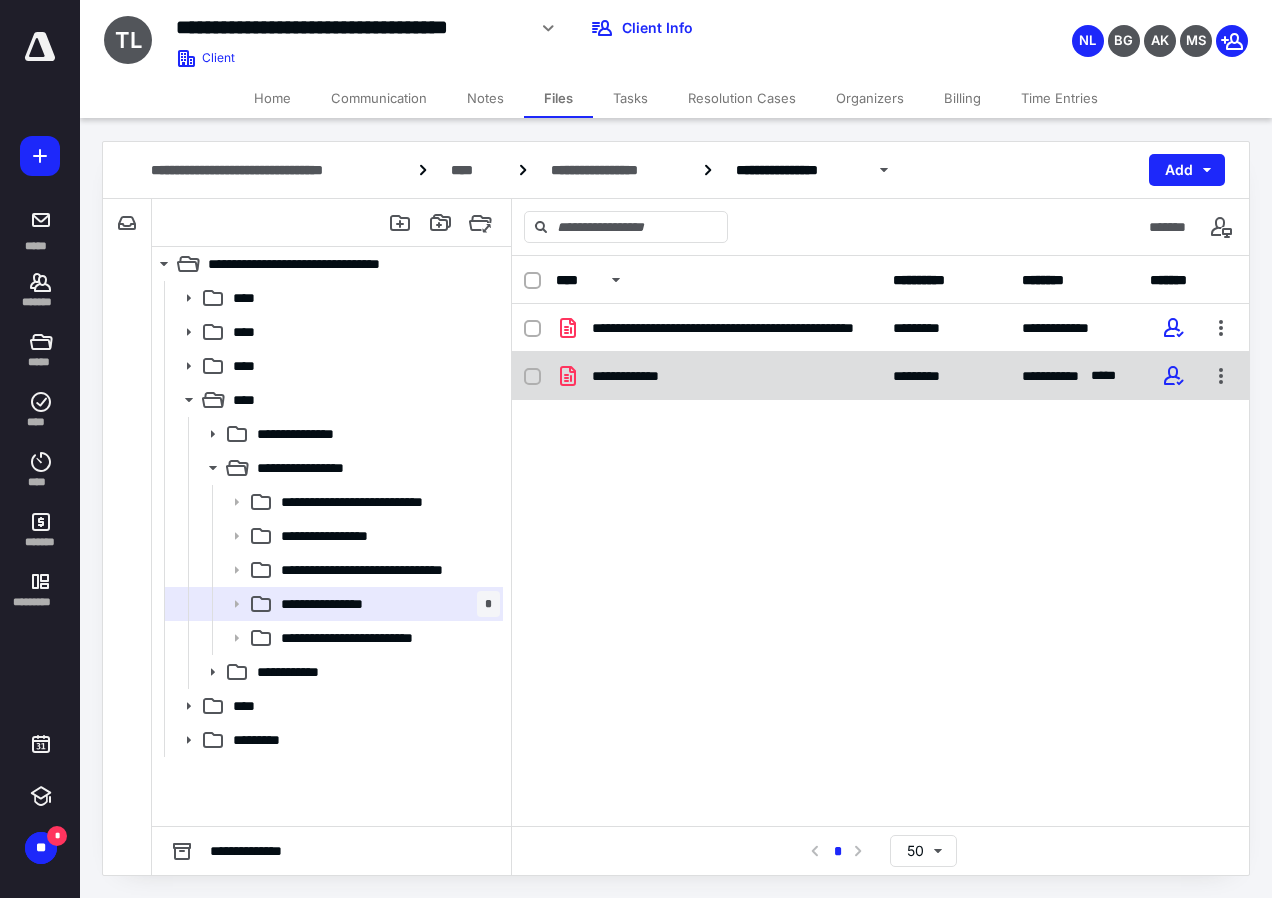 click on "**********" at bounding box center [718, 376] 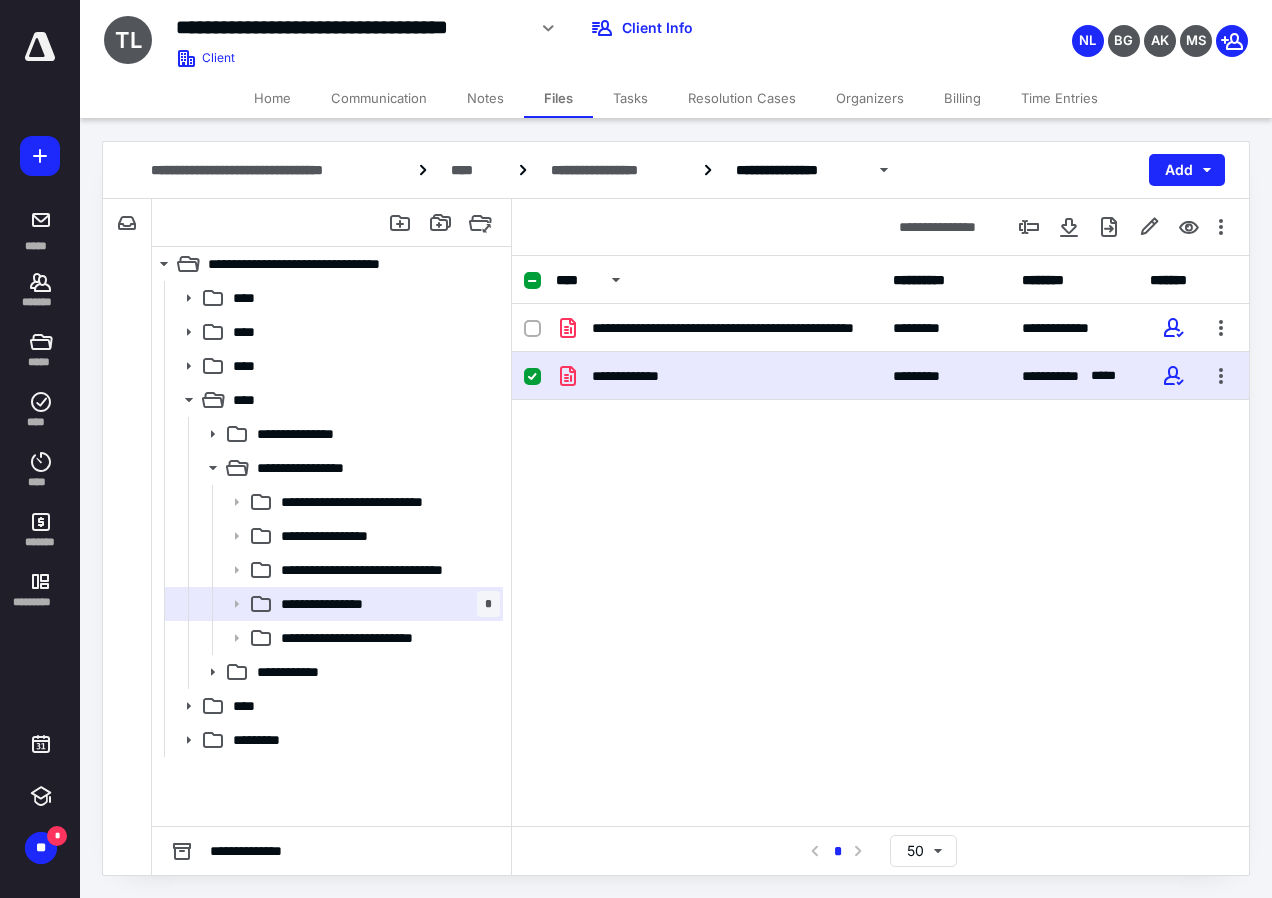 click on "**********" at bounding box center [718, 376] 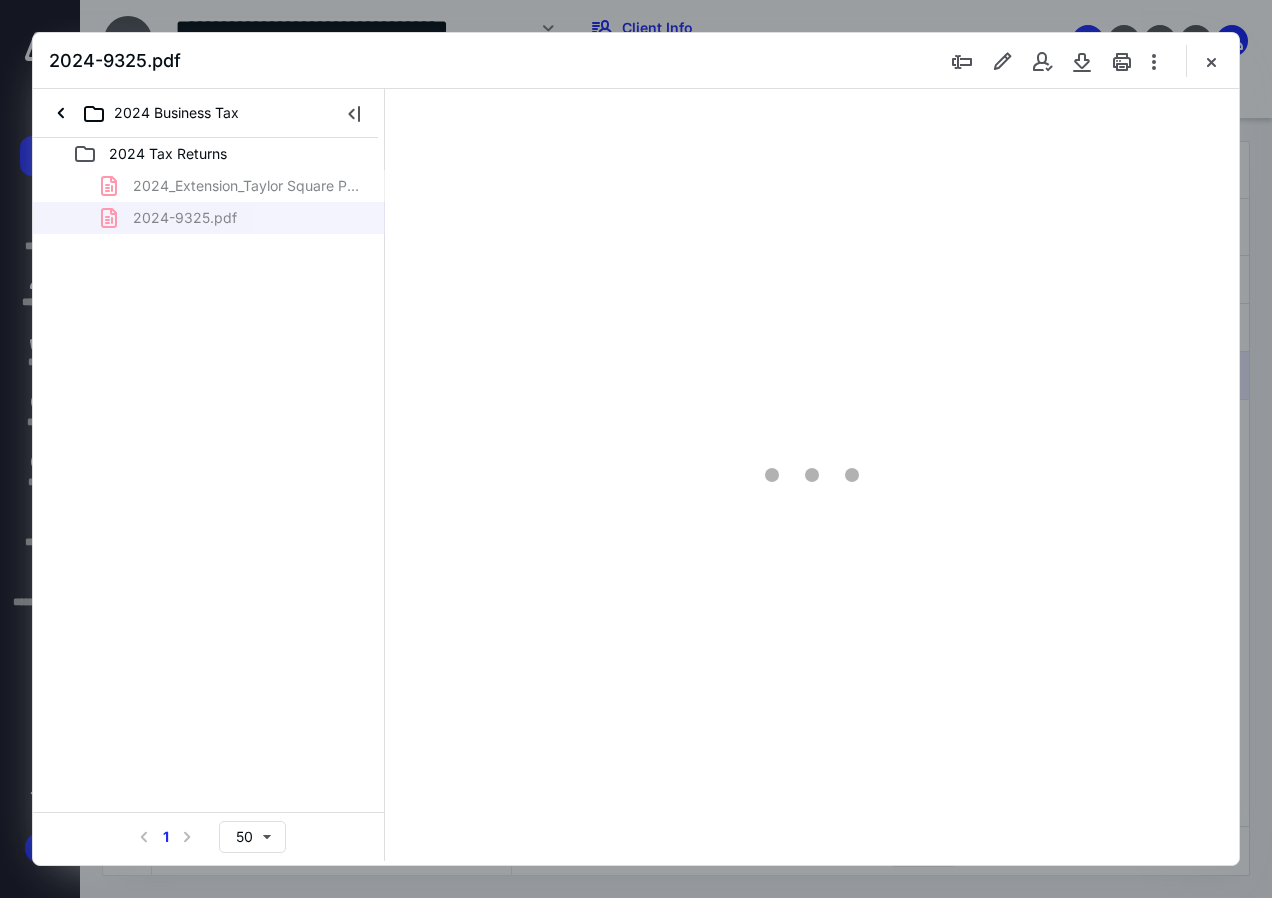 scroll, scrollTop: 0, scrollLeft: 0, axis: both 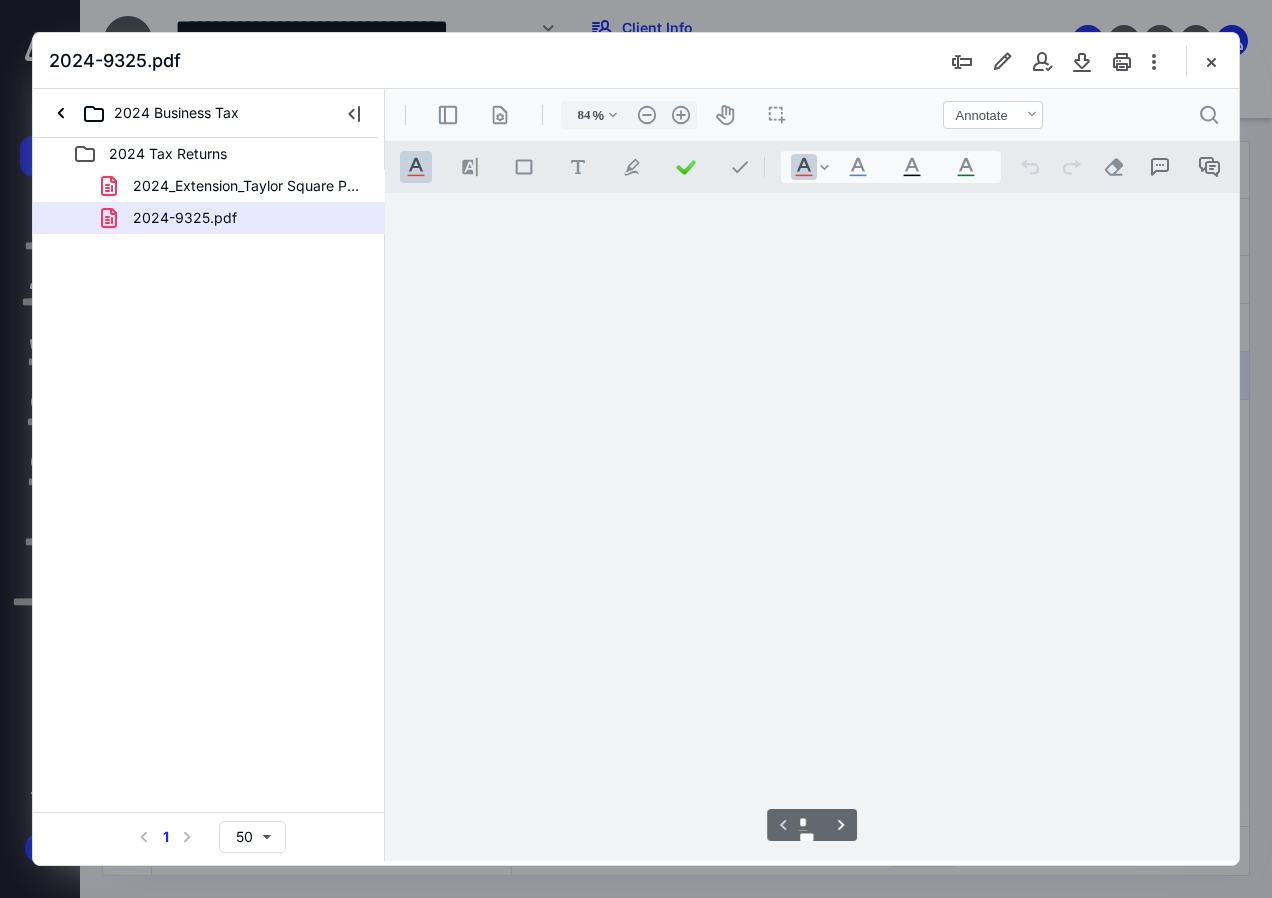 type on "135" 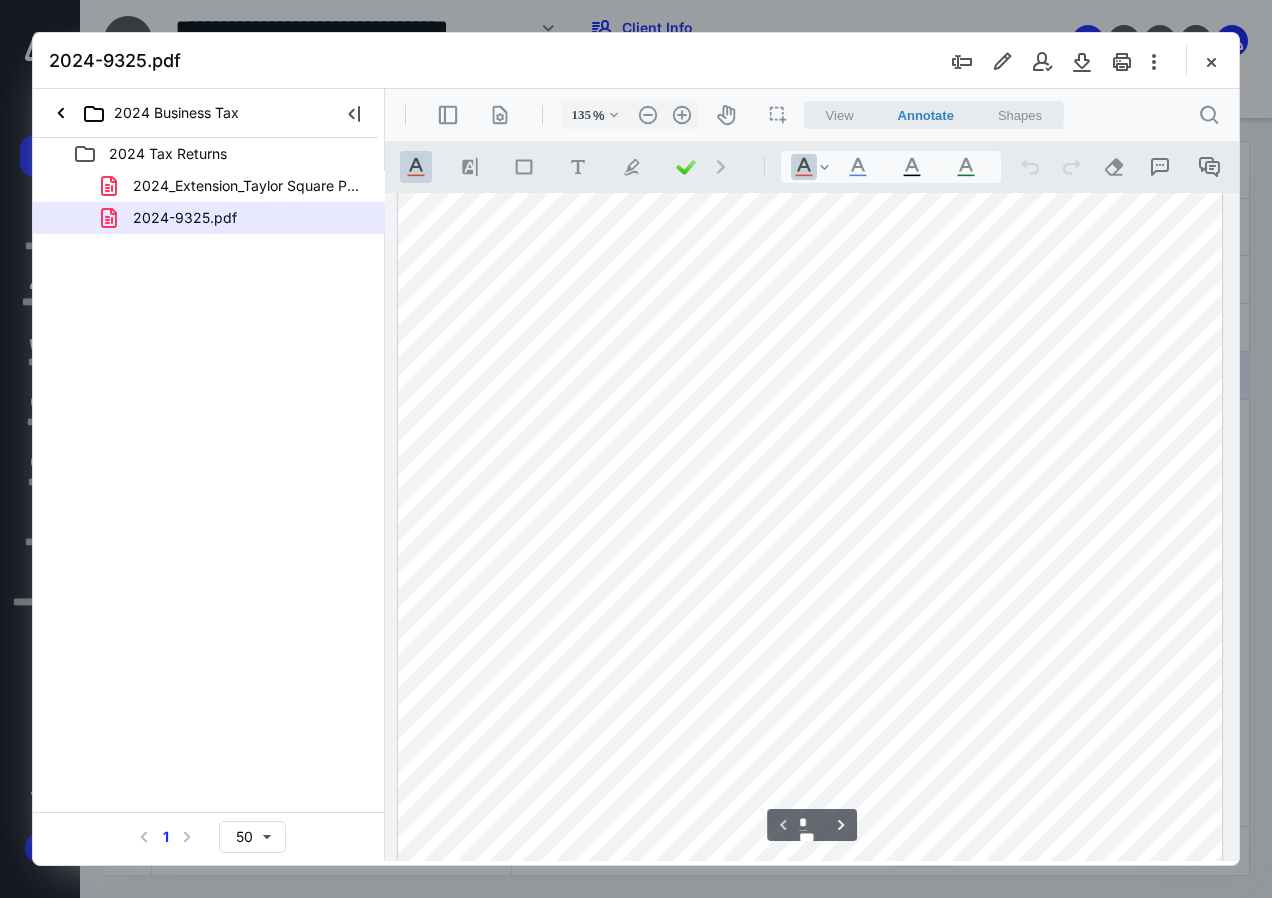 scroll, scrollTop: 0, scrollLeft: 0, axis: both 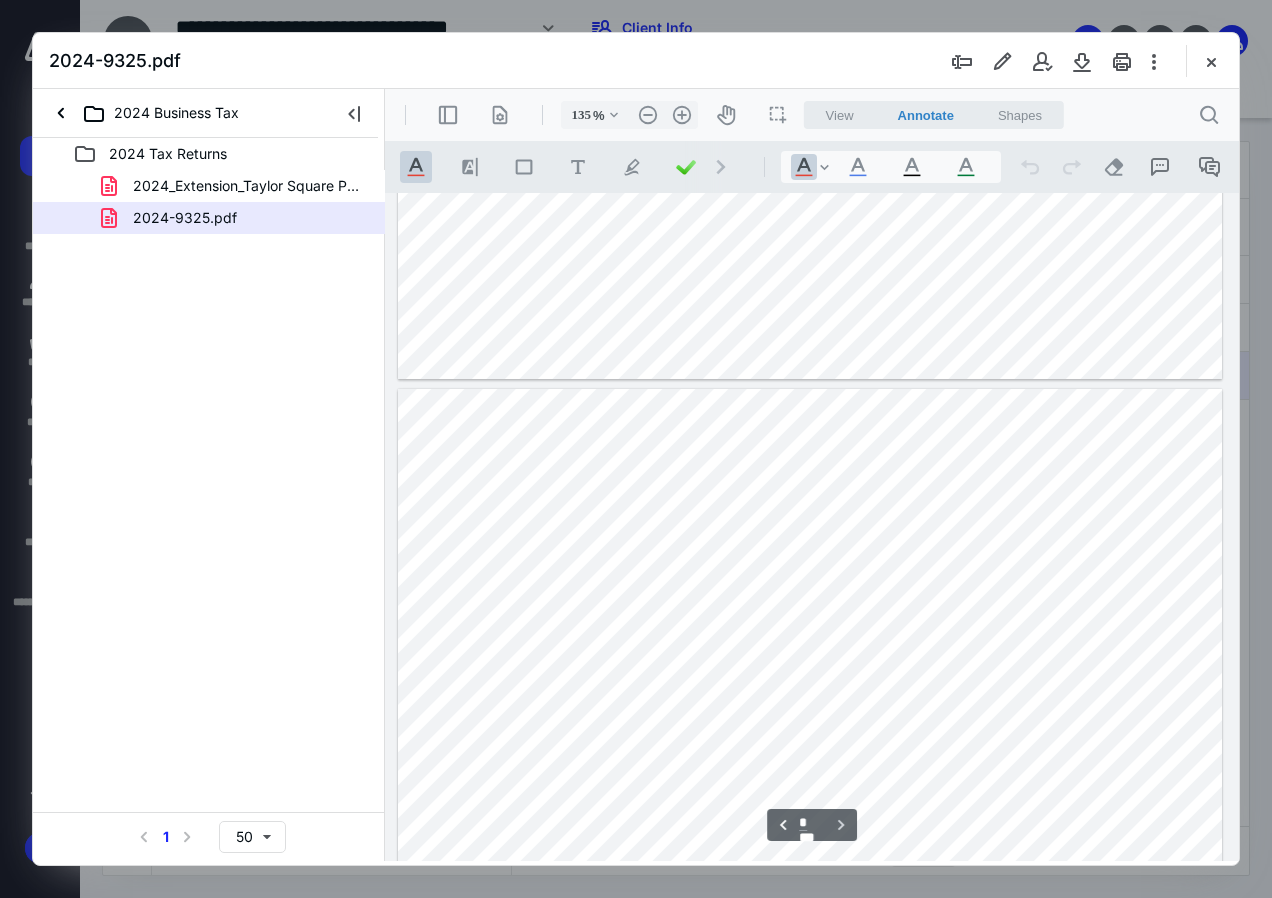 type on "*" 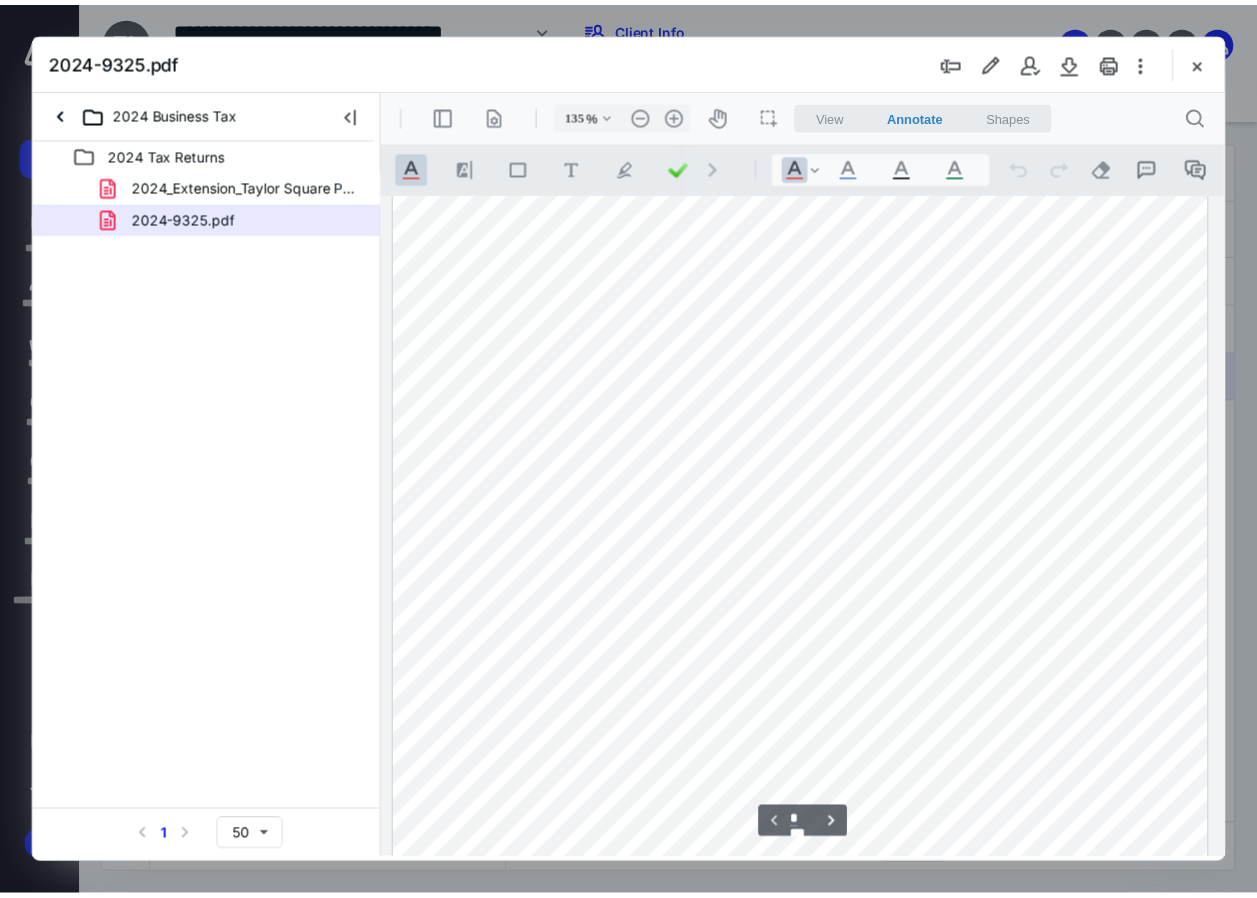 scroll, scrollTop: 0, scrollLeft: 0, axis: both 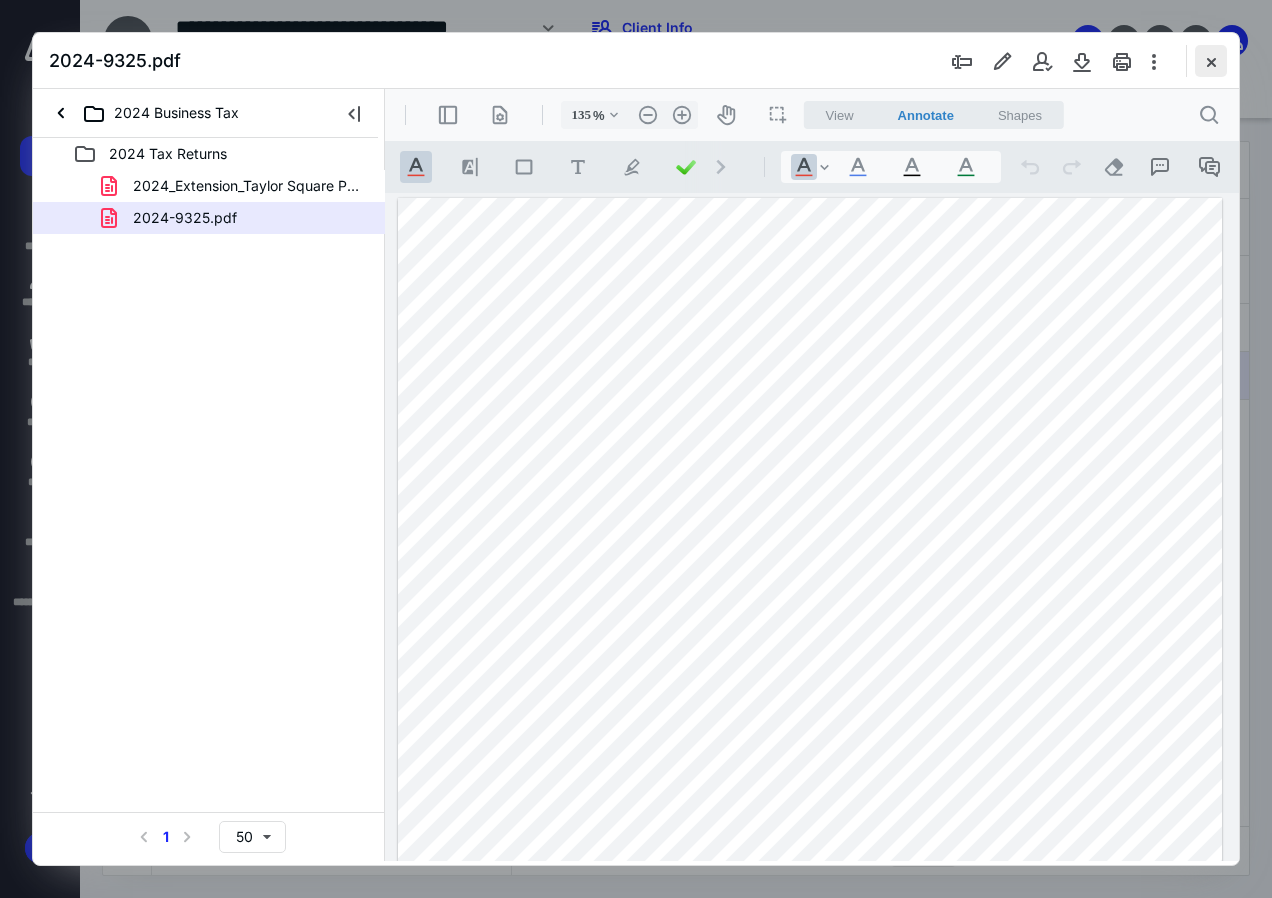 click at bounding box center [1211, 61] 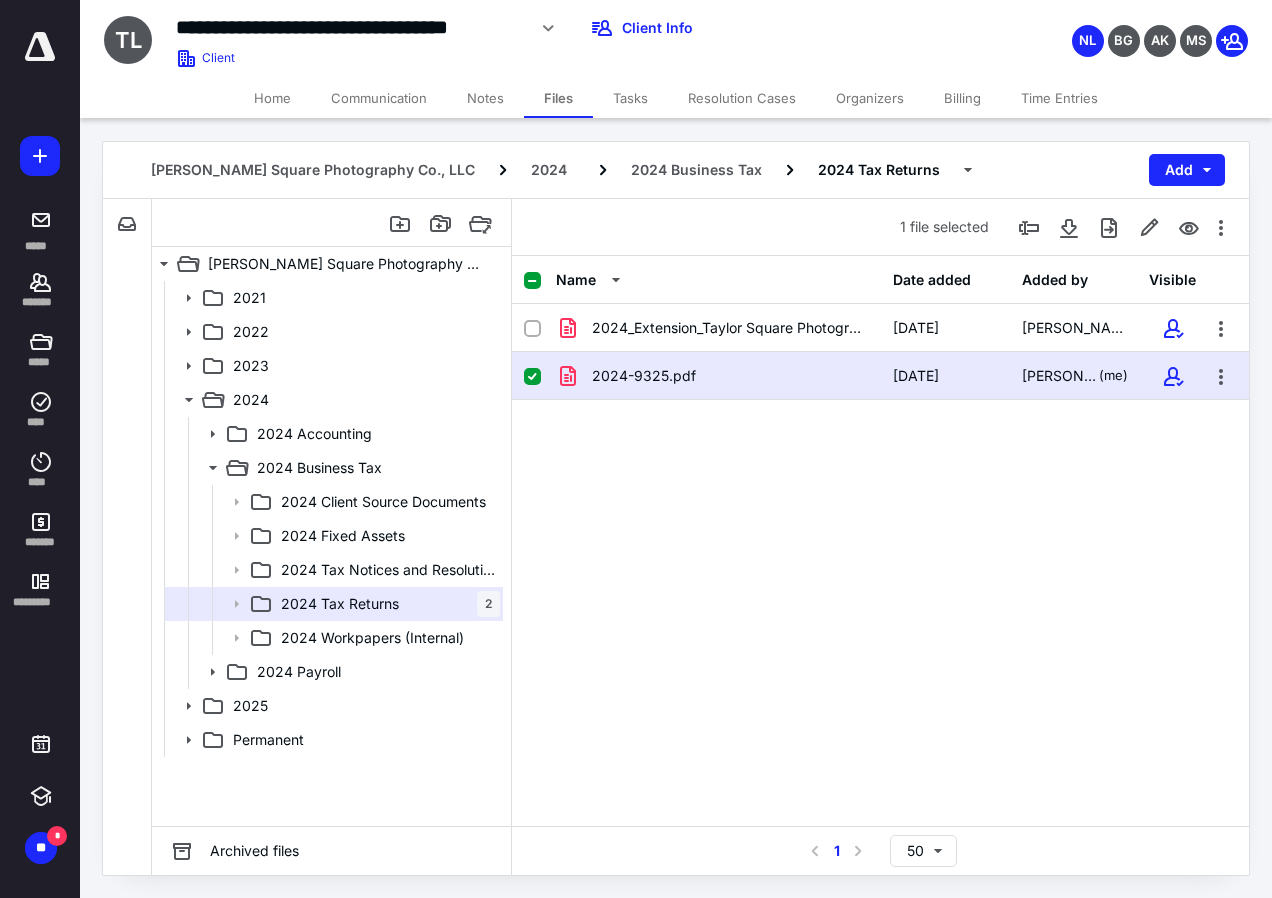 click on "Home" at bounding box center [272, 98] 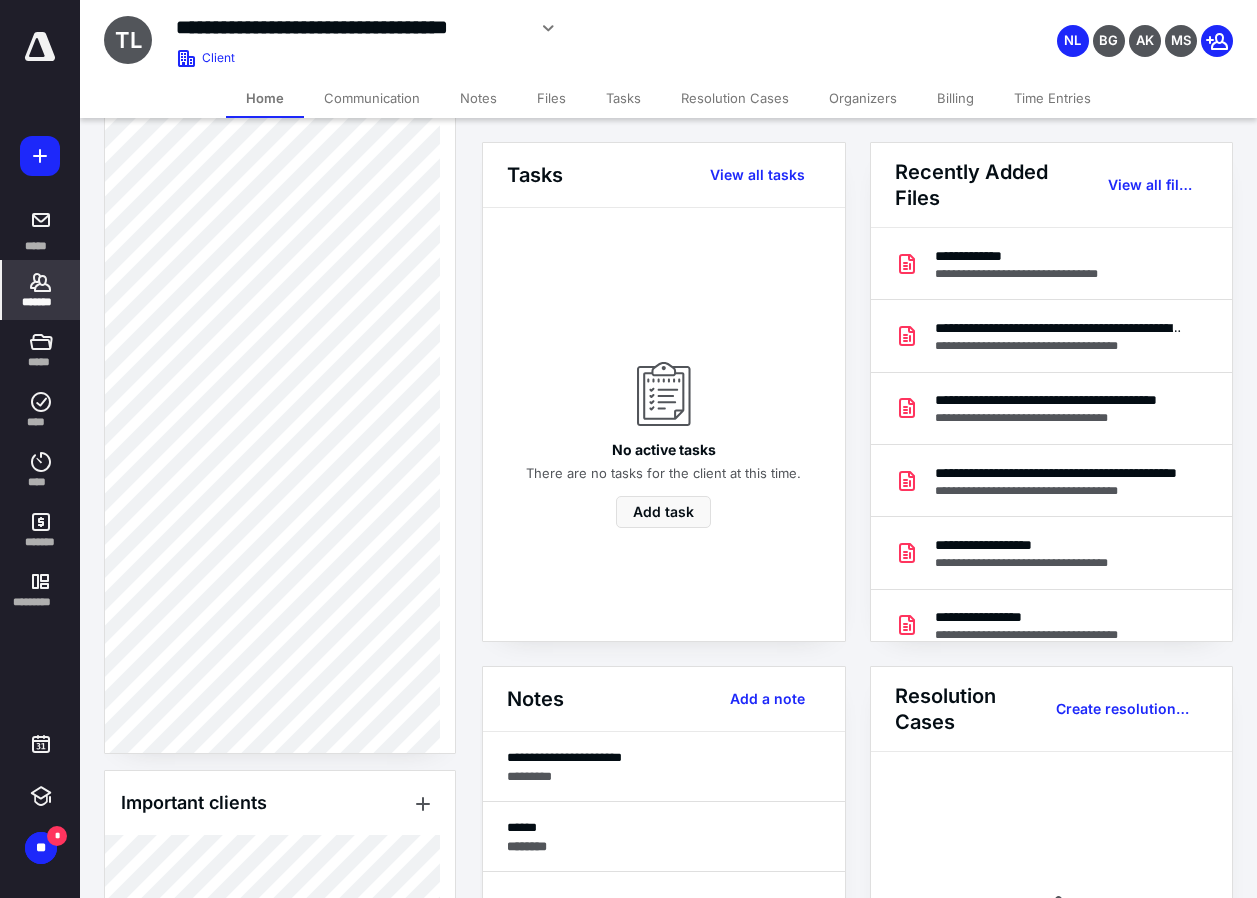 scroll, scrollTop: 954, scrollLeft: 0, axis: vertical 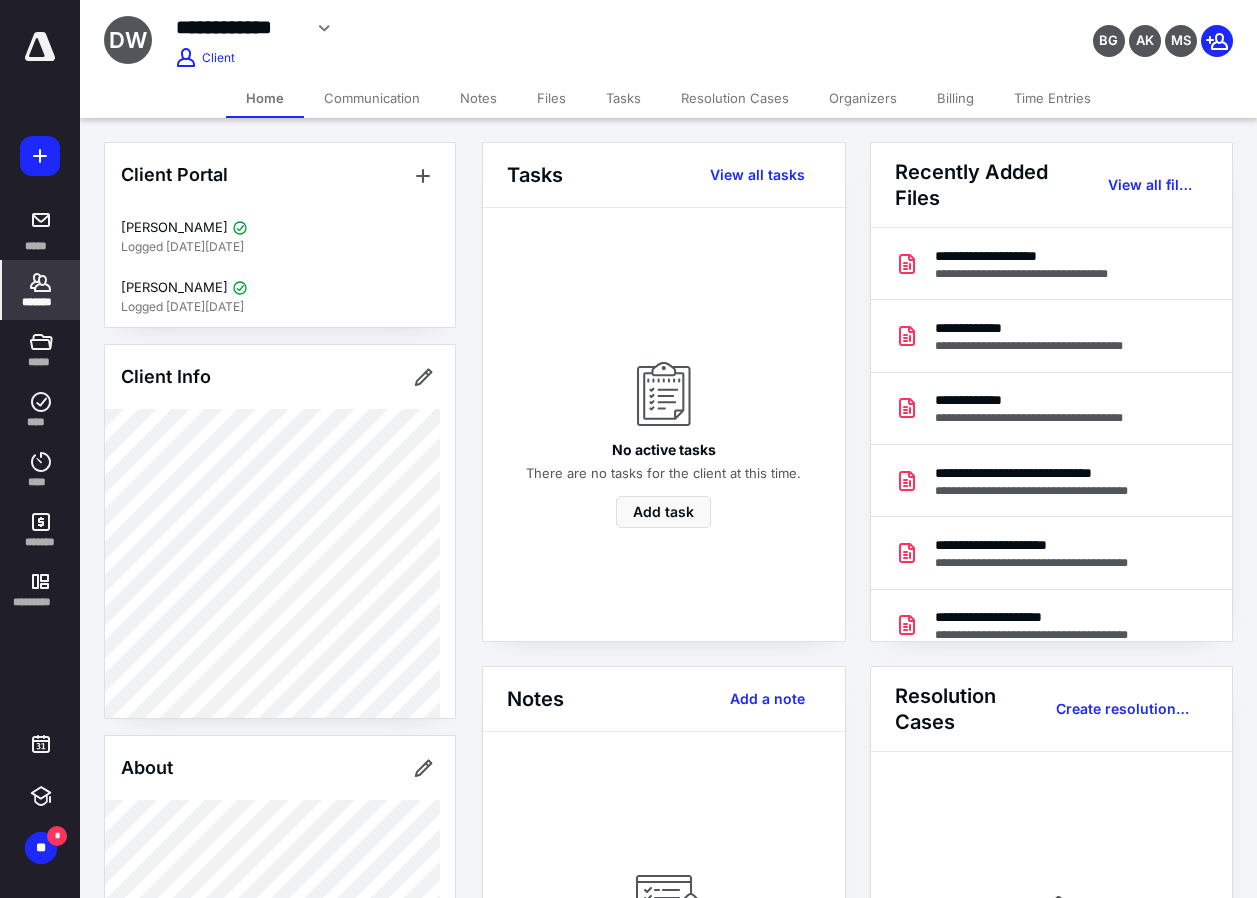 click 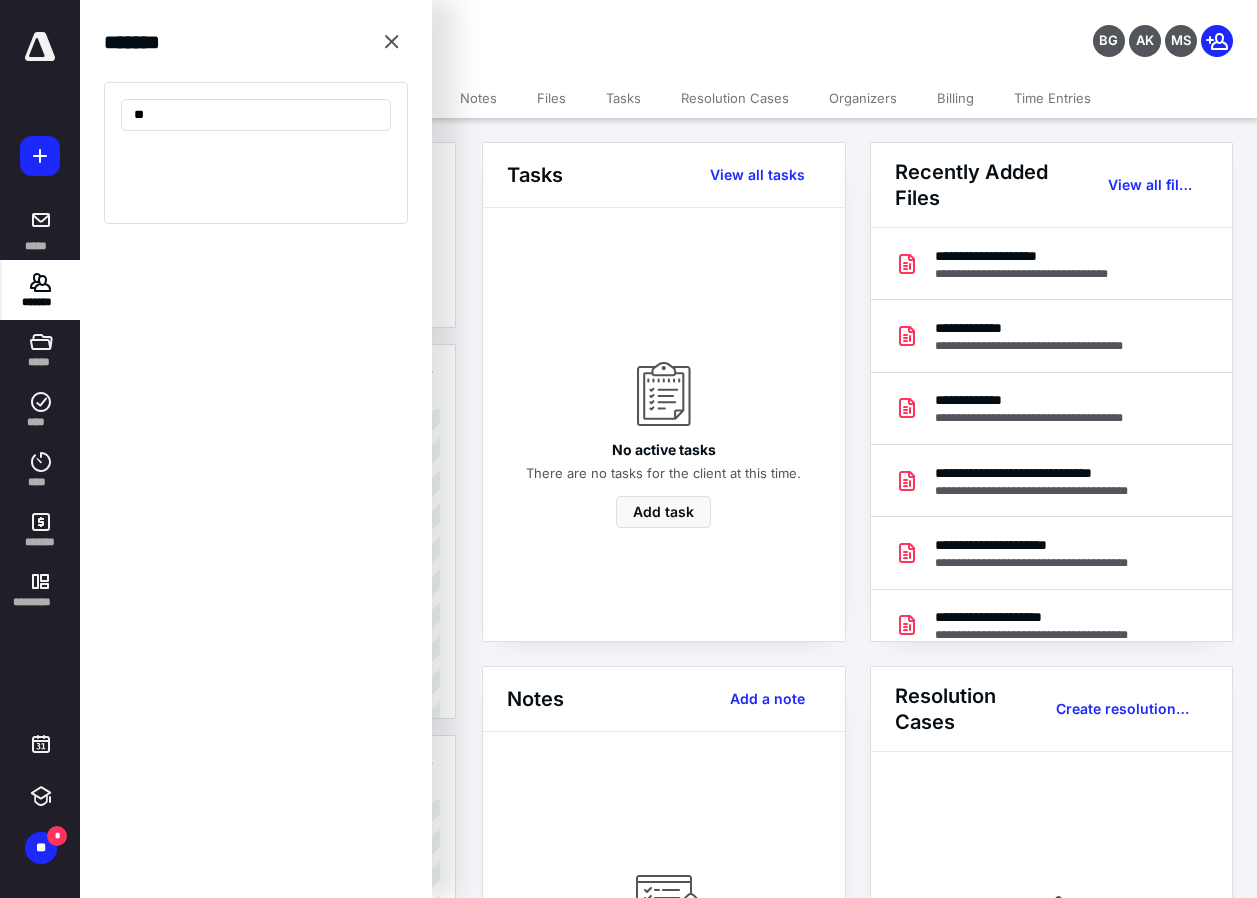 type on "*" 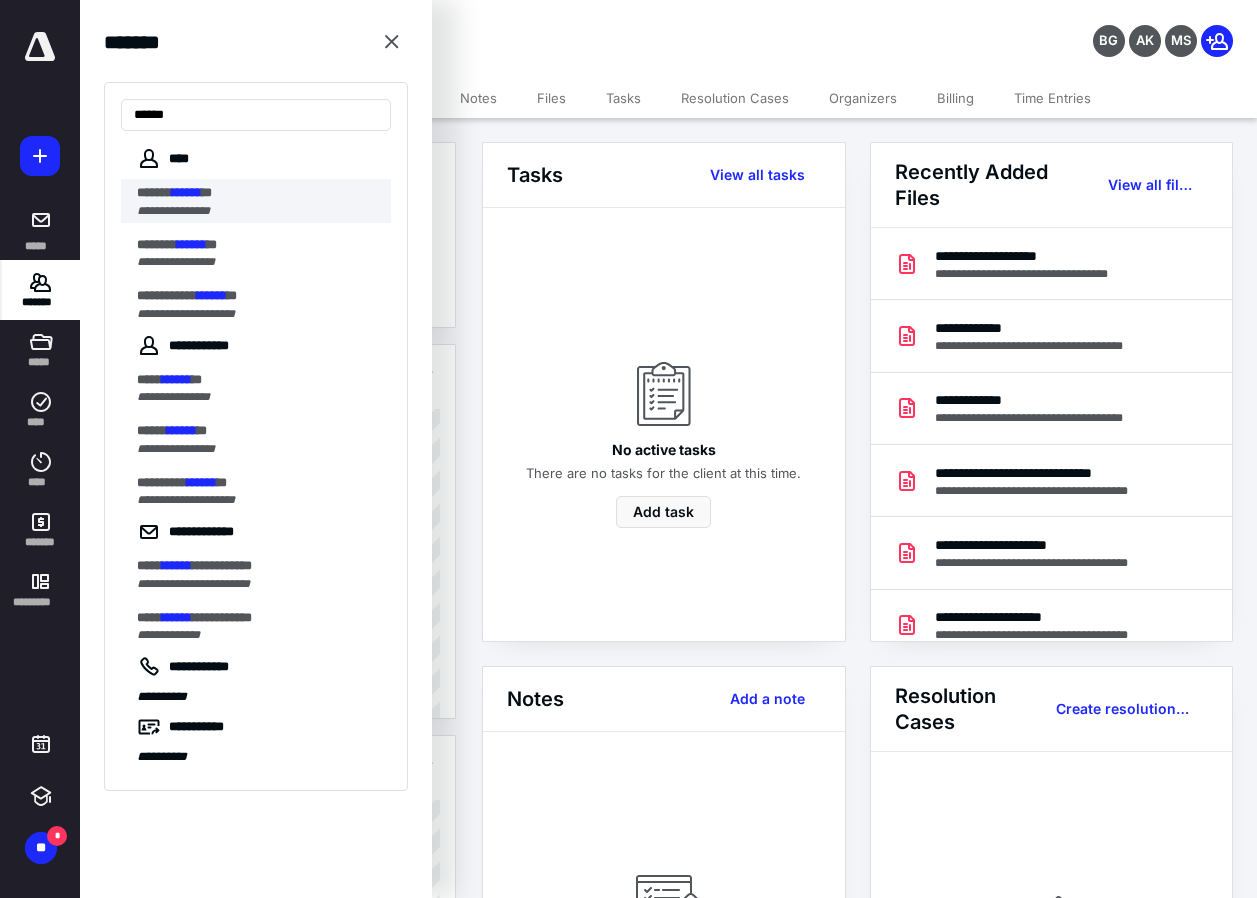 type on "******" 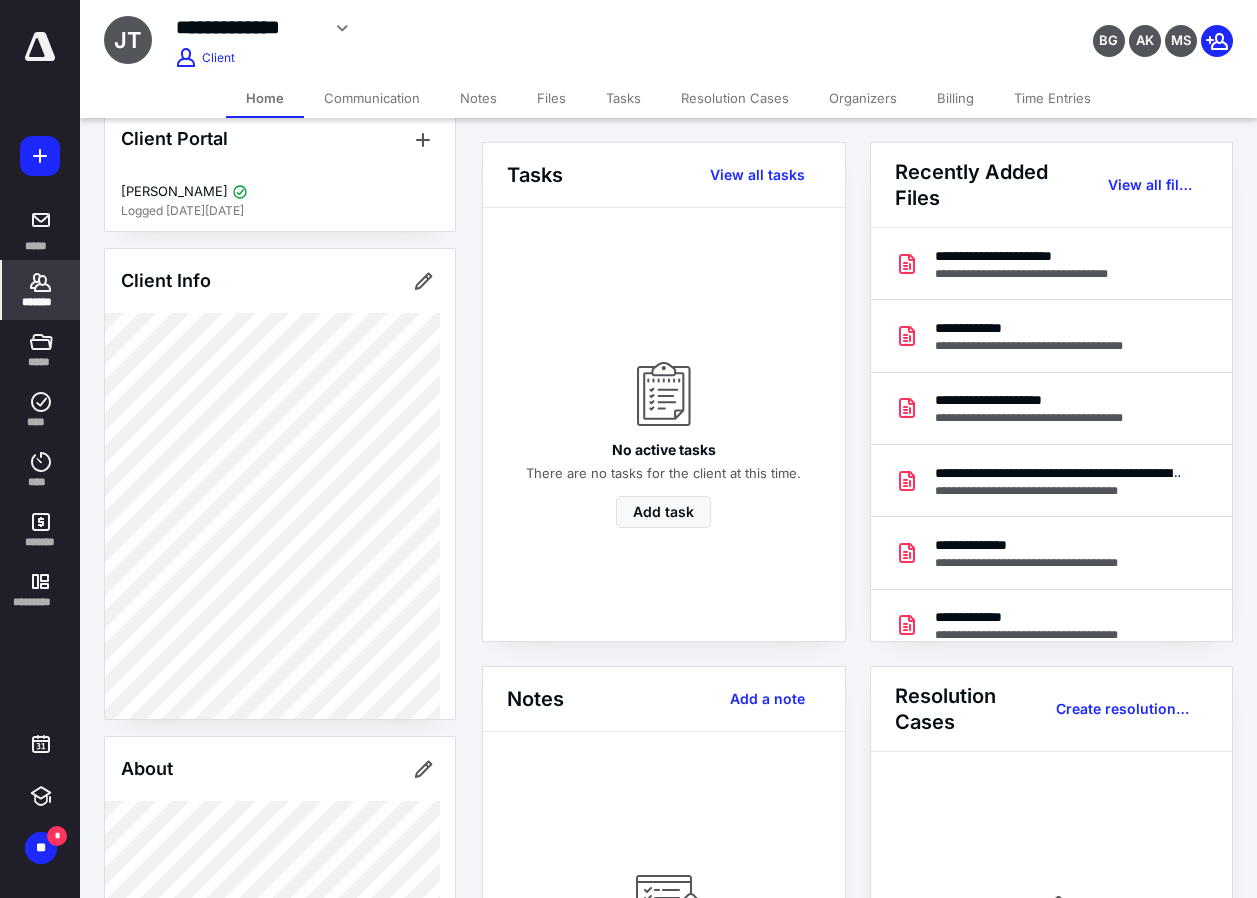 scroll, scrollTop: 0, scrollLeft: 0, axis: both 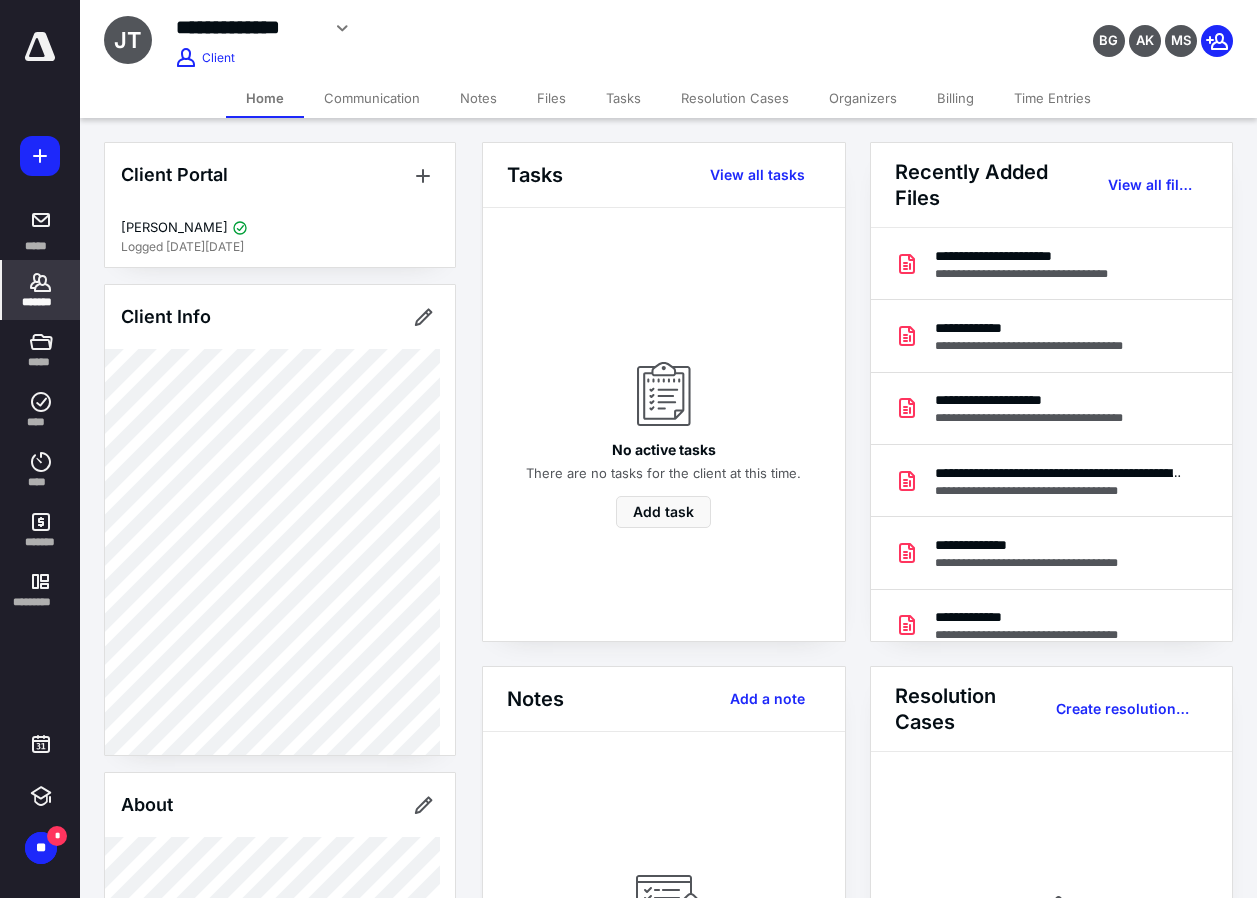 click 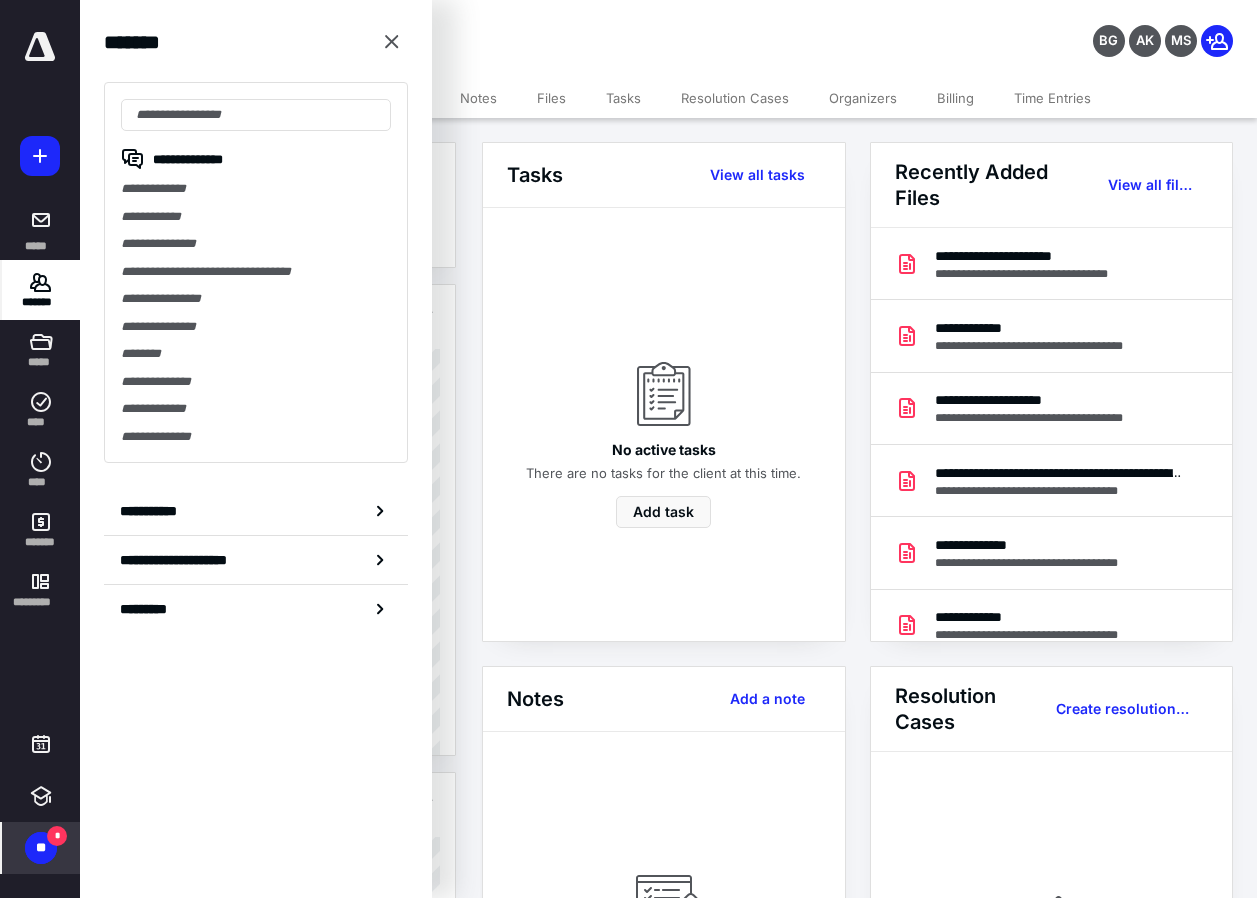click on "**" at bounding box center (41, 848) 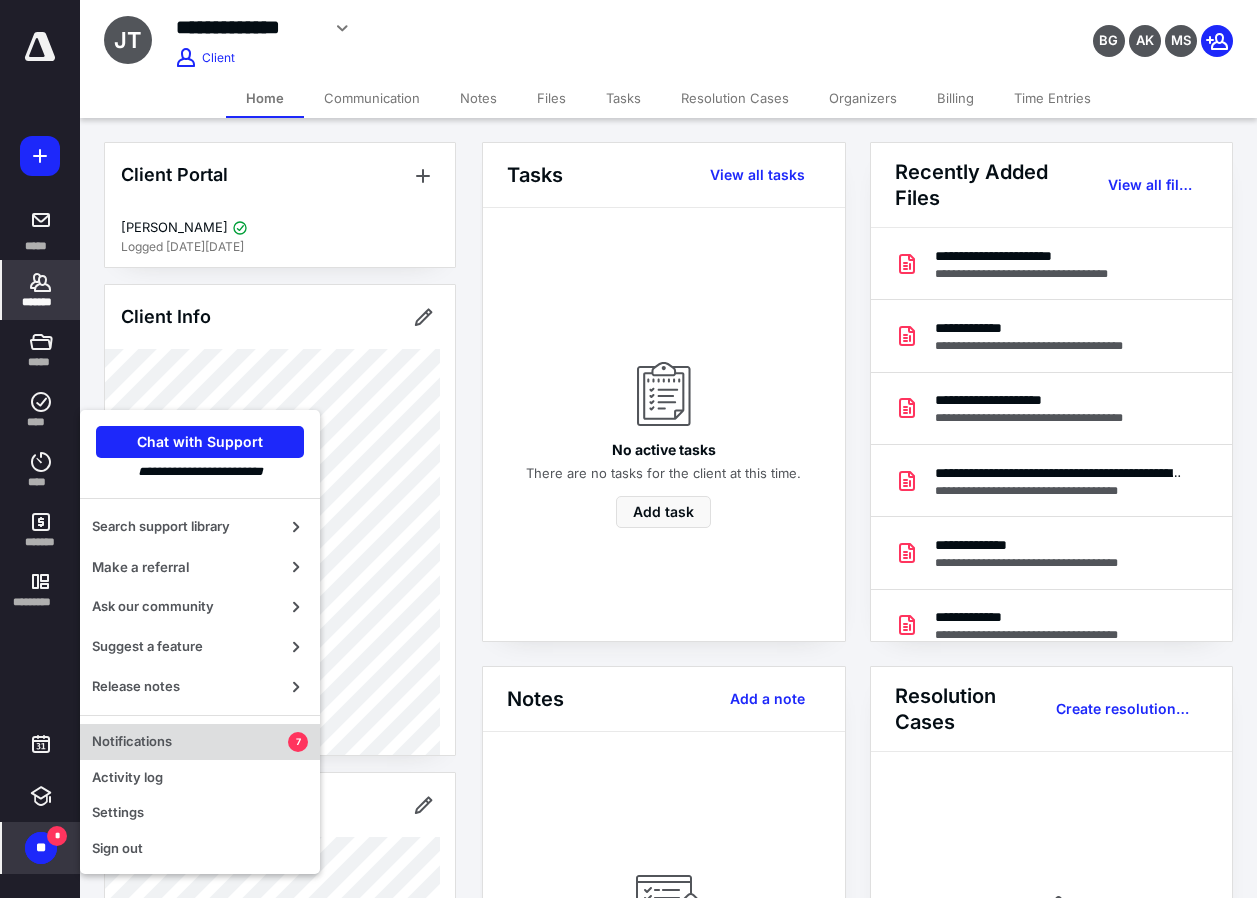 click on "Notifications" at bounding box center [190, 742] 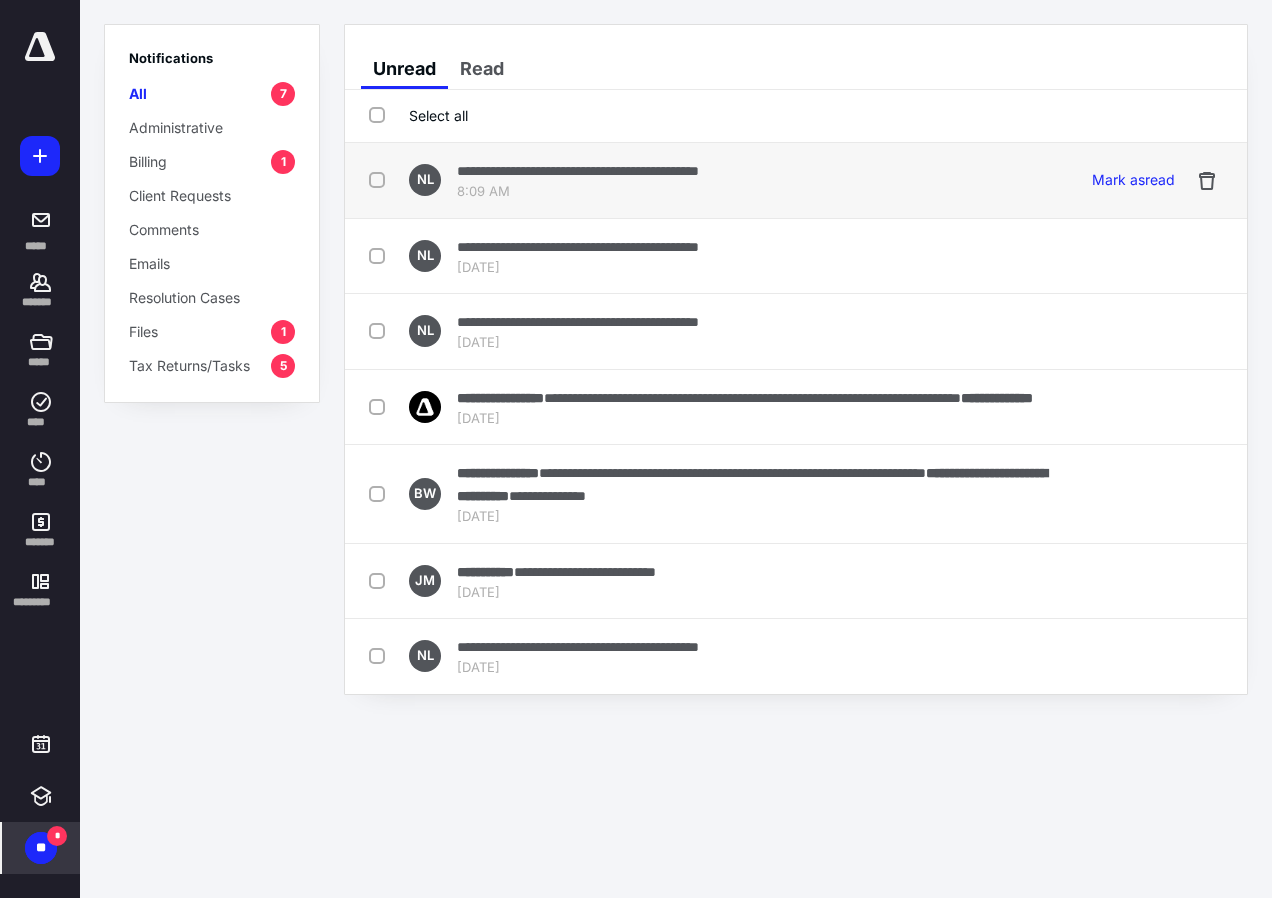 drag, startPoint x: 448, startPoint y: 109, endPoint x: 742, endPoint y: 169, distance: 300.06 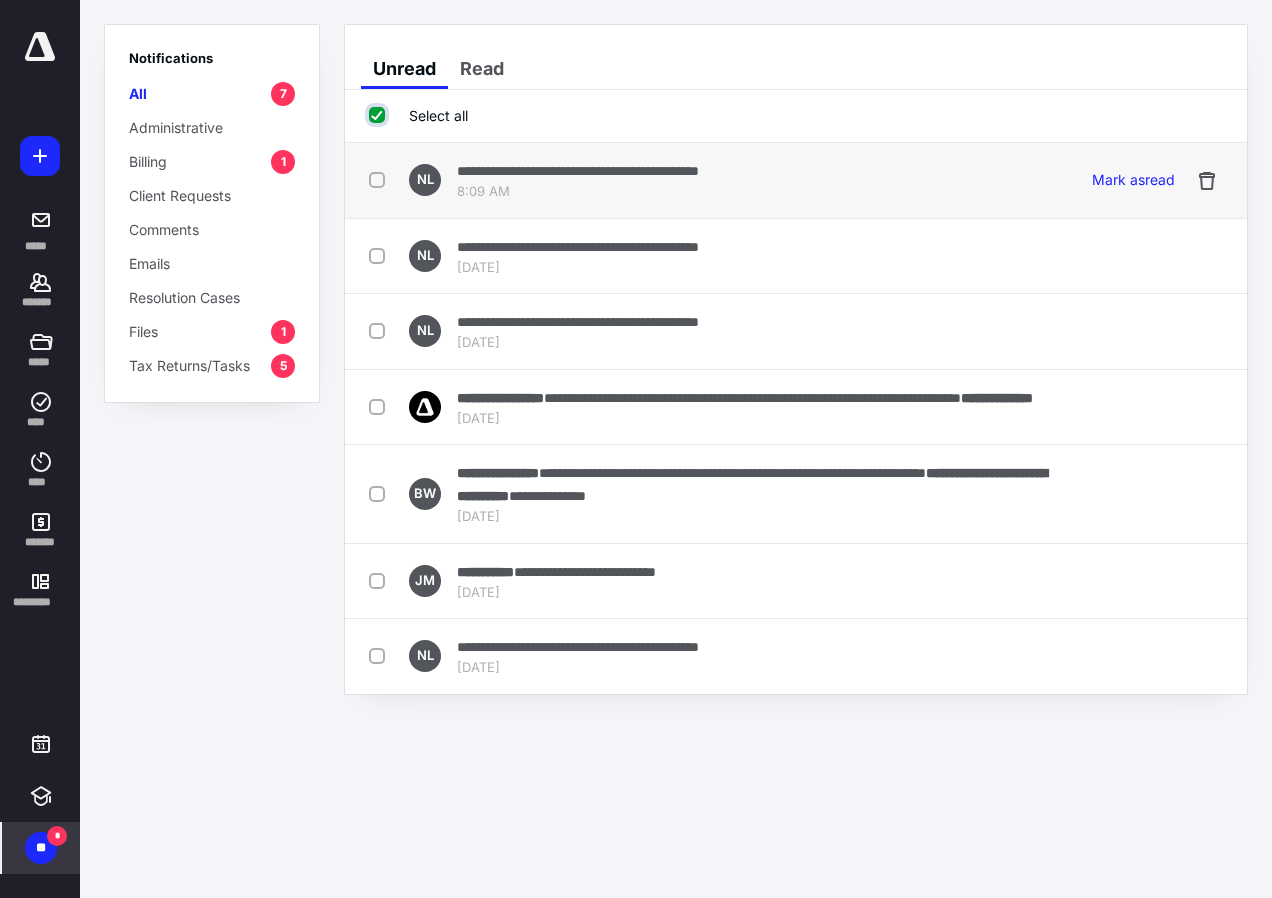 checkbox on "true" 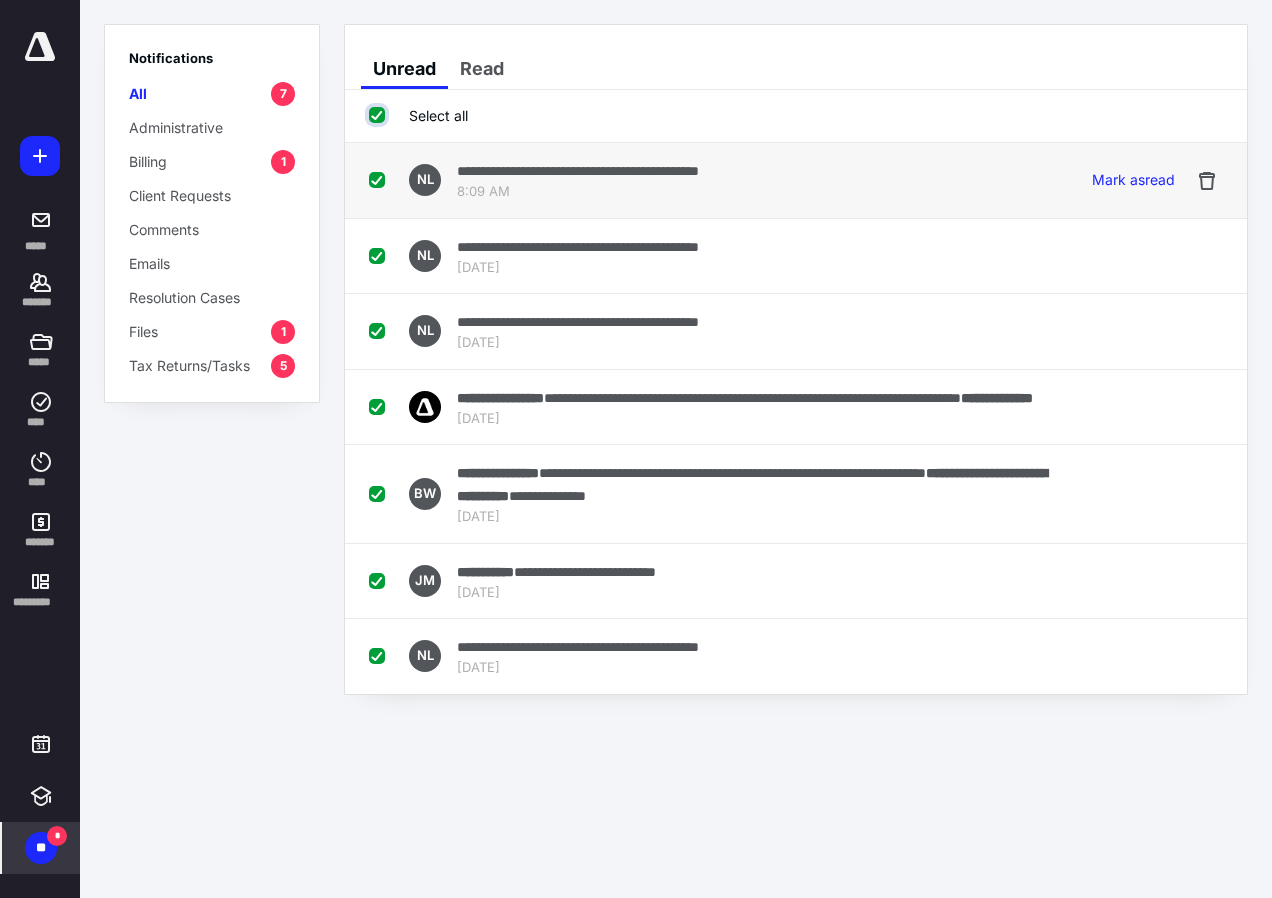 checkbox on "true" 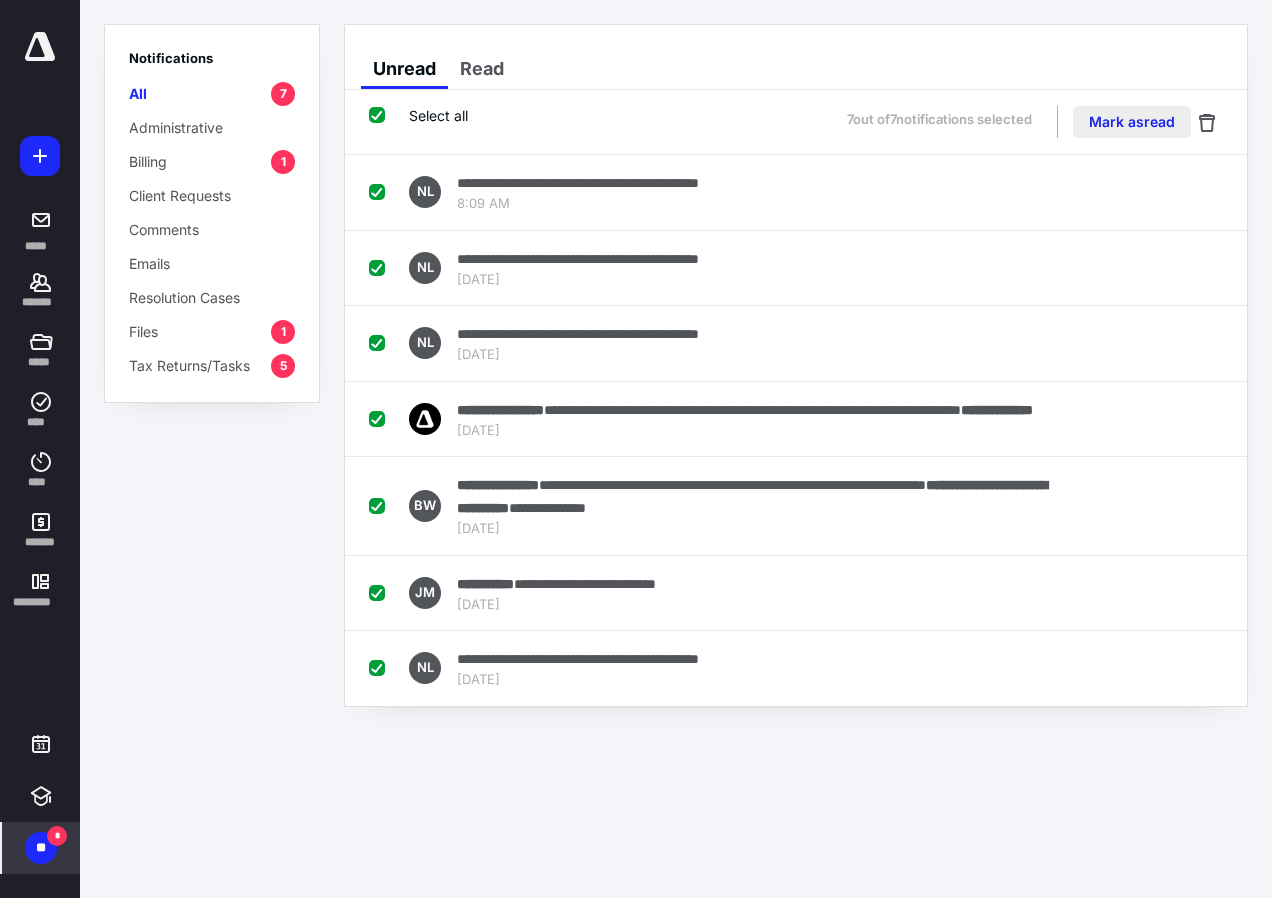 click on "Mark as  read" at bounding box center [1132, 122] 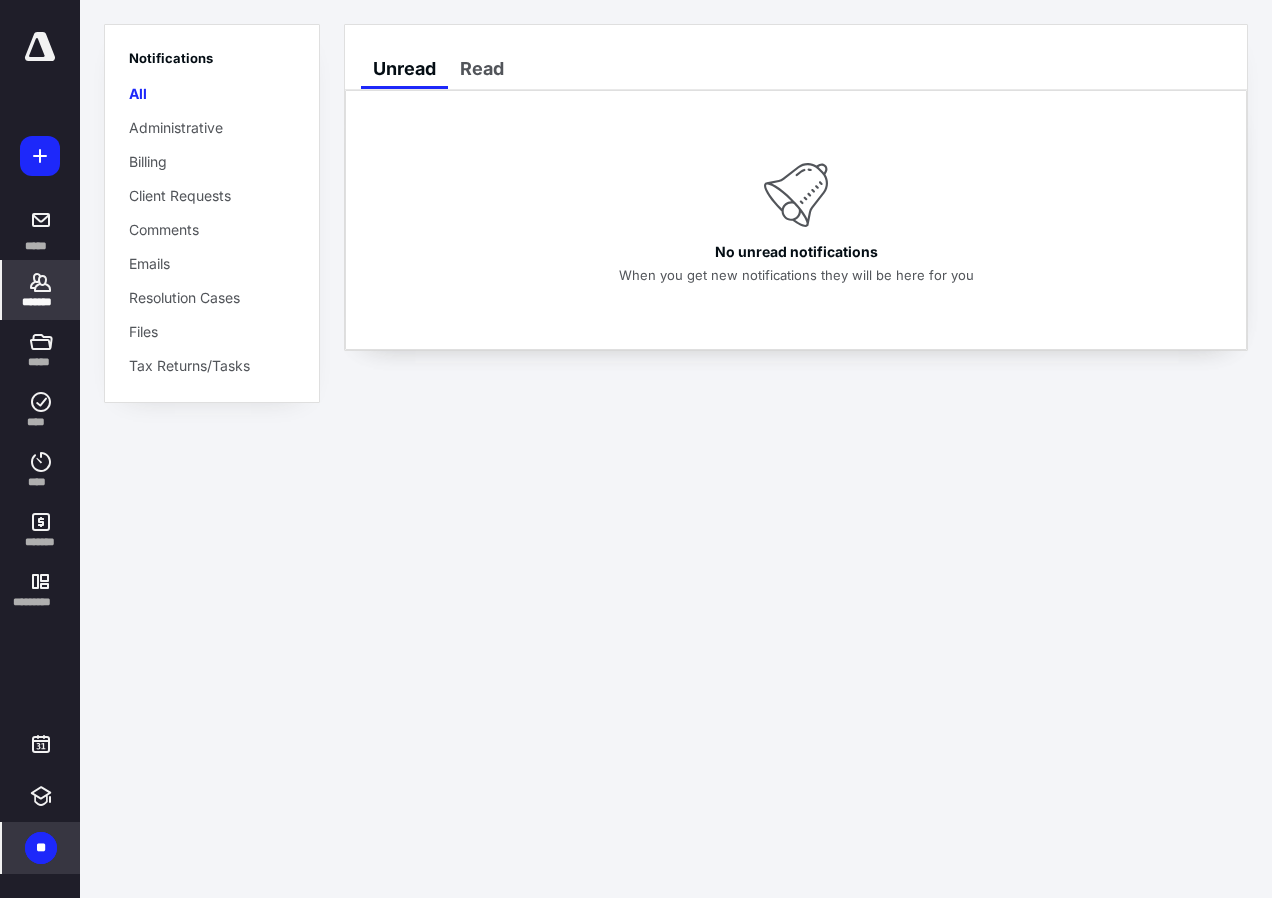 click 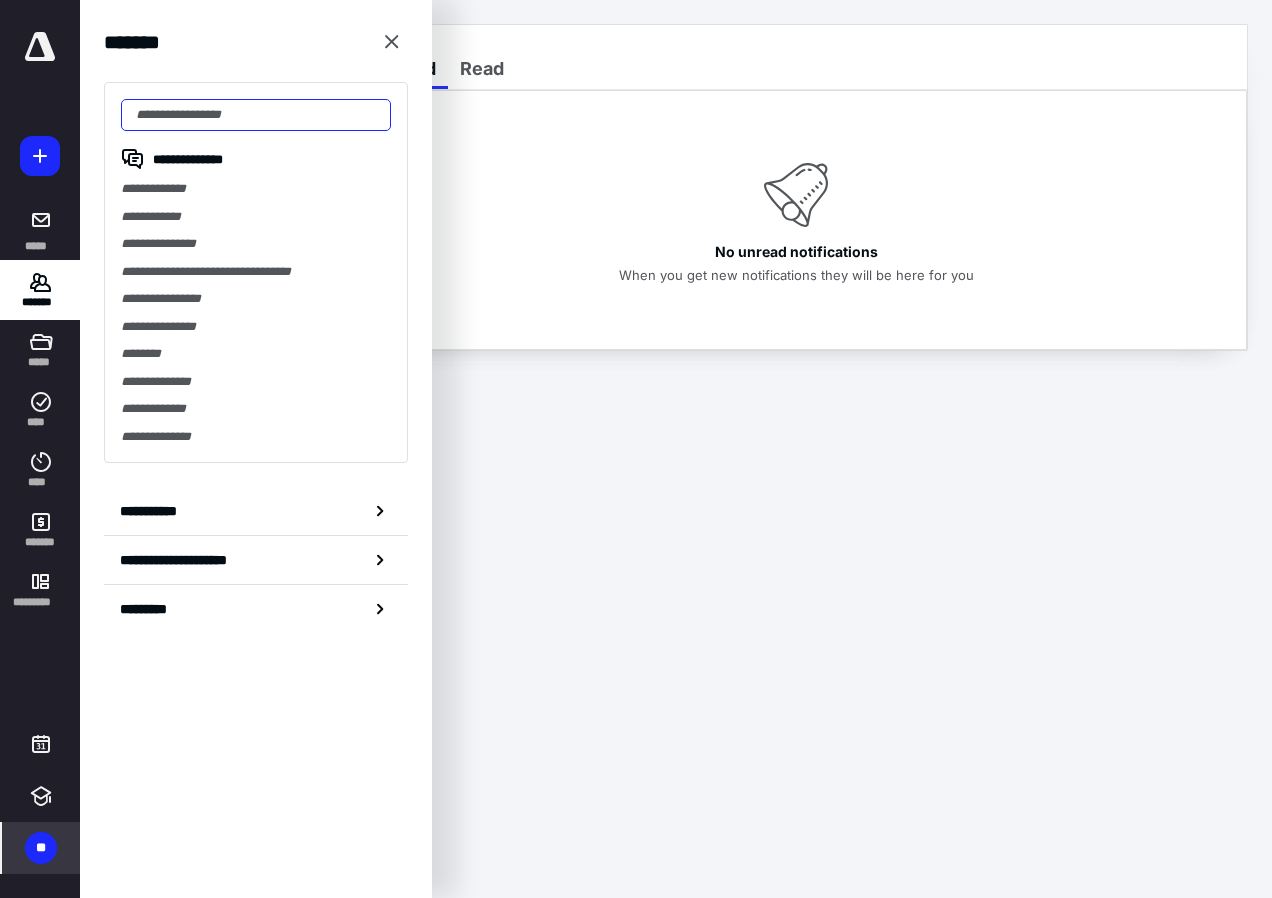 click at bounding box center (256, 115) 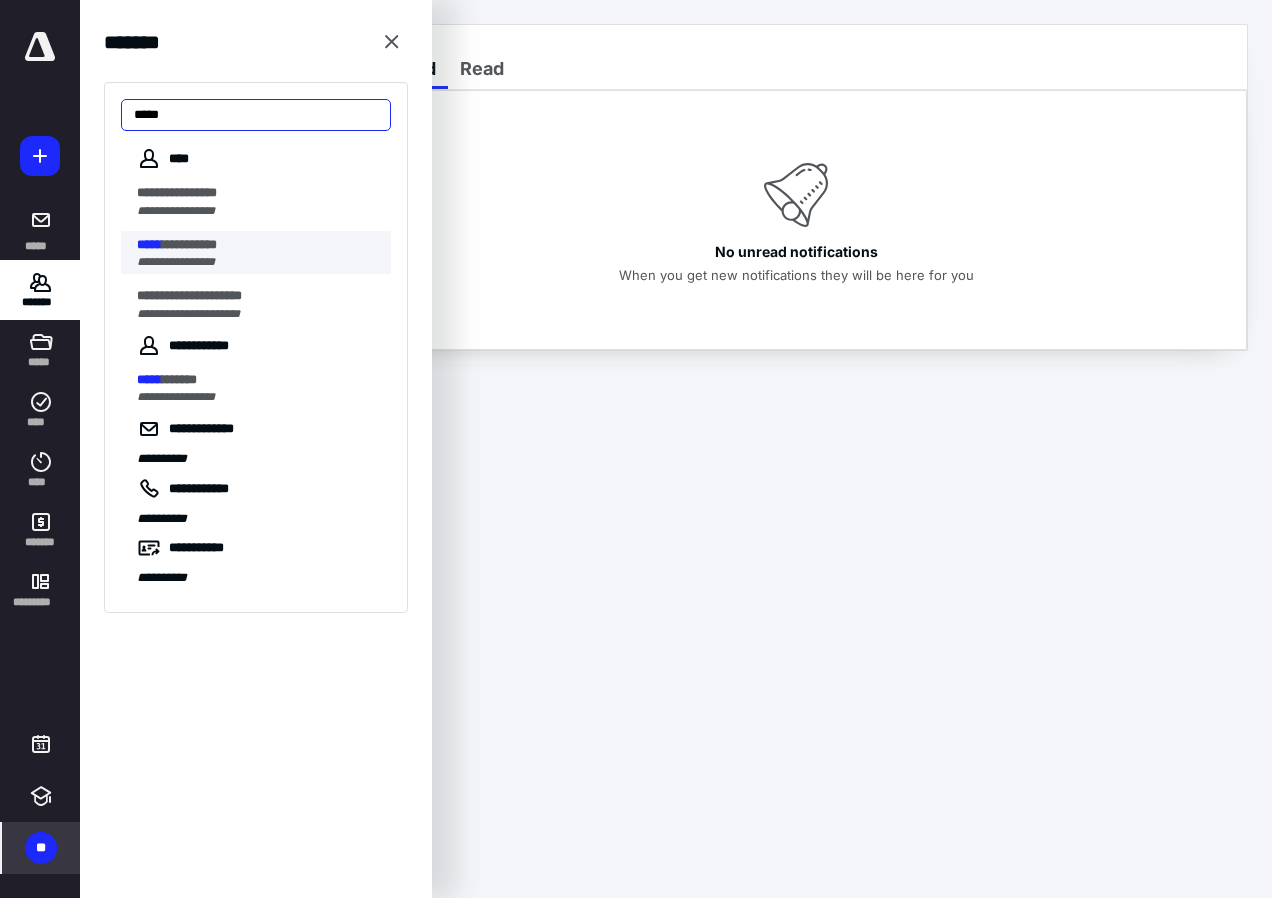 type on "*****" 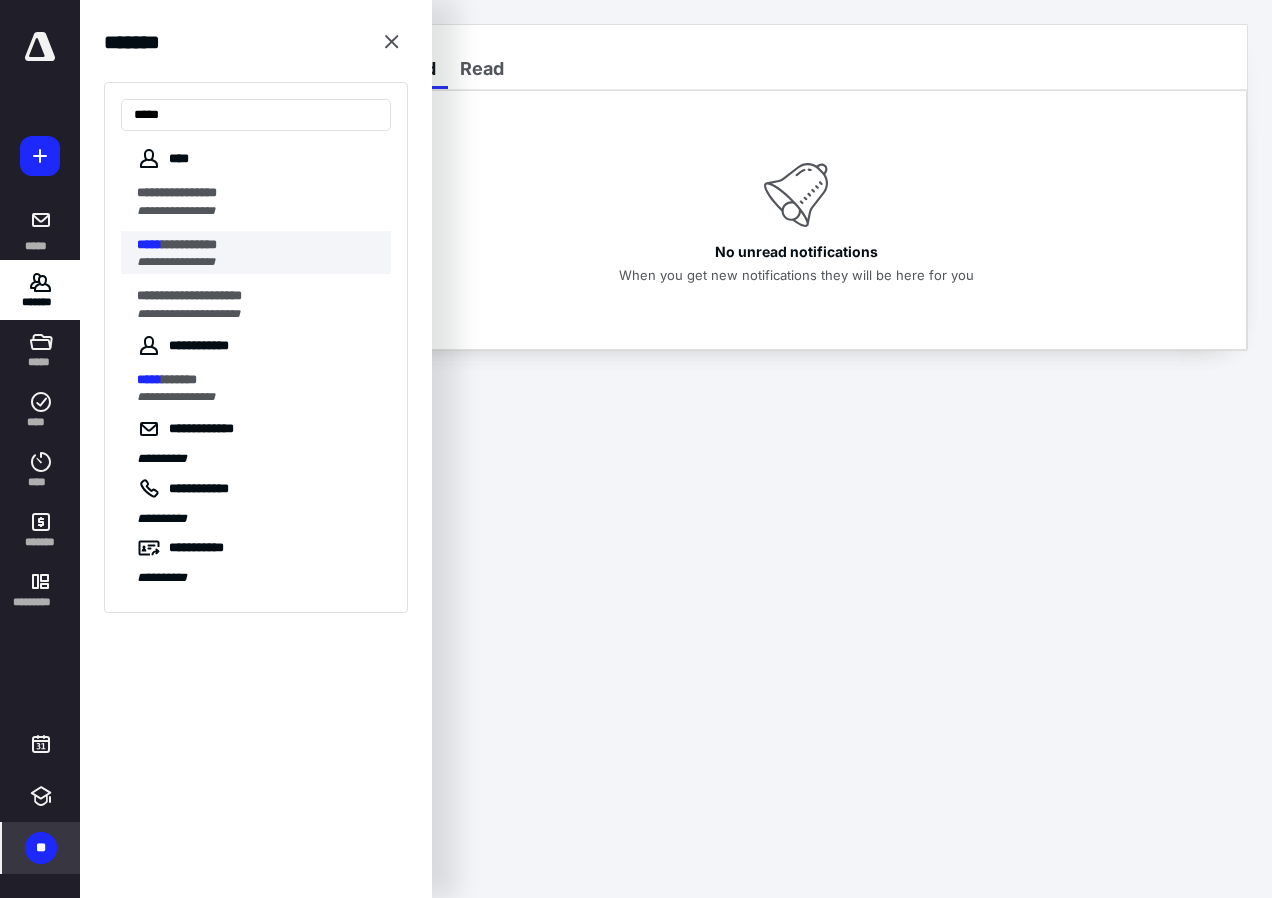 click on "**********" at bounding box center (189, 244) 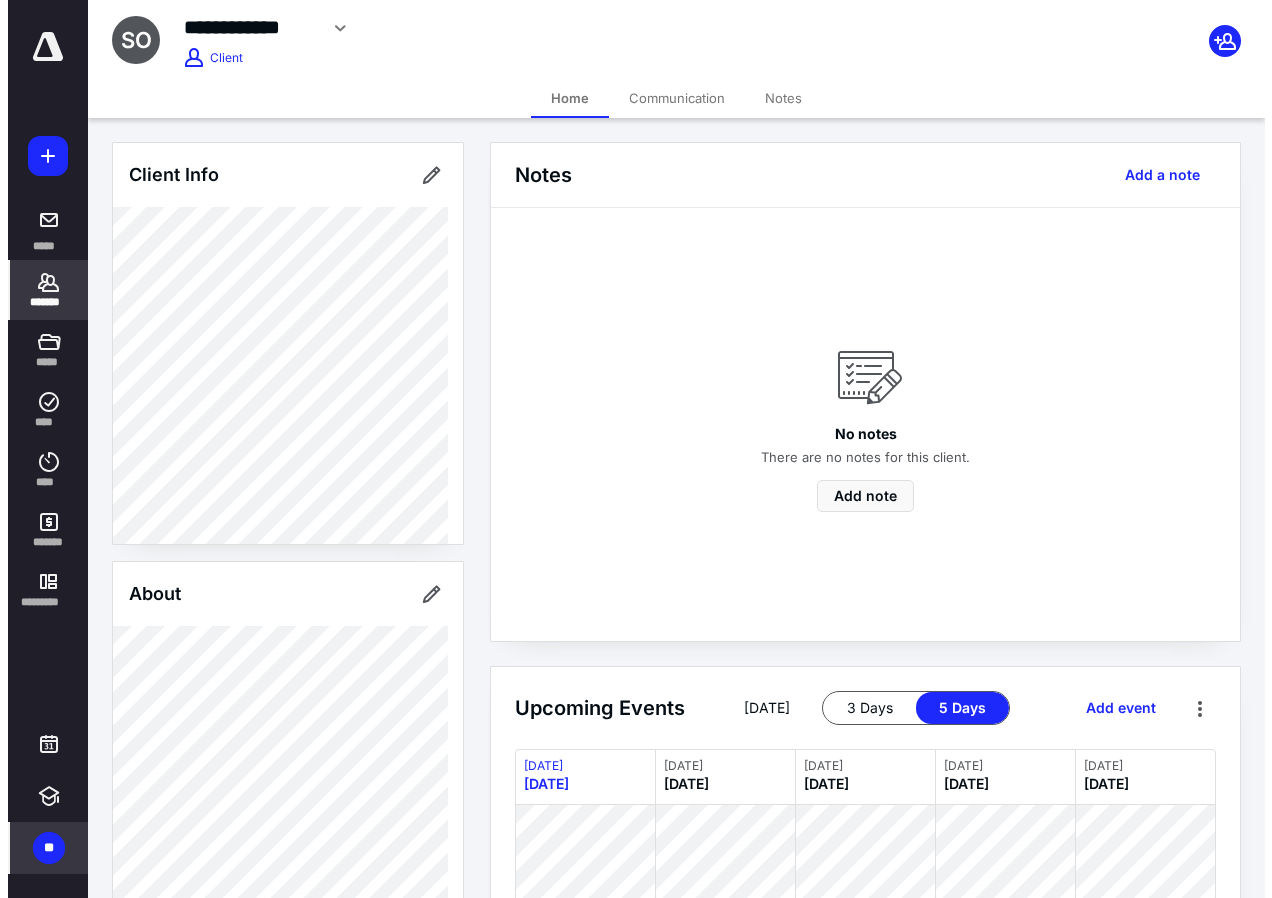 scroll, scrollTop: 600, scrollLeft: 0, axis: vertical 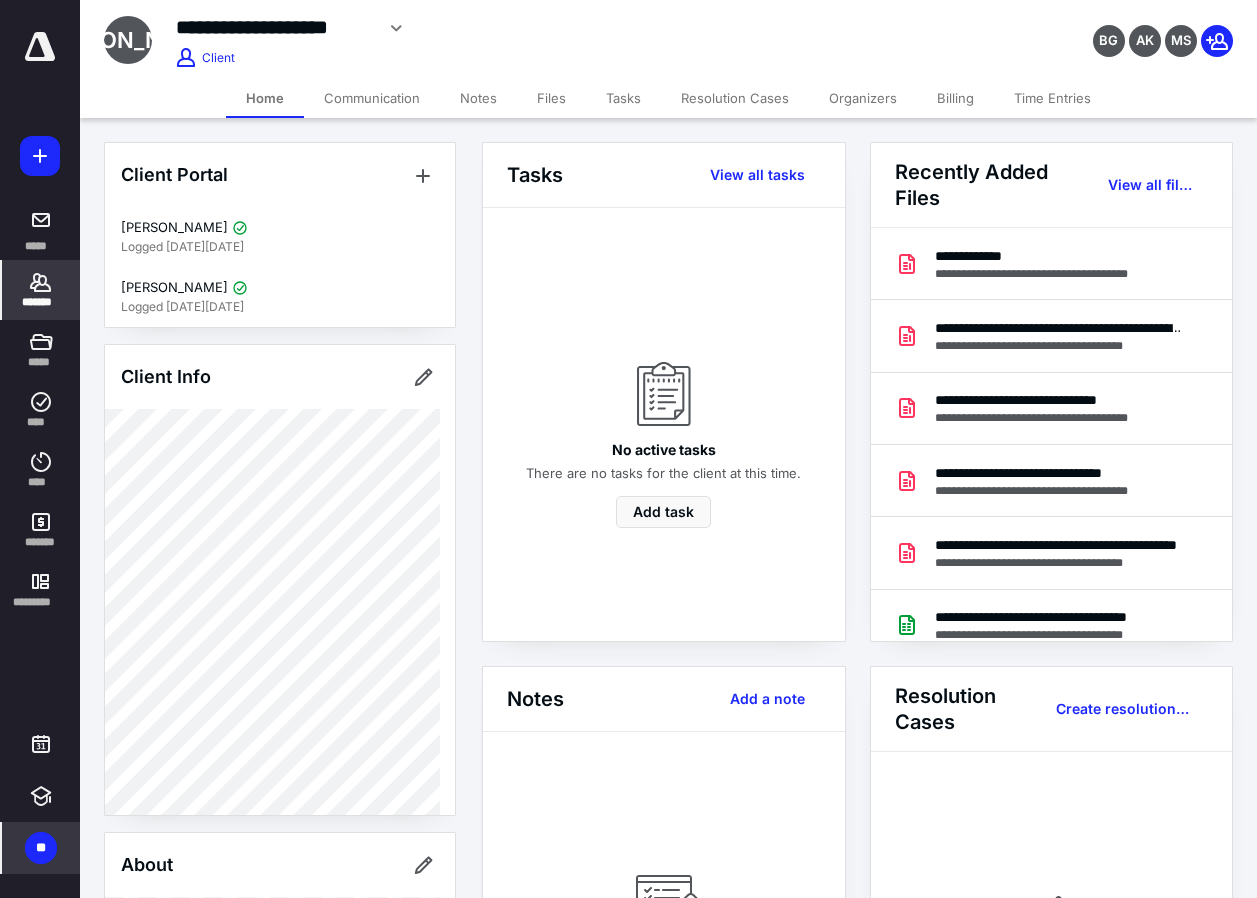 click on "Files" at bounding box center (551, 98) 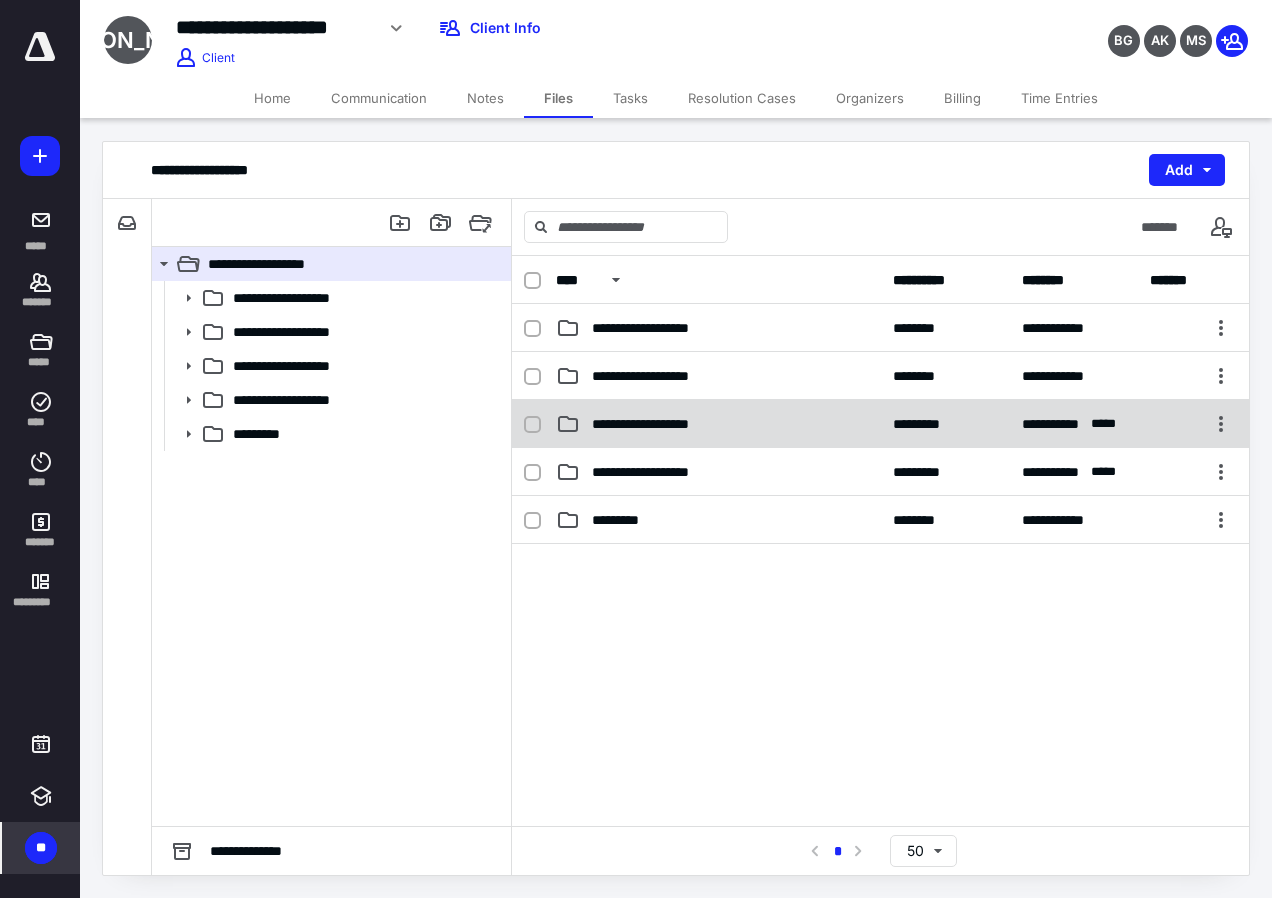 click on "**********" at bounding box center (656, 424) 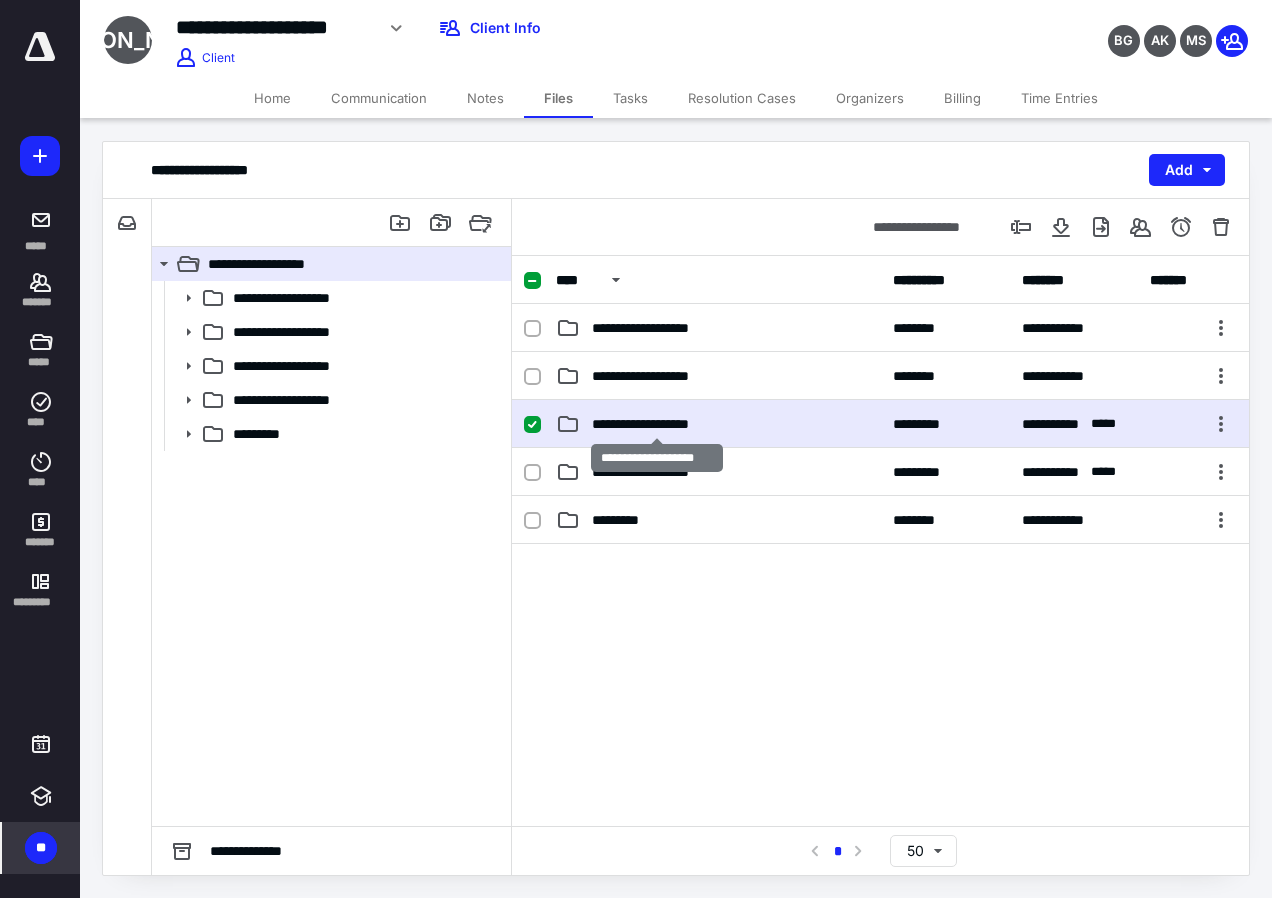 click on "**********" at bounding box center [656, 424] 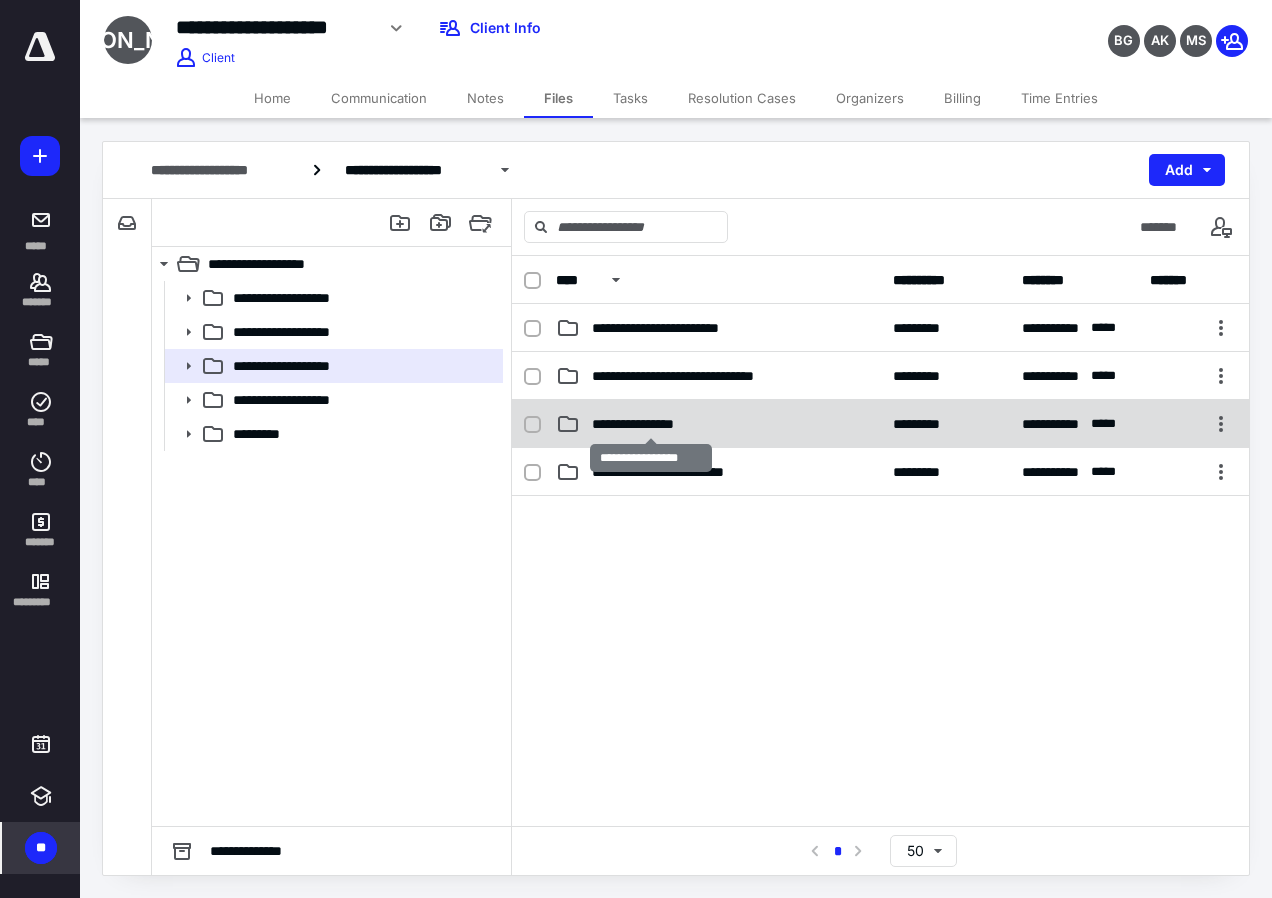 click on "**********" at bounding box center (650, 424) 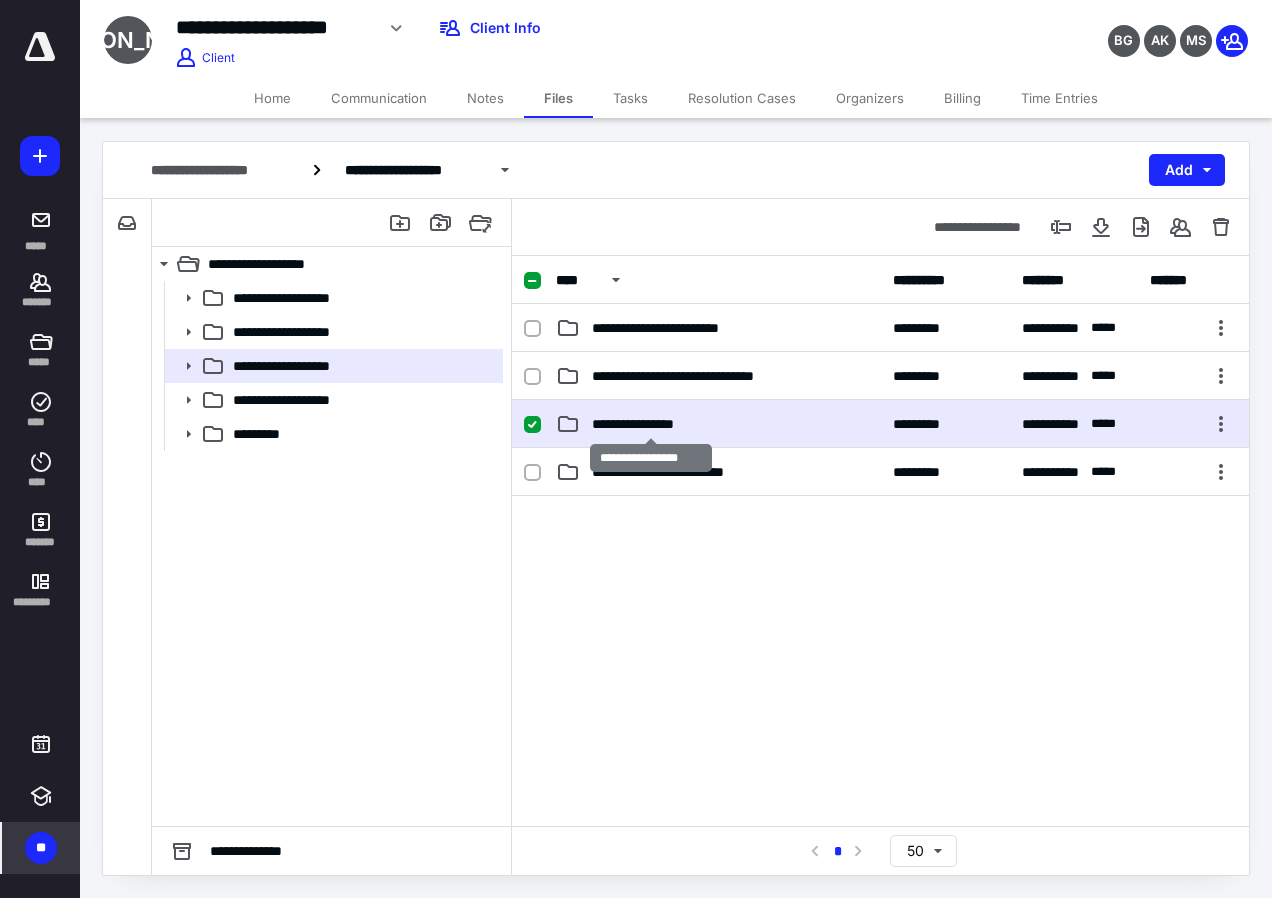 click on "**********" at bounding box center (650, 424) 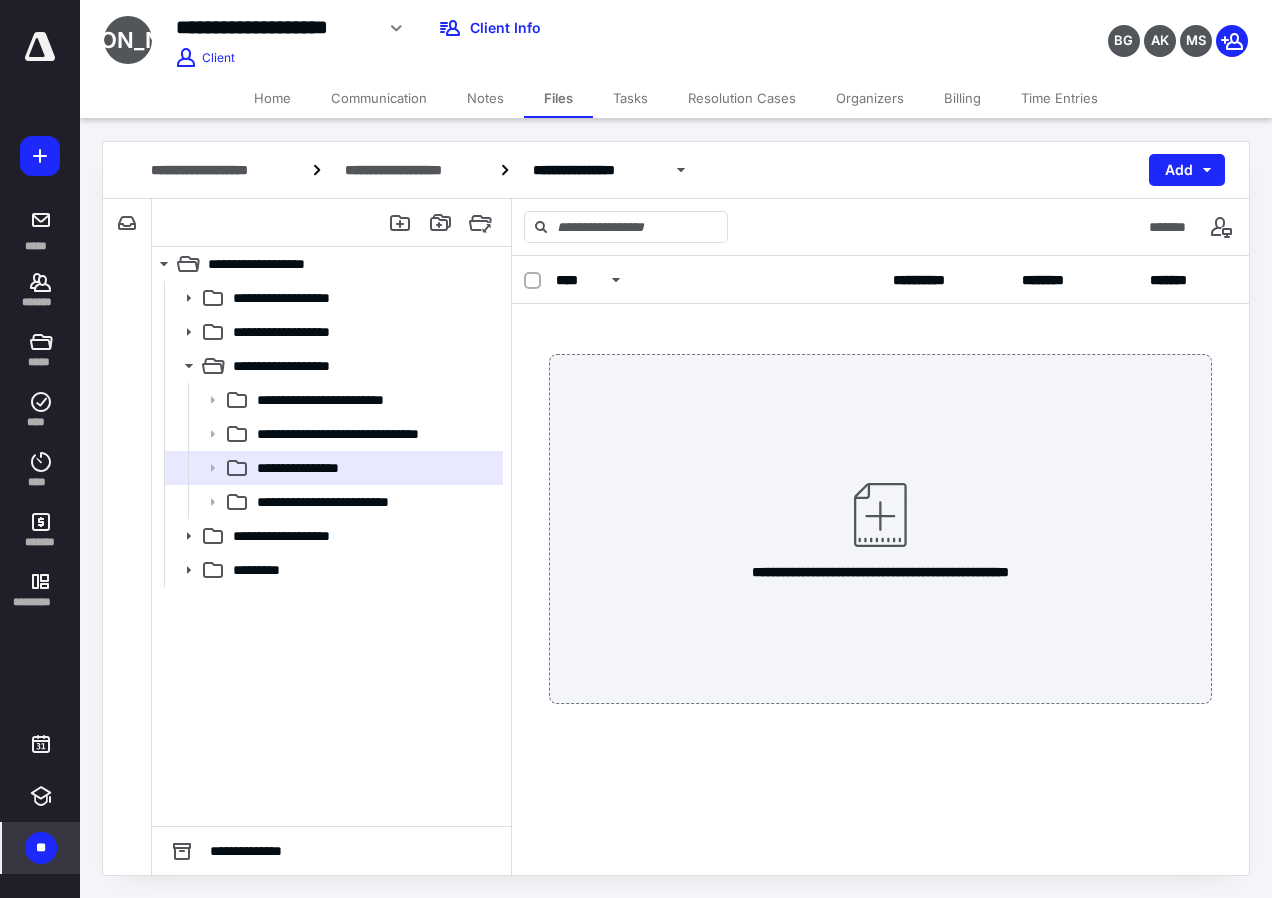 click on "Notes" at bounding box center [485, 98] 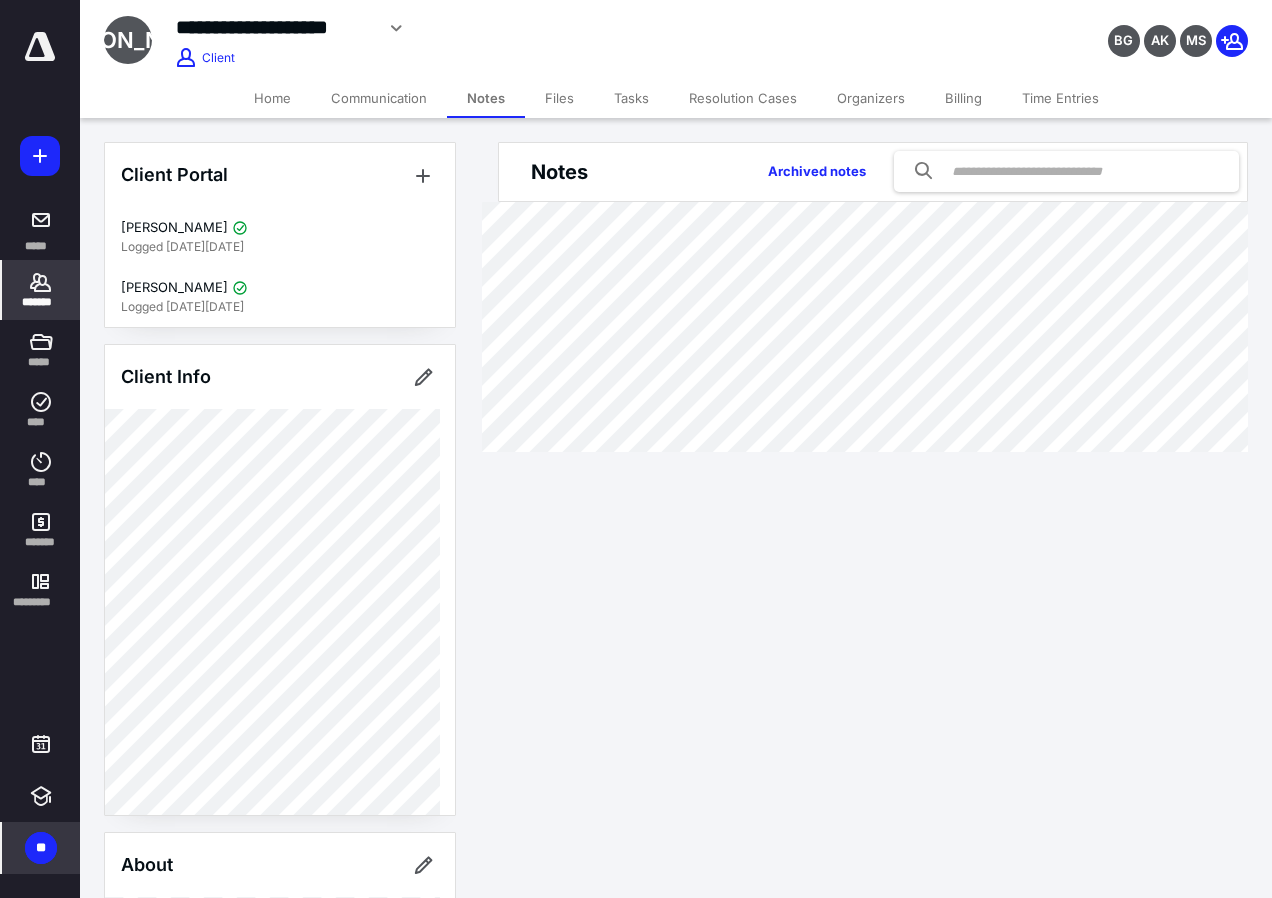 click on "Communication" at bounding box center (379, 98) 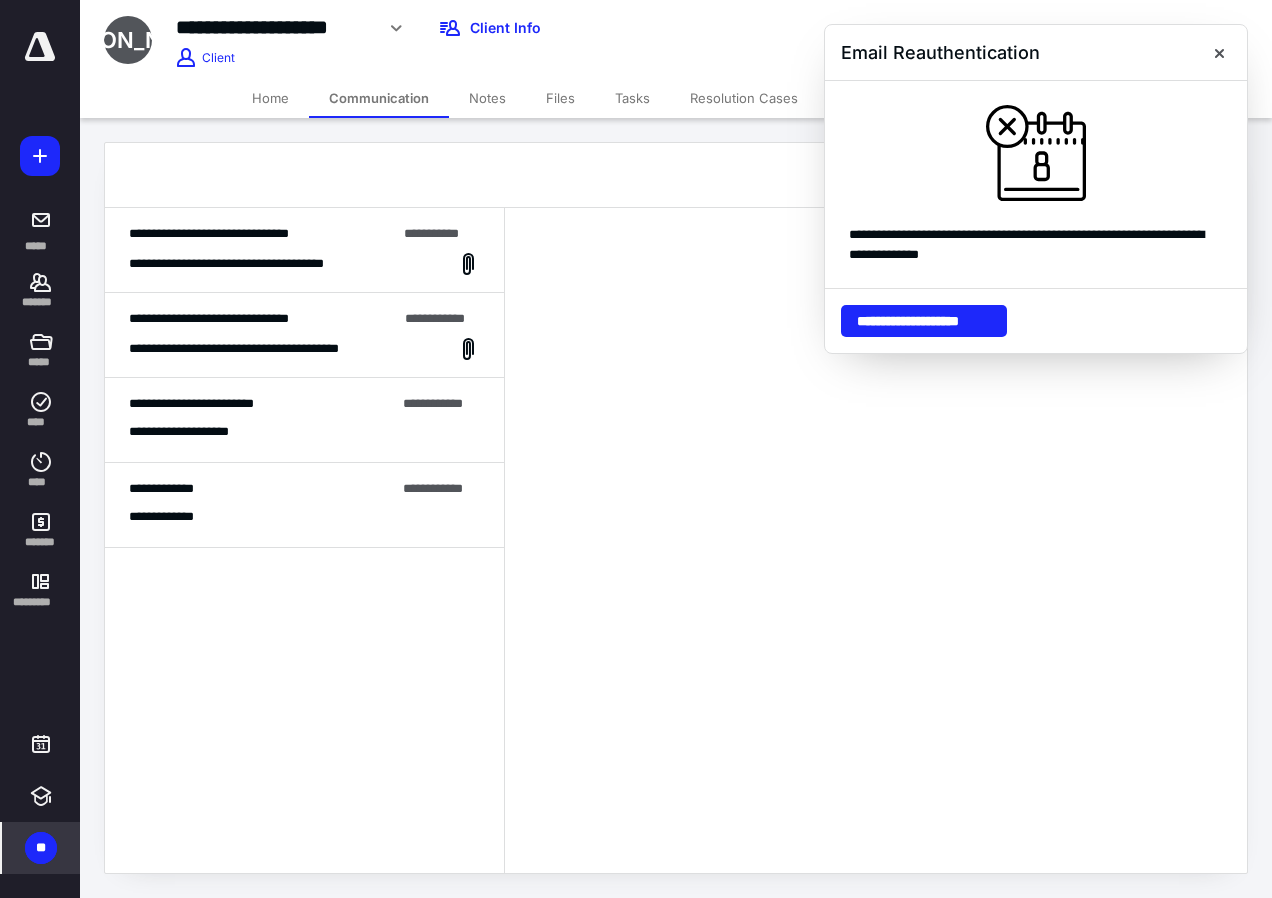 click on "Home" at bounding box center [270, 98] 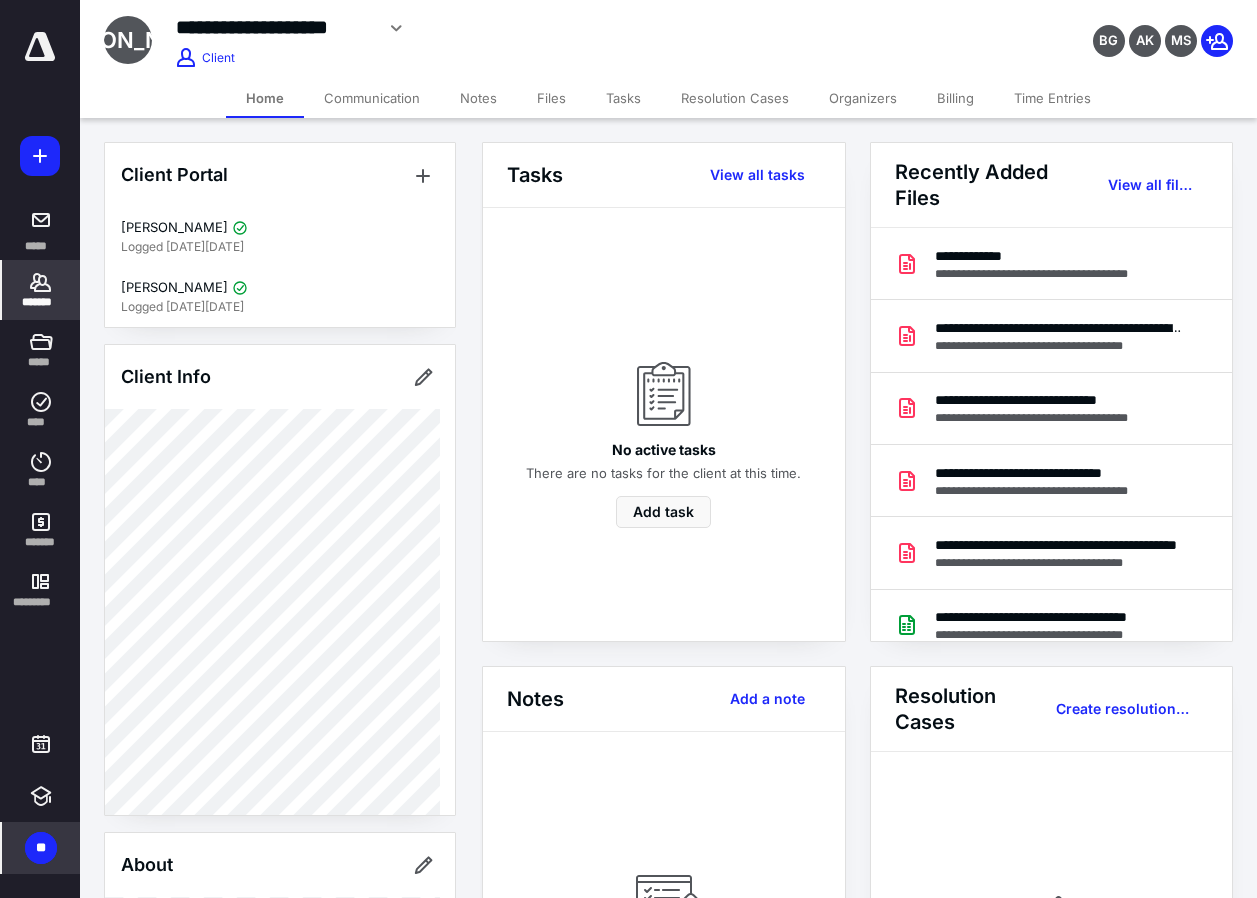 click on "Files" at bounding box center [551, 98] 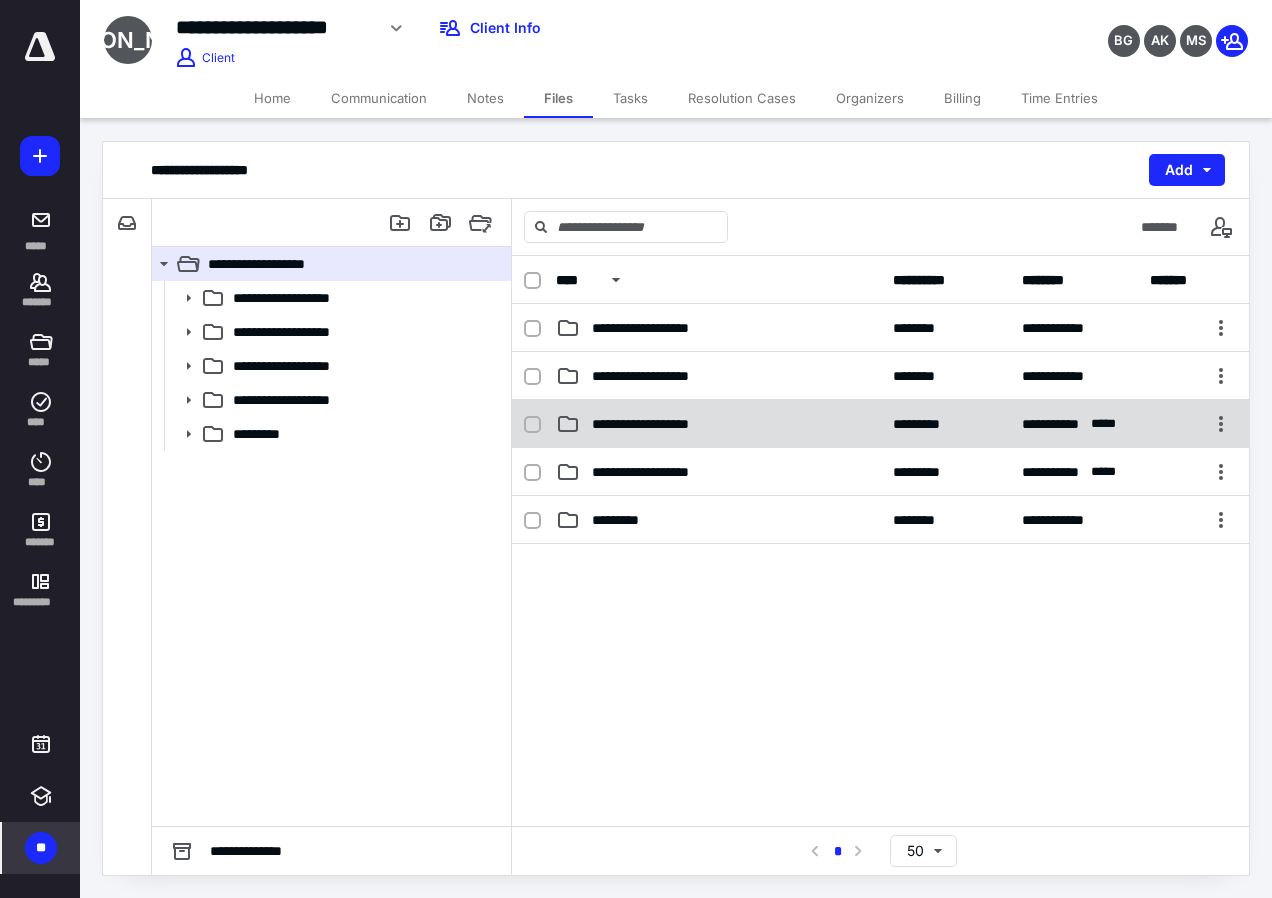 click on "**********" at bounding box center [656, 424] 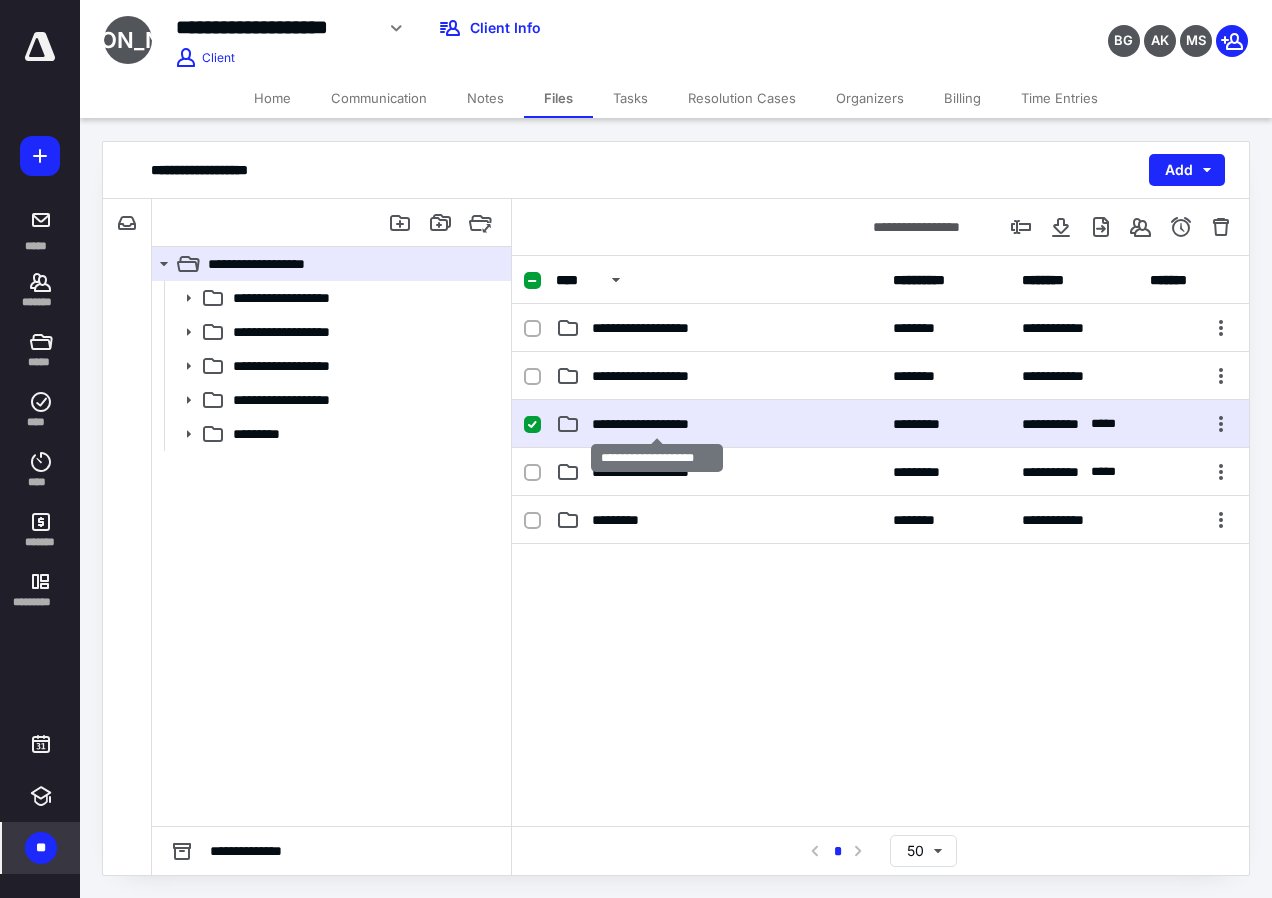click on "**********" at bounding box center [656, 424] 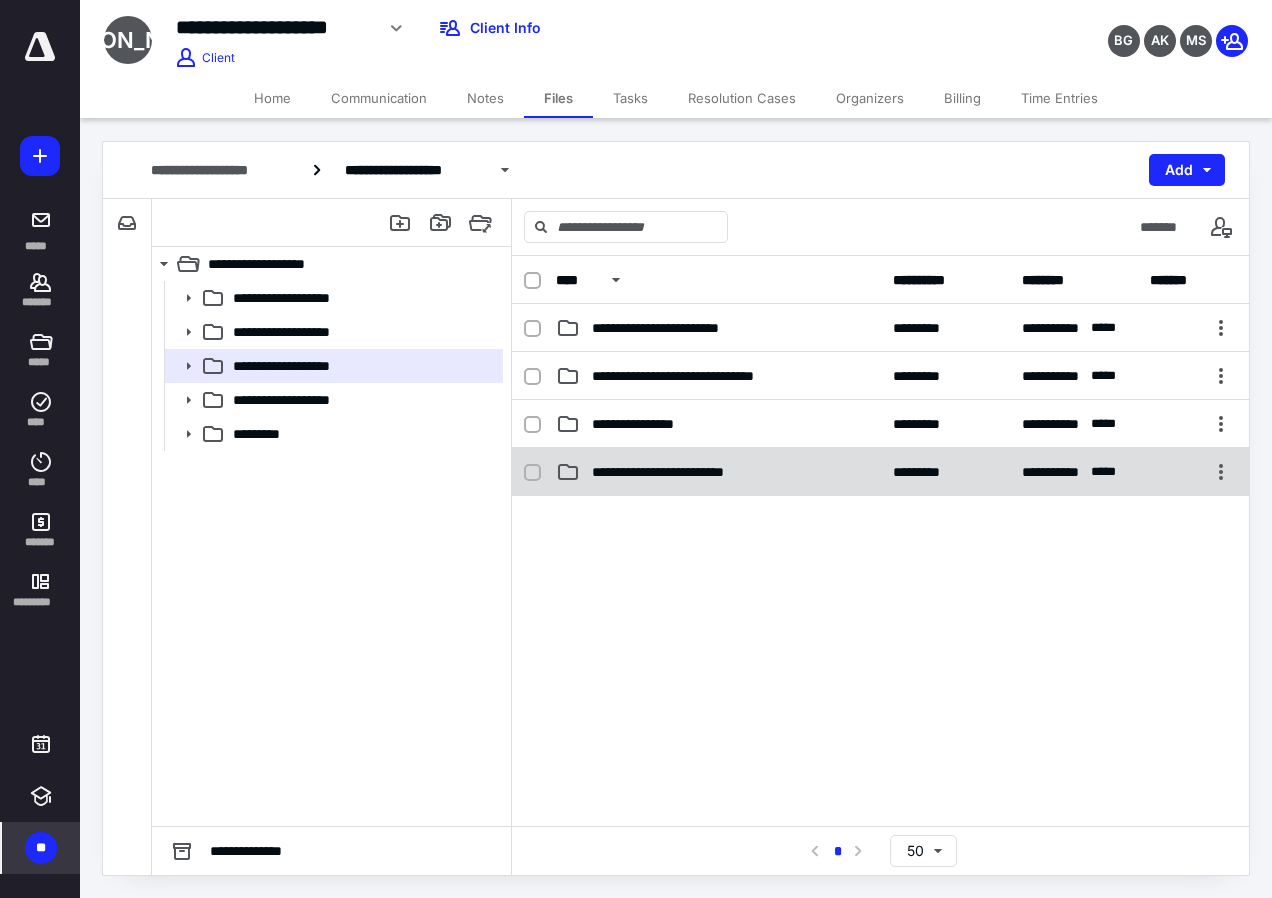click on "**********" at bounding box center [683, 472] 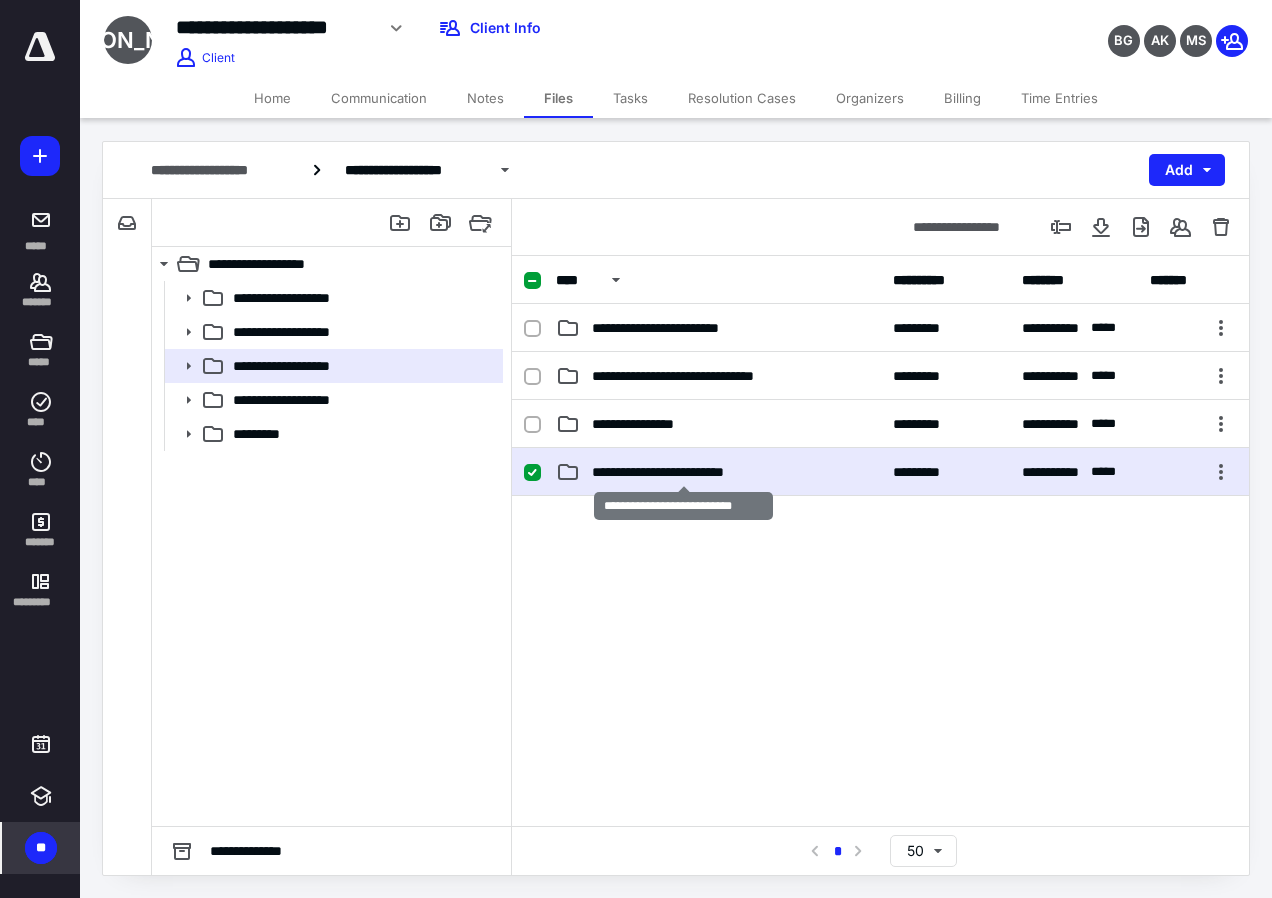click on "**********" at bounding box center (683, 472) 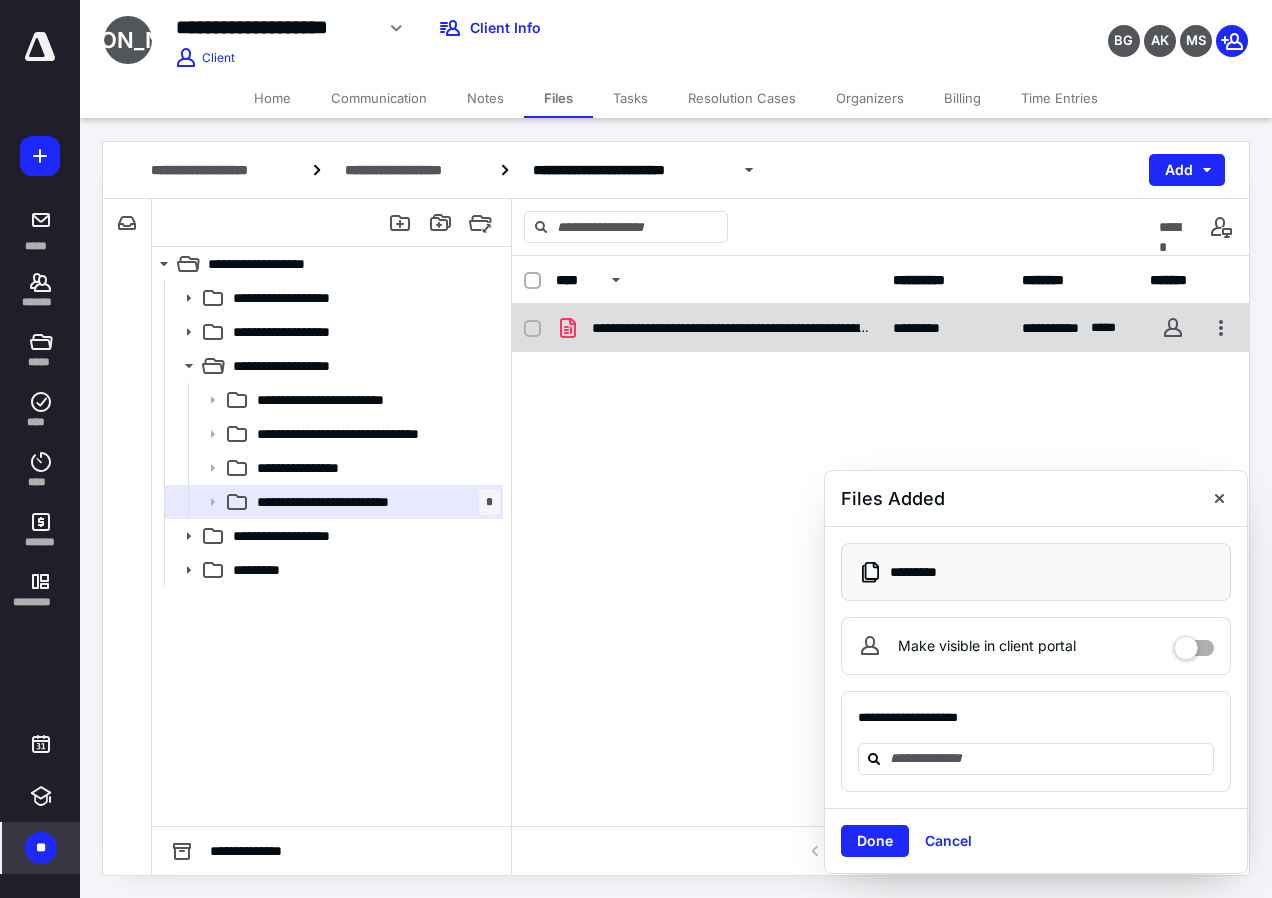 checkbox on "true" 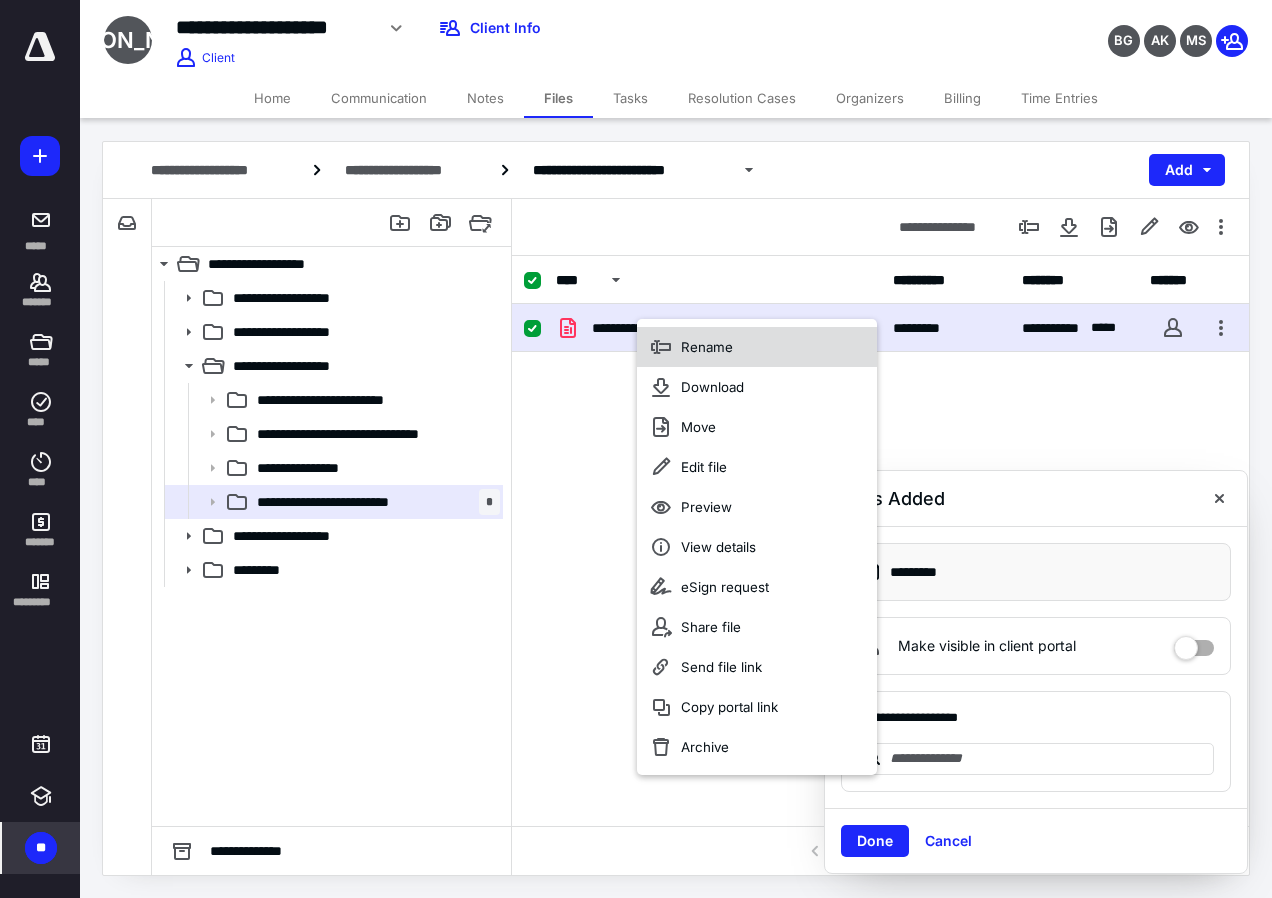 click on "Rename" at bounding box center [757, 347] 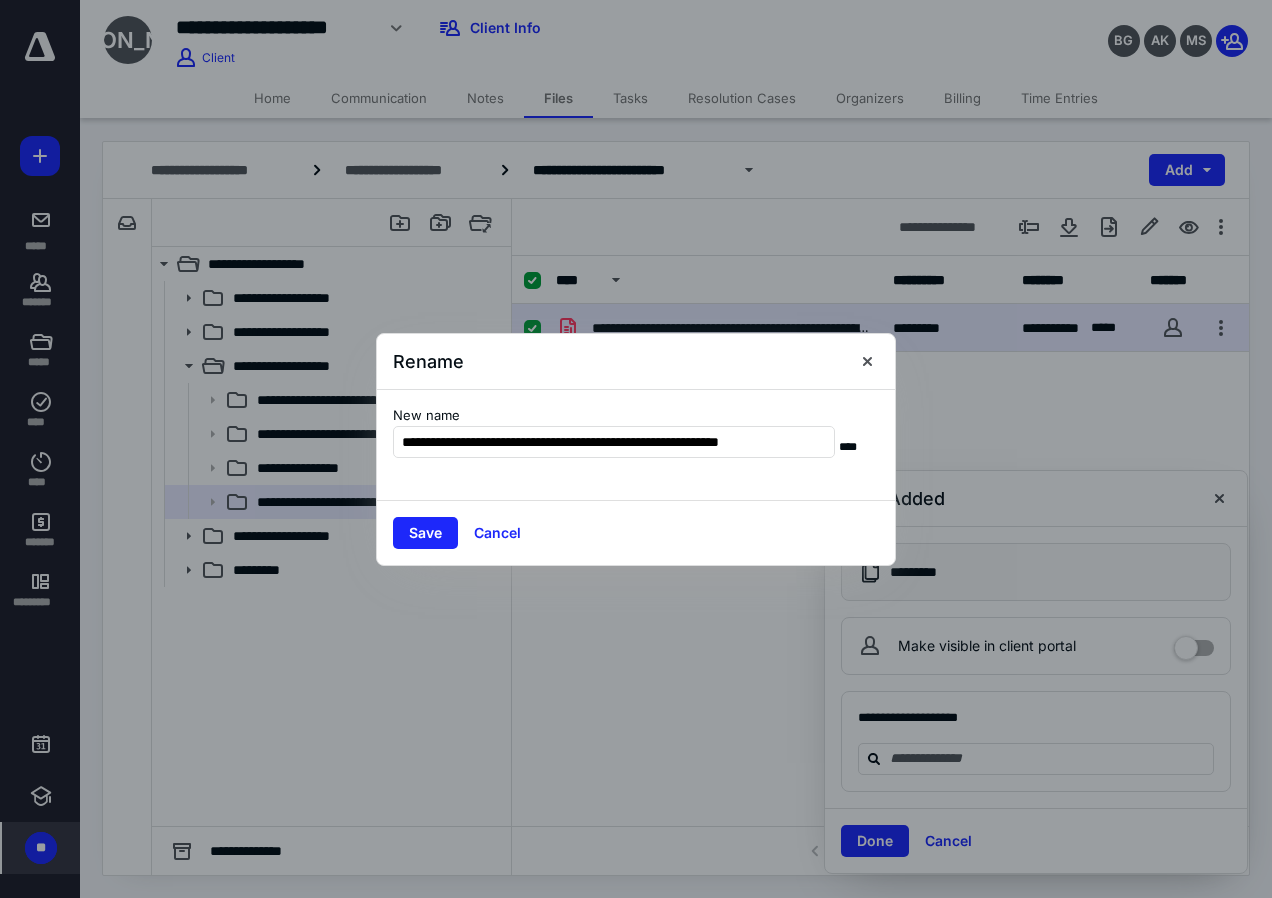 drag, startPoint x: 770, startPoint y: 444, endPoint x: 892, endPoint y: 460, distance: 123.04471 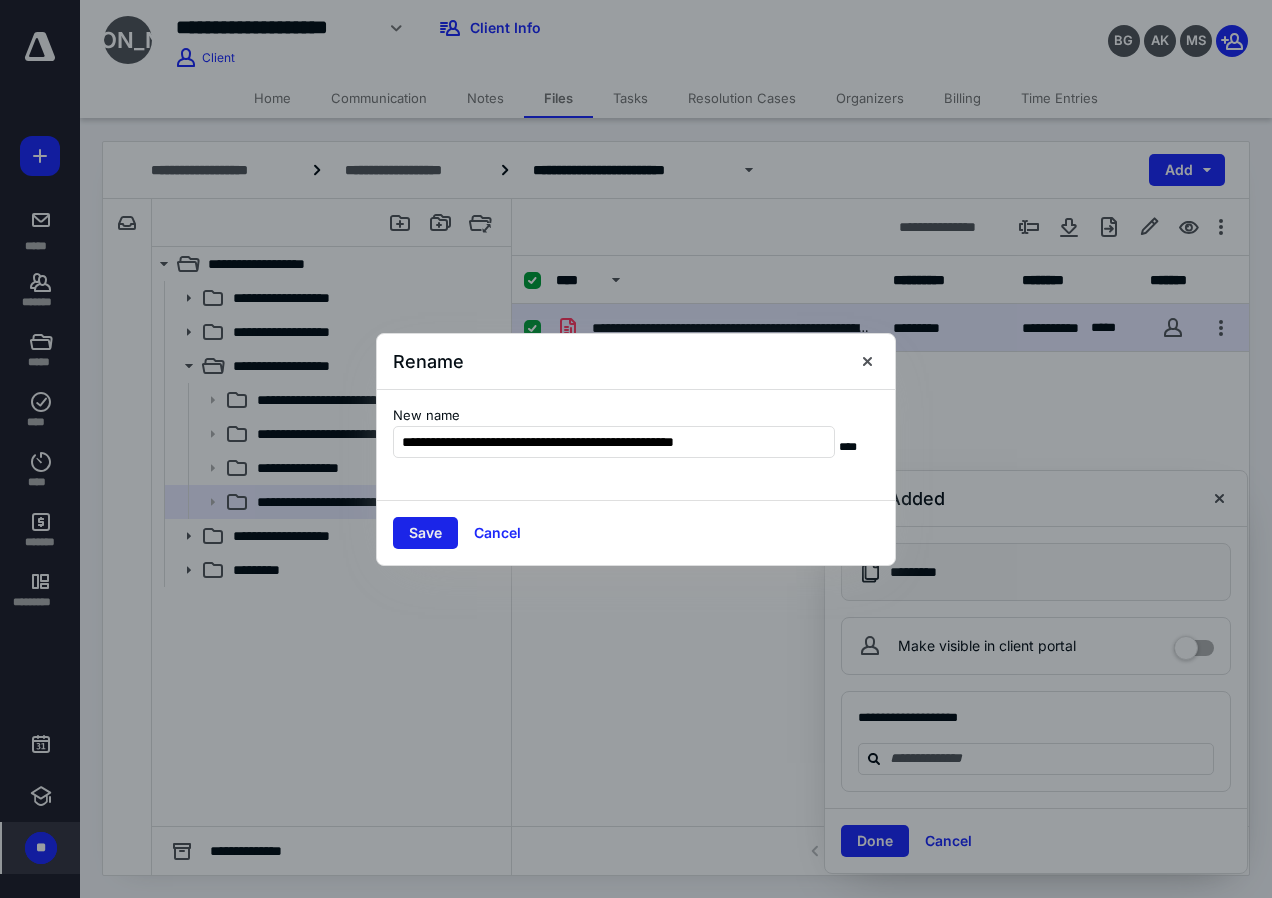 type on "**********" 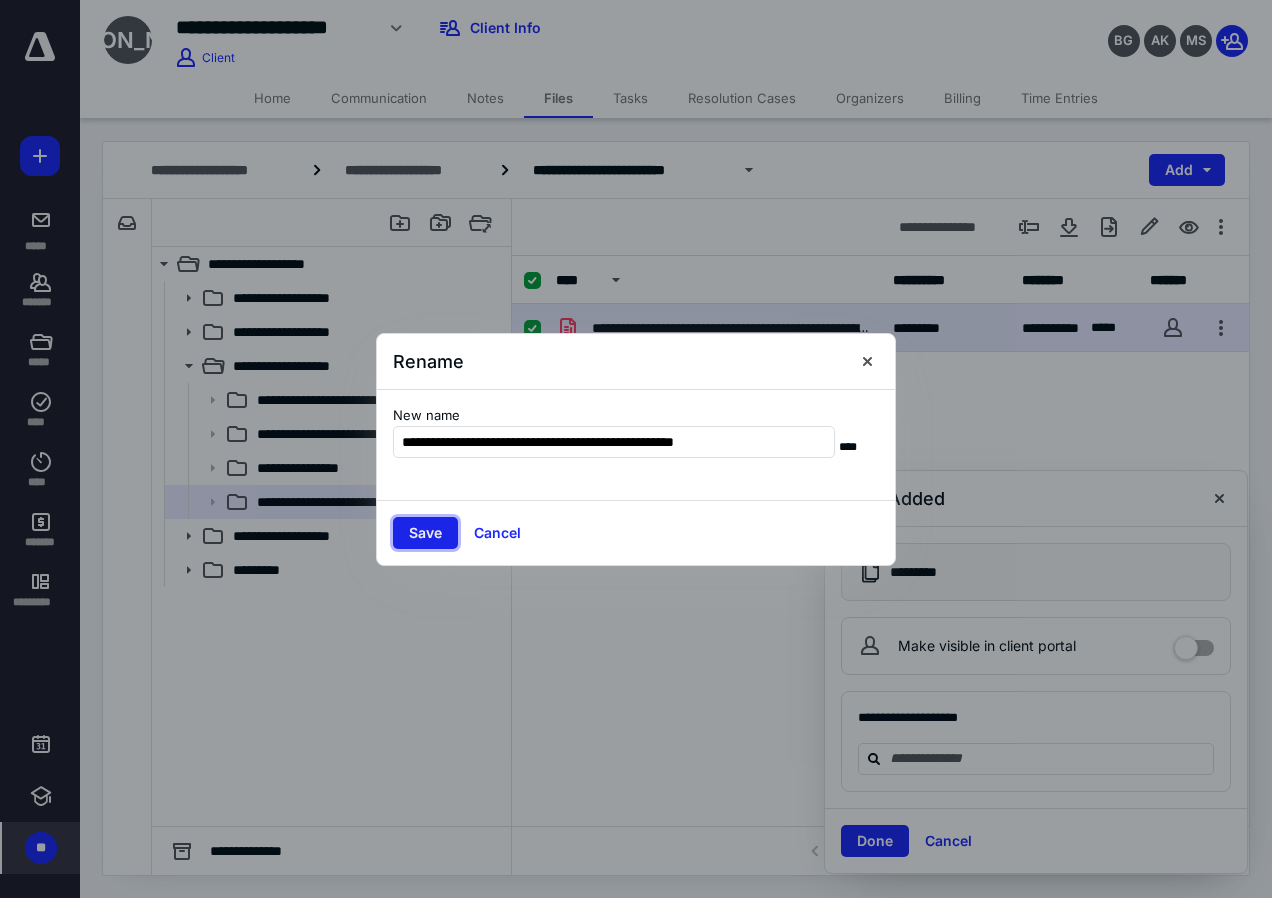 click on "Save" at bounding box center [425, 533] 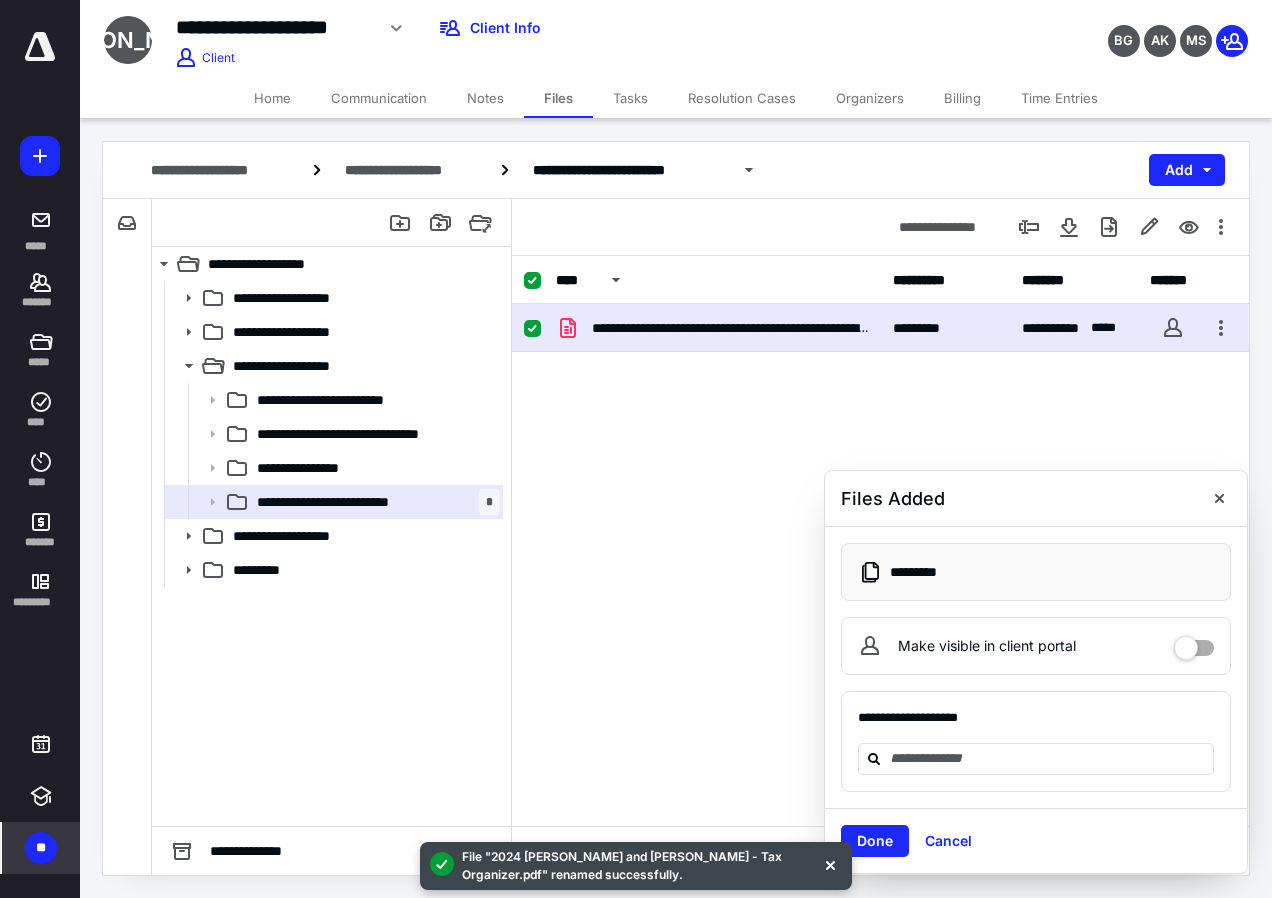 click on "Tasks" at bounding box center [630, 98] 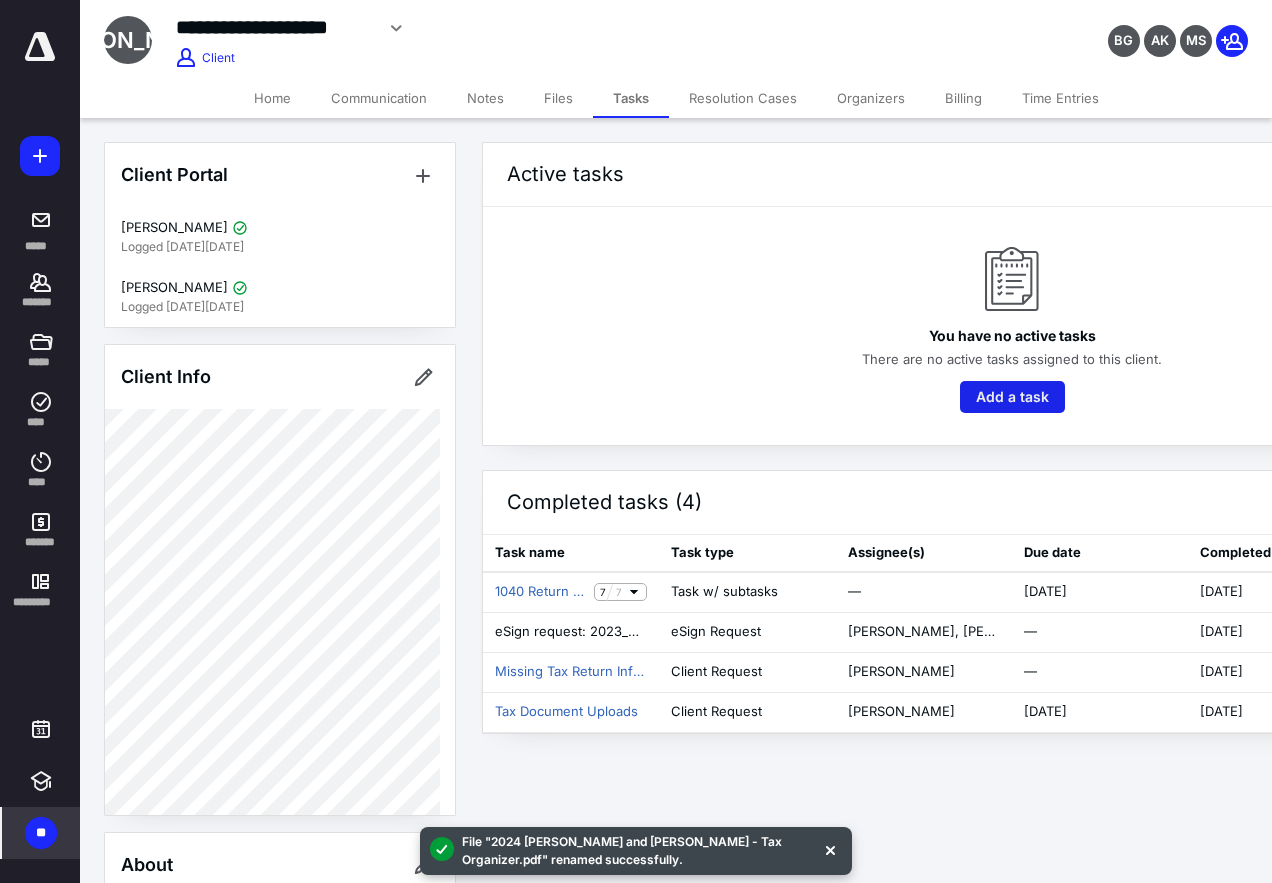 click on "Add a task" at bounding box center [1012, 397] 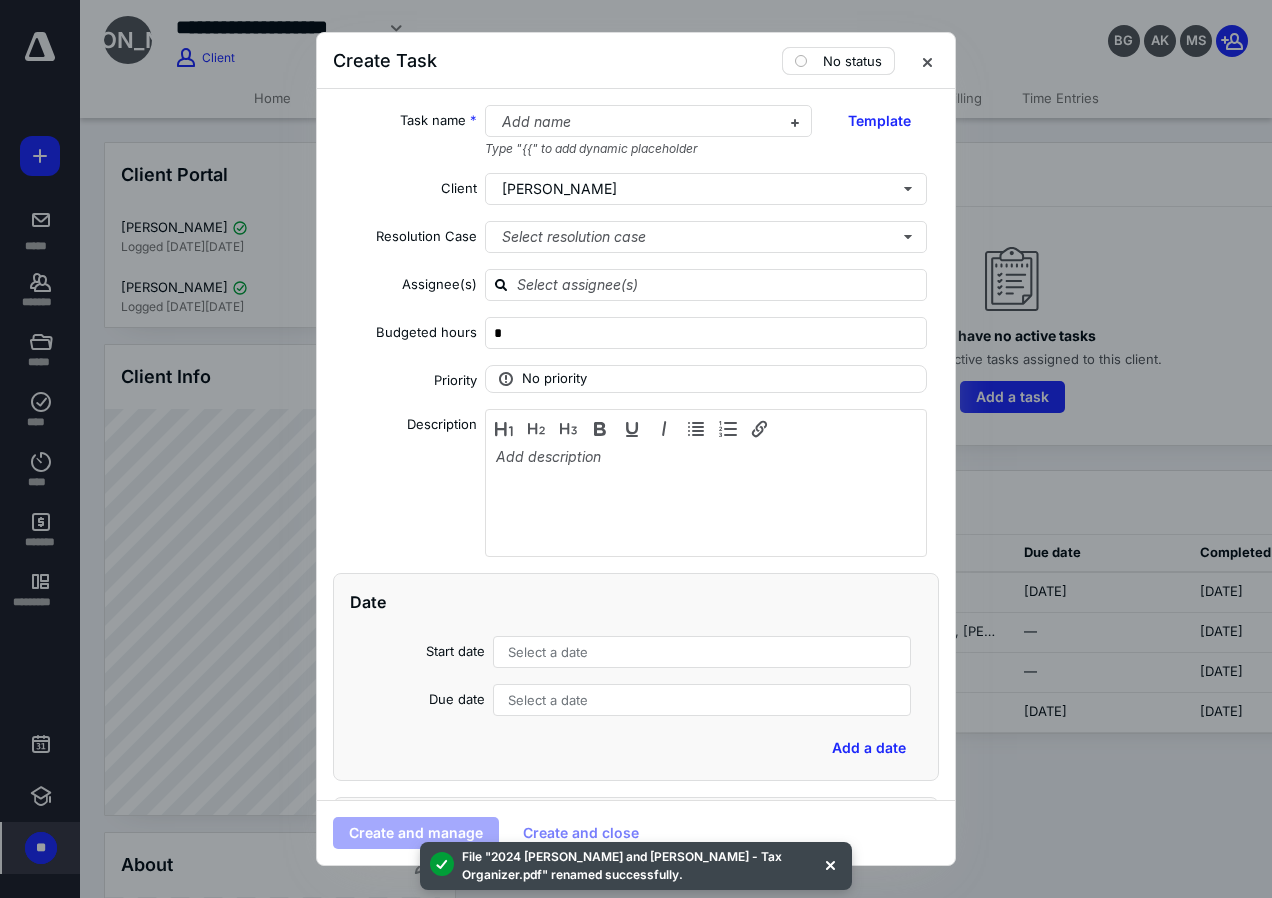 click on "No status" at bounding box center (852, 61) 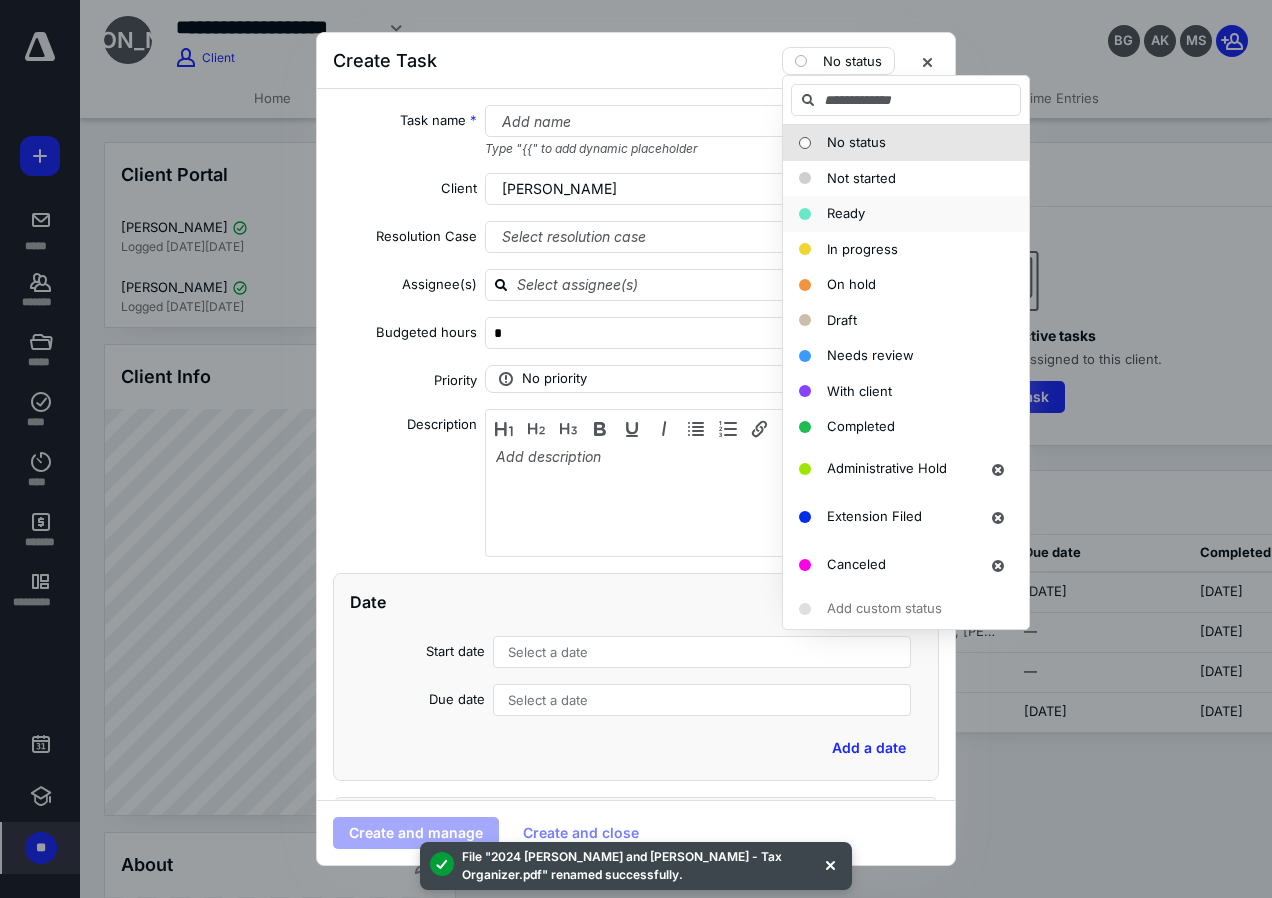 click on "Ready" at bounding box center (846, 213) 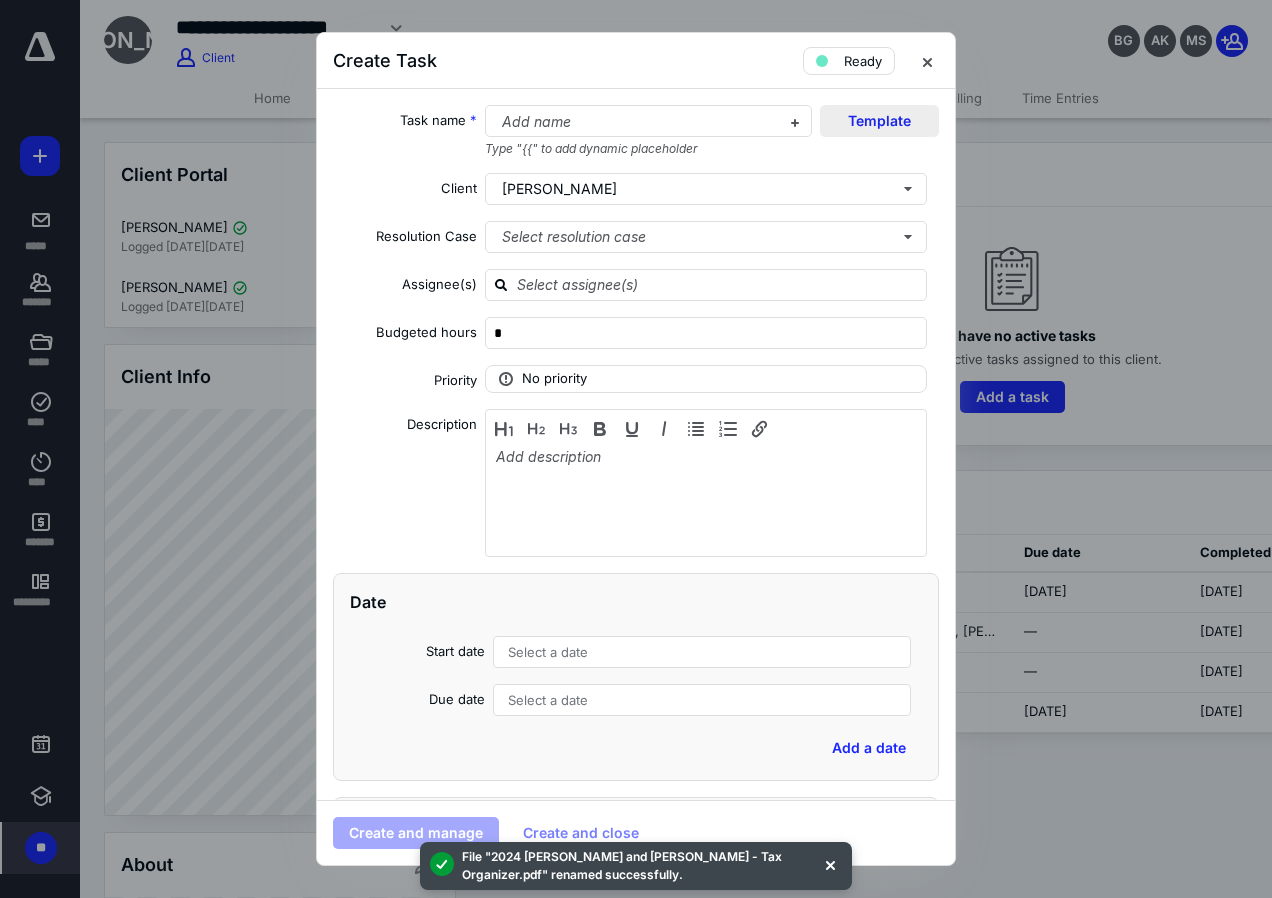 click on "Template" at bounding box center (879, 121) 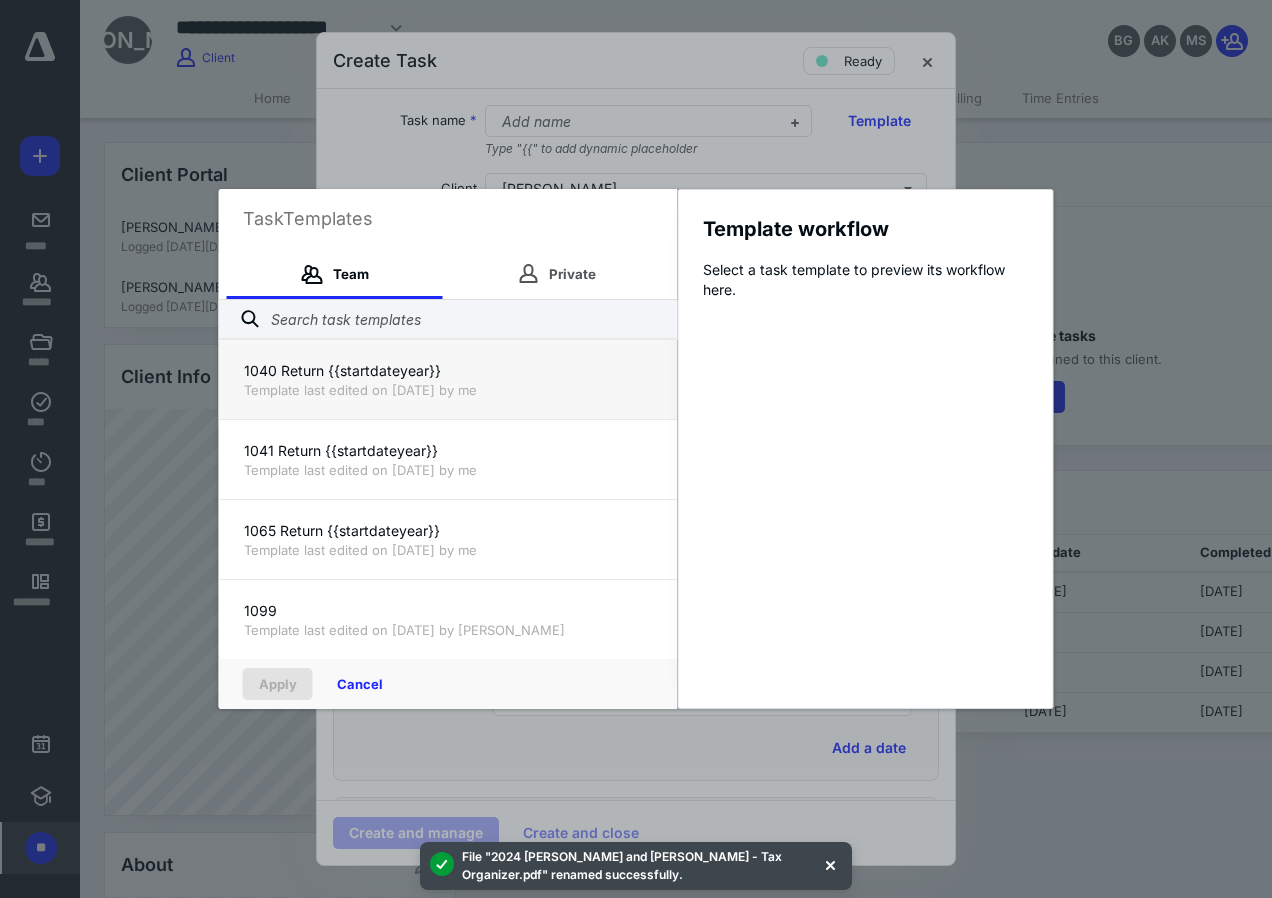 click on "1040 Return {{startdateyear}}" at bounding box center (448, 371) 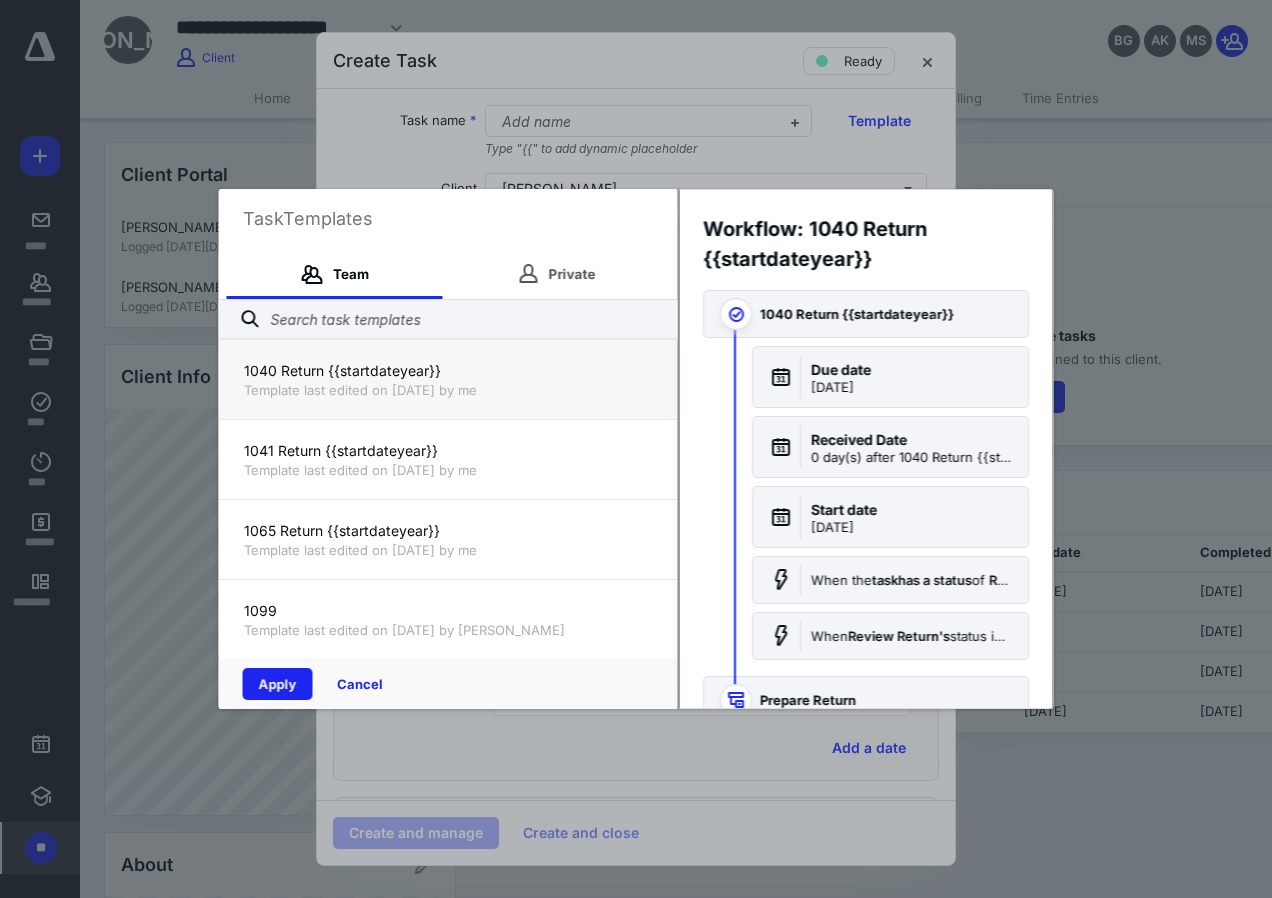 click on "Apply" at bounding box center [278, 684] 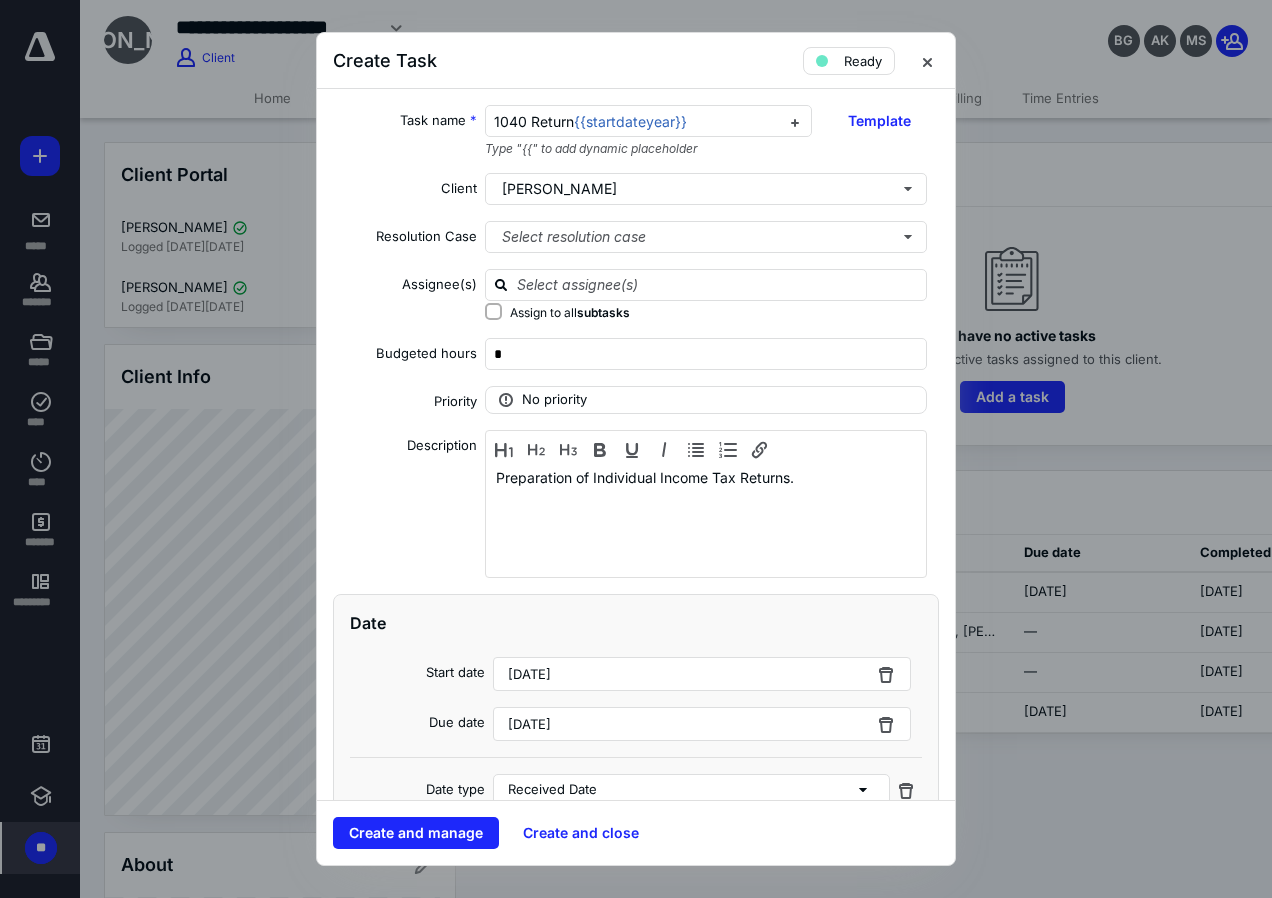 checkbox on "true" 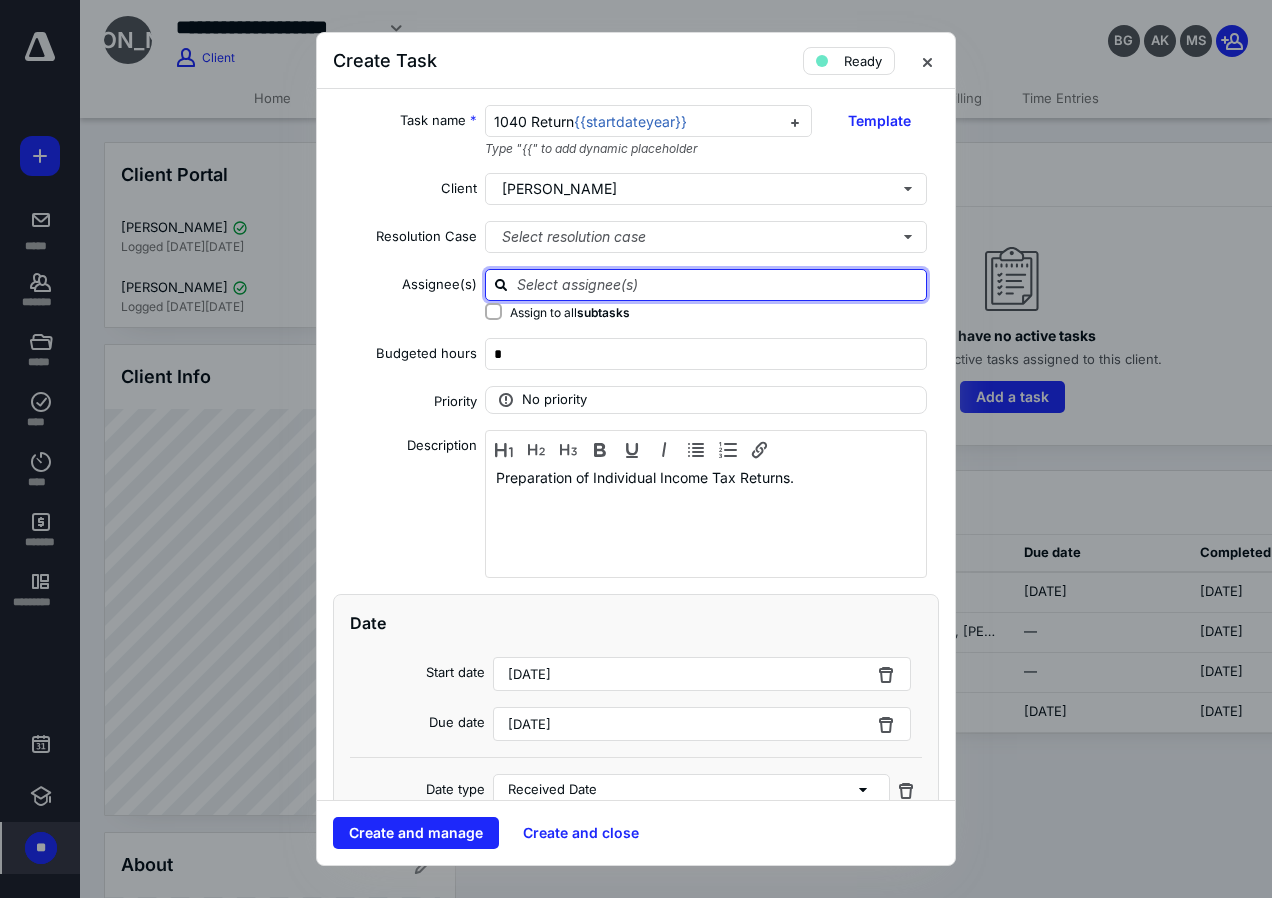 click at bounding box center [718, 284] 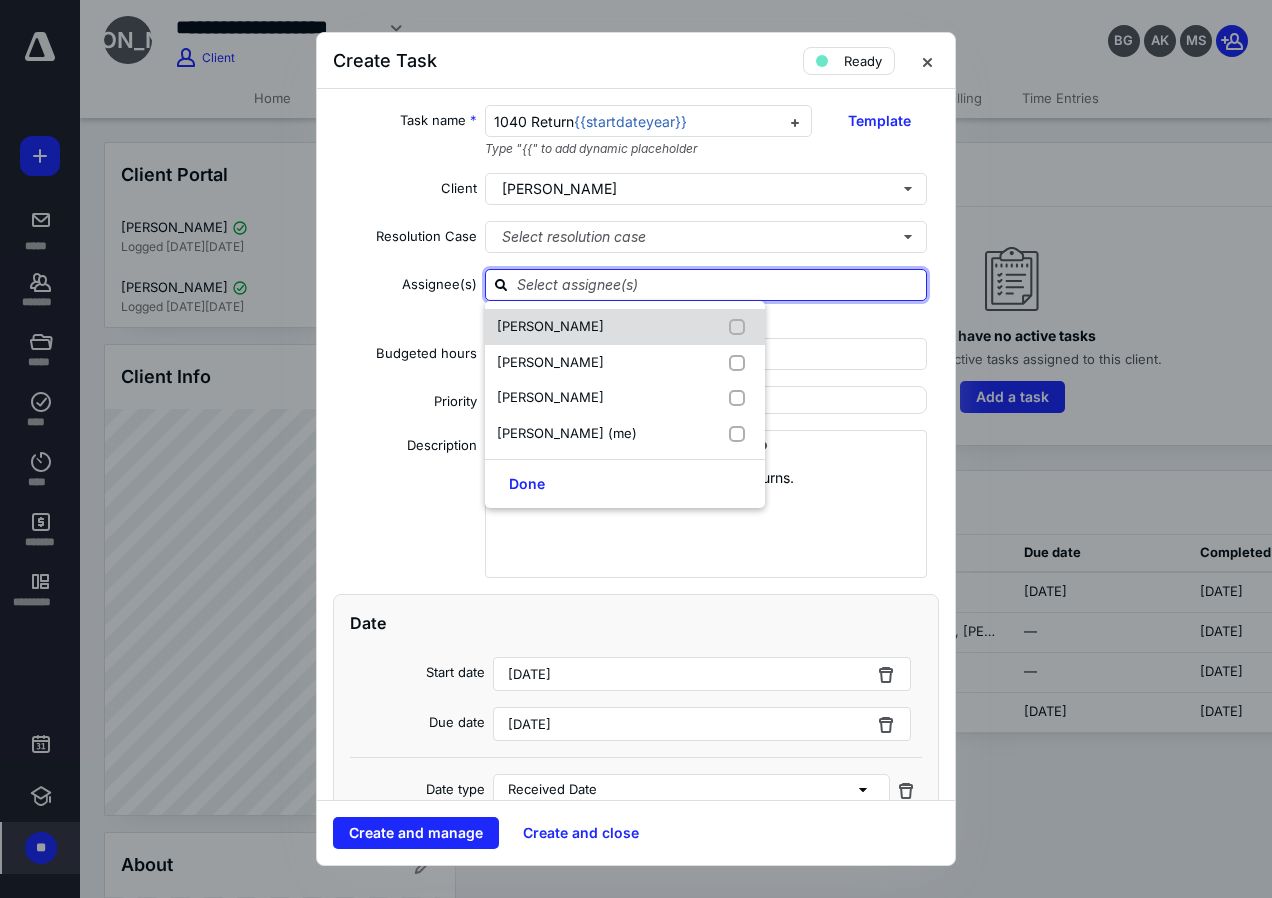 click on "[PERSON_NAME]" at bounding box center (550, 327) 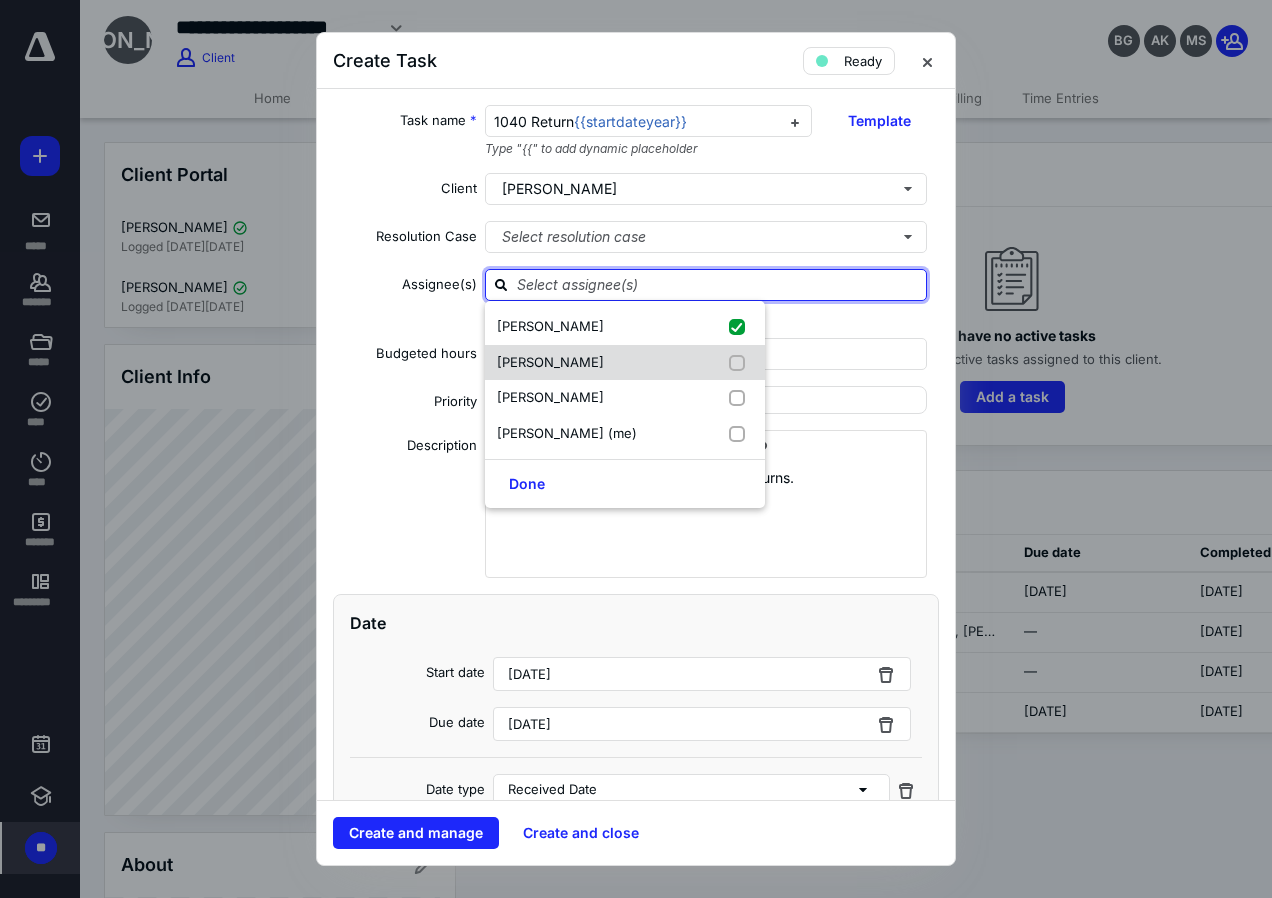 checkbox on "true" 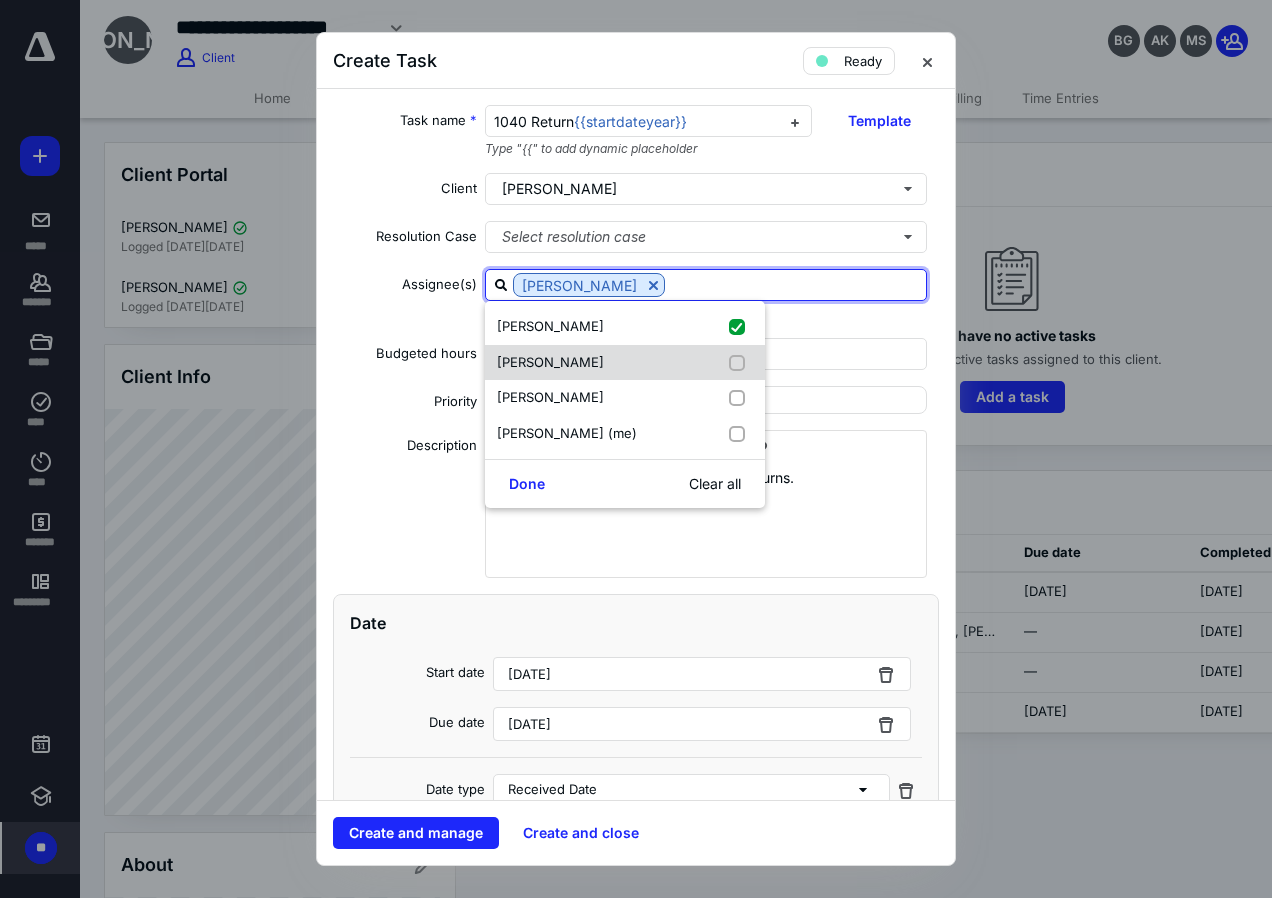 click on "[PERSON_NAME]" at bounding box center (550, 362) 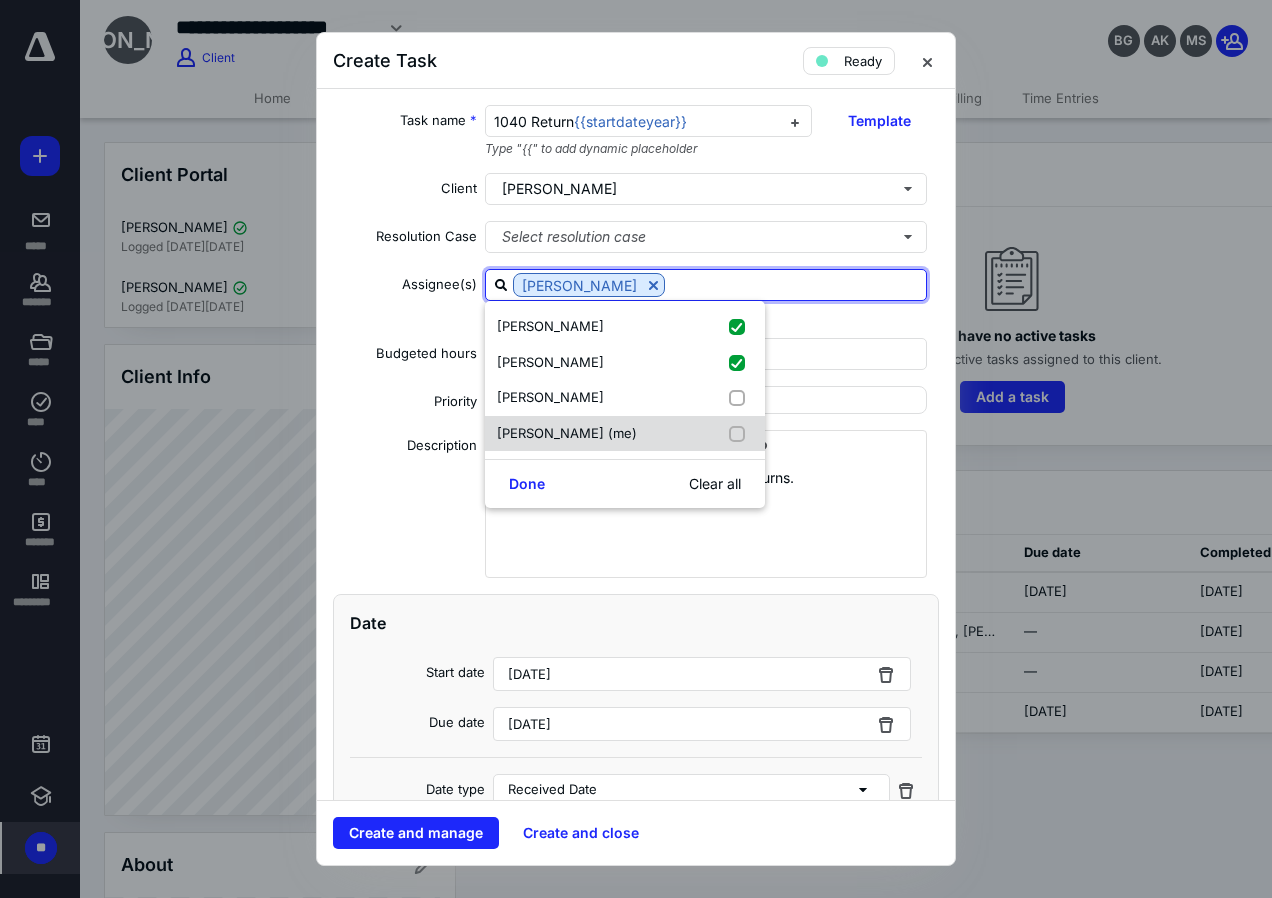 checkbox on "true" 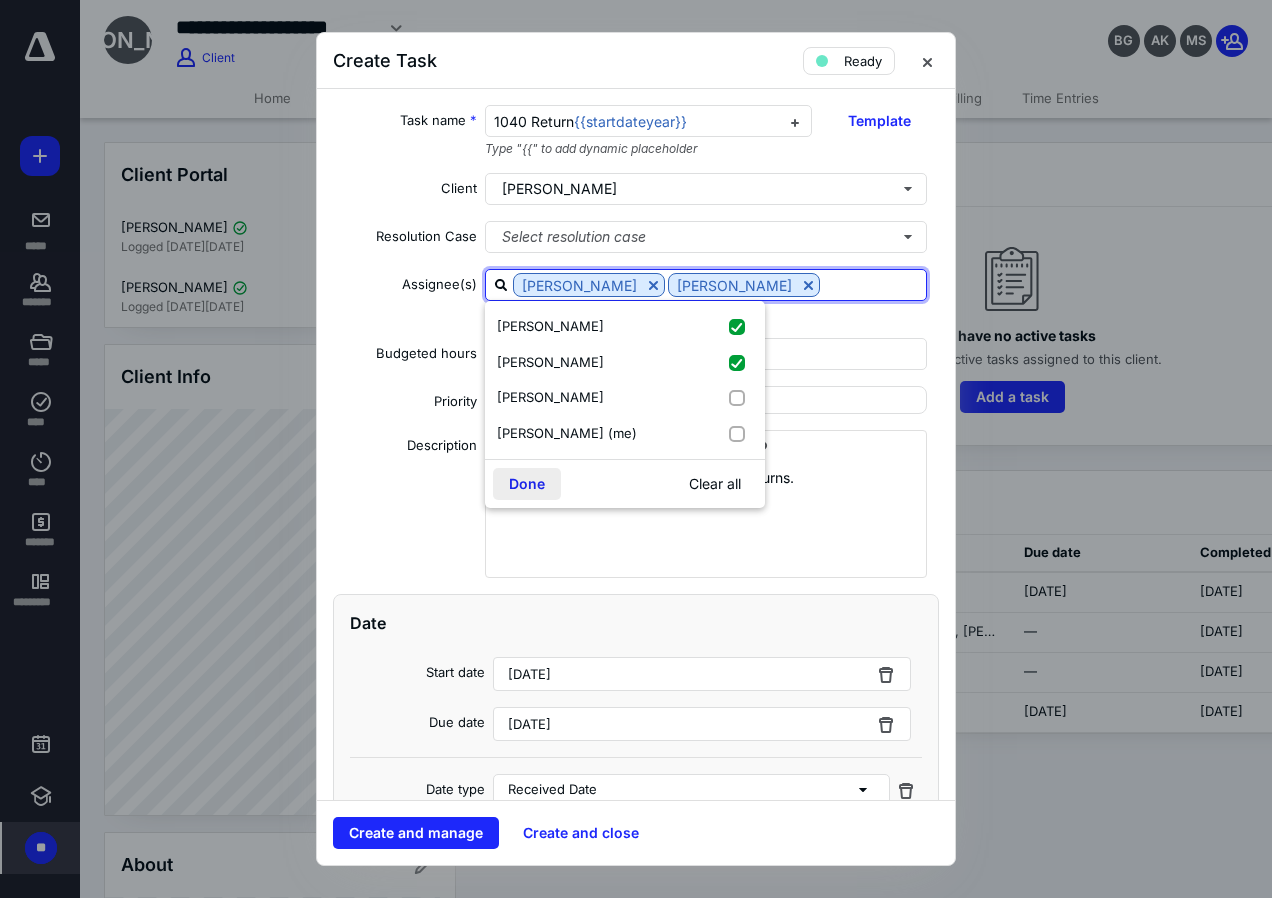 click on "Done" at bounding box center (527, 484) 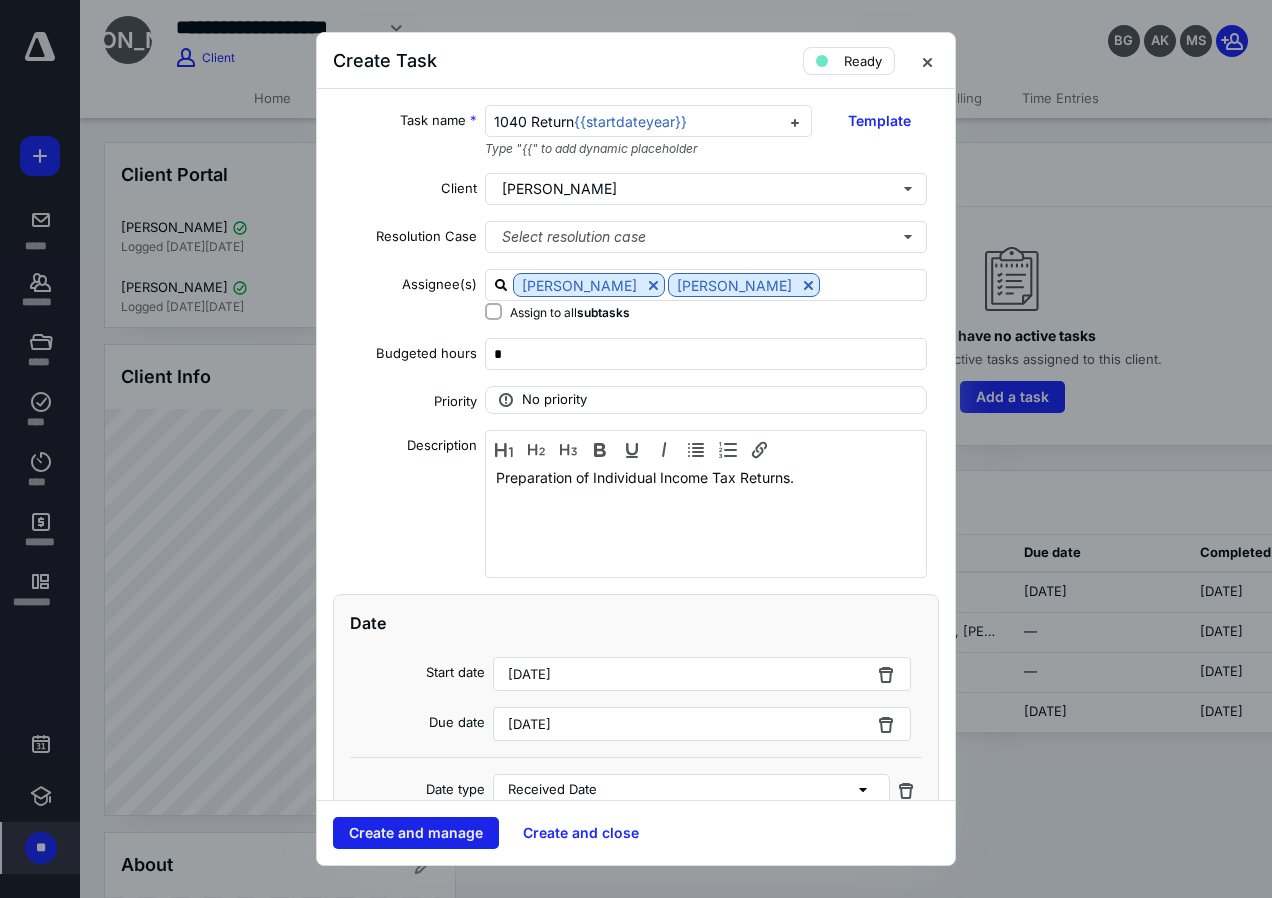 click on "Create and manage" at bounding box center [416, 833] 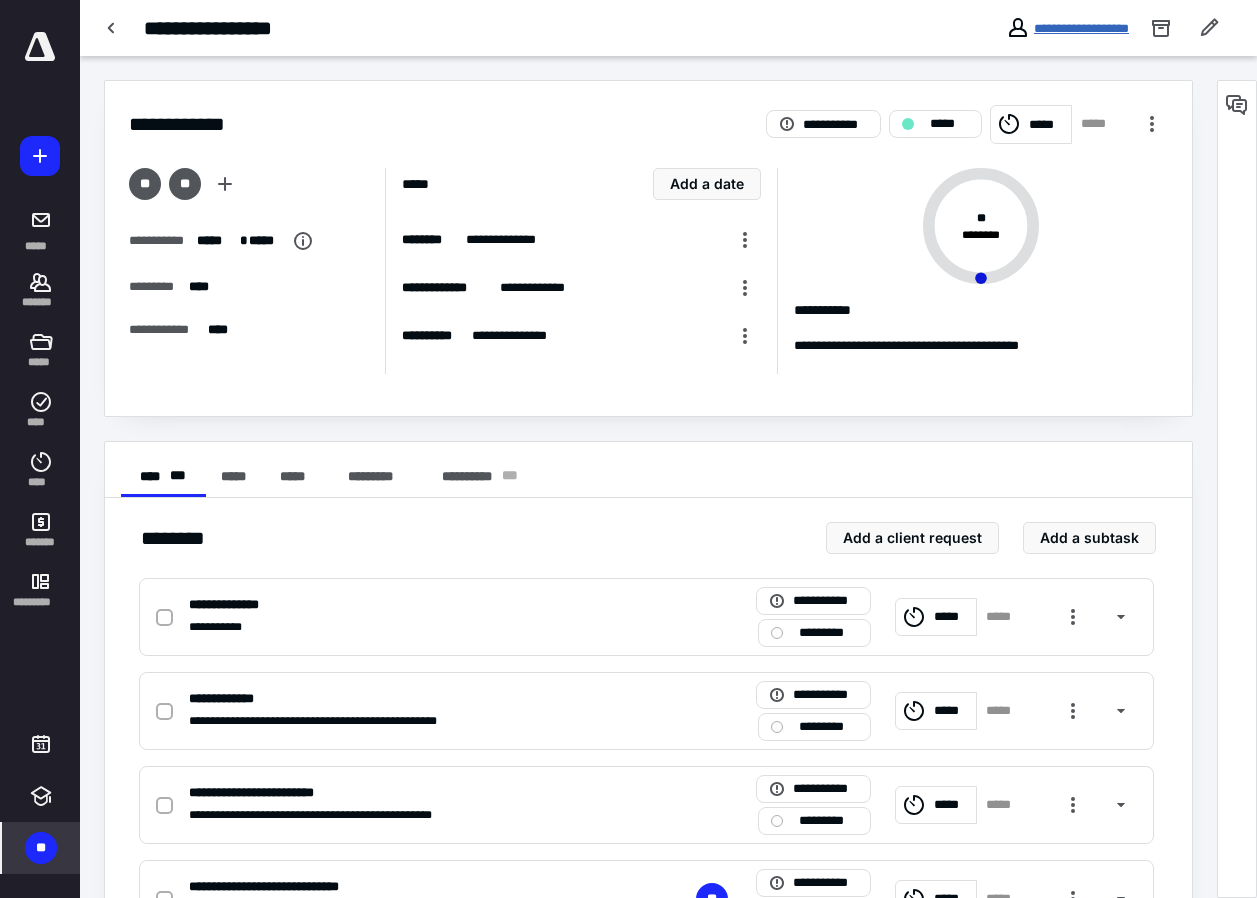click on "**********" at bounding box center (1081, 28) 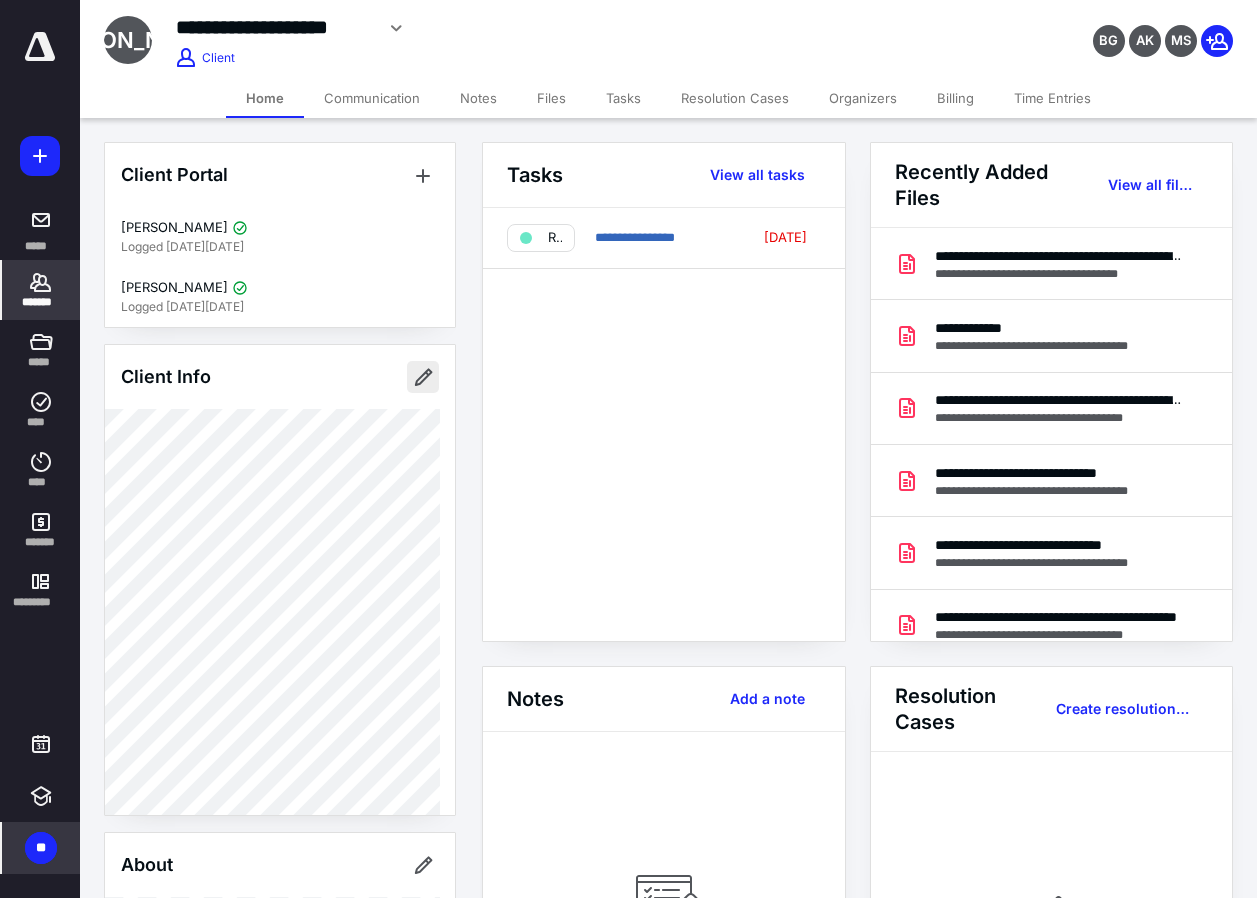 click at bounding box center [423, 377] 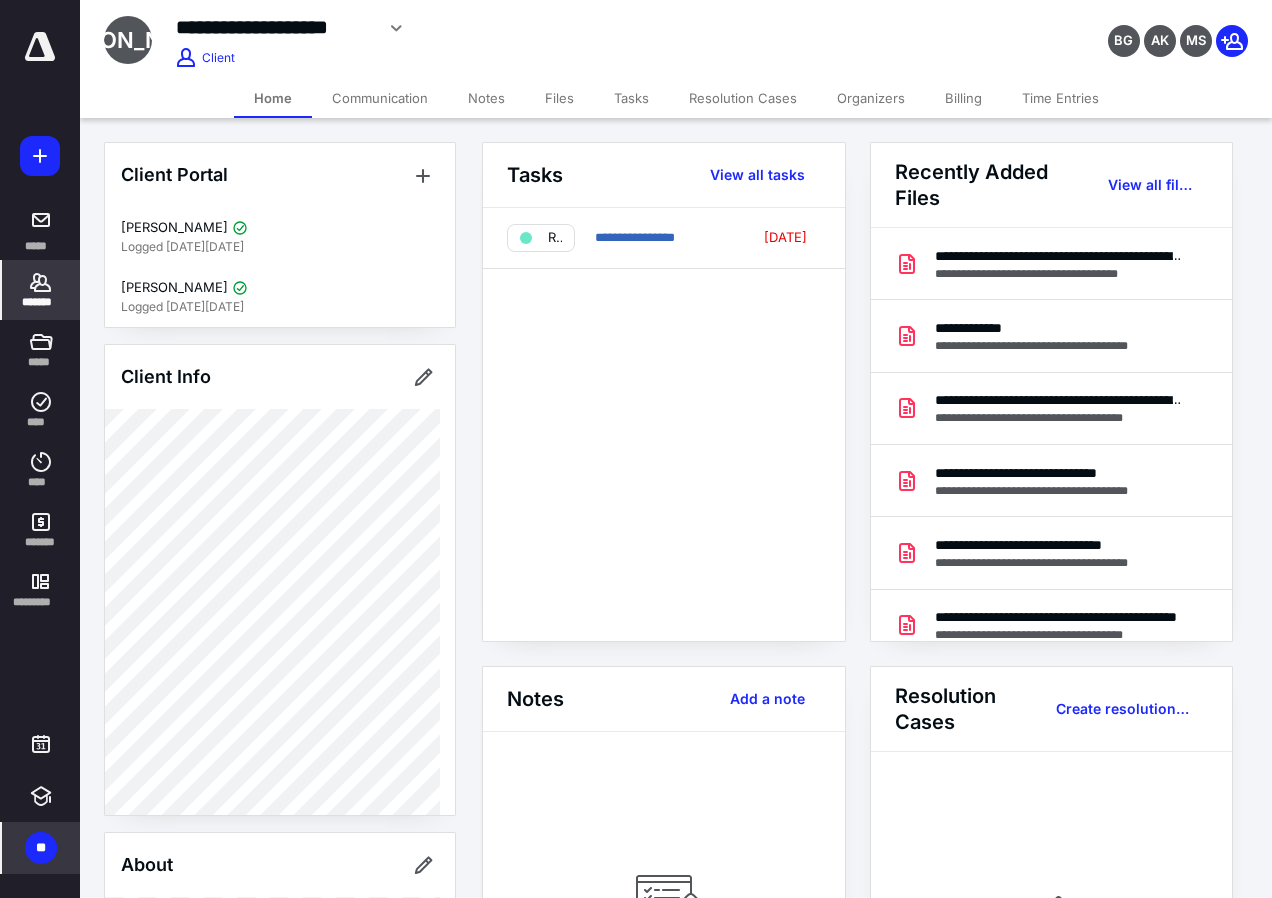 type on "**********" 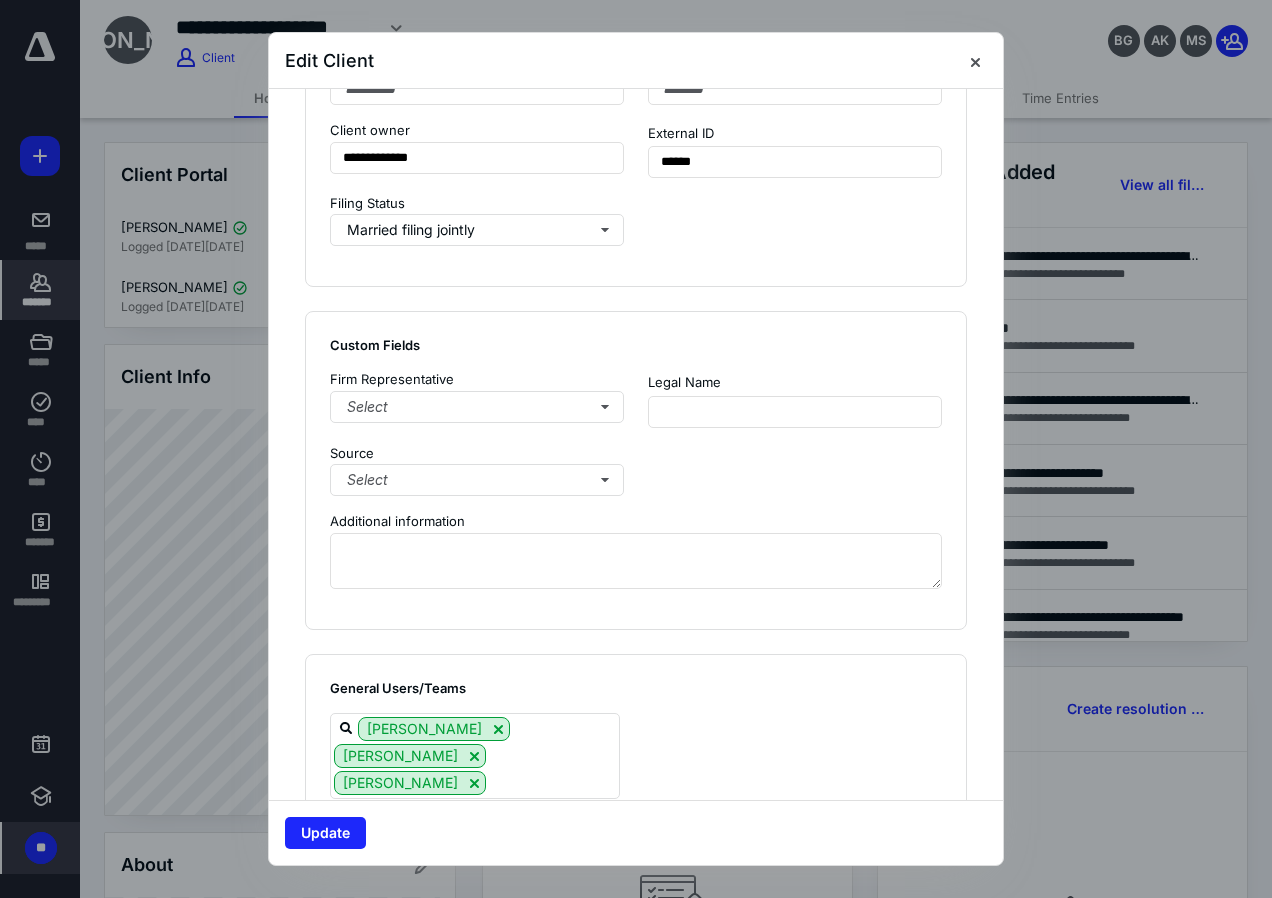 scroll, scrollTop: 1500, scrollLeft: 0, axis: vertical 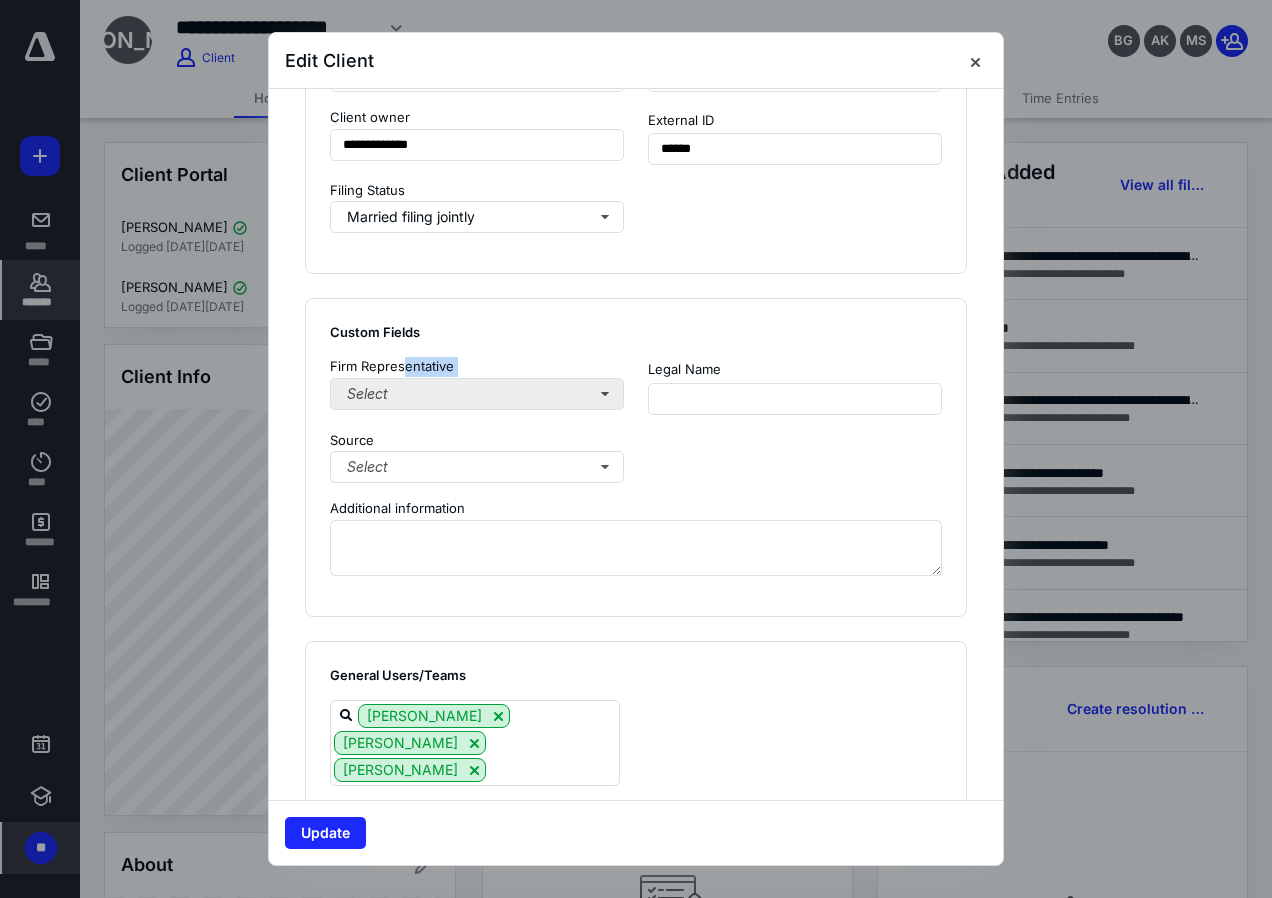 click on "Firm Representative Select" at bounding box center [477, 383] 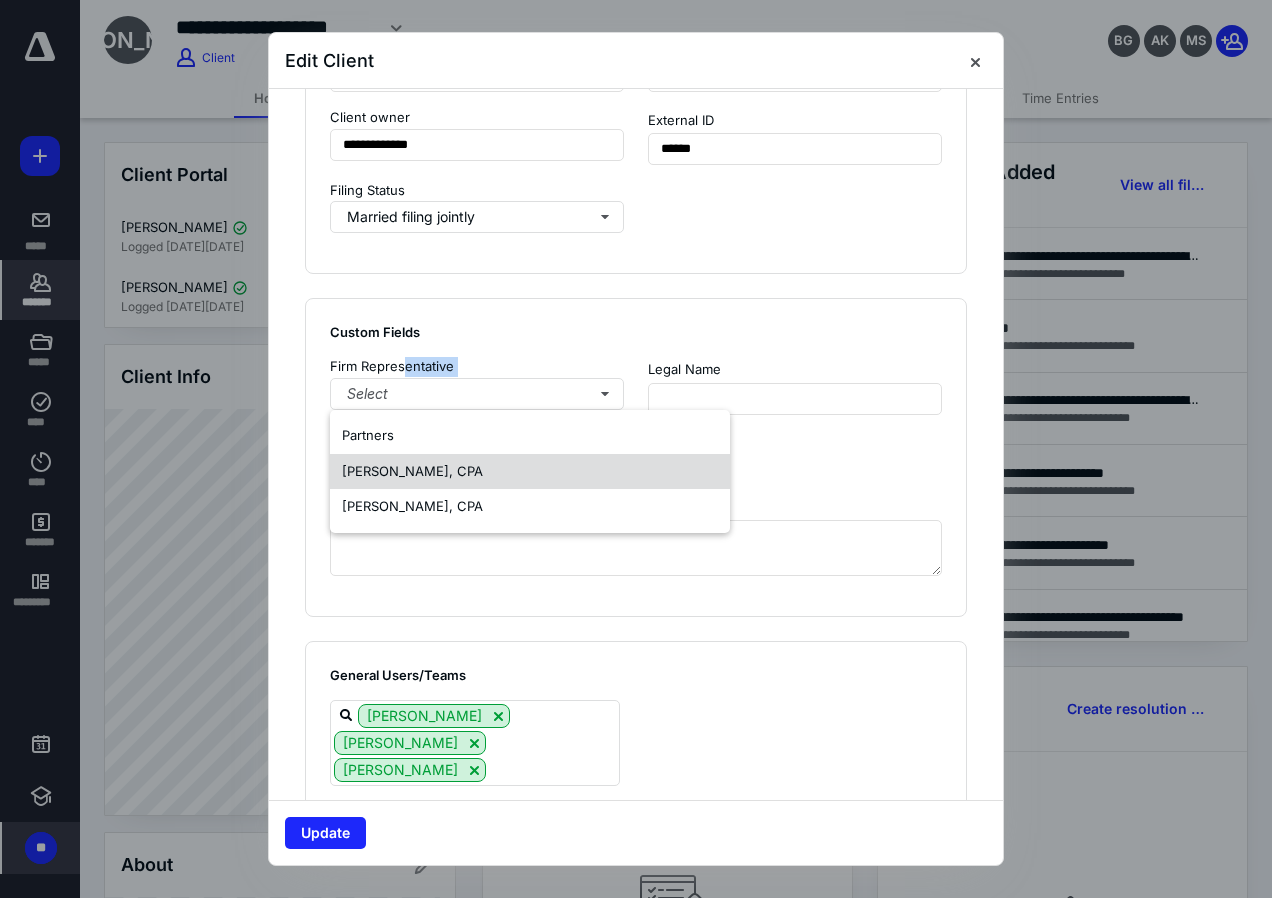 click on "[PERSON_NAME], CPA" at bounding box center (412, 471) 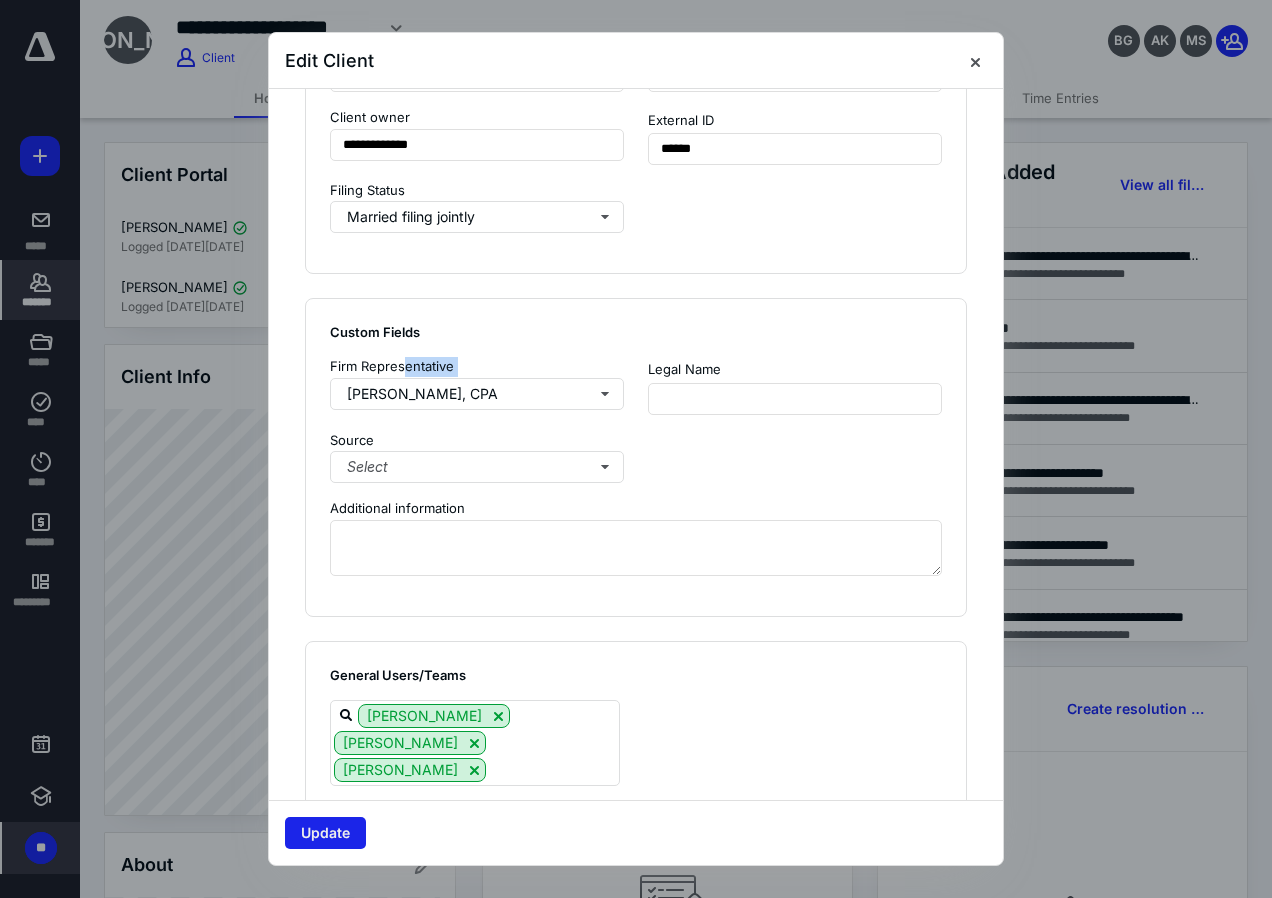 click on "Update" at bounding box center [325, 833] 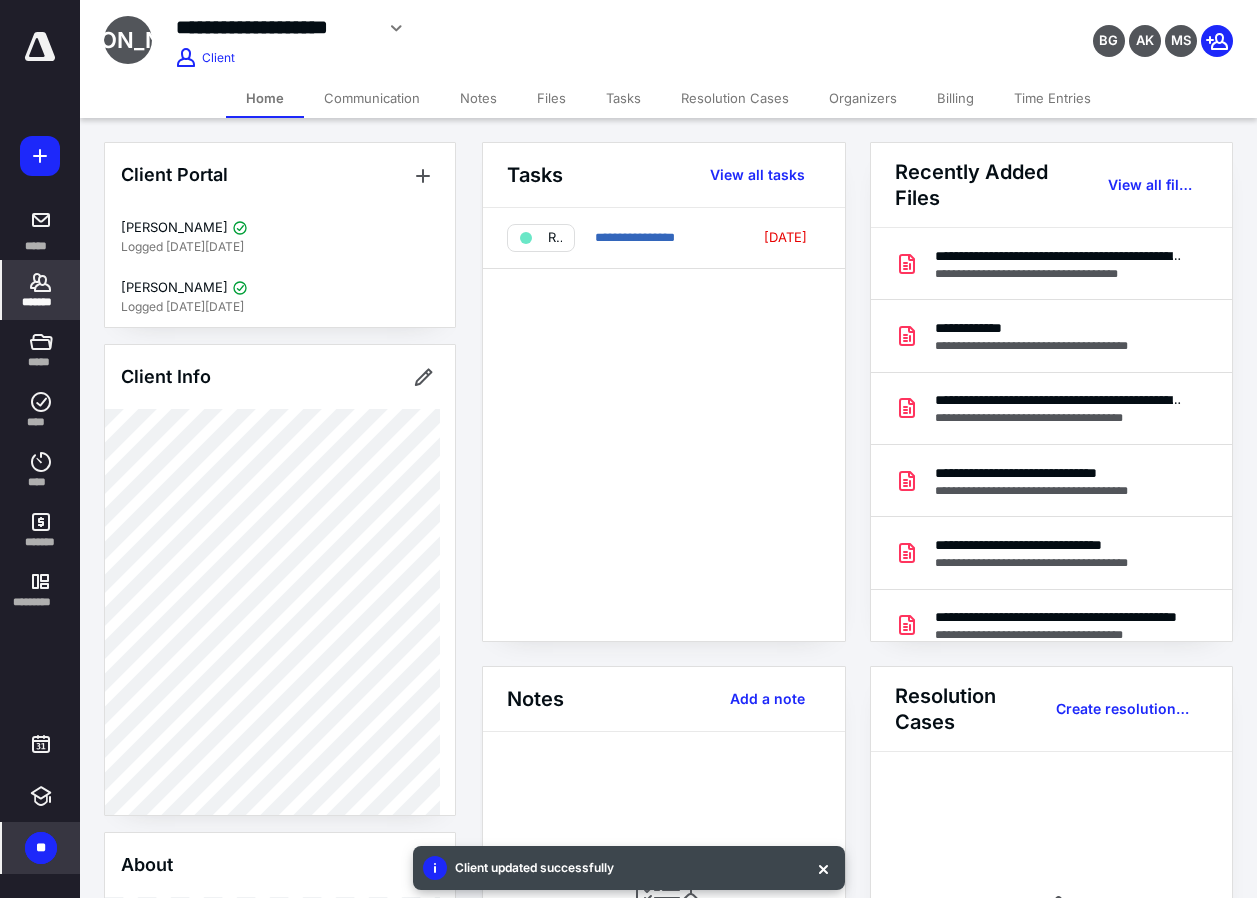 click 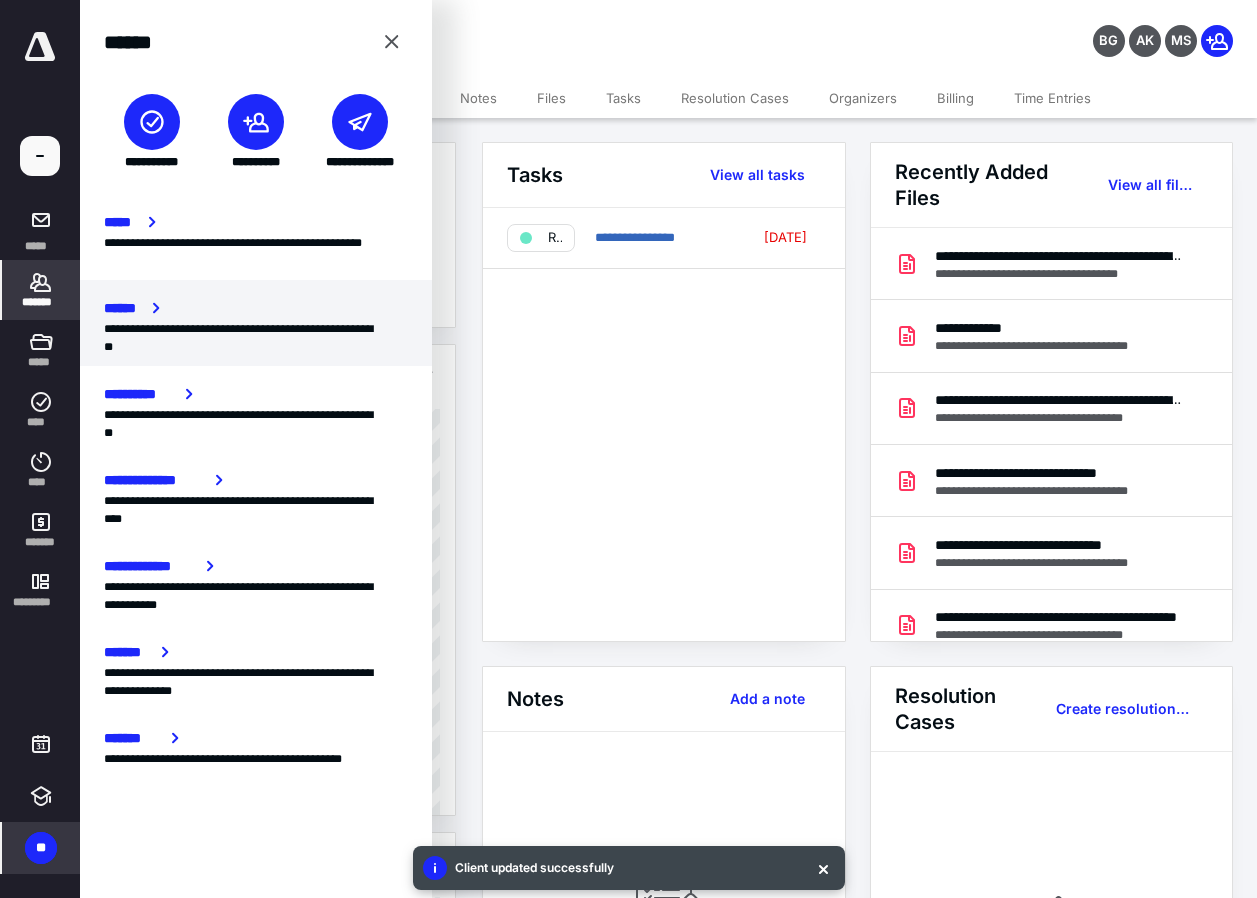 click on "******" at bounding box center [124, 308] 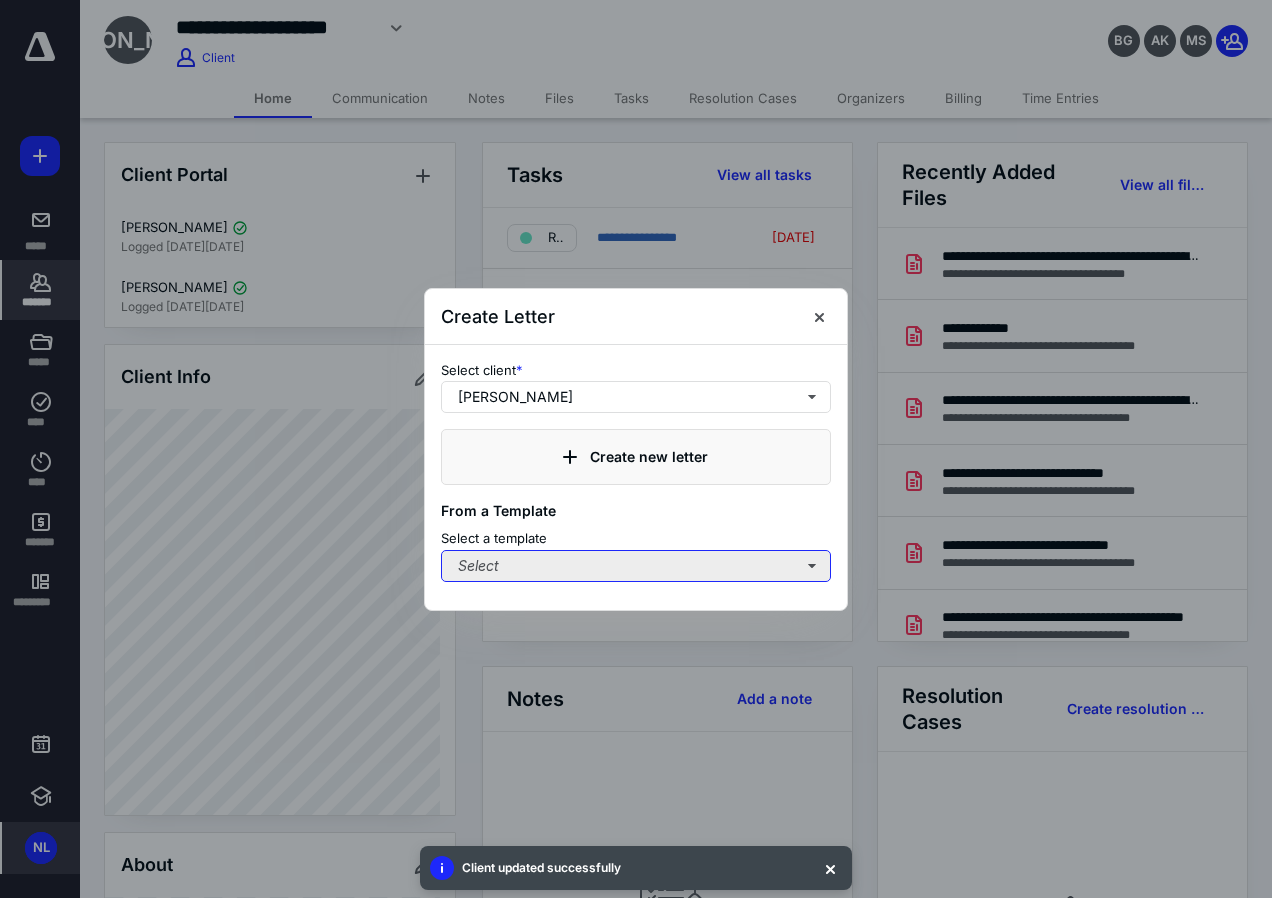 click on "Select" at bounding box center [636, 566] 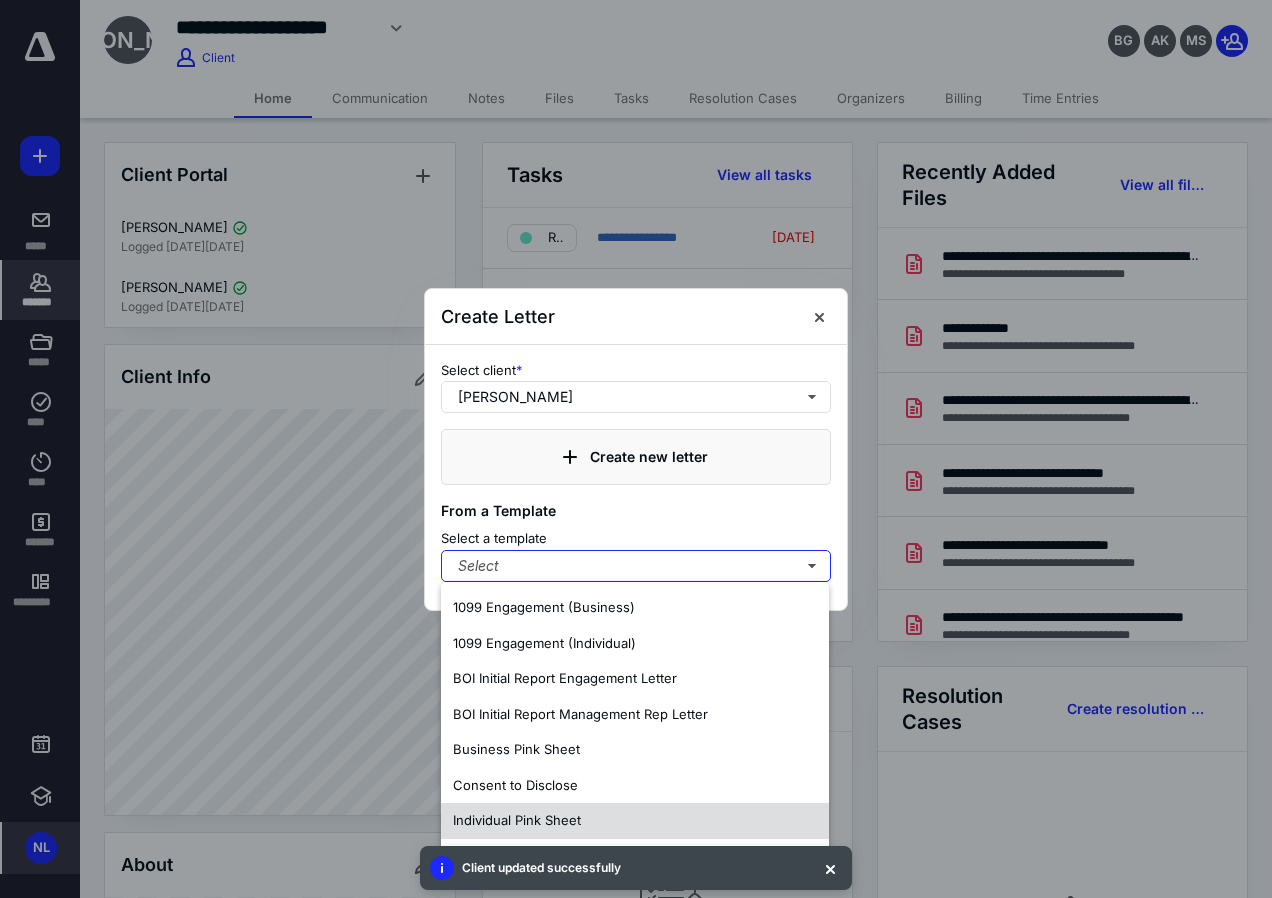 click on "Individual Pink Sheet" at bounding box center (517, 820) 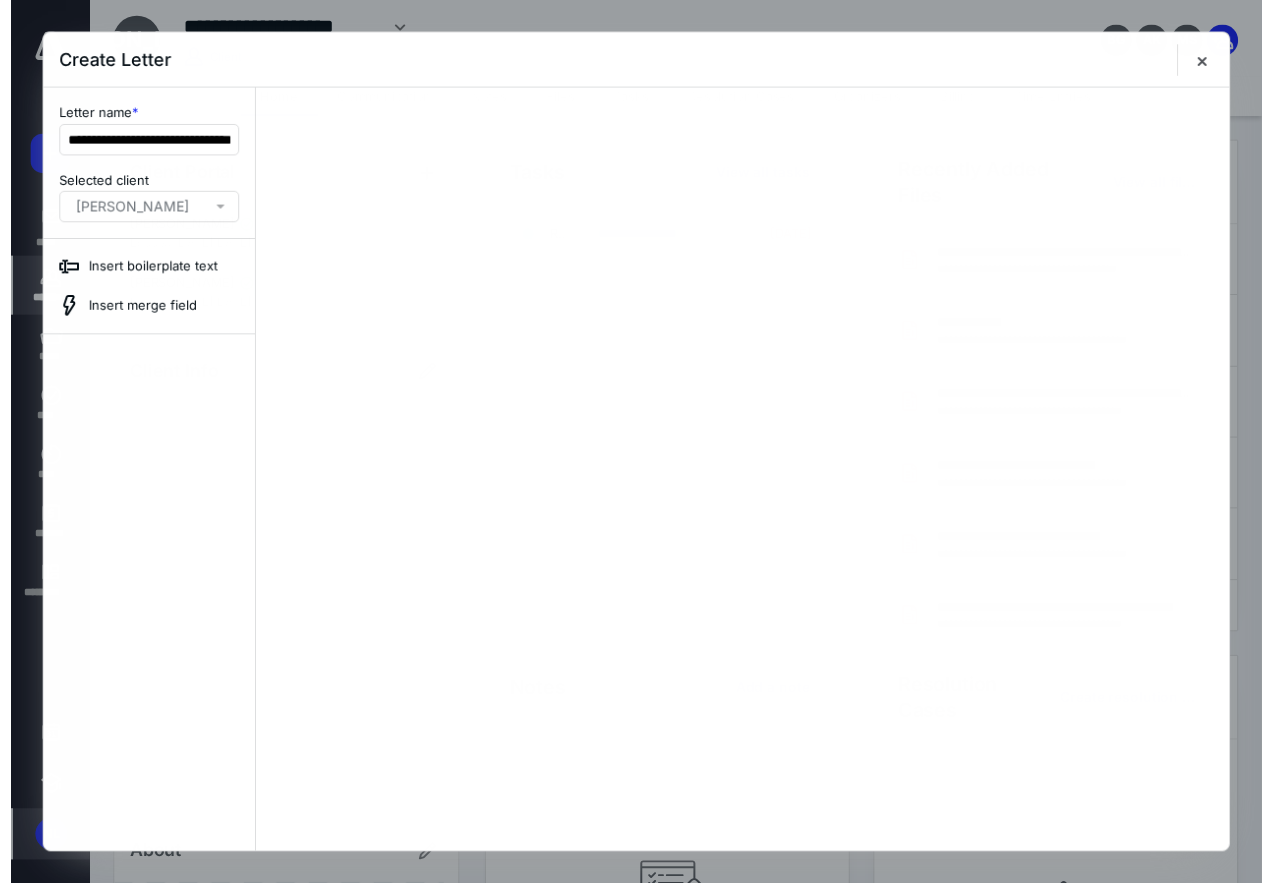 scroll, scrollTop: 0, scrollLeft: 0, axis: both 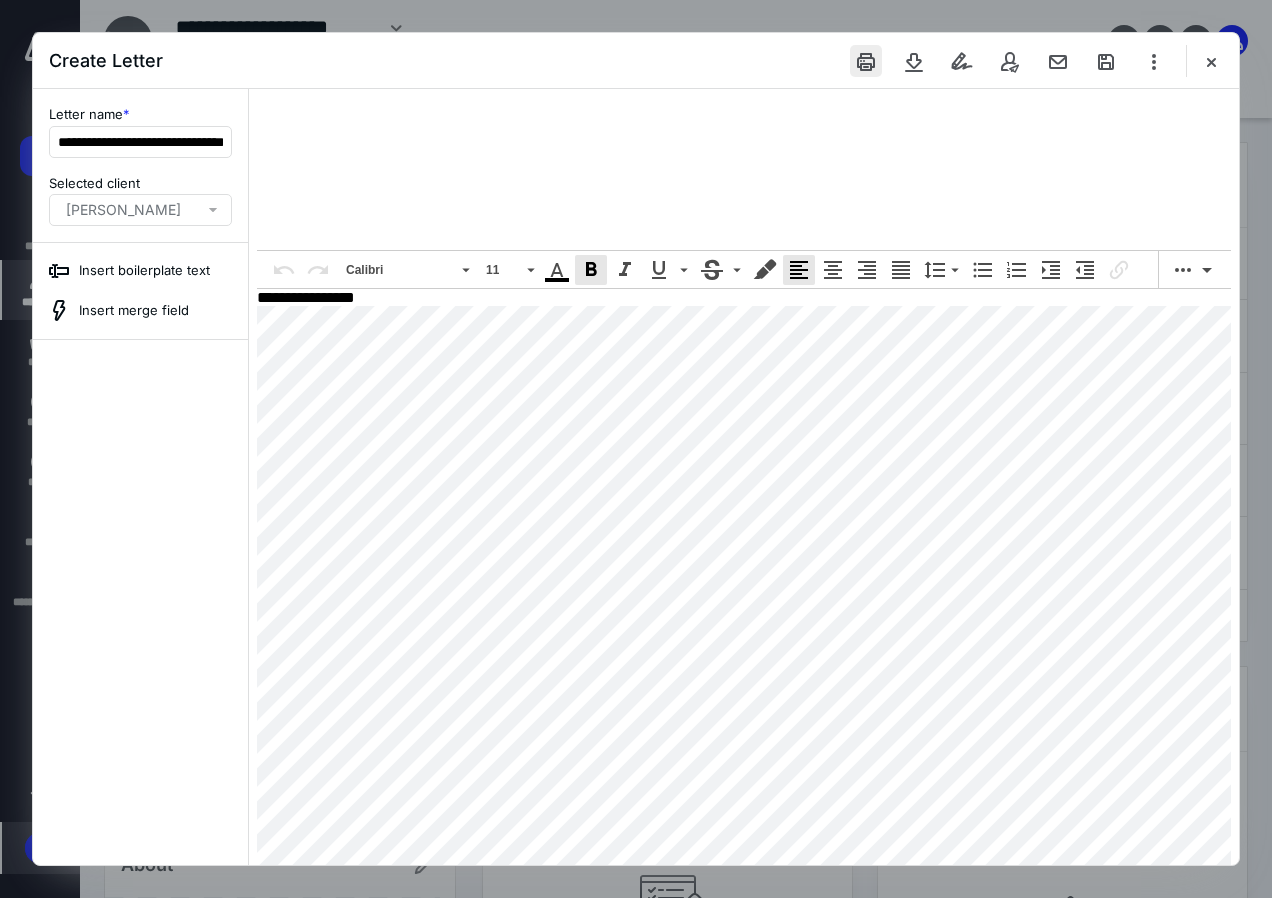 click at bounding box center (866, 61) 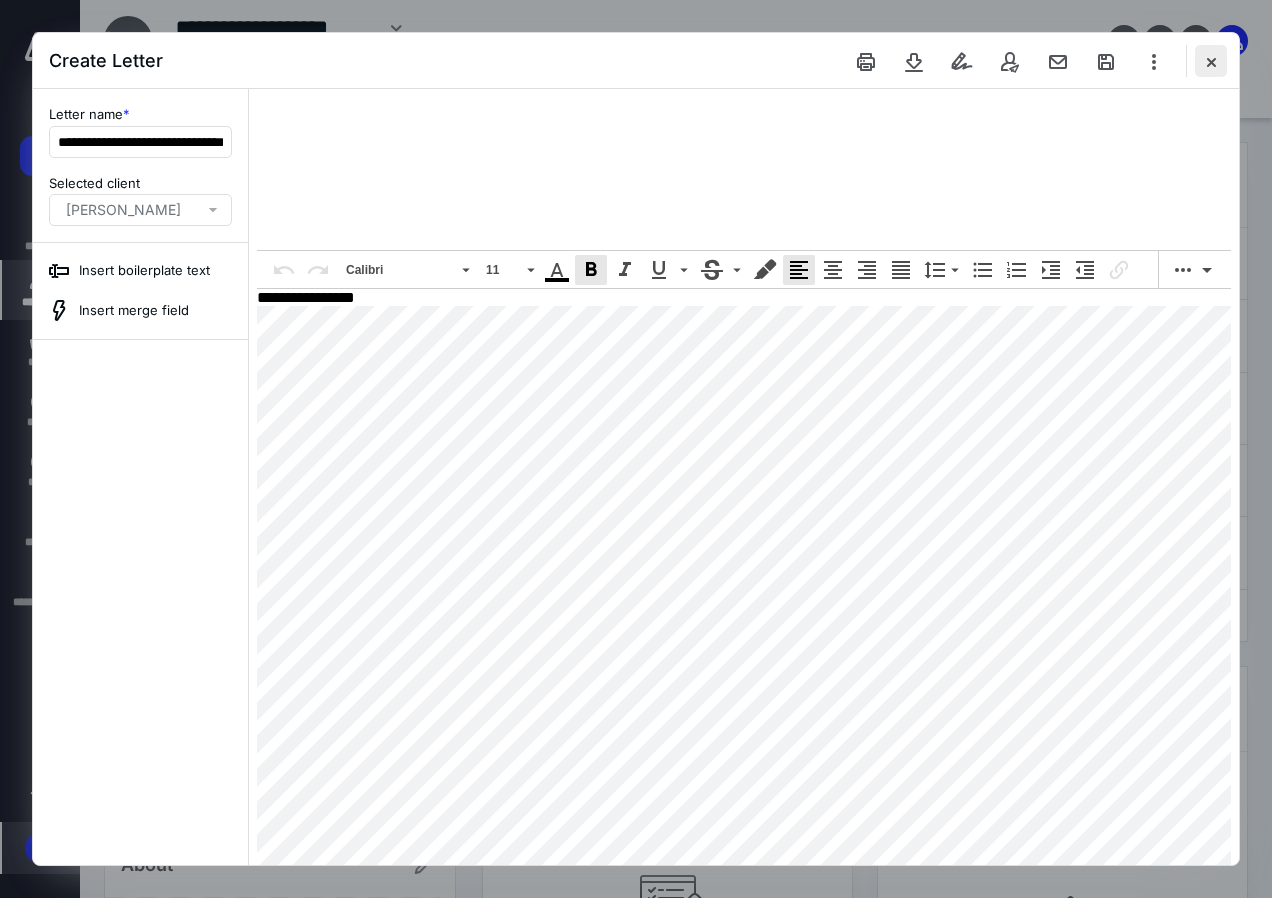 click at bounding box center [1211, 61] 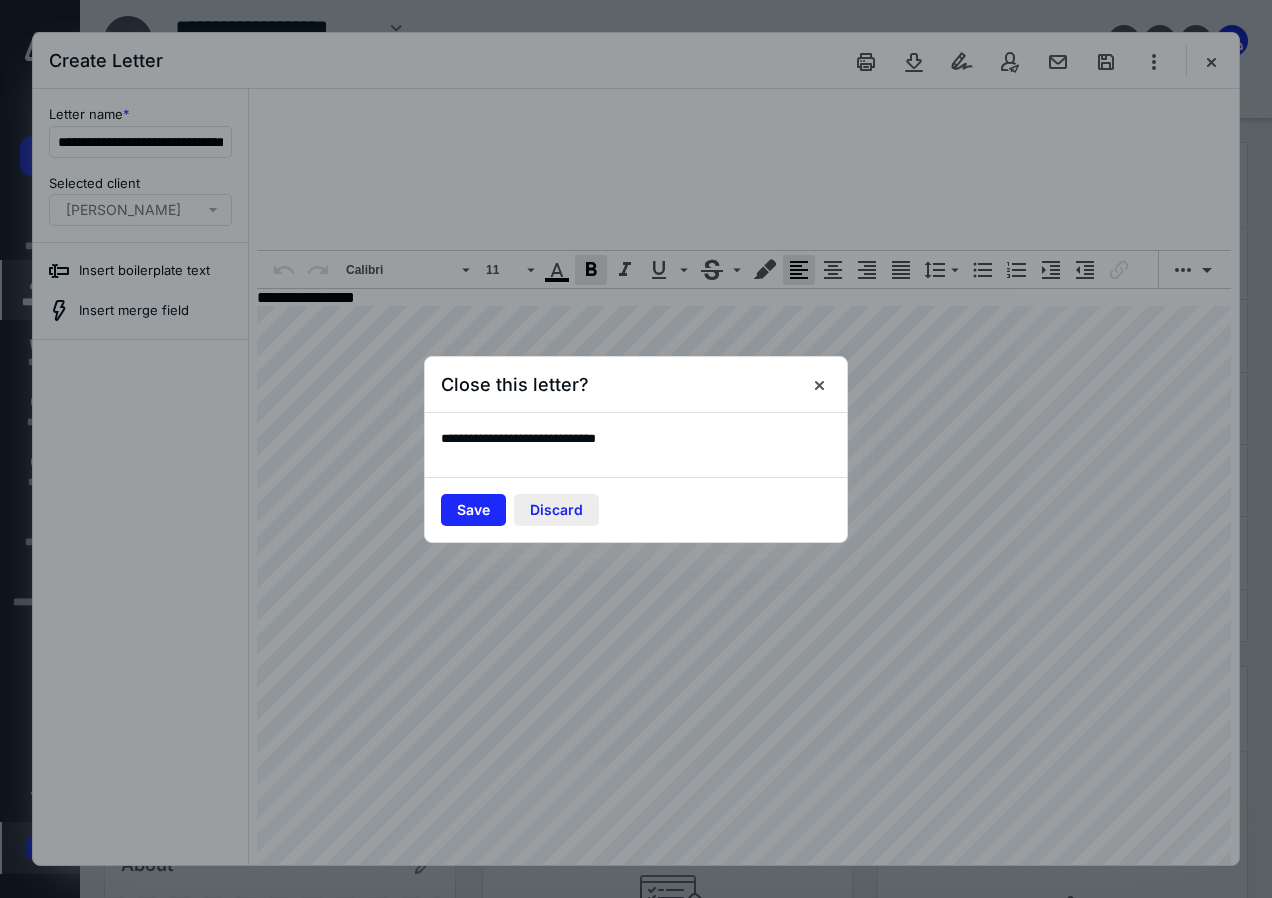 click on "Discard" at bounding box center [556, 510] 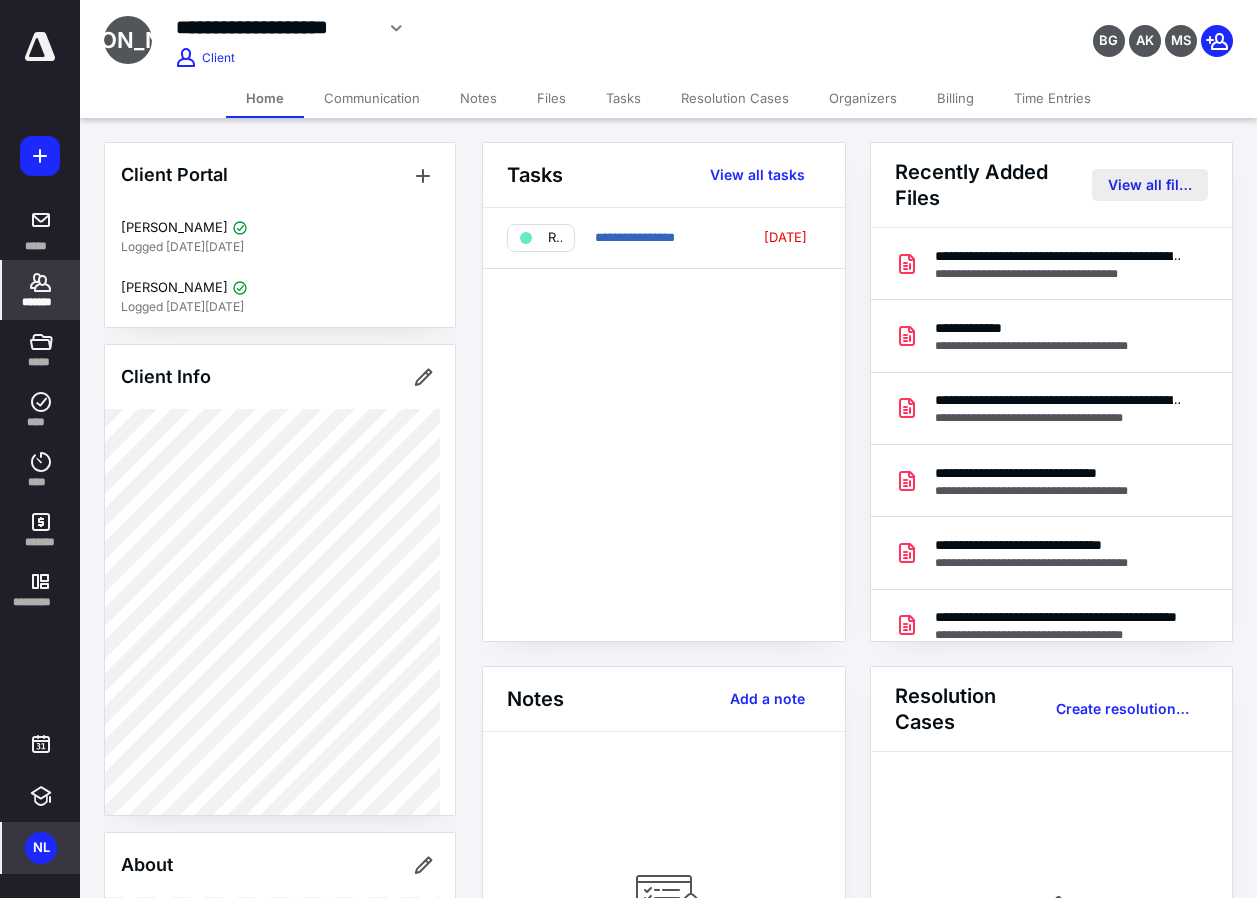click on "View all files" at bounding box center (1150, 185) 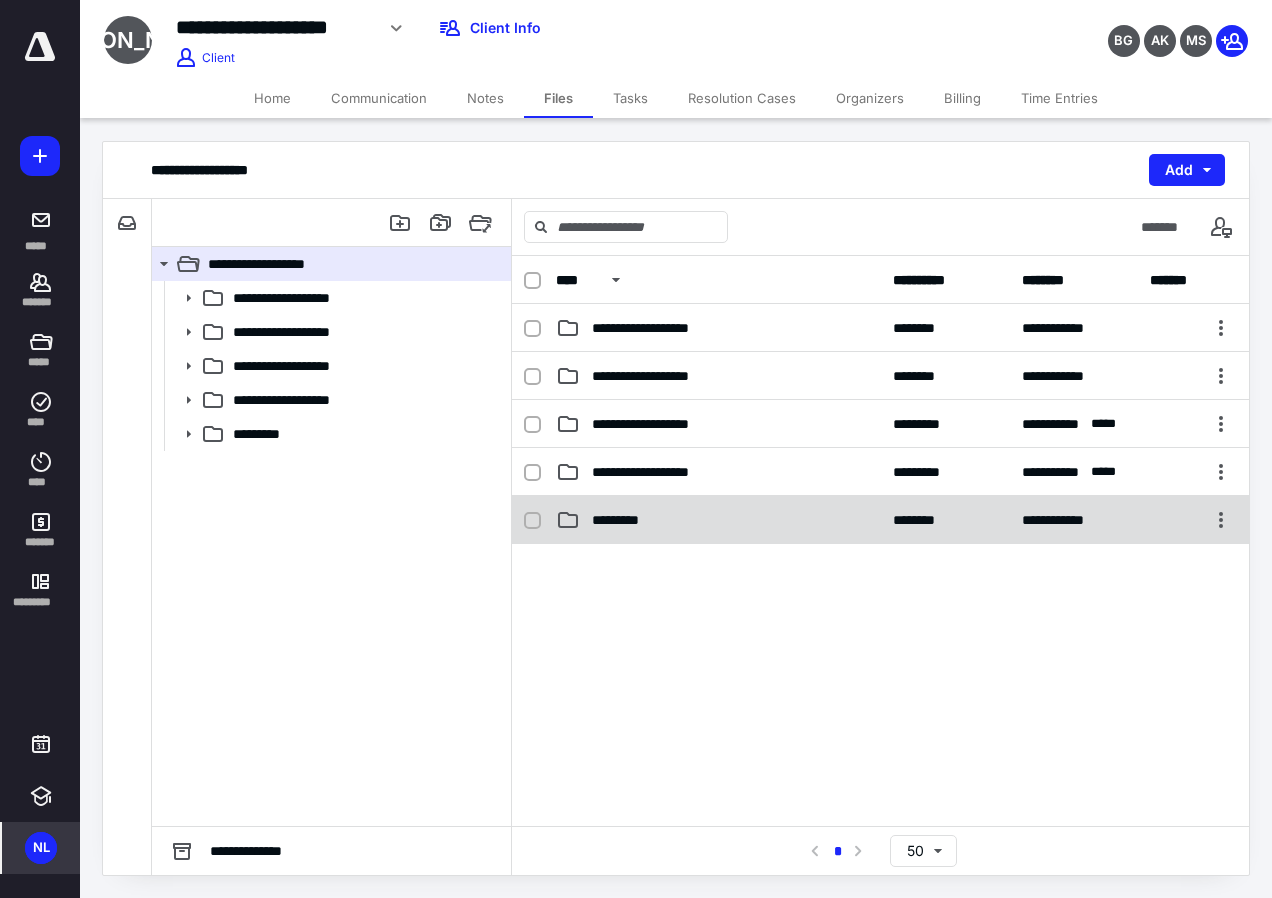 click on "*********" at bounding box center (628, 520) 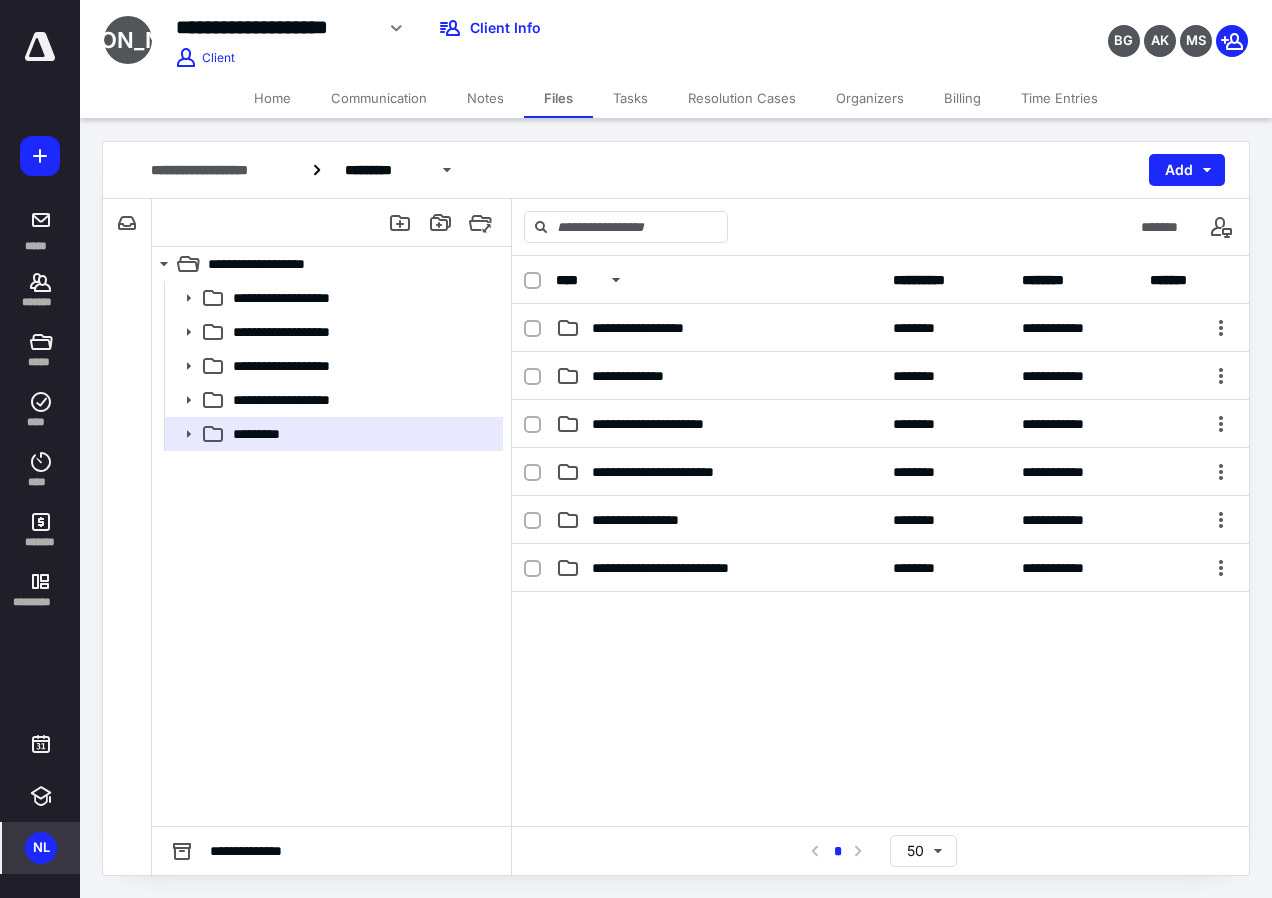 click on "Home" at bounding box center (272, 98) 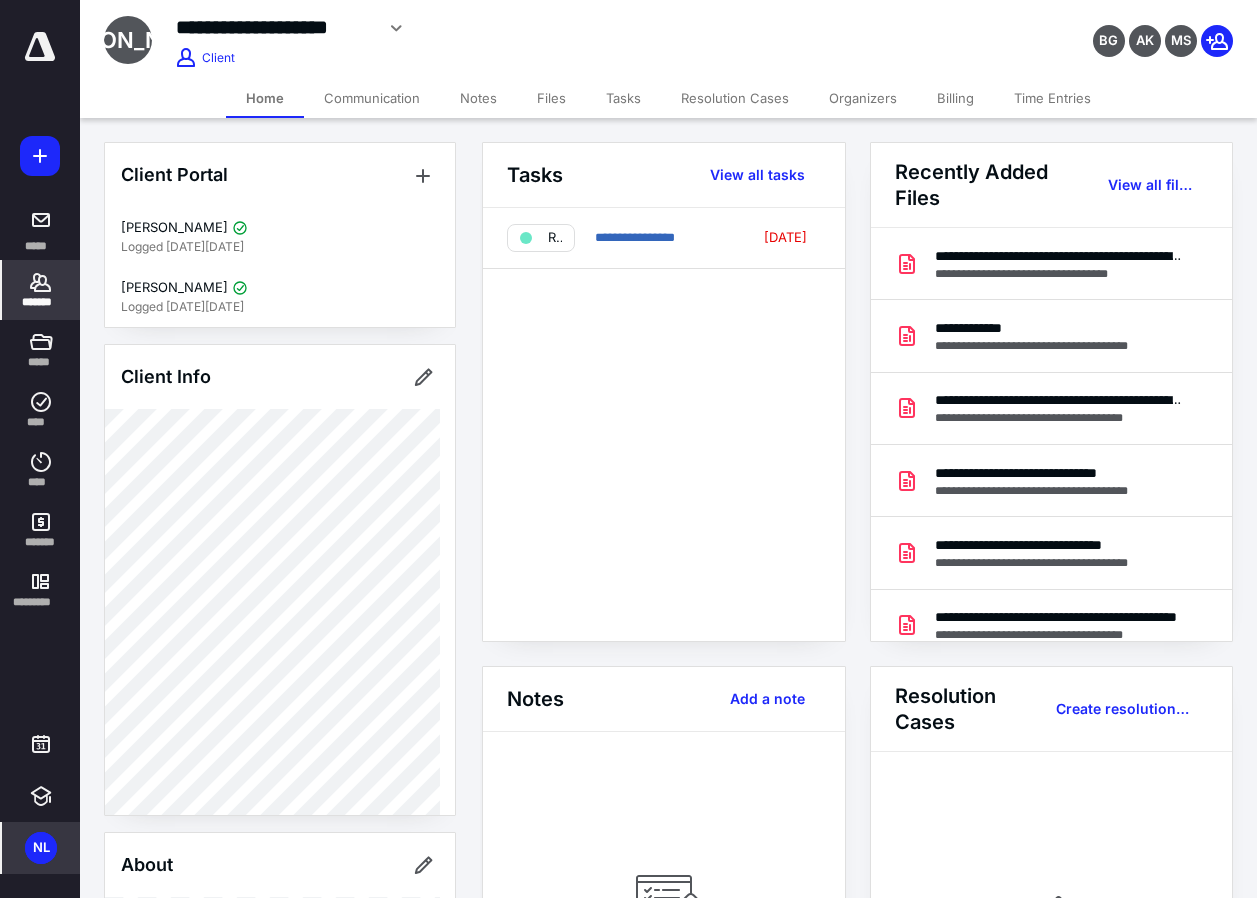 click on "*******" at bounding box center [41, 302] 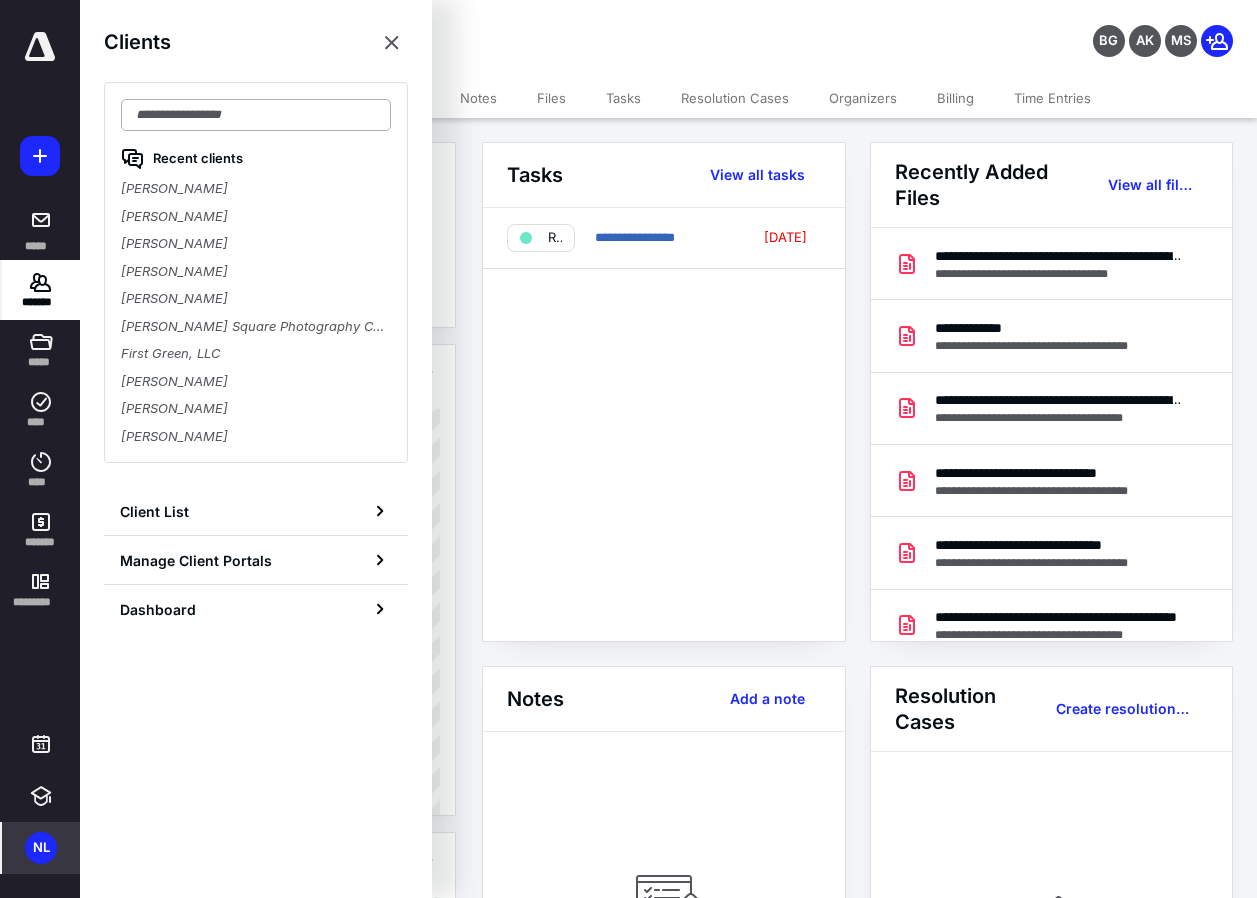 click at bounding box center [256, 115] 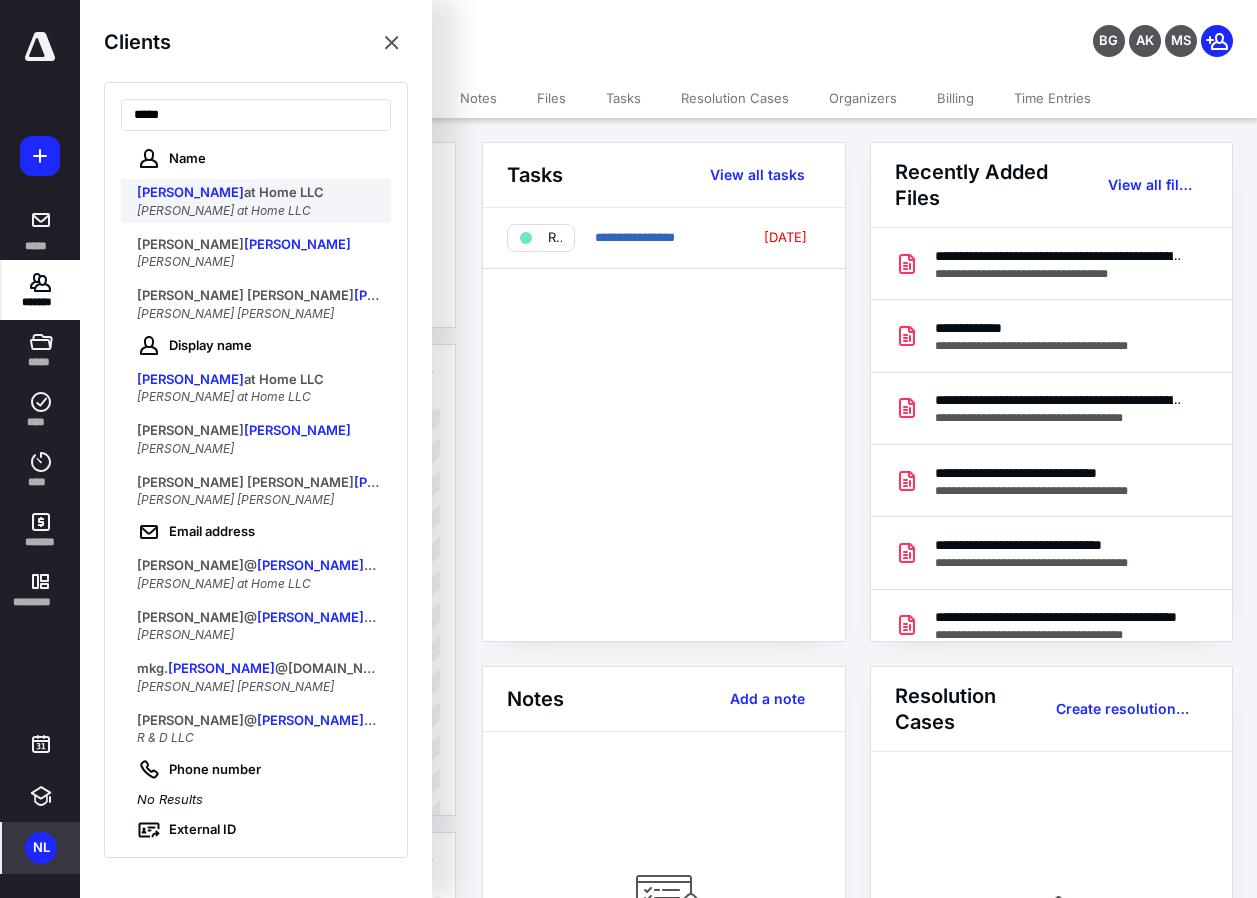 type on "*****" 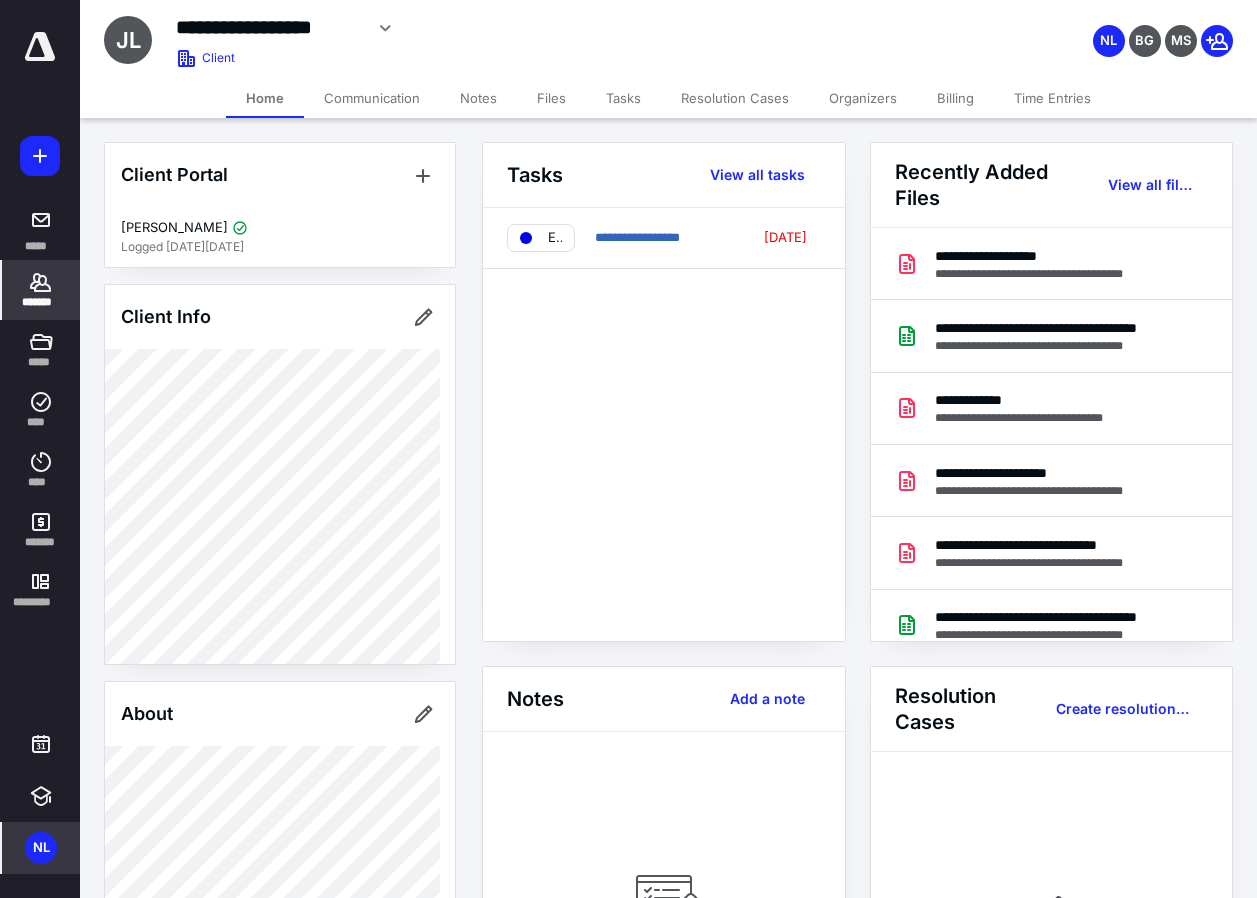 click on "Tasks" at bounding box center [623, 98] 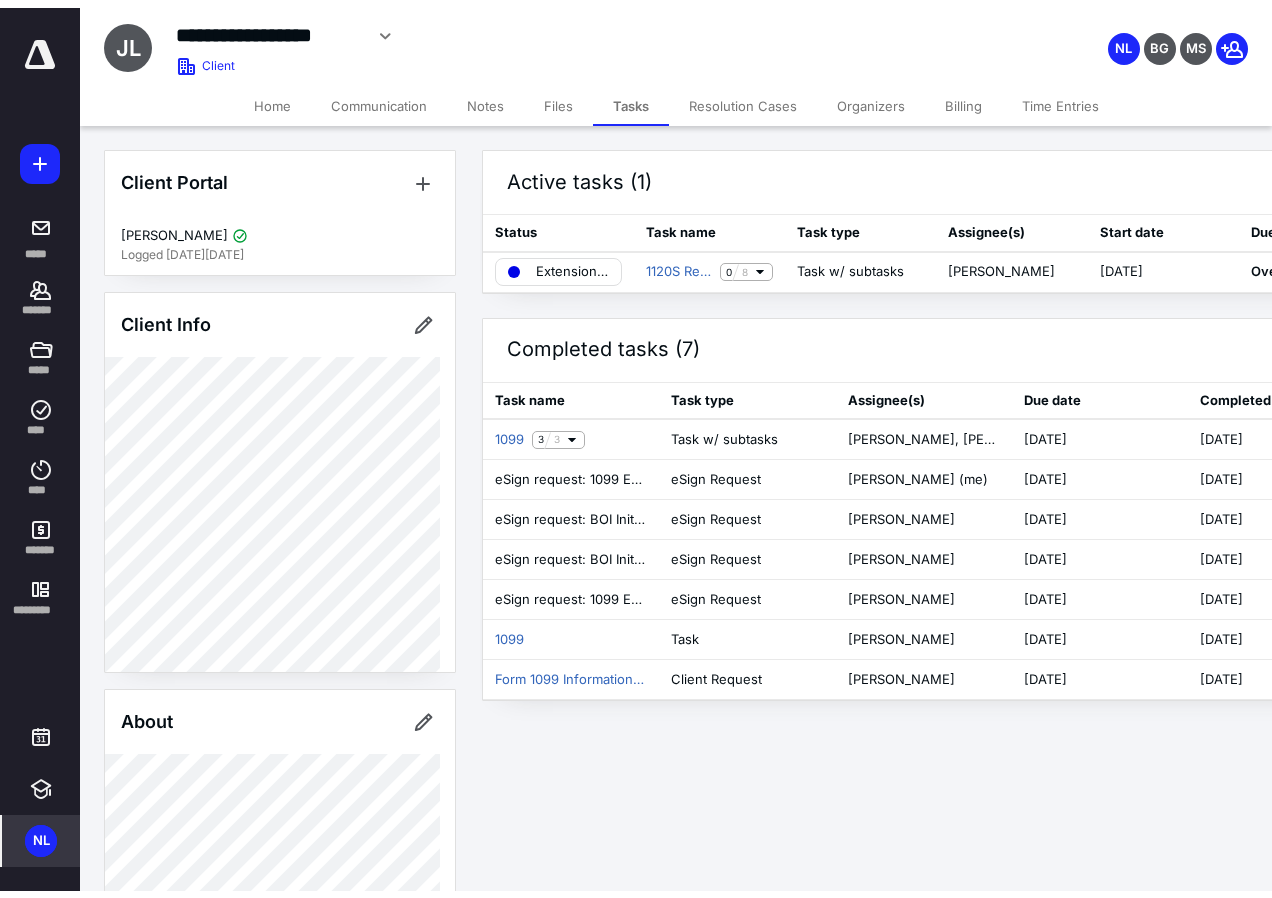 scroll, scrollTop: 0, scrollLeft: 270, axis: horizontal 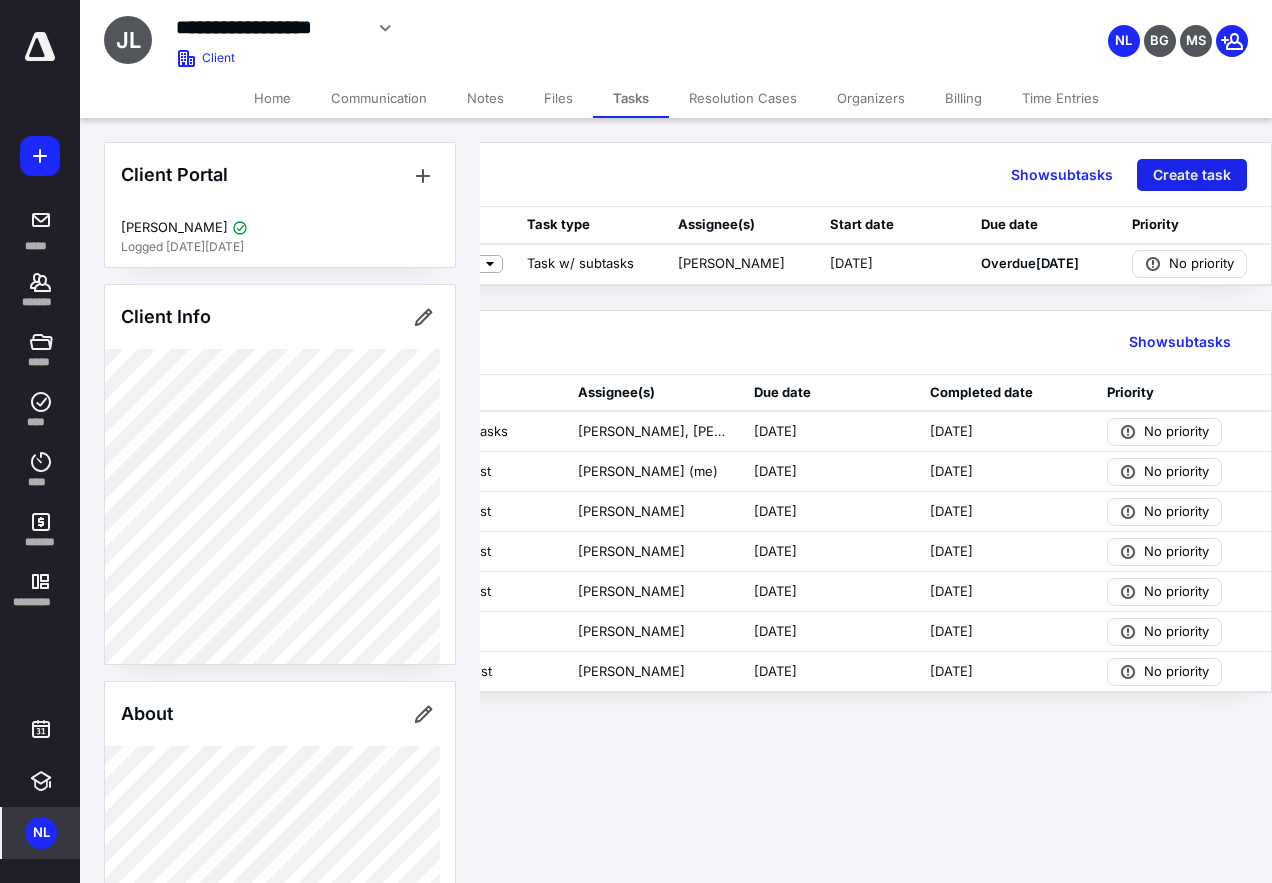 click on "Create task" at bounding box center [1192, 175] 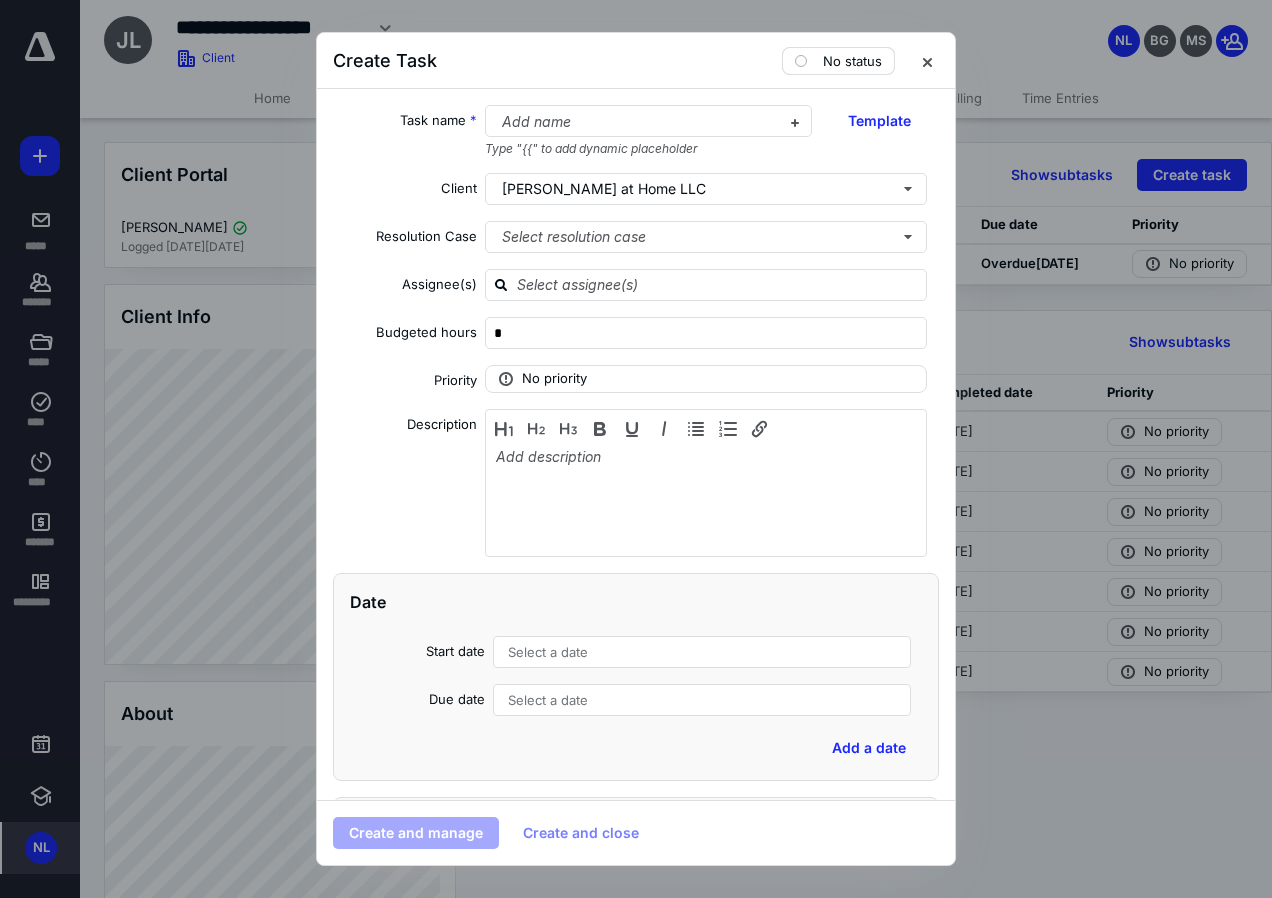 click on "No status" at bounding box center (852, 61) 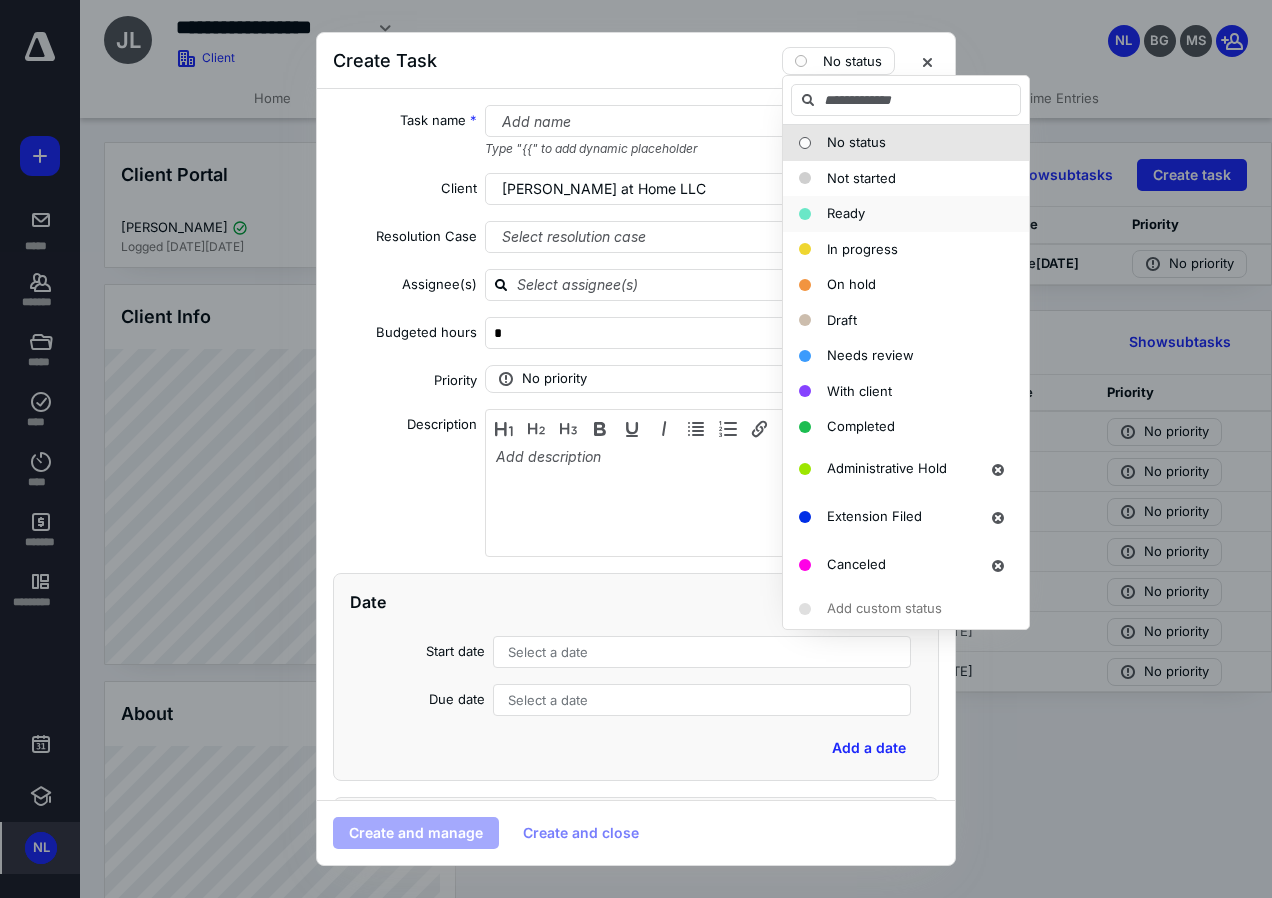 click on "Ready" at bounding box center (846, 213) 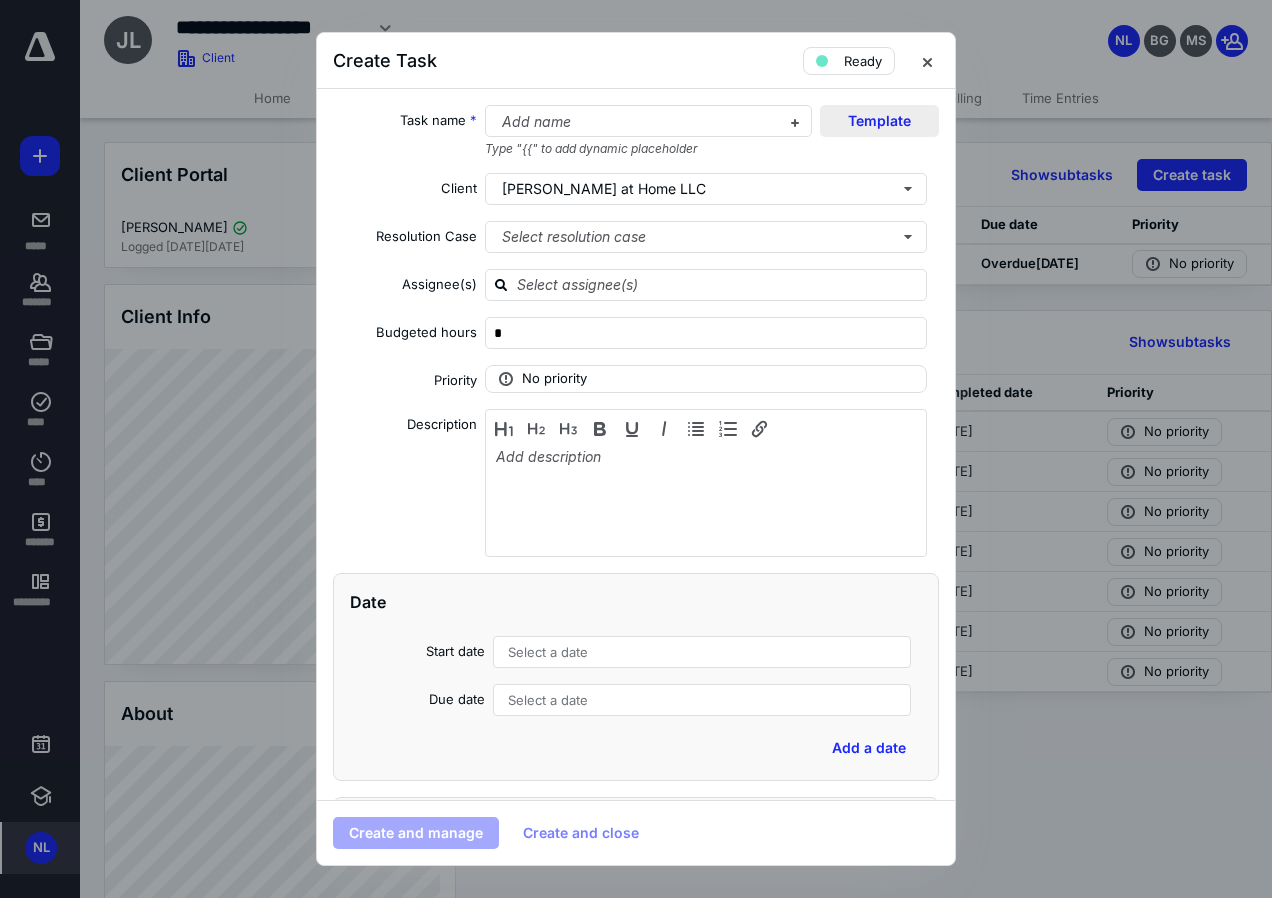 click on "Template" at bounding box center [879, 121] 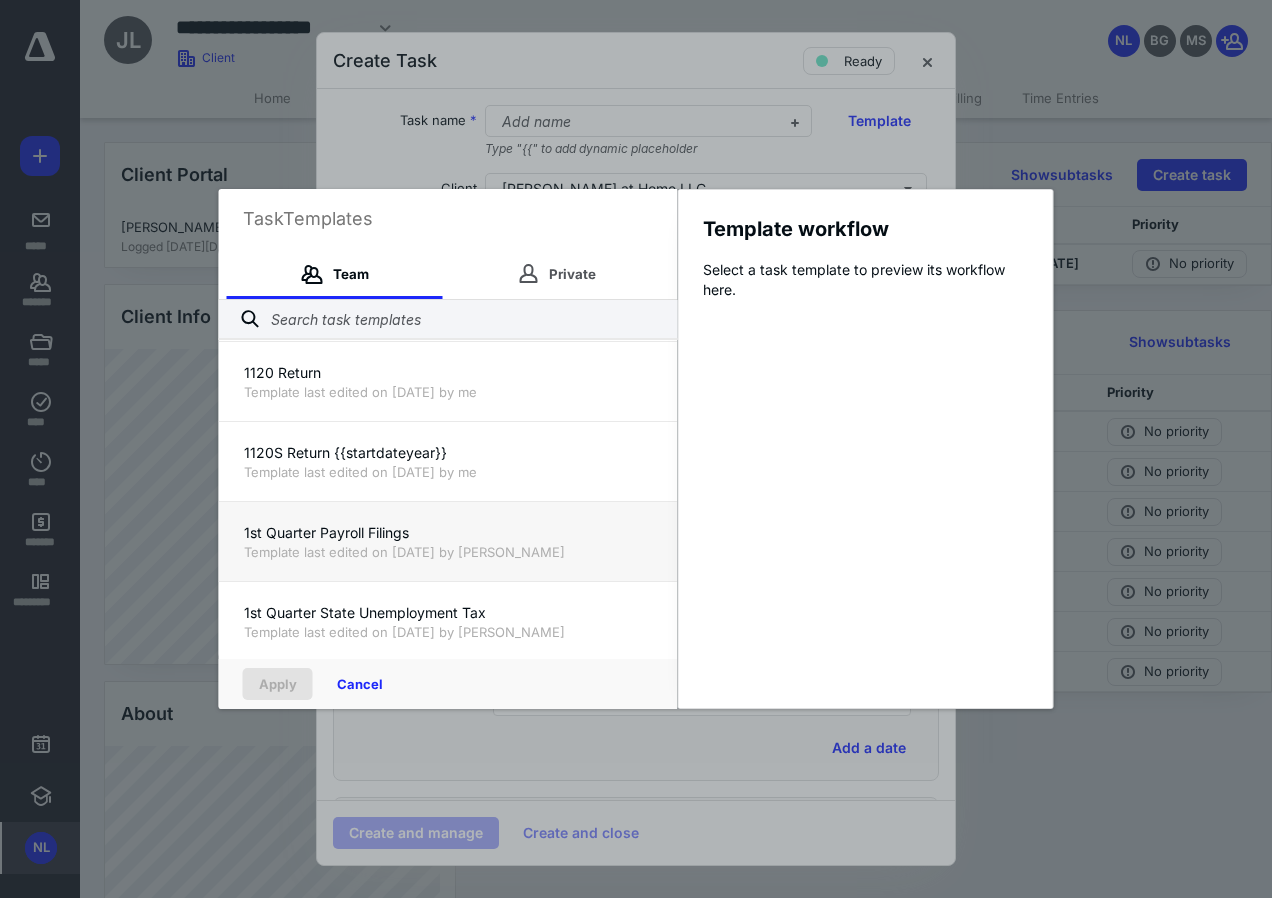 scroll, scrollTop: 400, scrollLeft: 0, axis: vertical 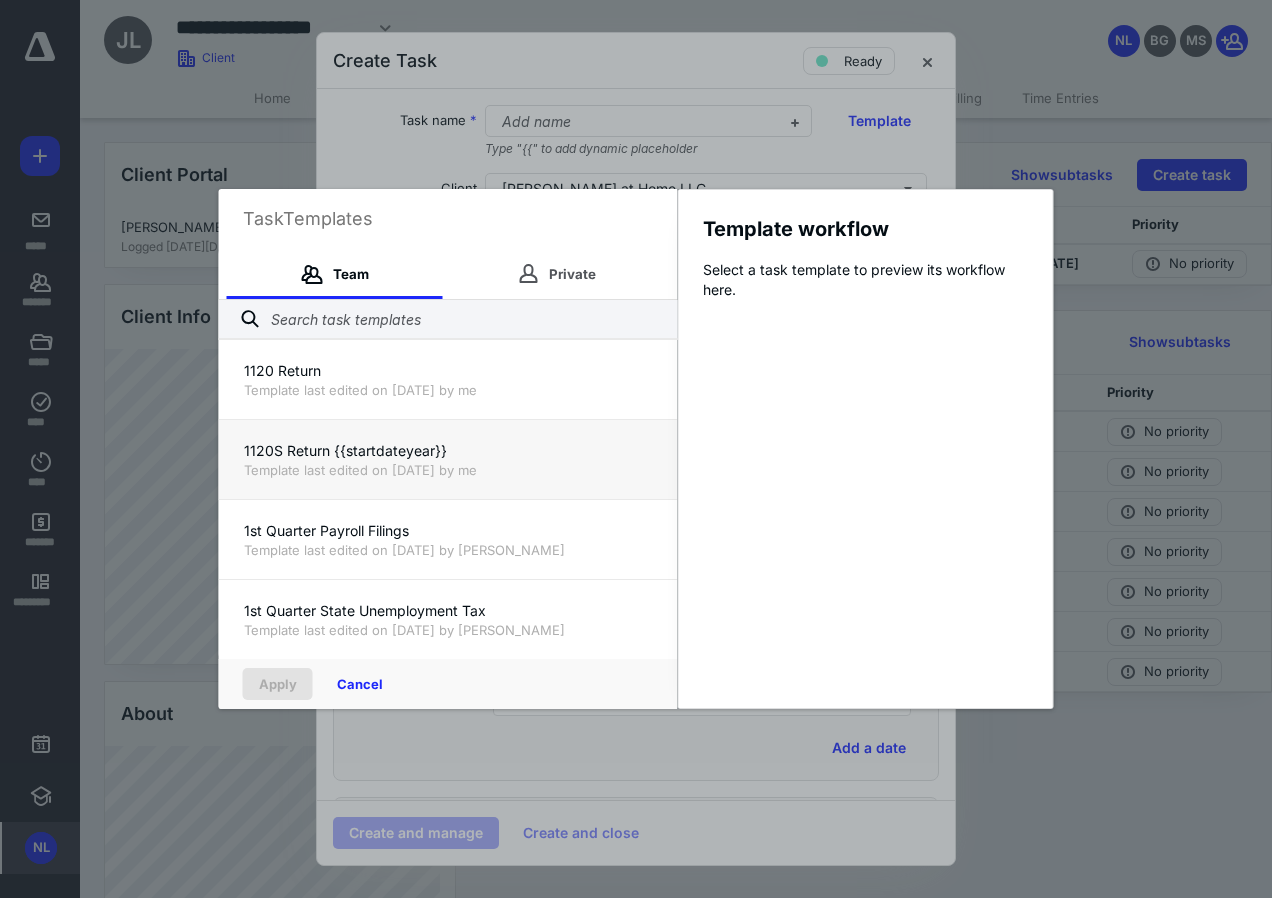 click on "1120S Return {{startdateyear}}" at bounding box center [448, 451] 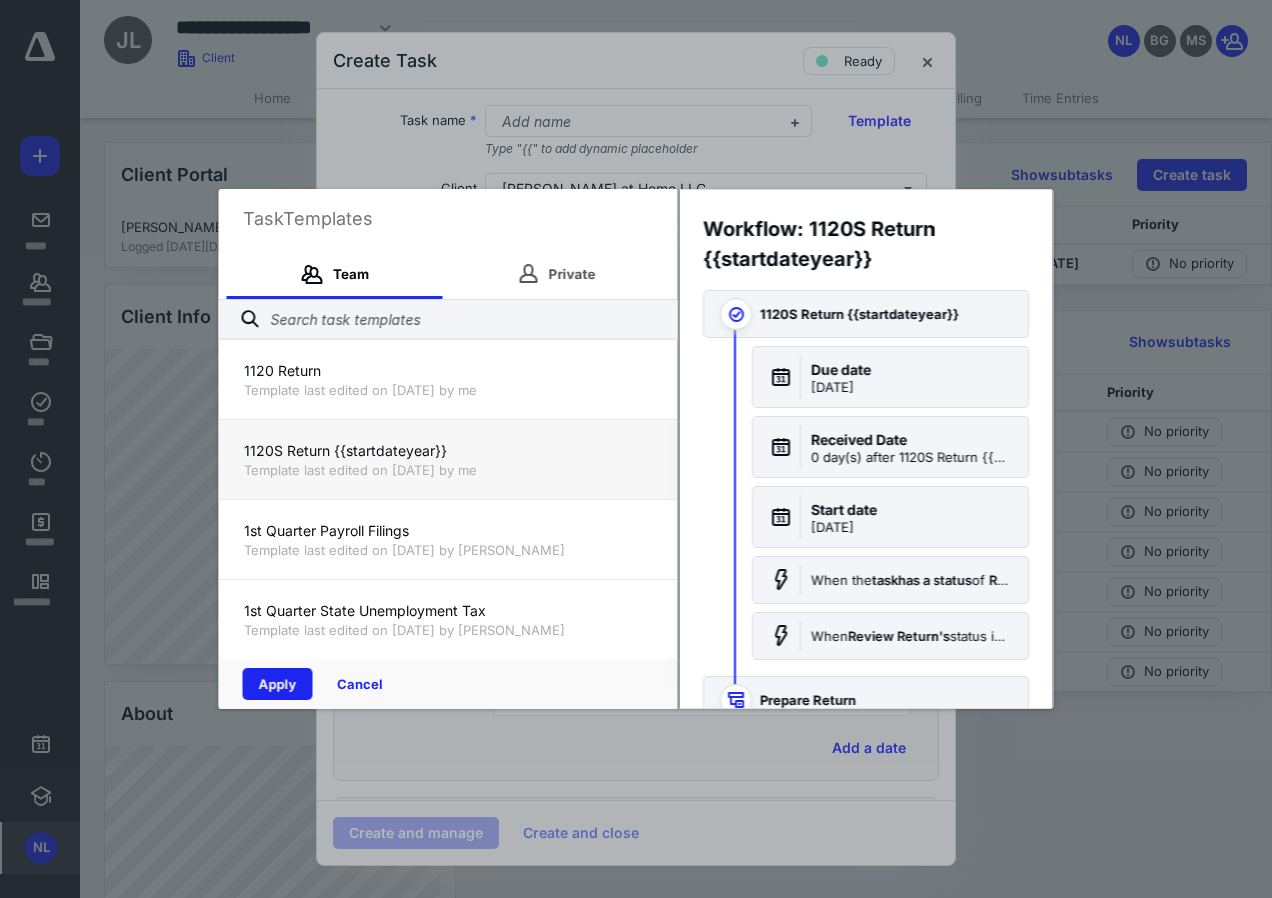 click on "Apply" at bounding box center (278, 684) 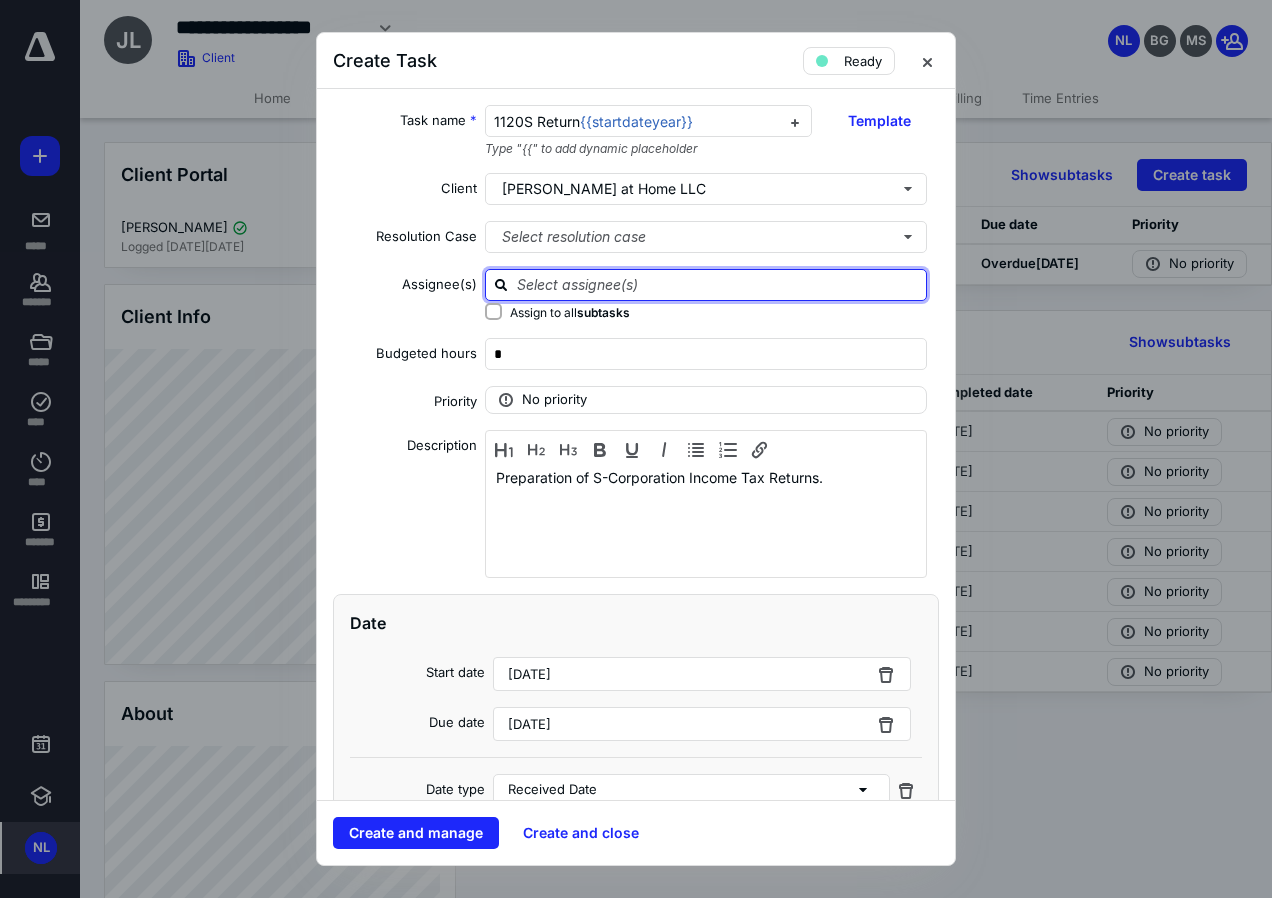 click at bounding box center [718, 284] 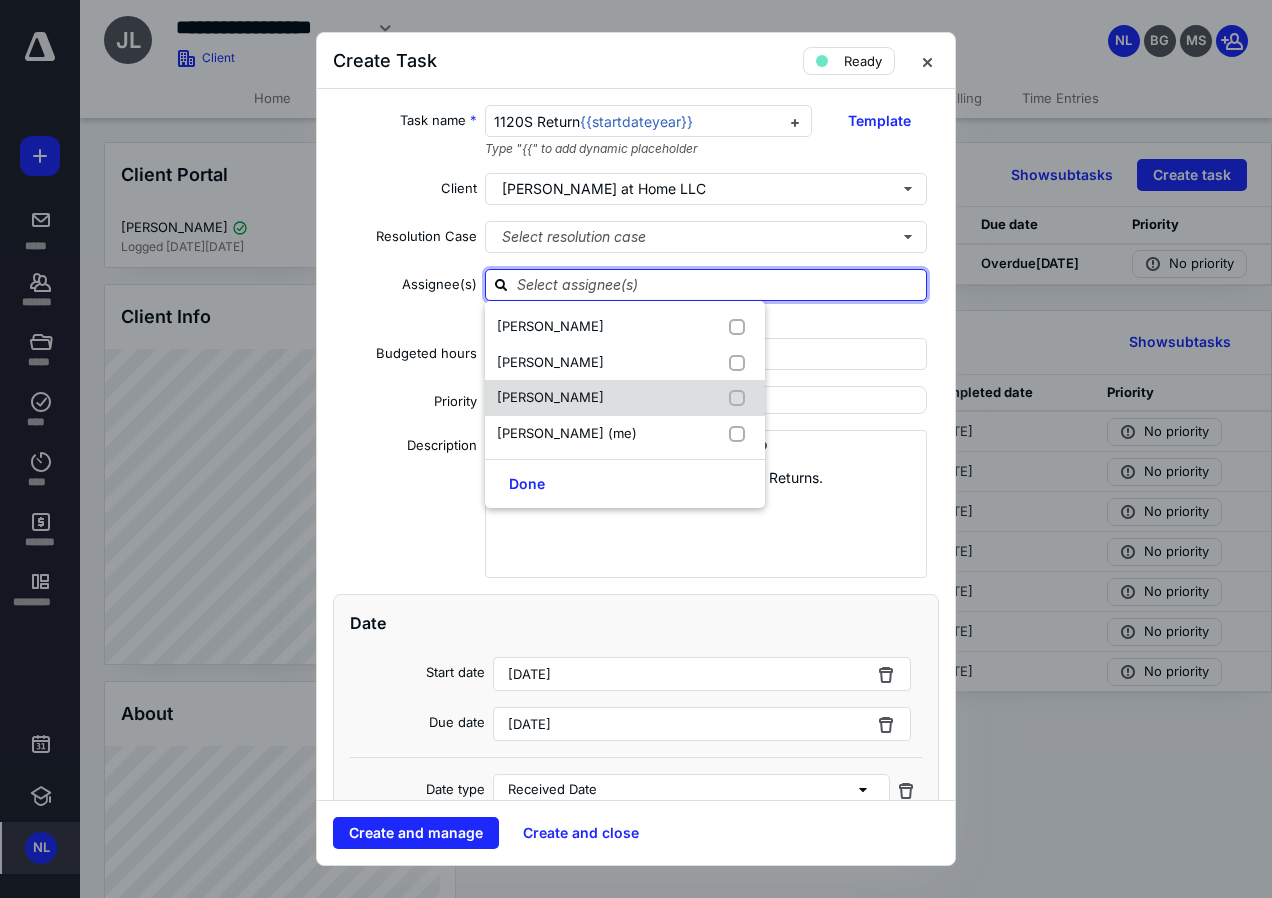 click on "[PERSON_NAME]" at bounding box center [550, 397] 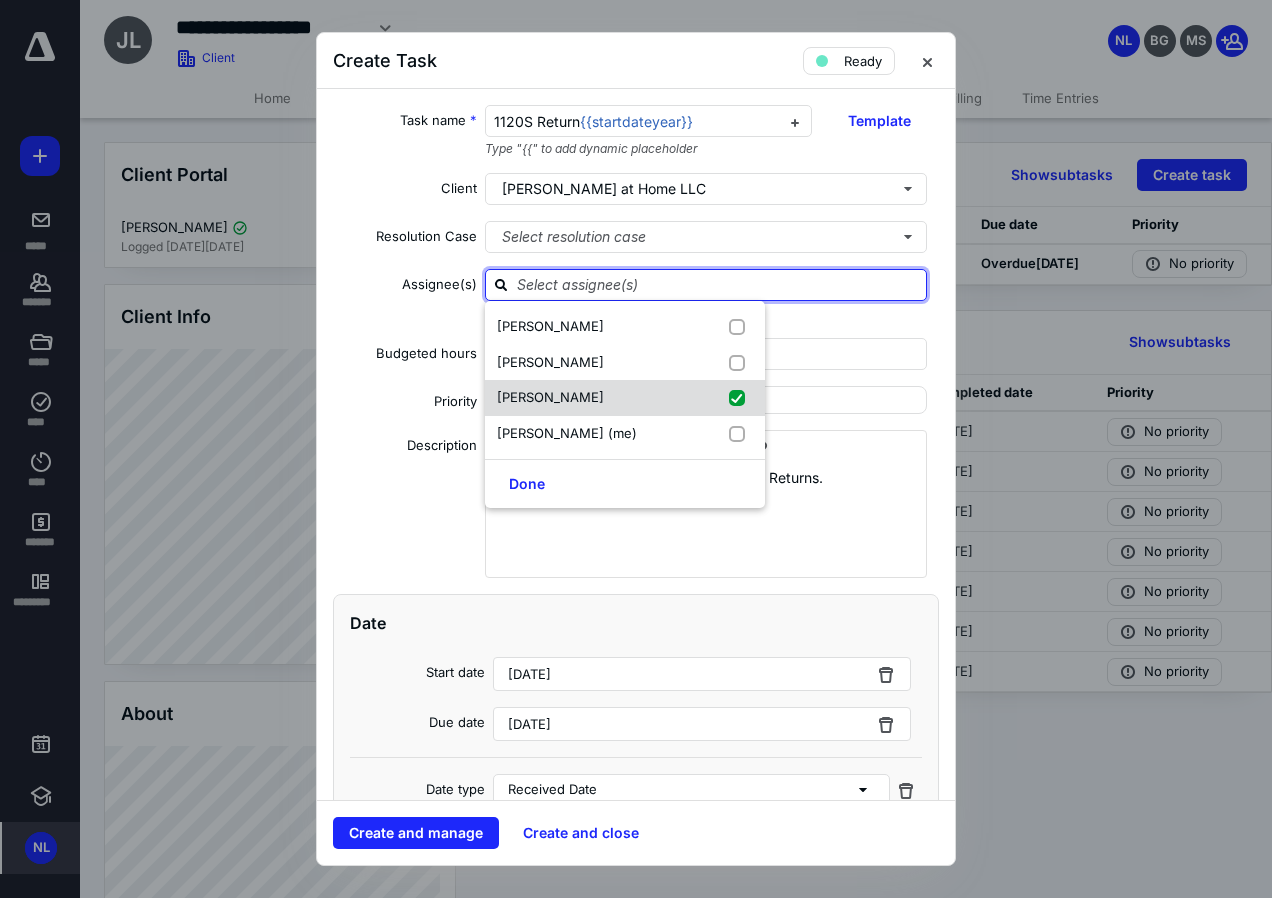 checkbox on "true" 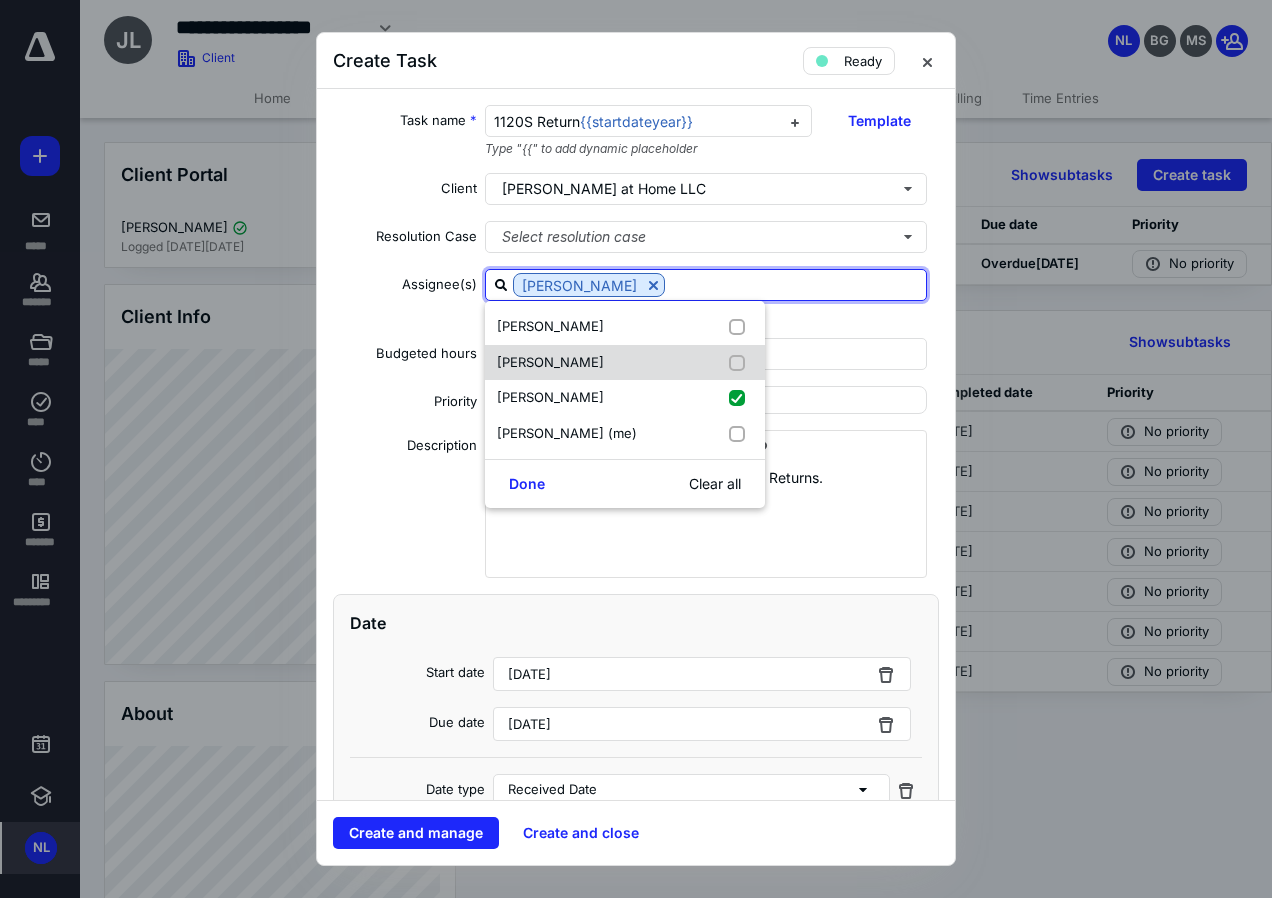 click on "[PERSON_NAME]" at bounding box center [550, 363] 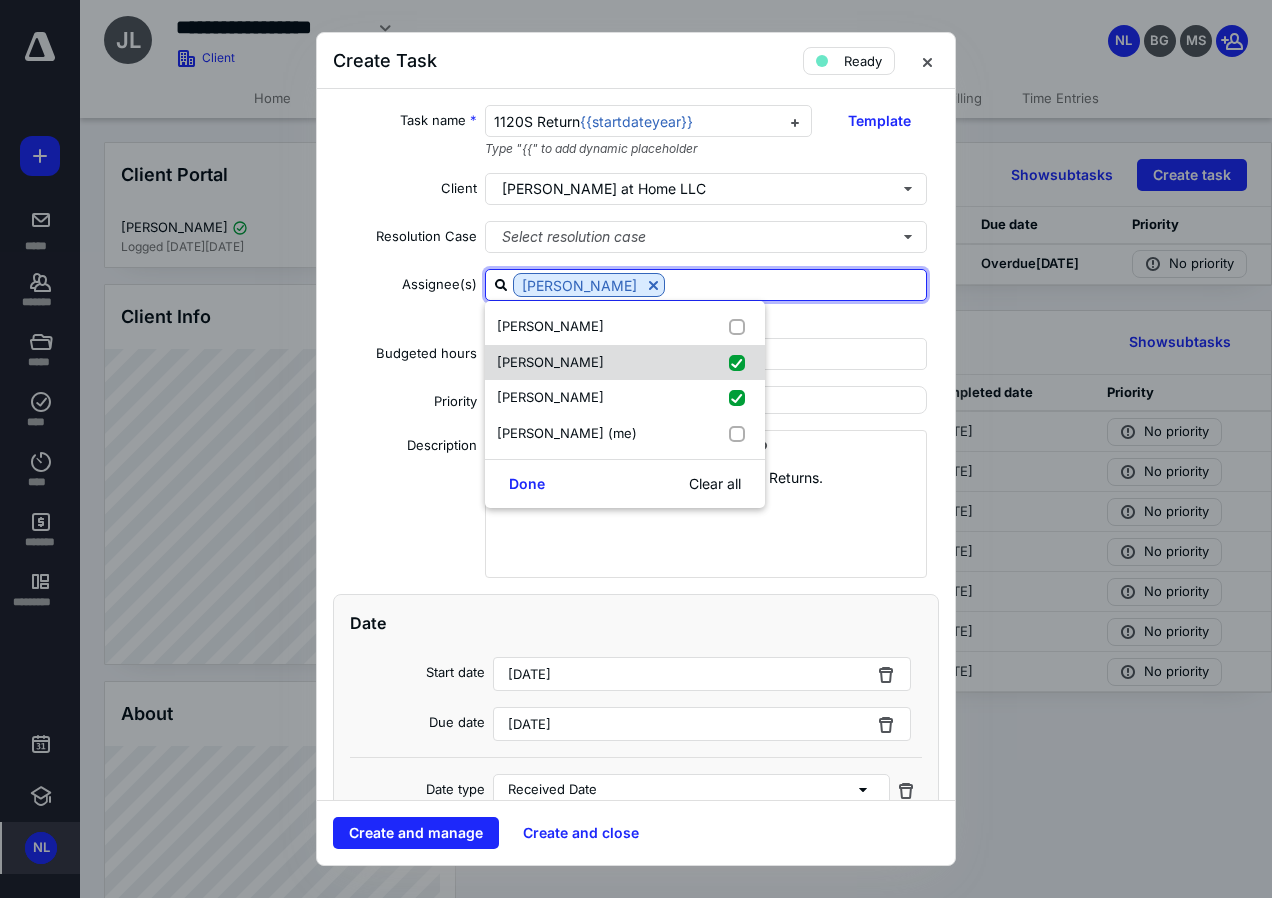 checkbox on "true" 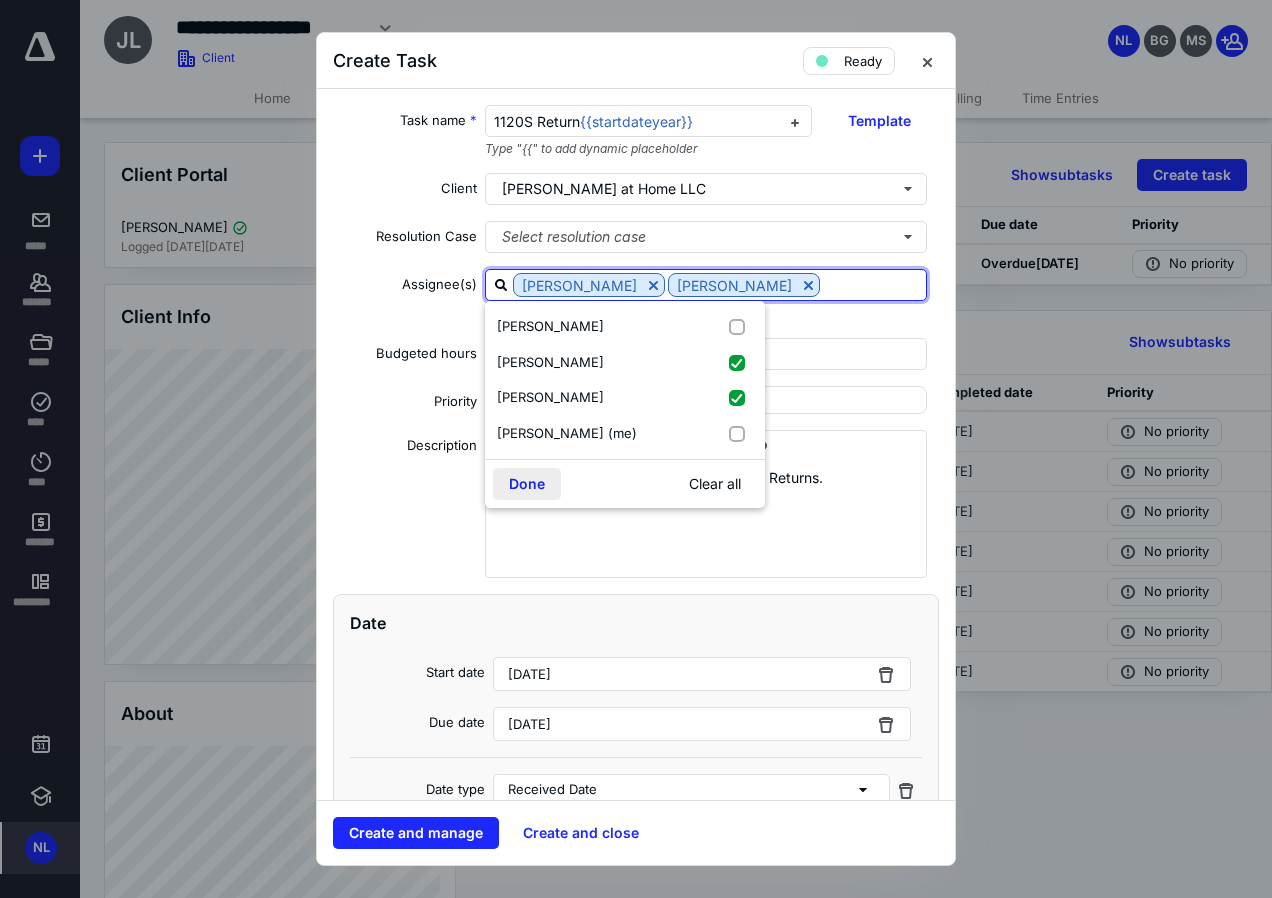 click on "Done" at bounding box center [527, 484] 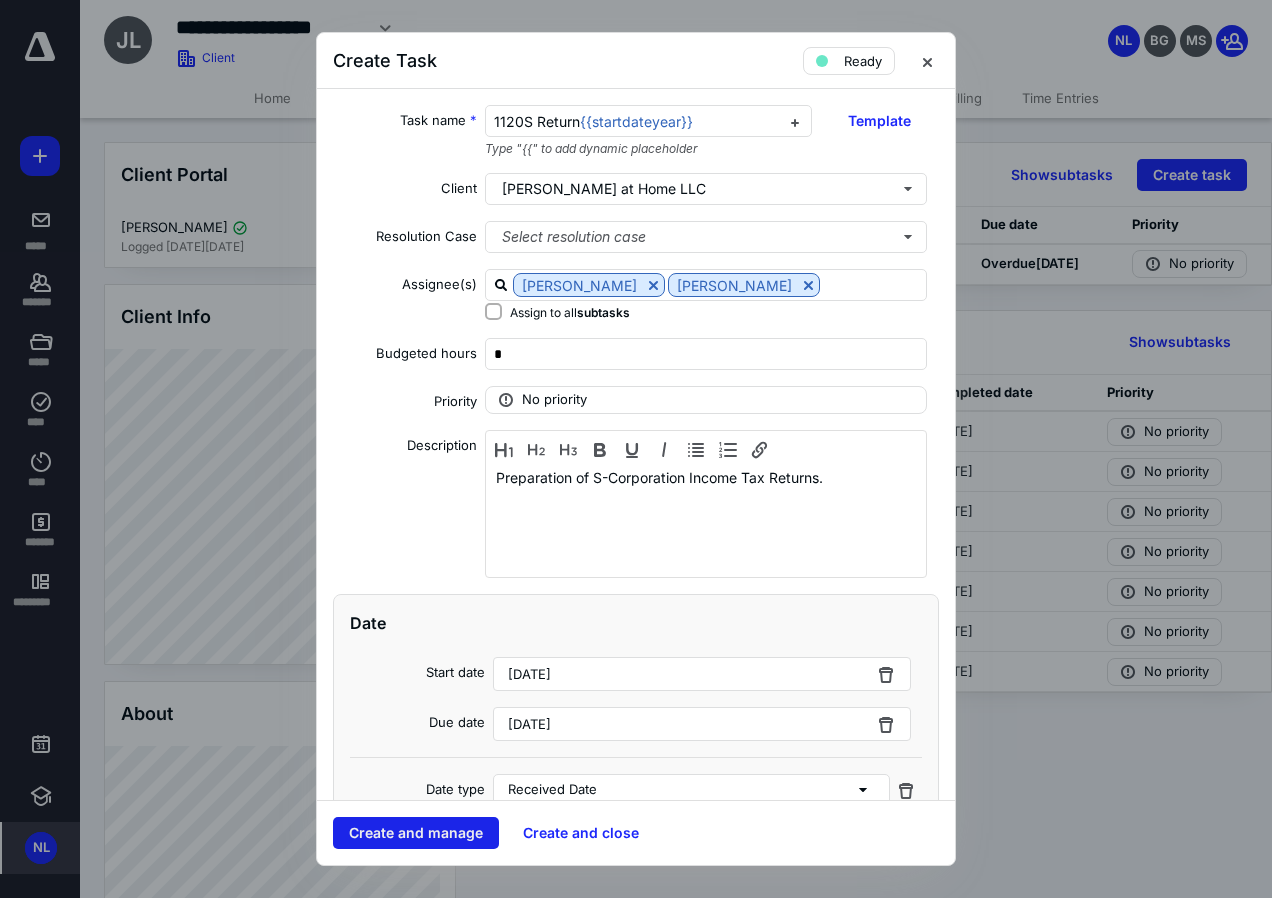 click on "Create and manage" at bounding box center (416, 833) 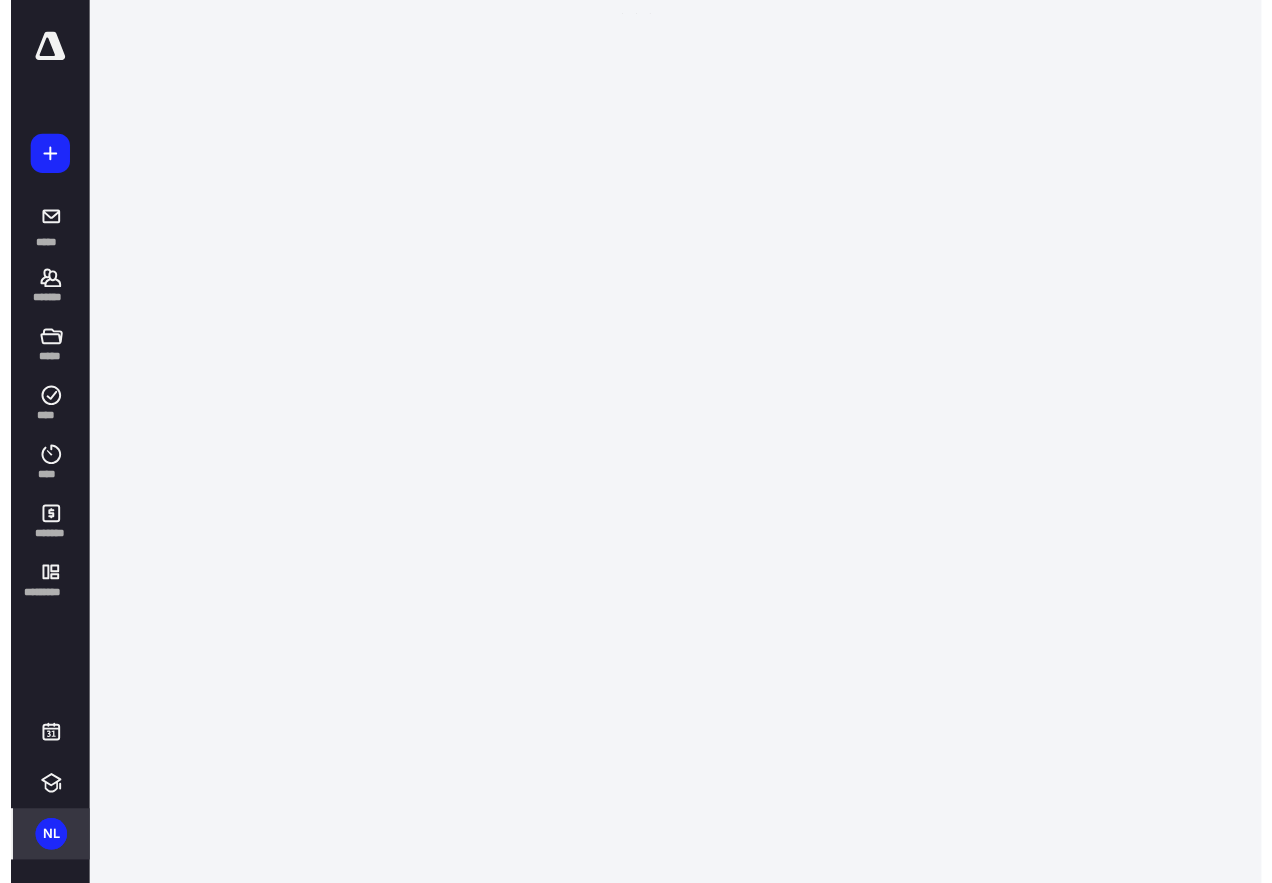 scroll, scrollTop: 0, scrollLeft: 0, axis: both 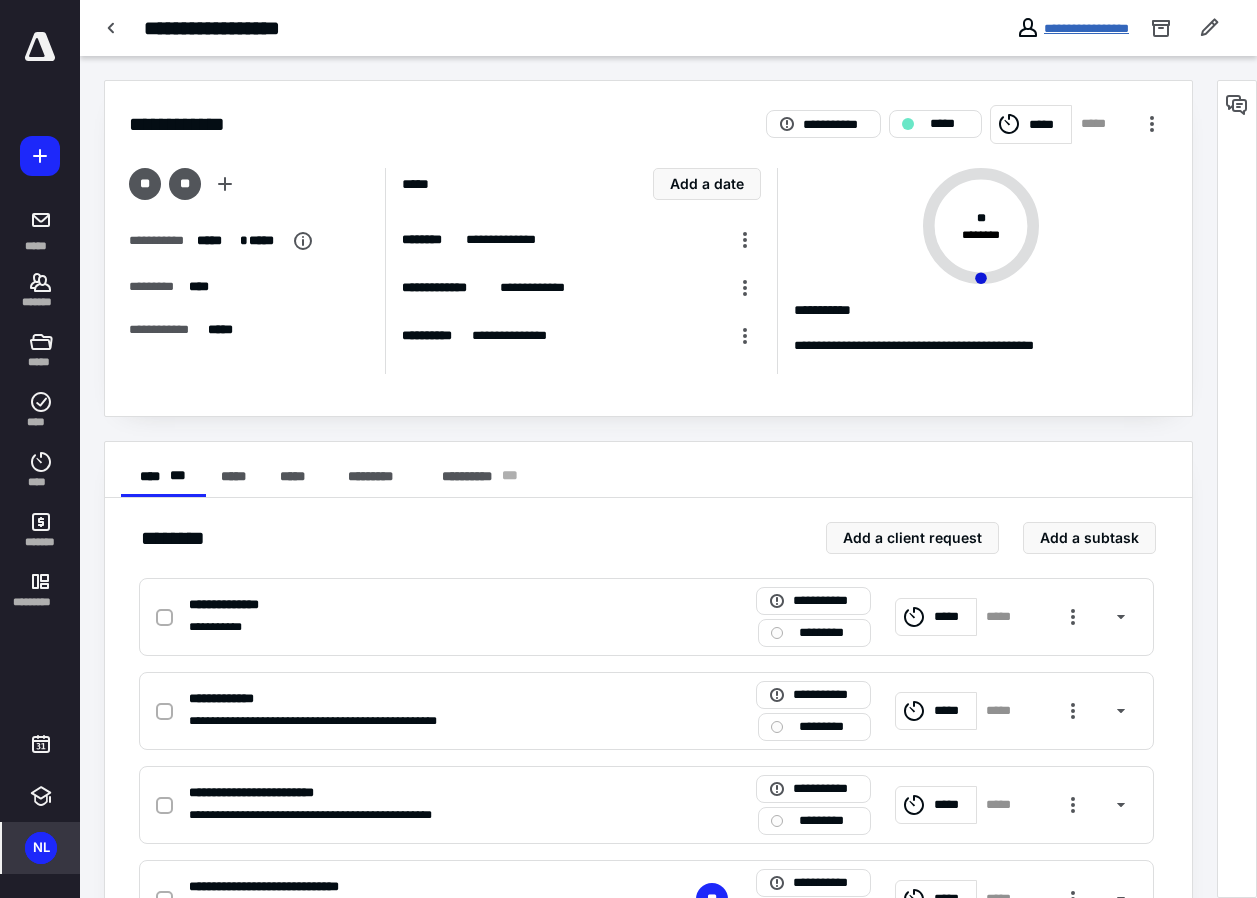 click on "**********" at bounding box center (1086, 28) 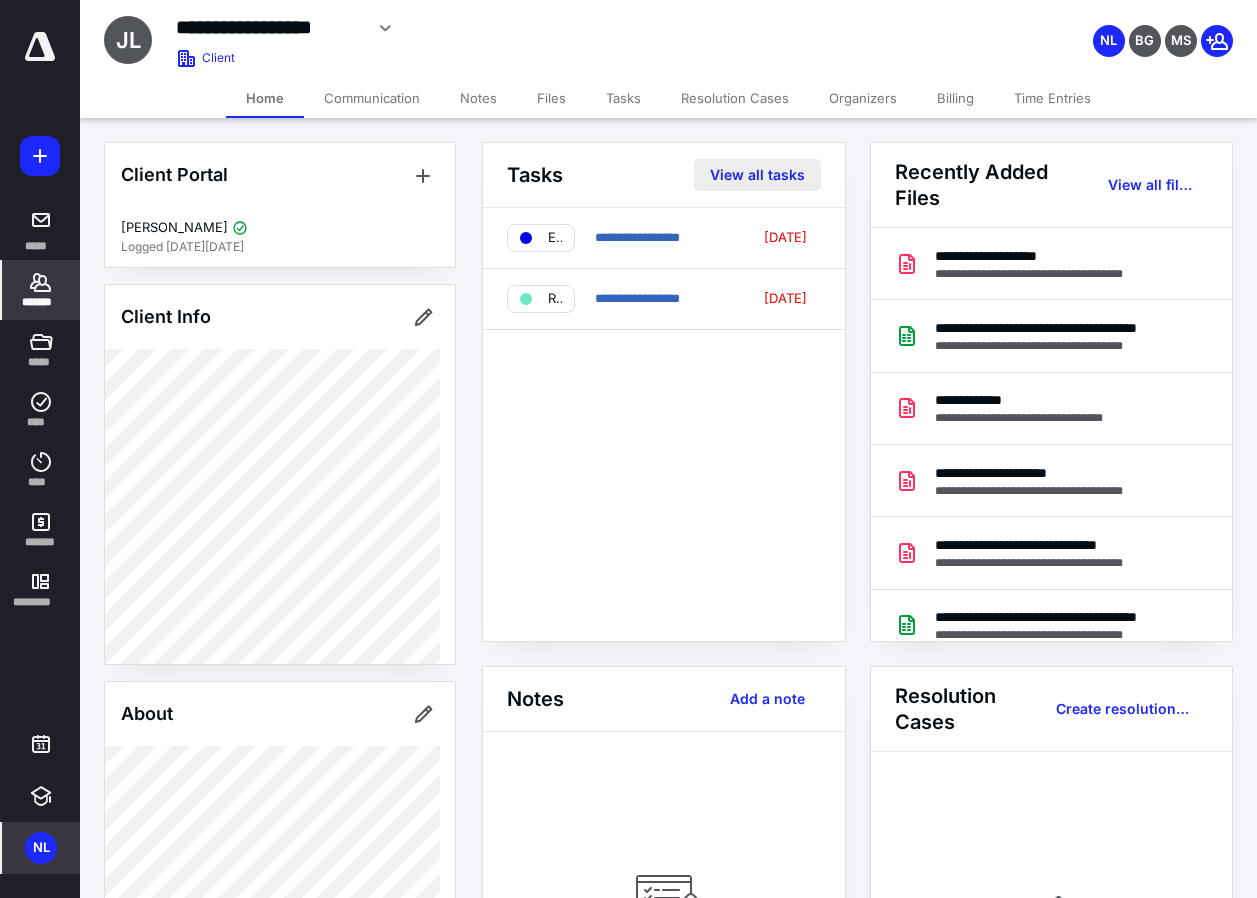 click on "View all tasks" at bounding box center [757, 175] 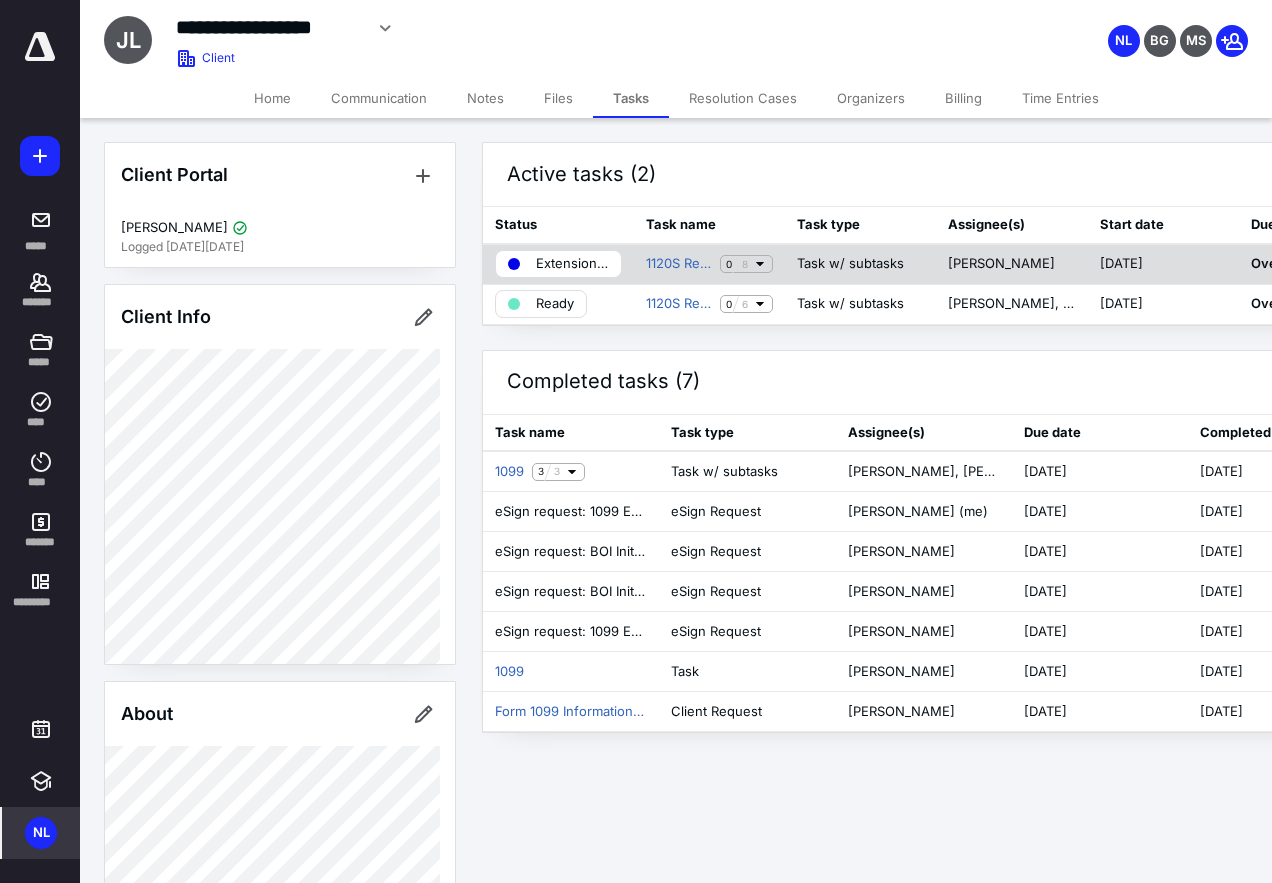 click on "Extension Filed" at bounding box center [558, 264] 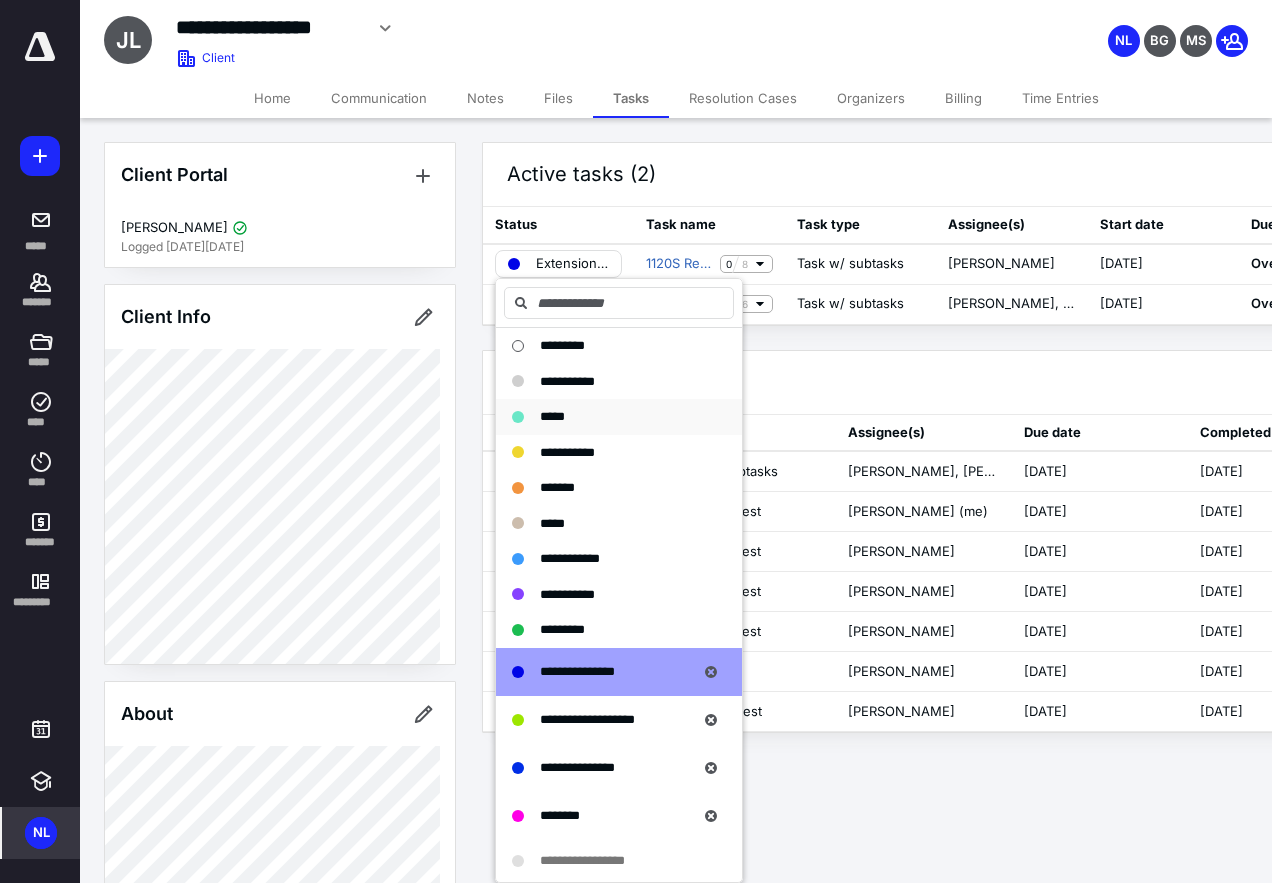 click on "*****" at bounding box center [552, 416] 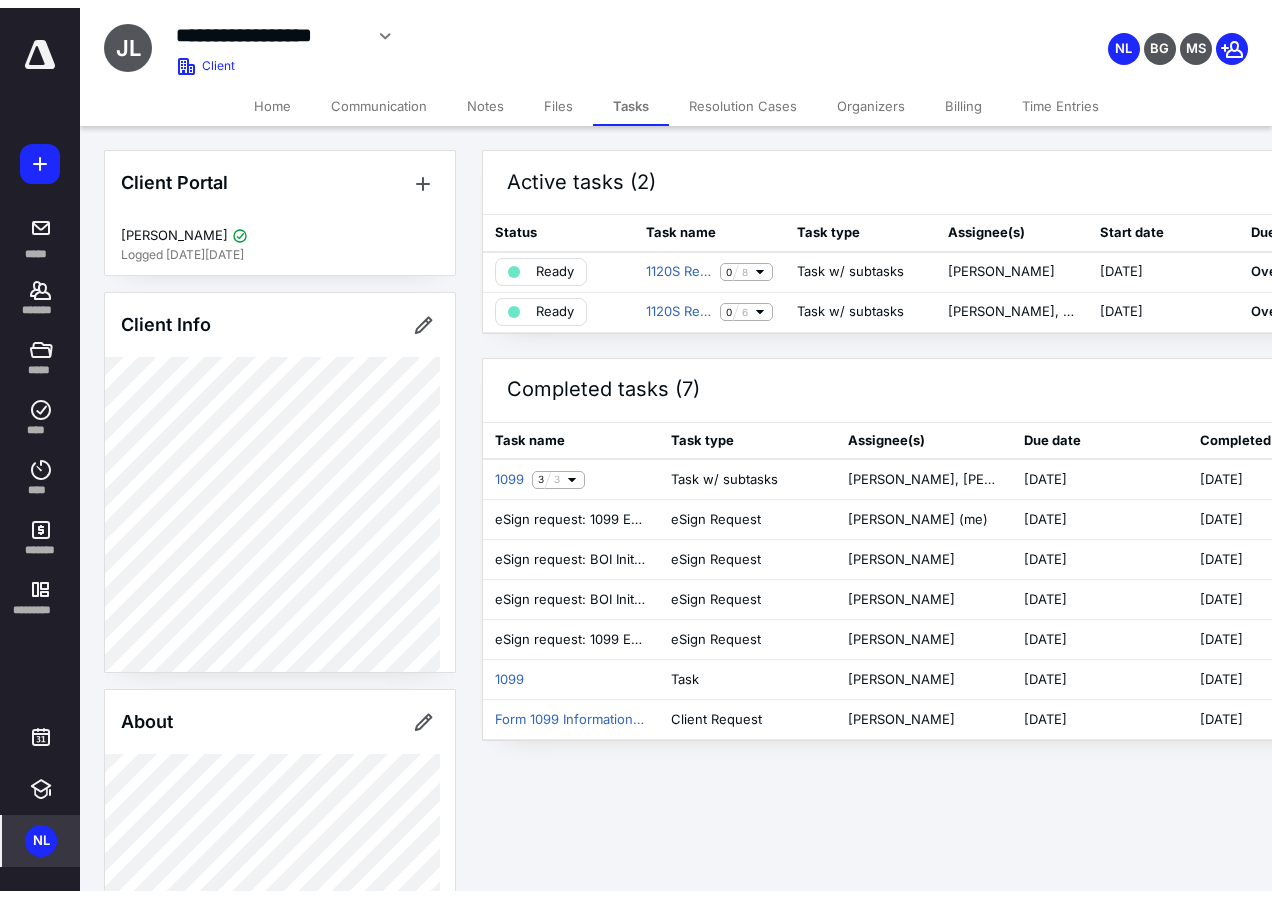 scroll, scrollTop: 0, scrollLeft: 270, axis: horizontal 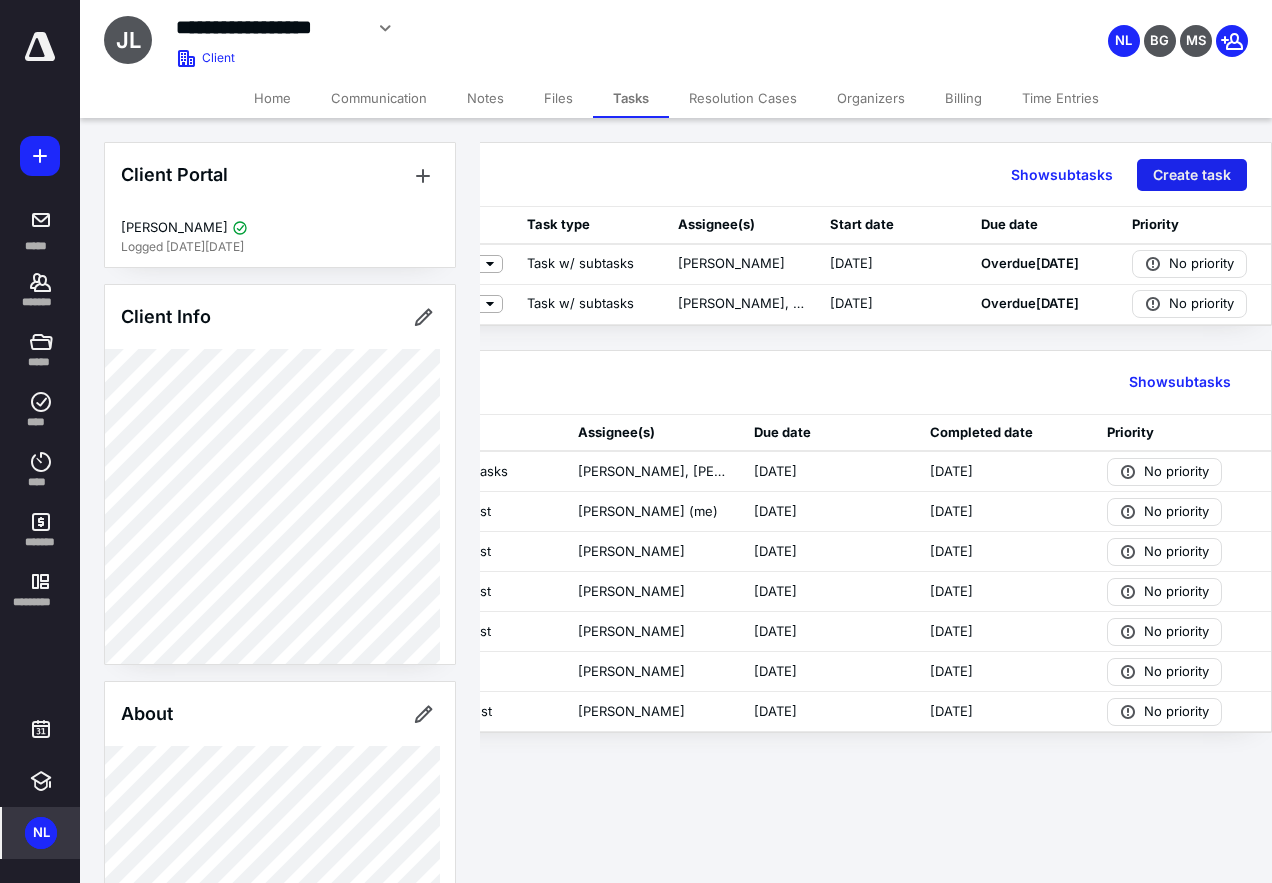click on "Create task" at bounding box center [1192, 175] 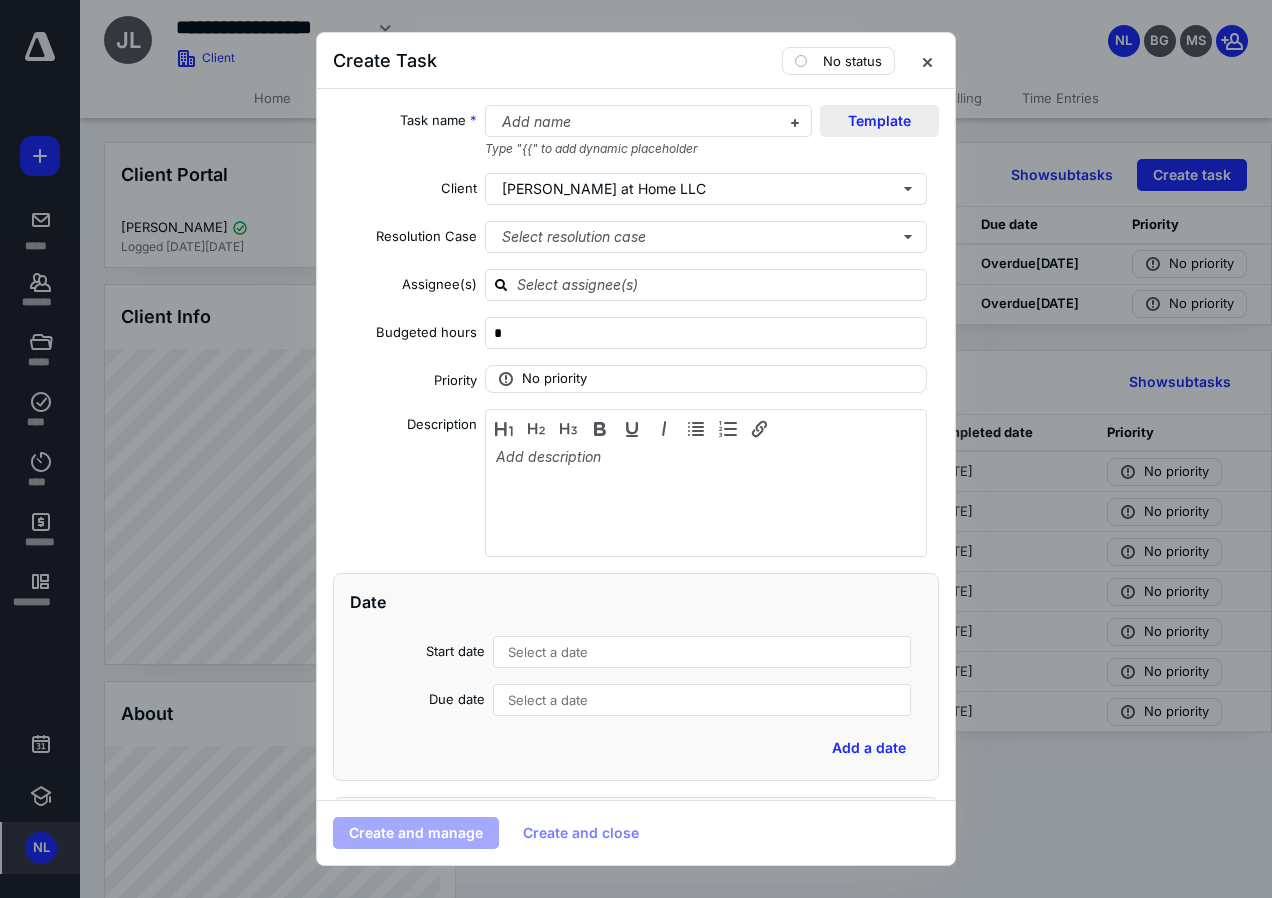 click on "Template" at bounding box center [879, 121] 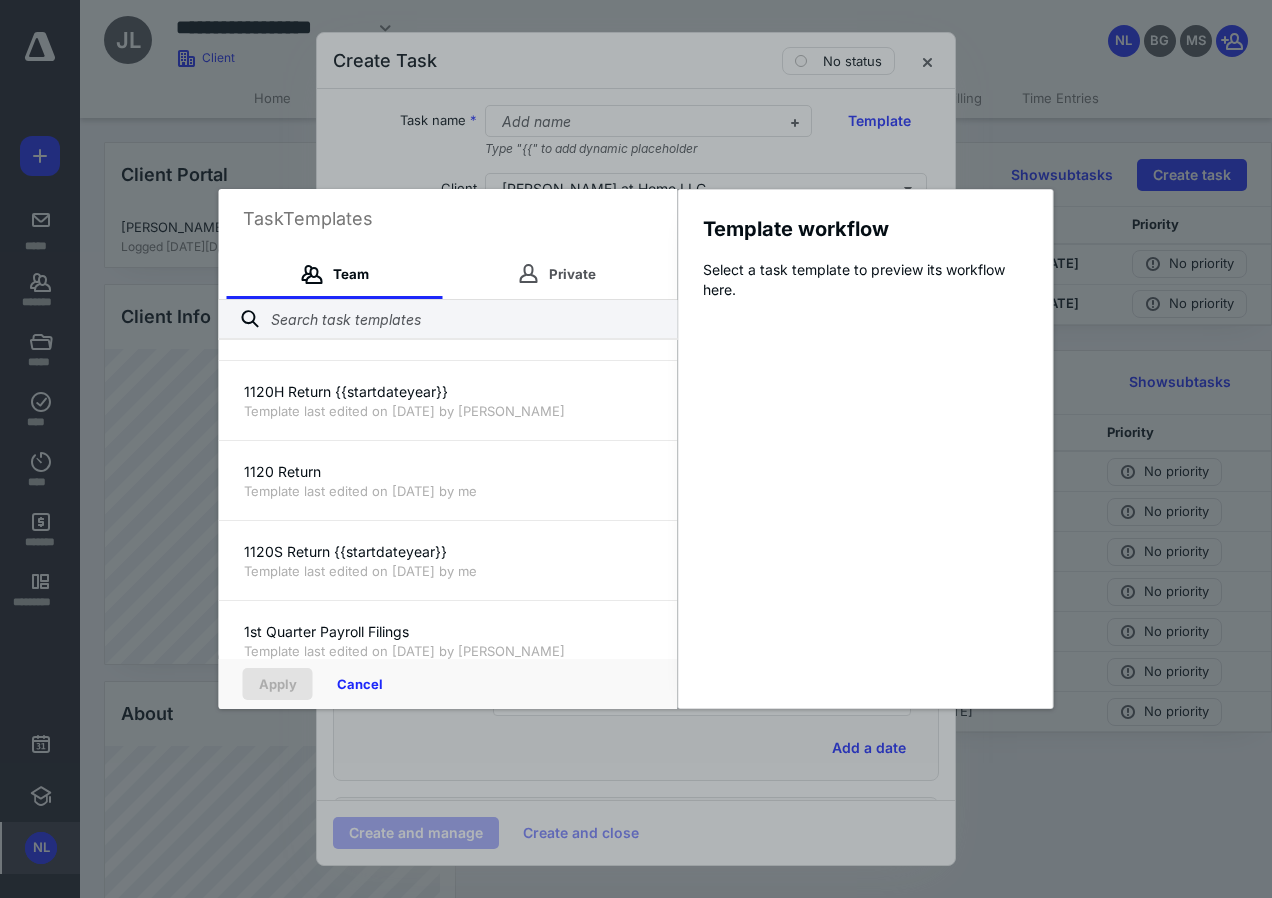 scroll, scrollTop: 300, scrollLeft: 0, axis: vertical 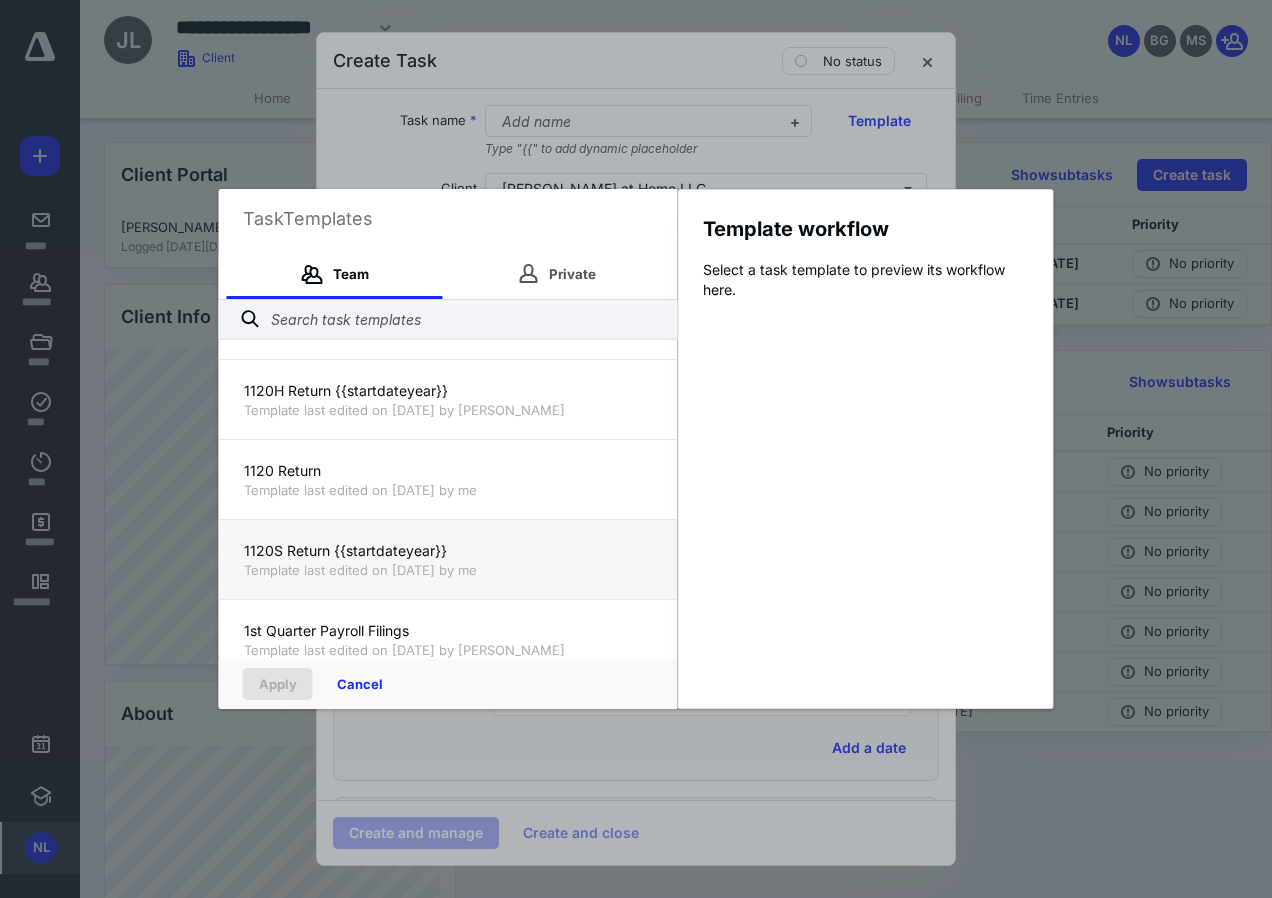 click on "1120S Return {{startdateyear}}" at bounding box center [448, 551] 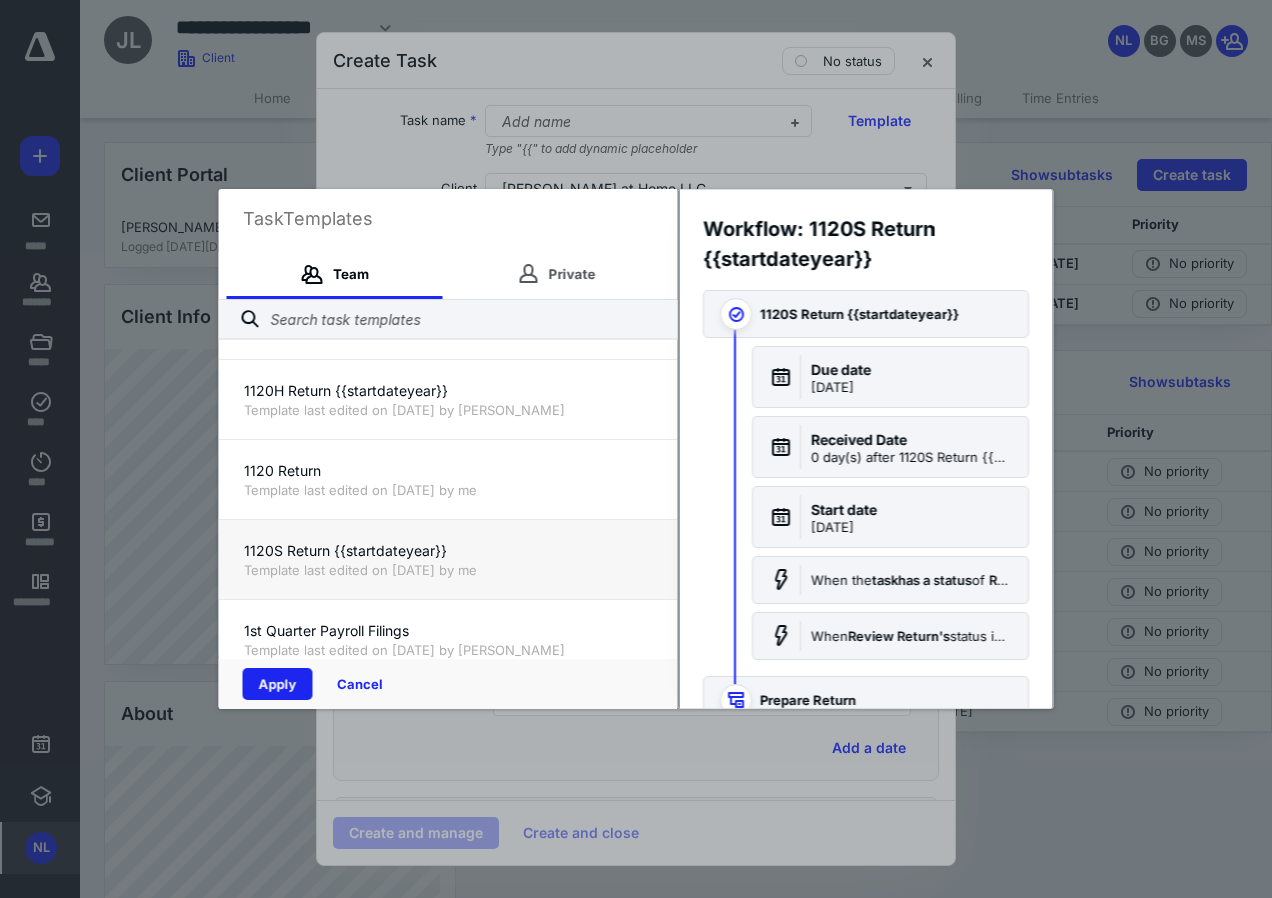 click on "Apply" at bounding box center (278, 684) 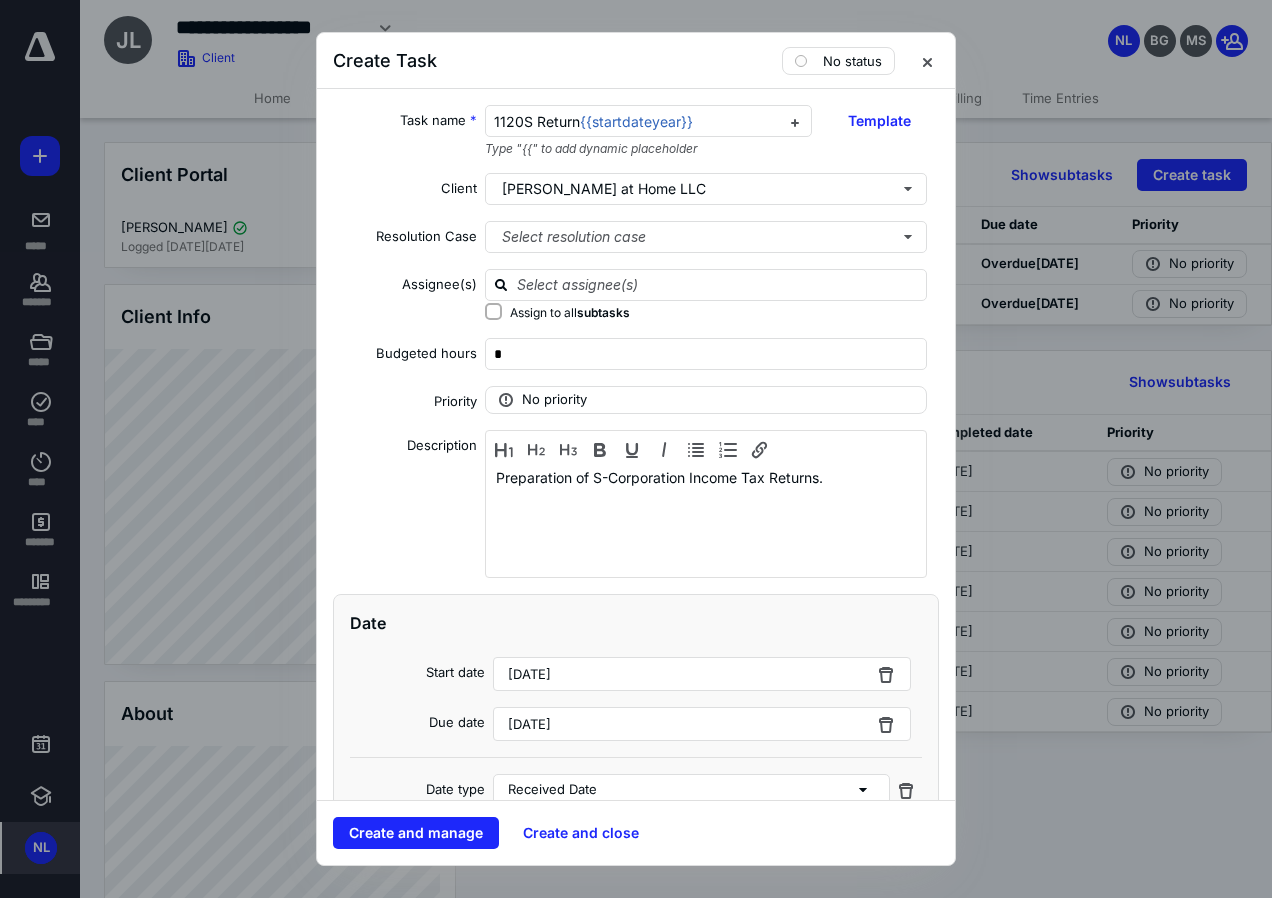 checkbox on "true" 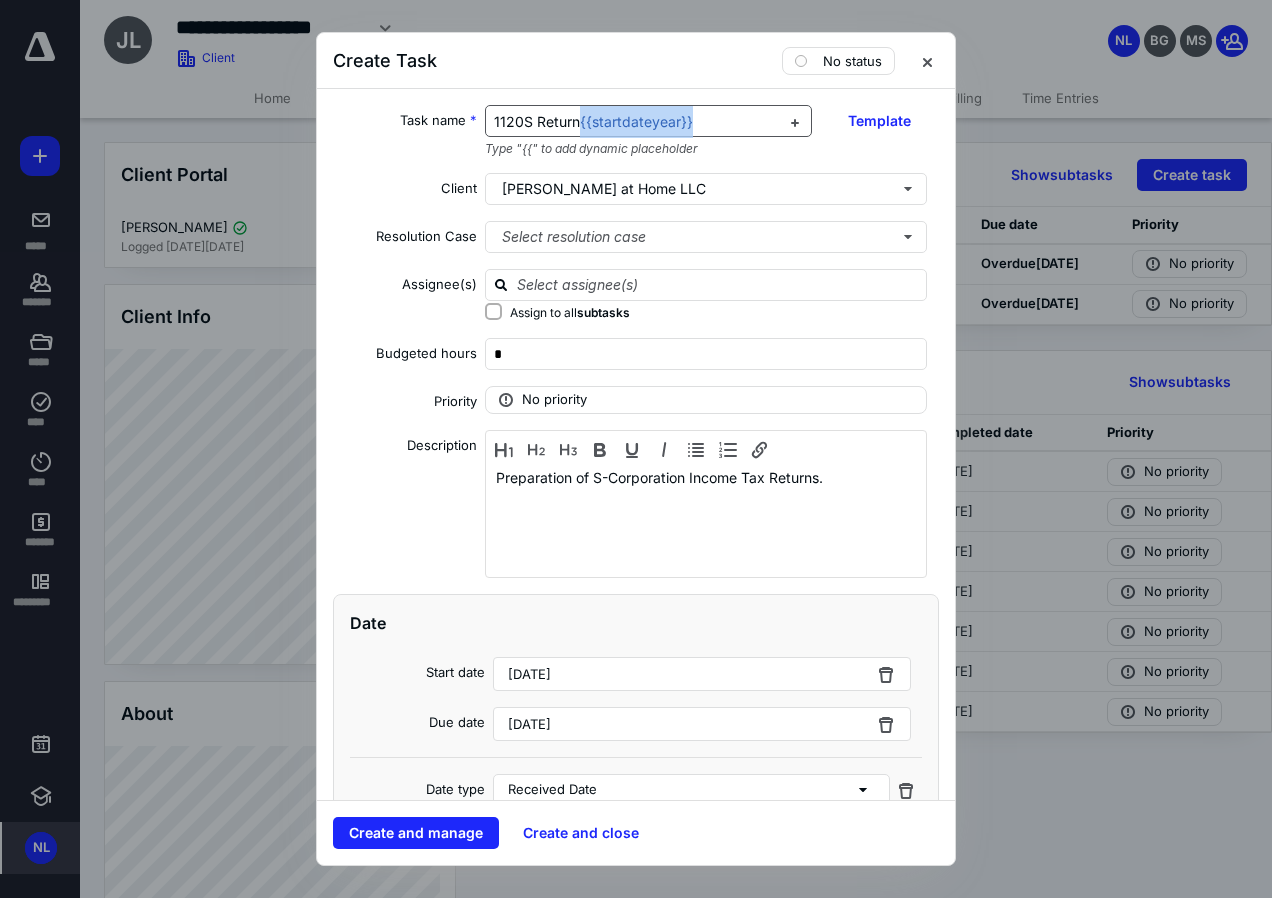 drag, startPoint x: 577, startPoint y: 119, endPoint x: 693, endPoint y: 122, distance: 116.03879 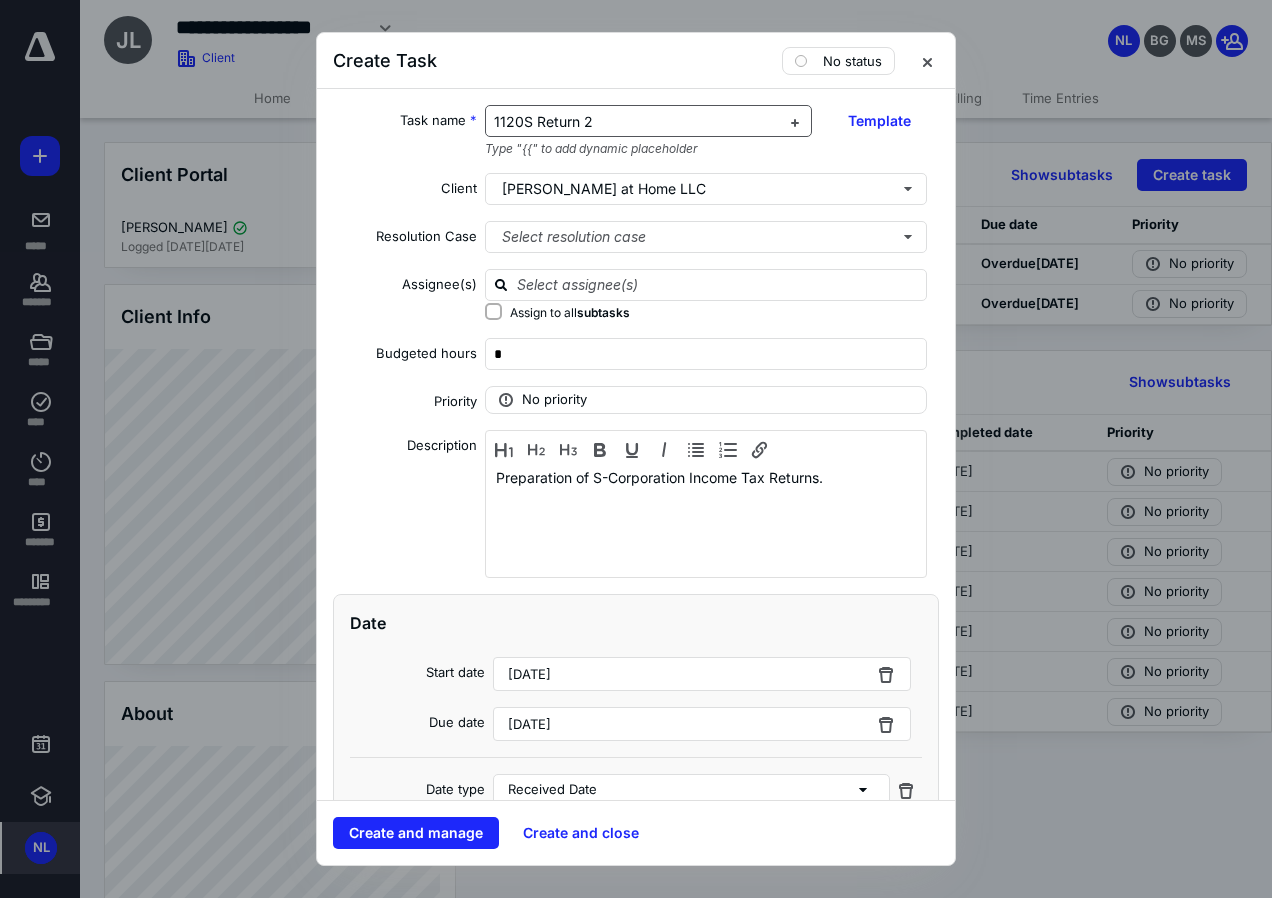 type 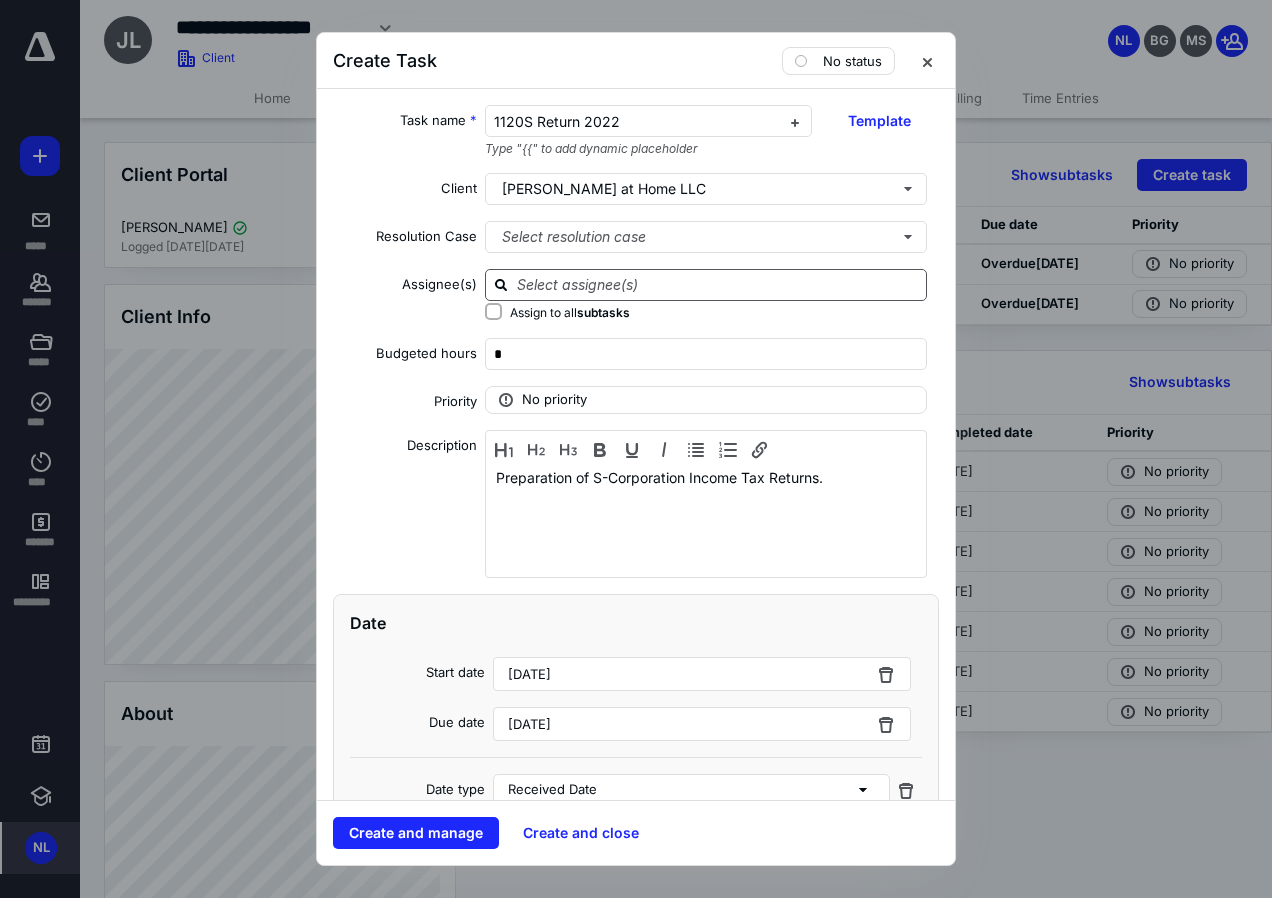 click at bounding box center [718, 284] 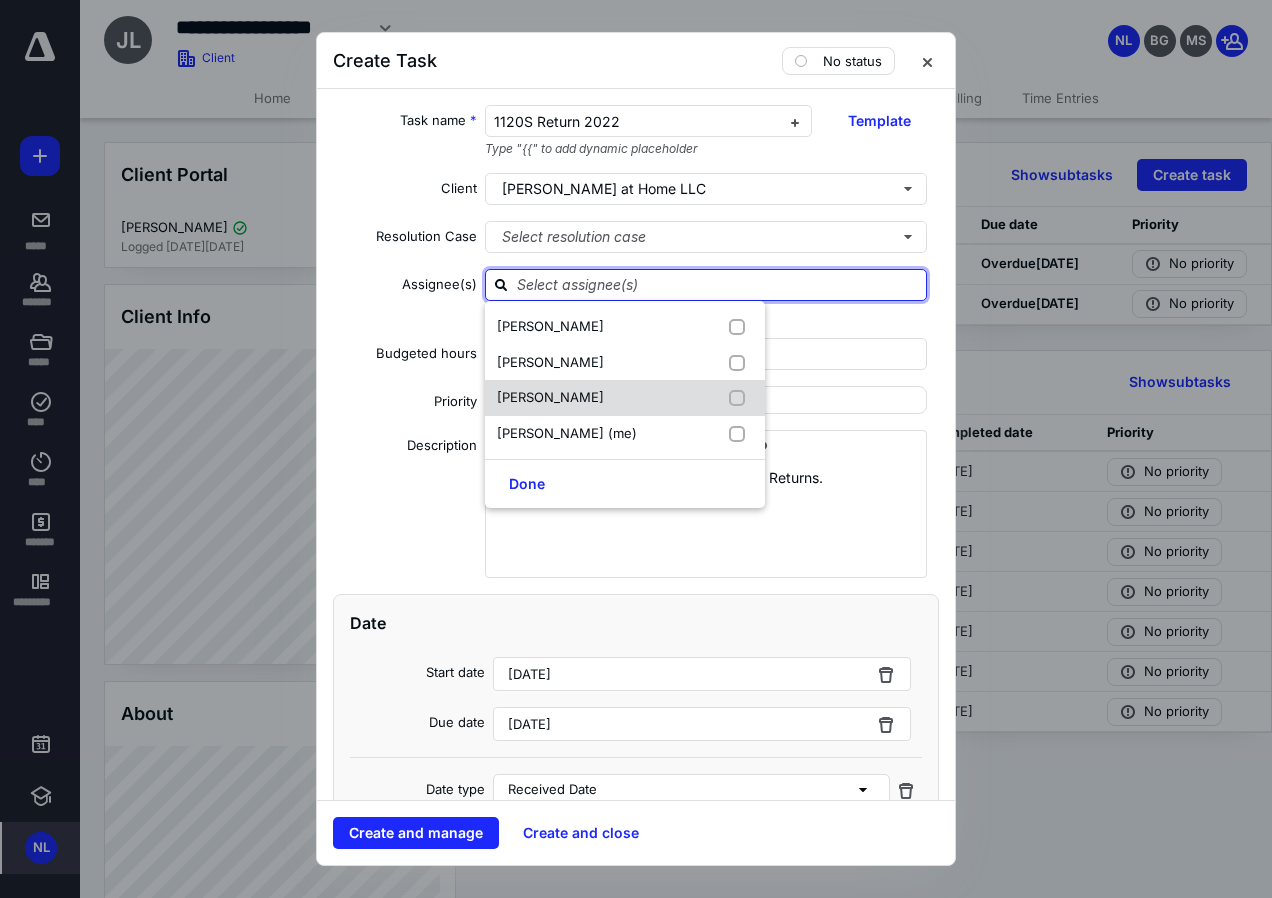 click on "[PERSON_NAME]" at bounding box center (550, 397) 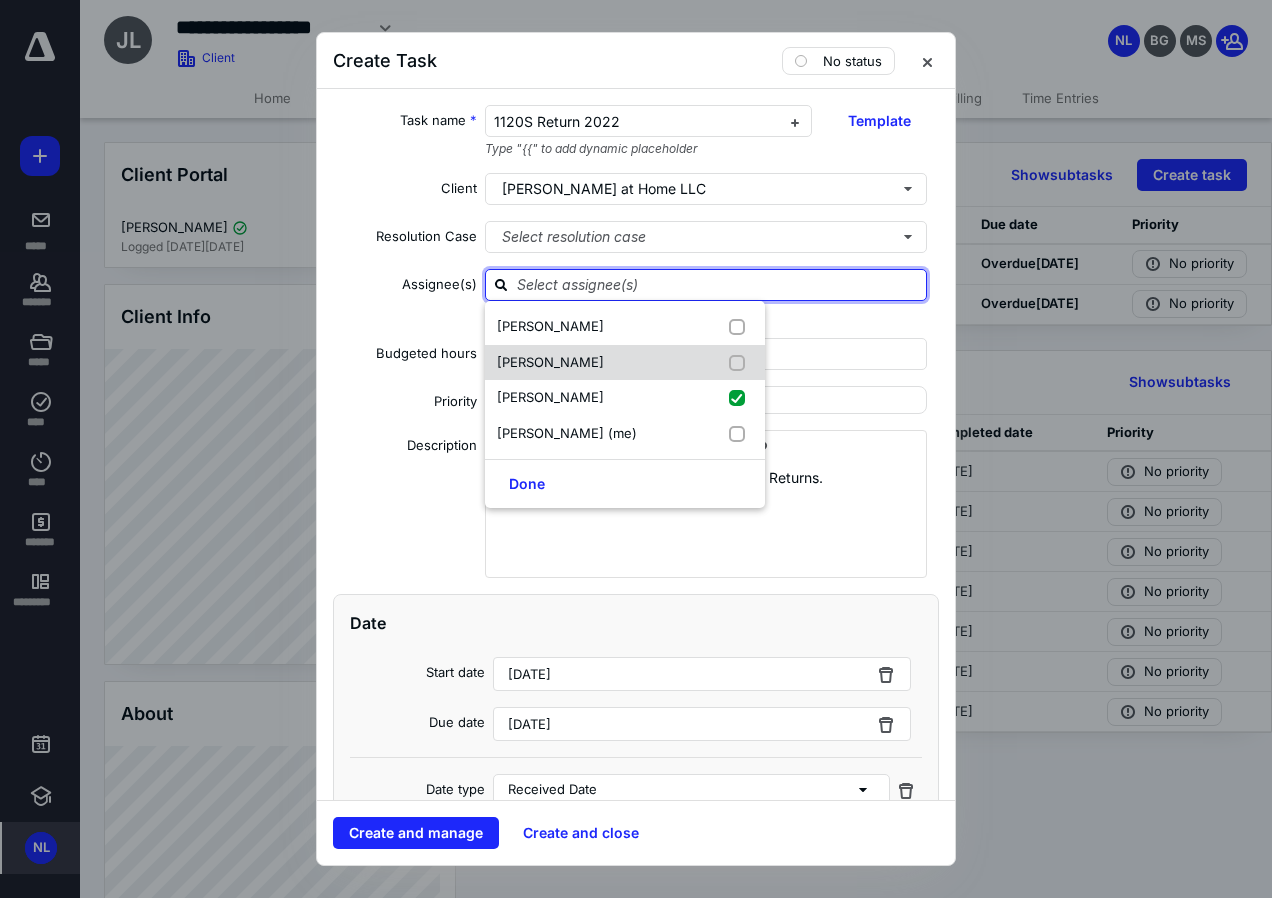 checkbox on "true" 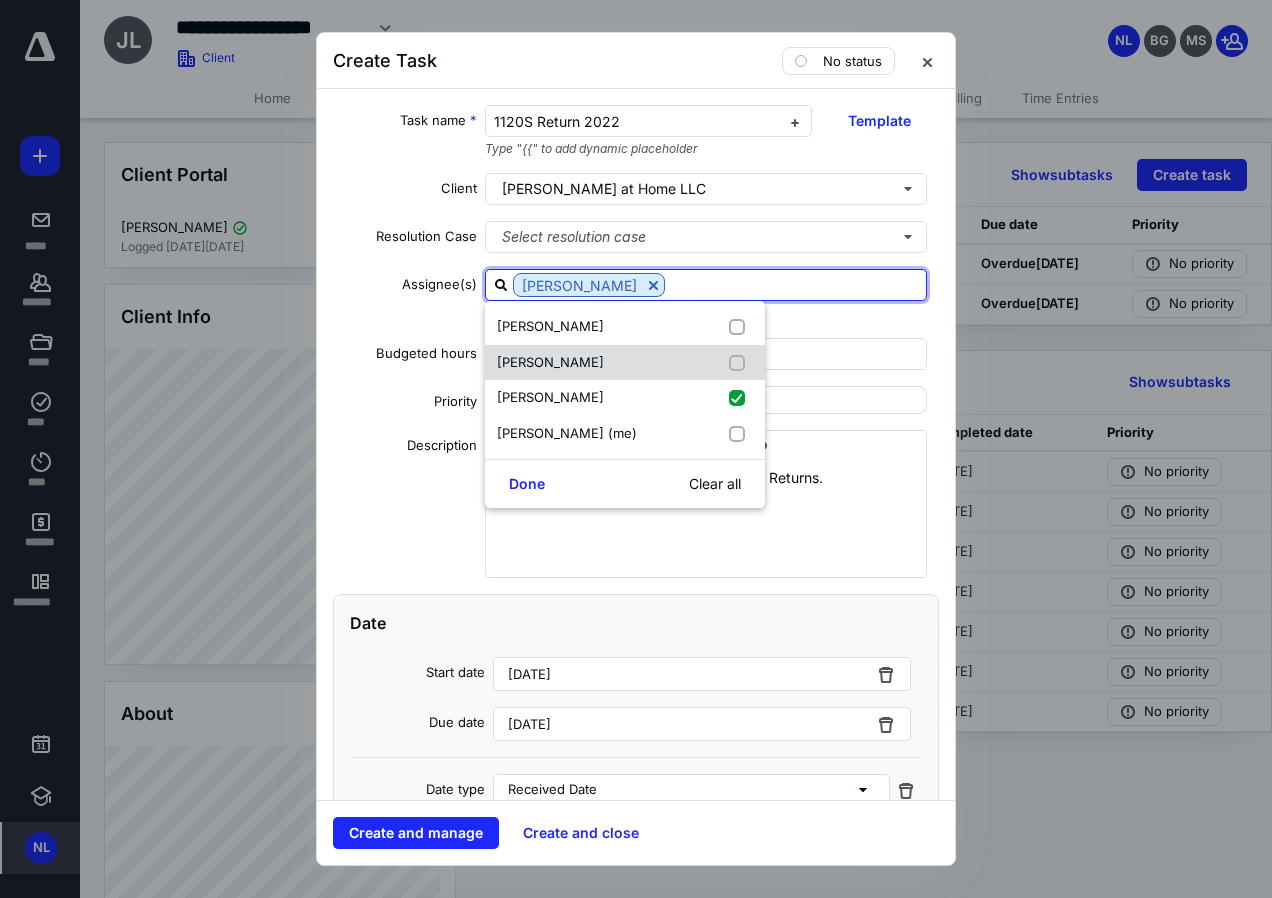 click on "[PERSON_NAME]" at bounding box center (550, 363) 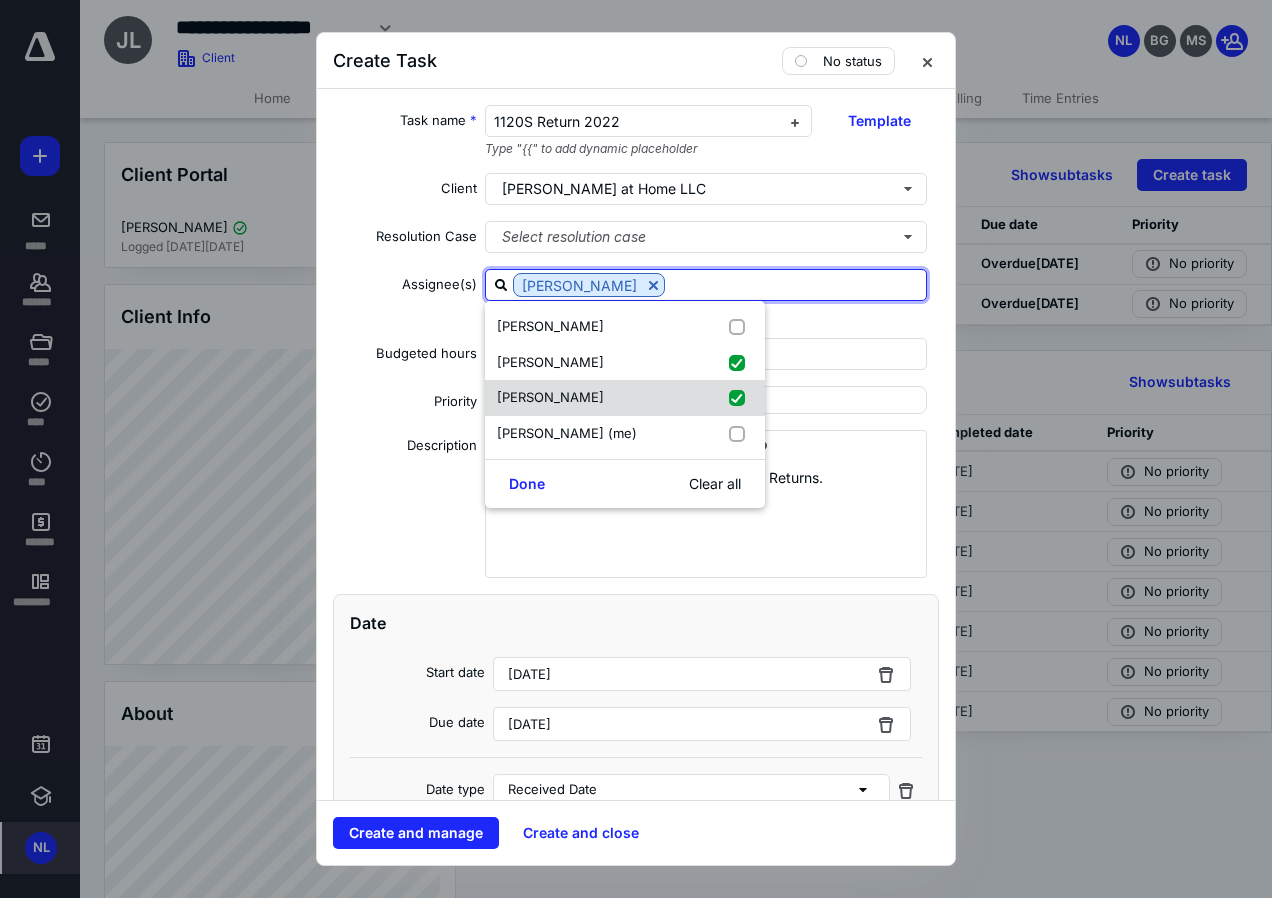 checkbox on "true" 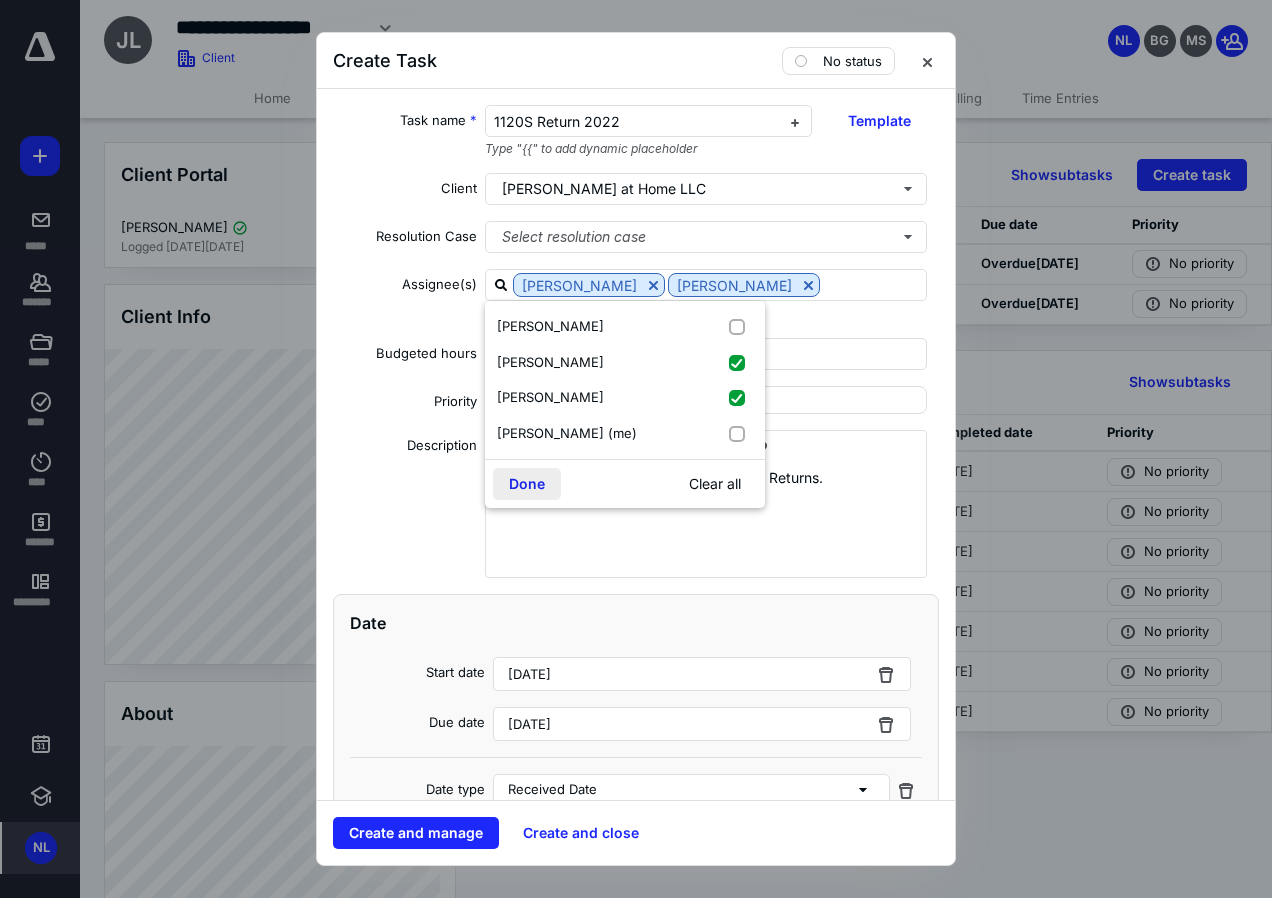 click on "Done" at bounding box center [527, 484] 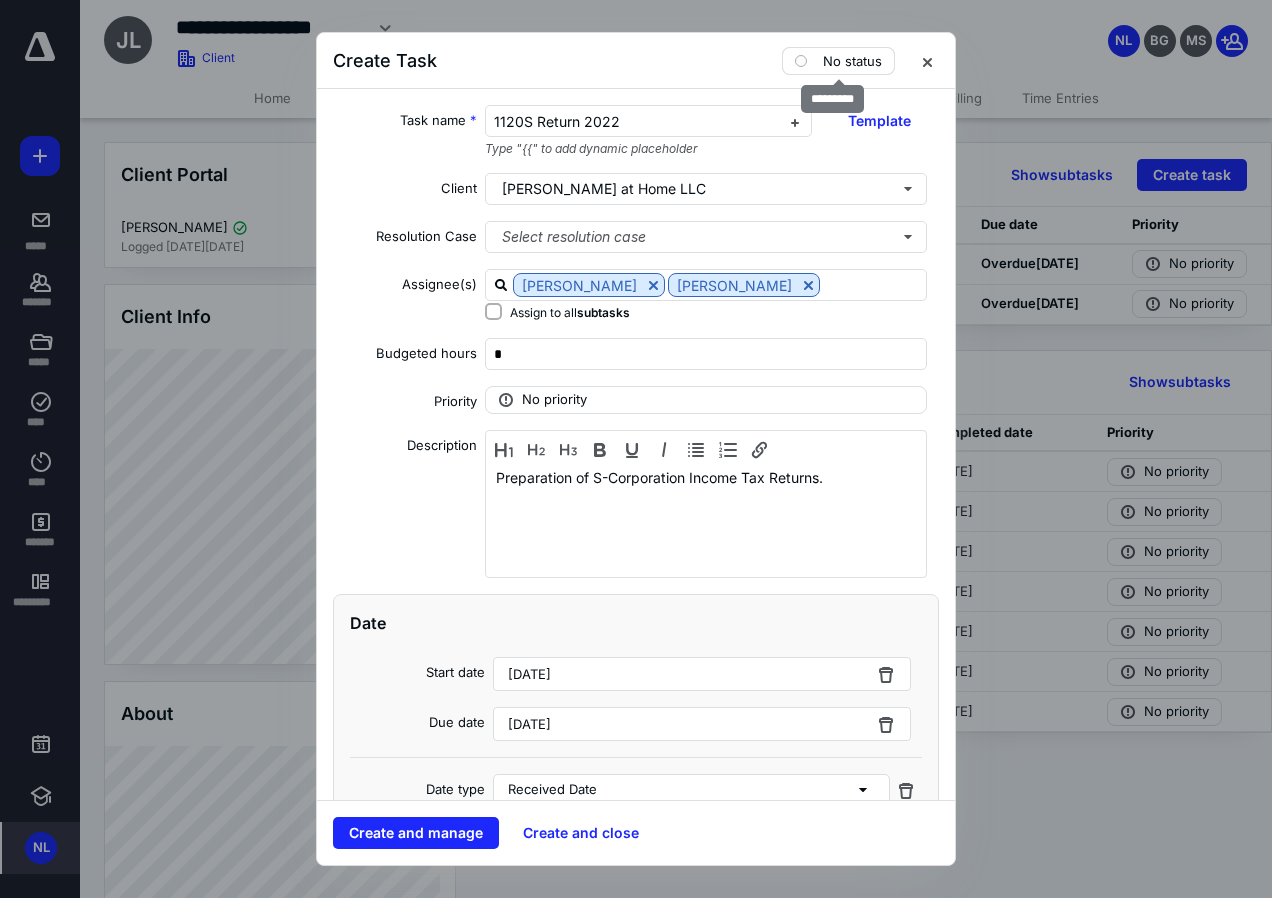 click on "No status" at bounding box center (852, 61) 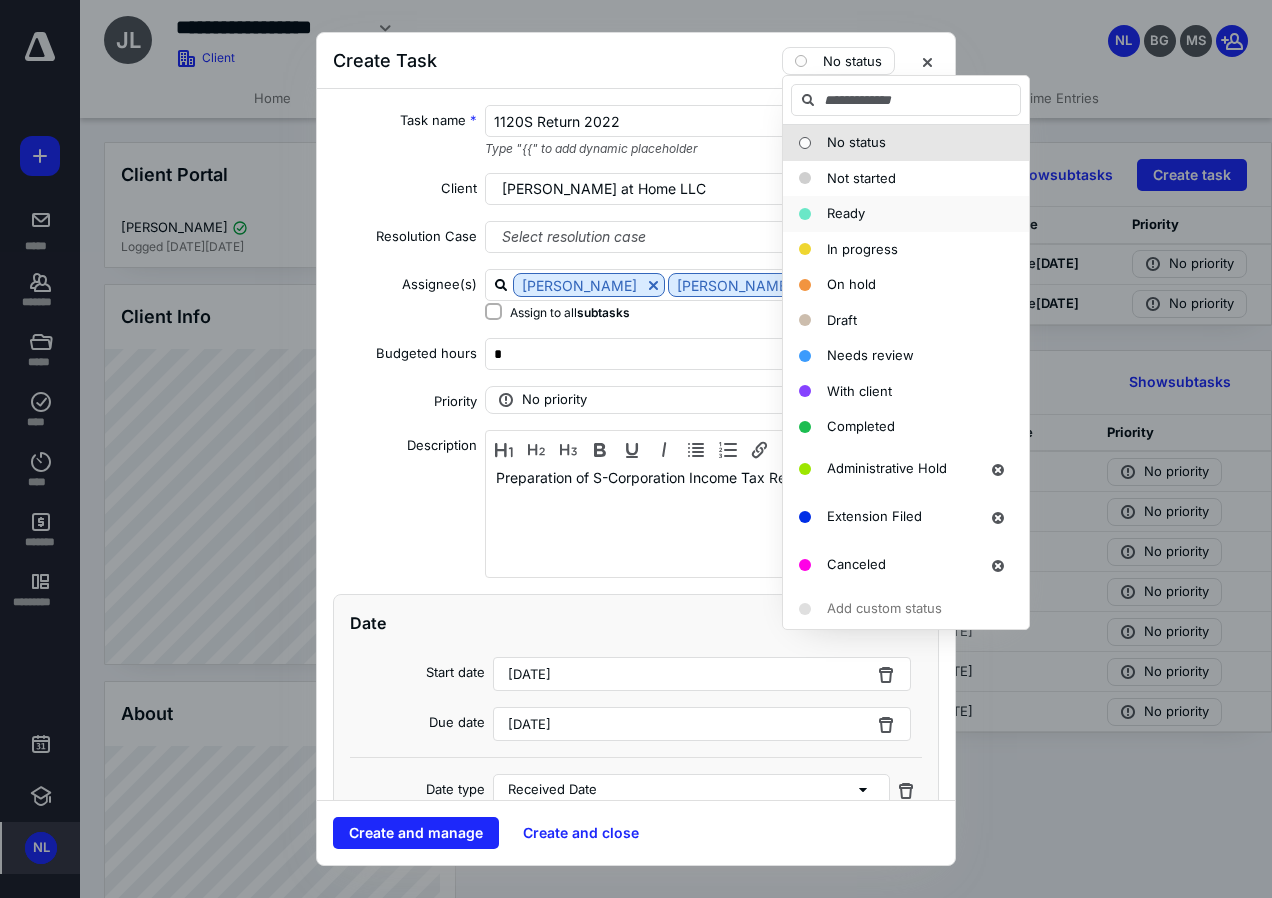click on "Ready" at bounding box center [846, 213] 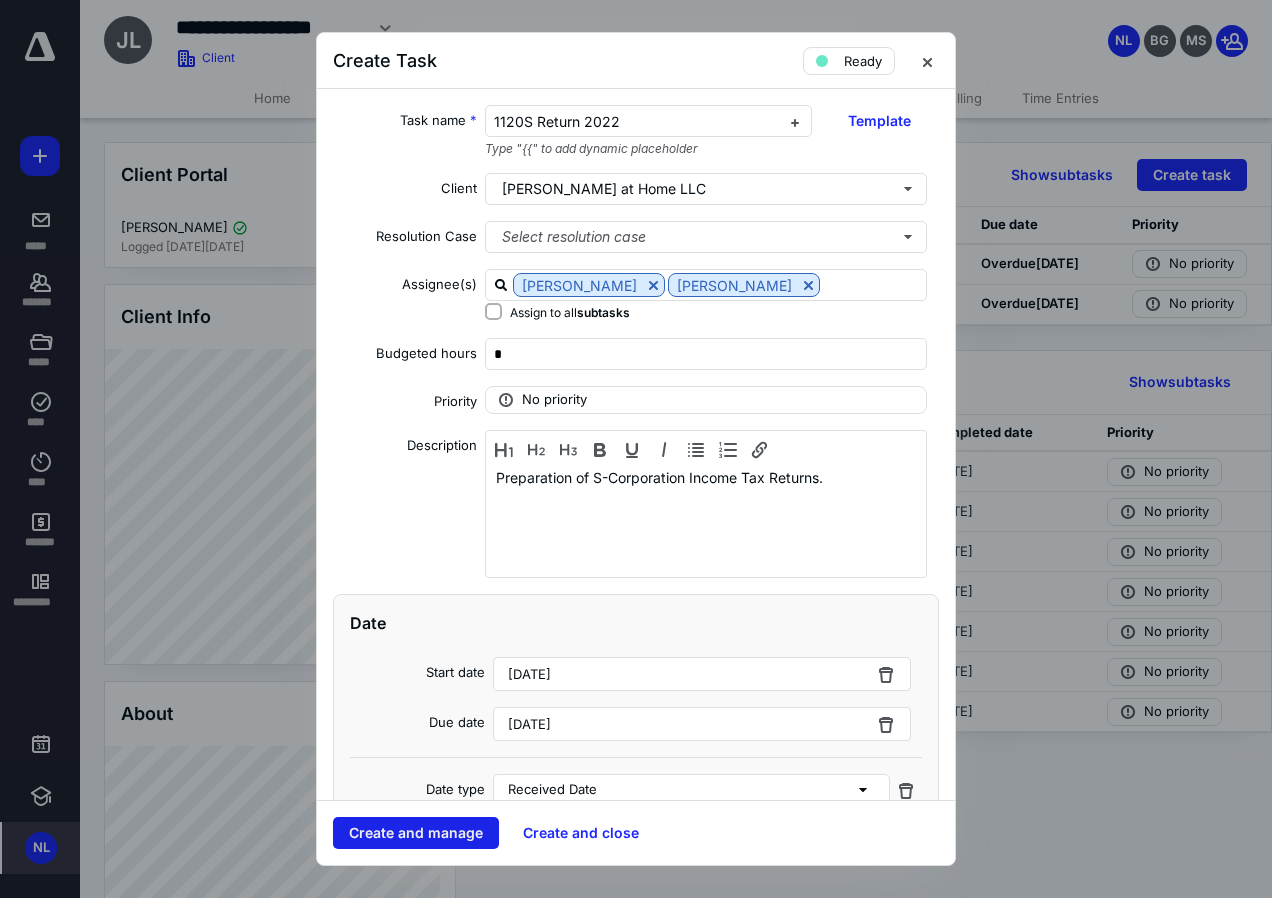 click on "Create and manage" at bounding box center [416, 833] 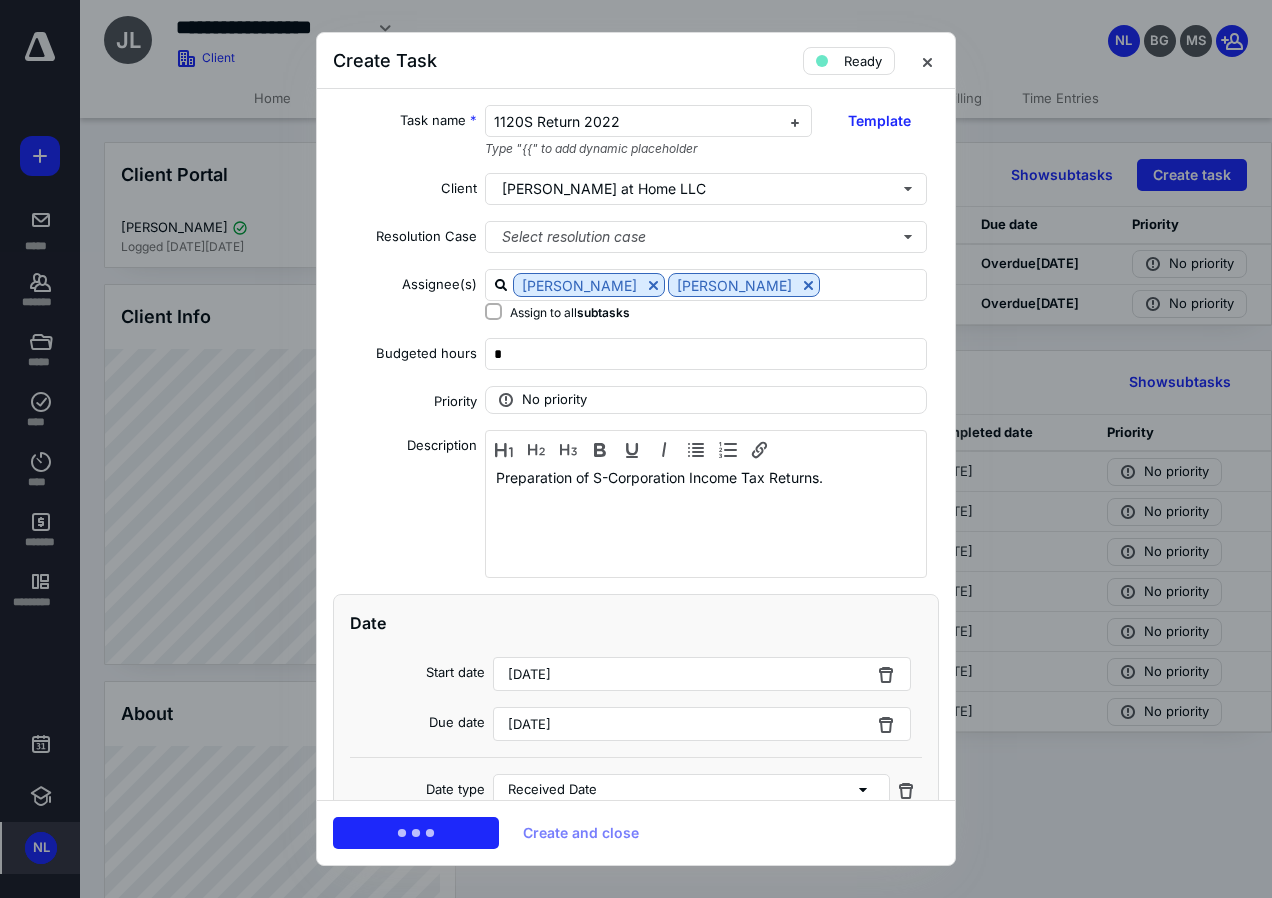 scroll, scrollTop: 0, scrollLeft: 0, axis: both 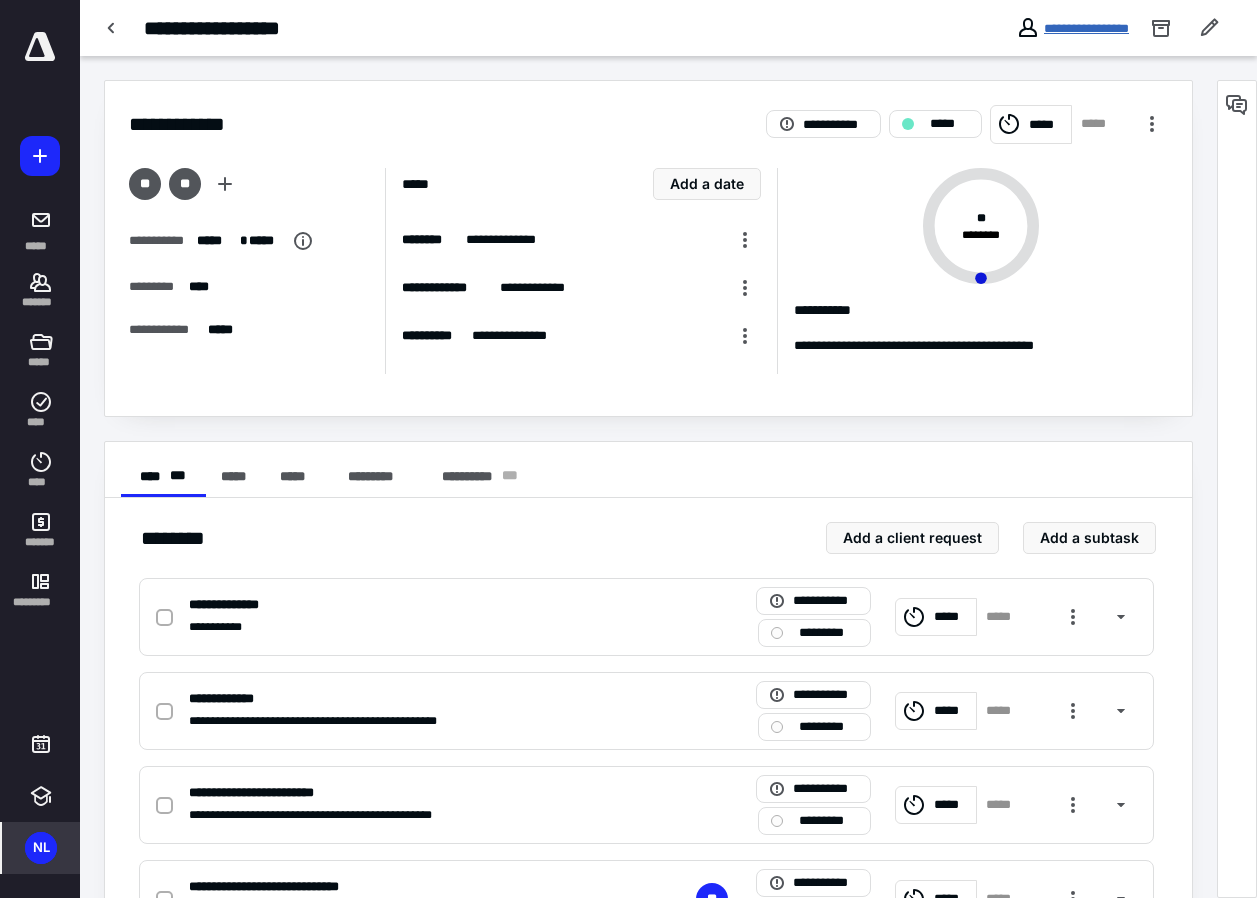 click on "**********" at bounding box center [1086, 28] 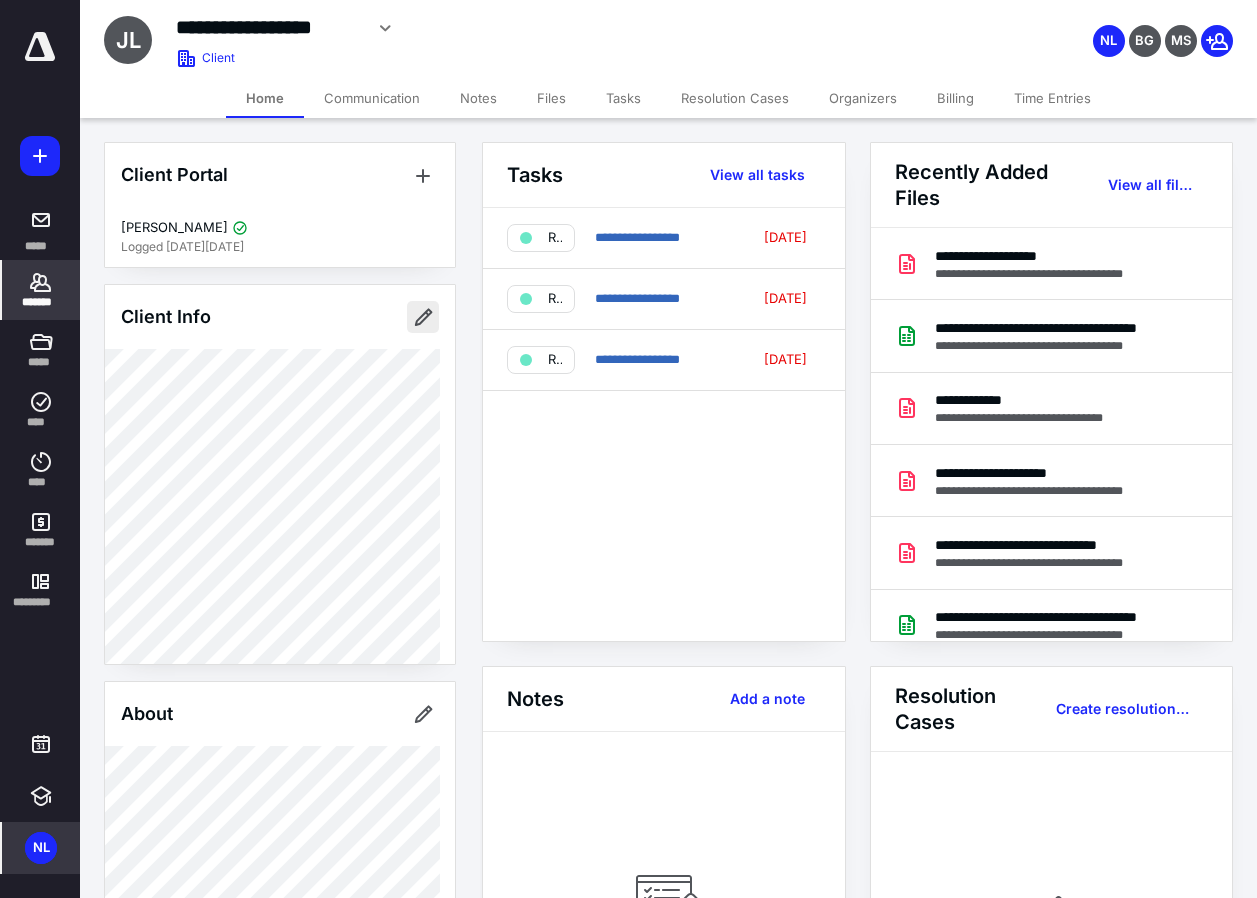 click at bounding box center [423, 317] 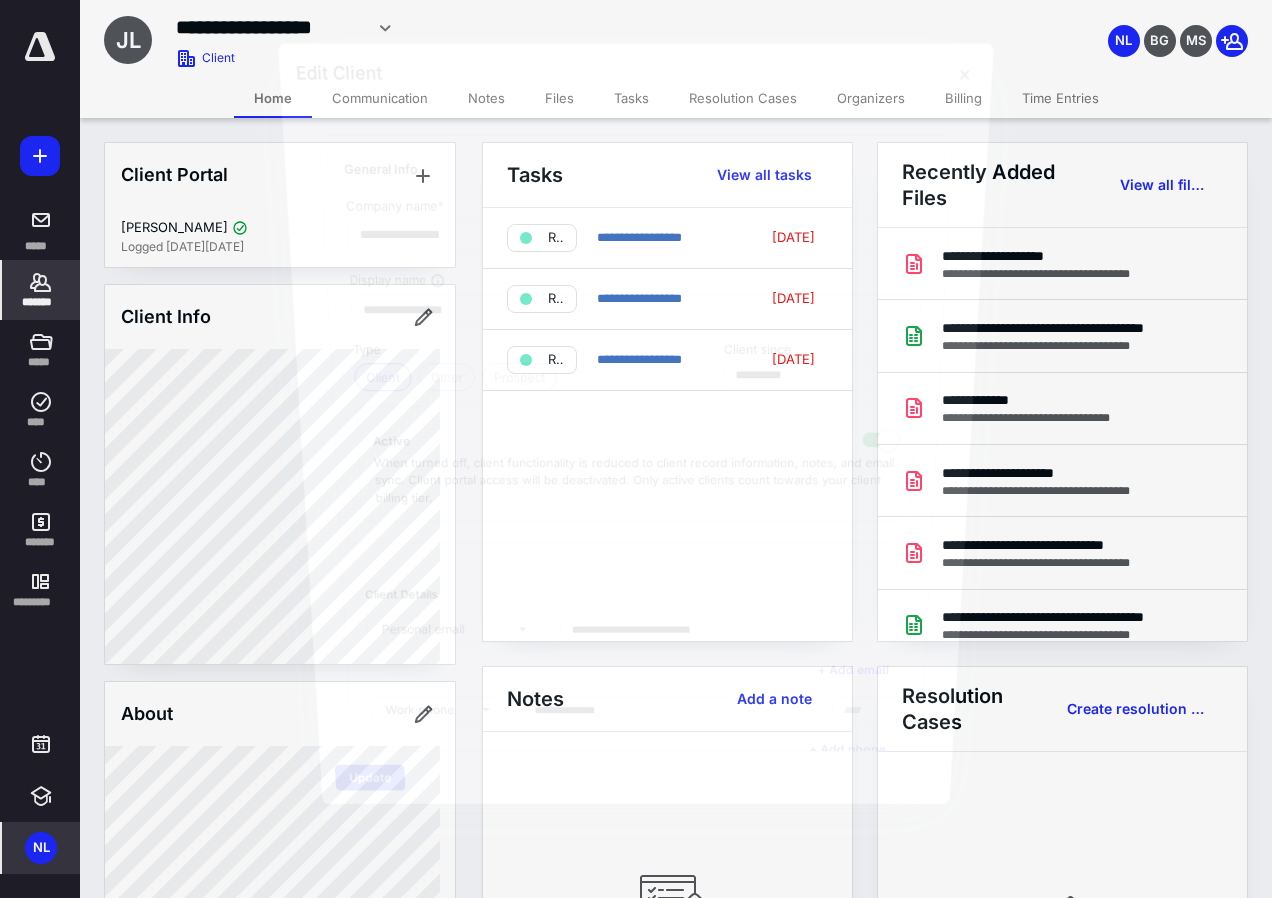 type on "**********" 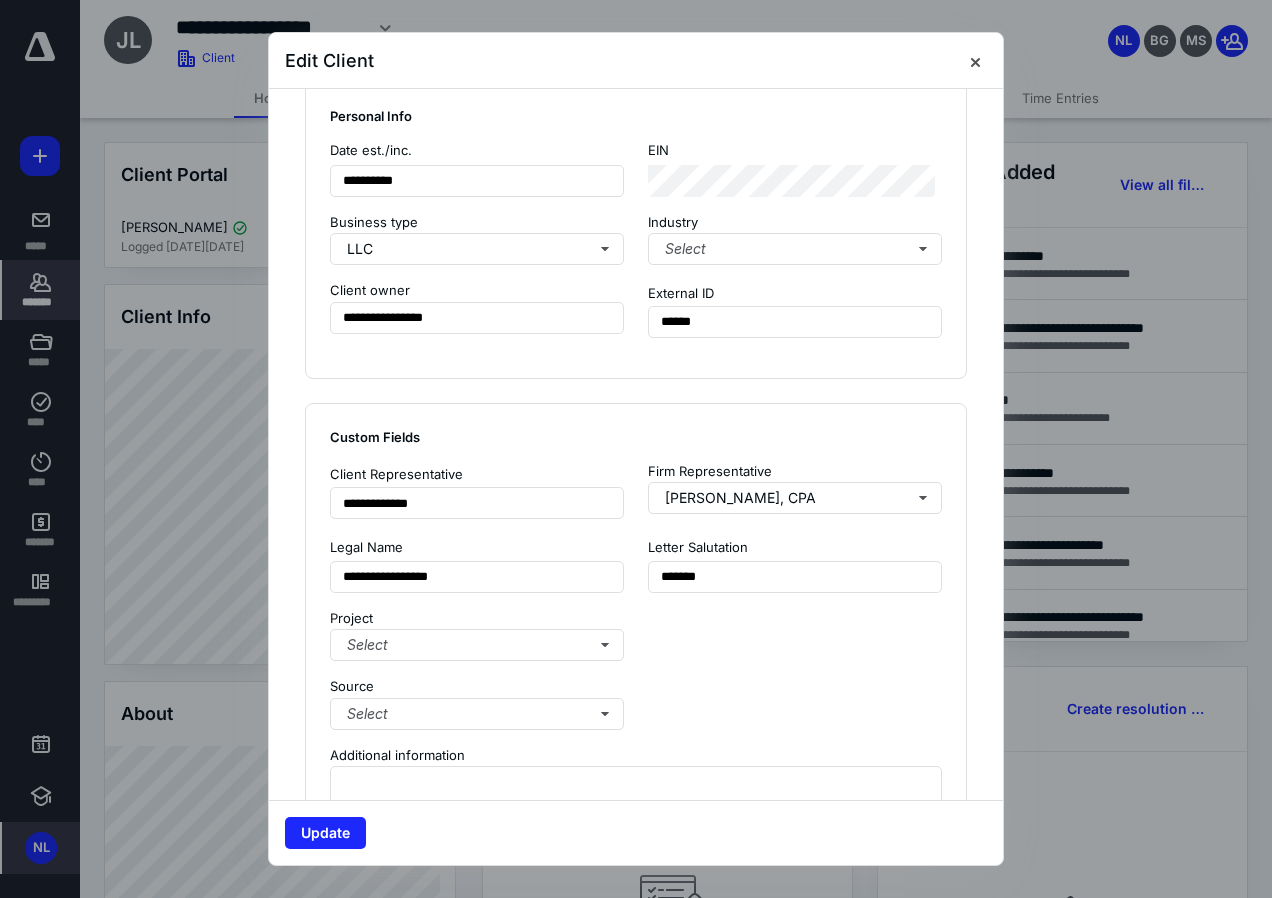 scroll, scrollTop: 1066, scrollLeft: 0, axis: vertical 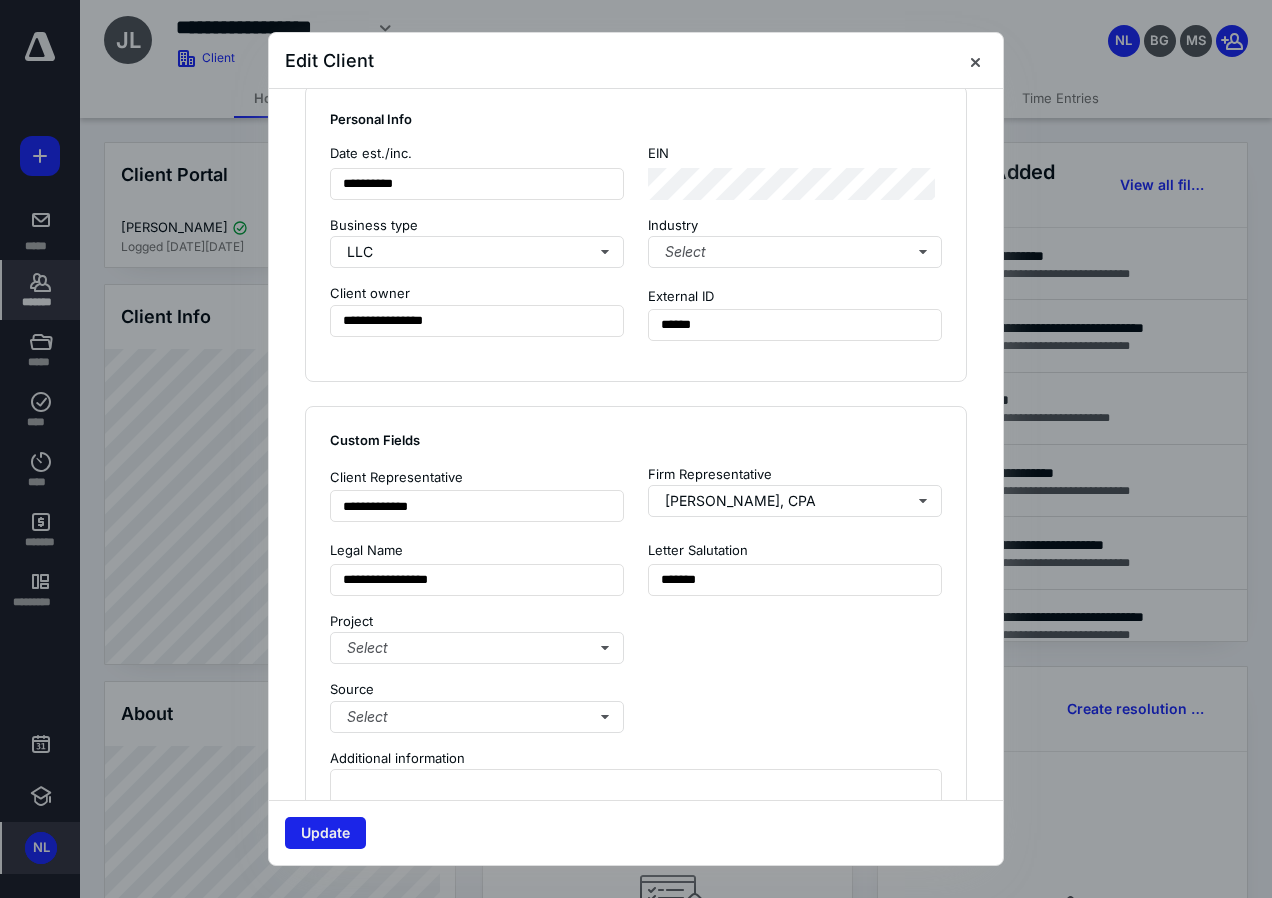 click on "Update" at bounding box center (325, 833) 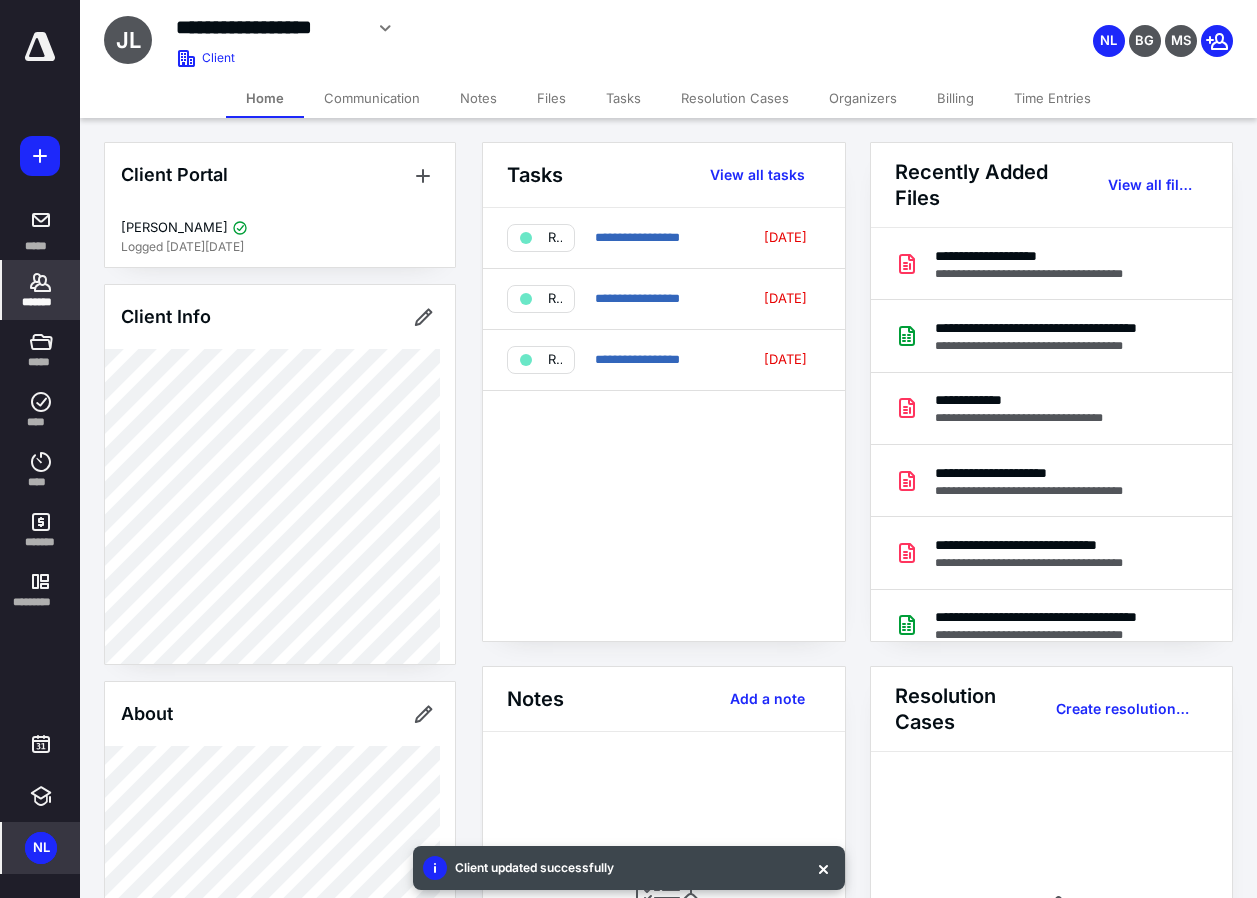 click 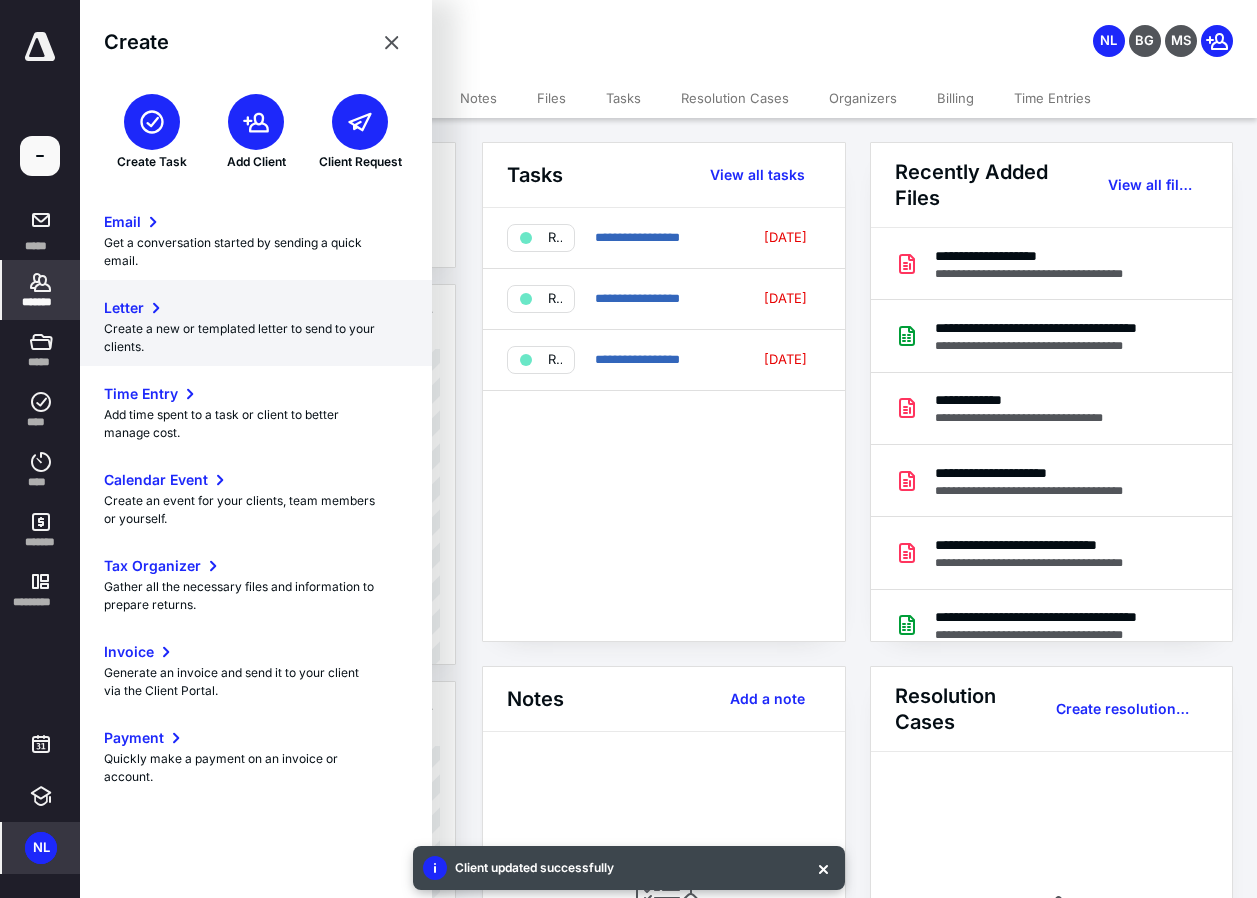 click 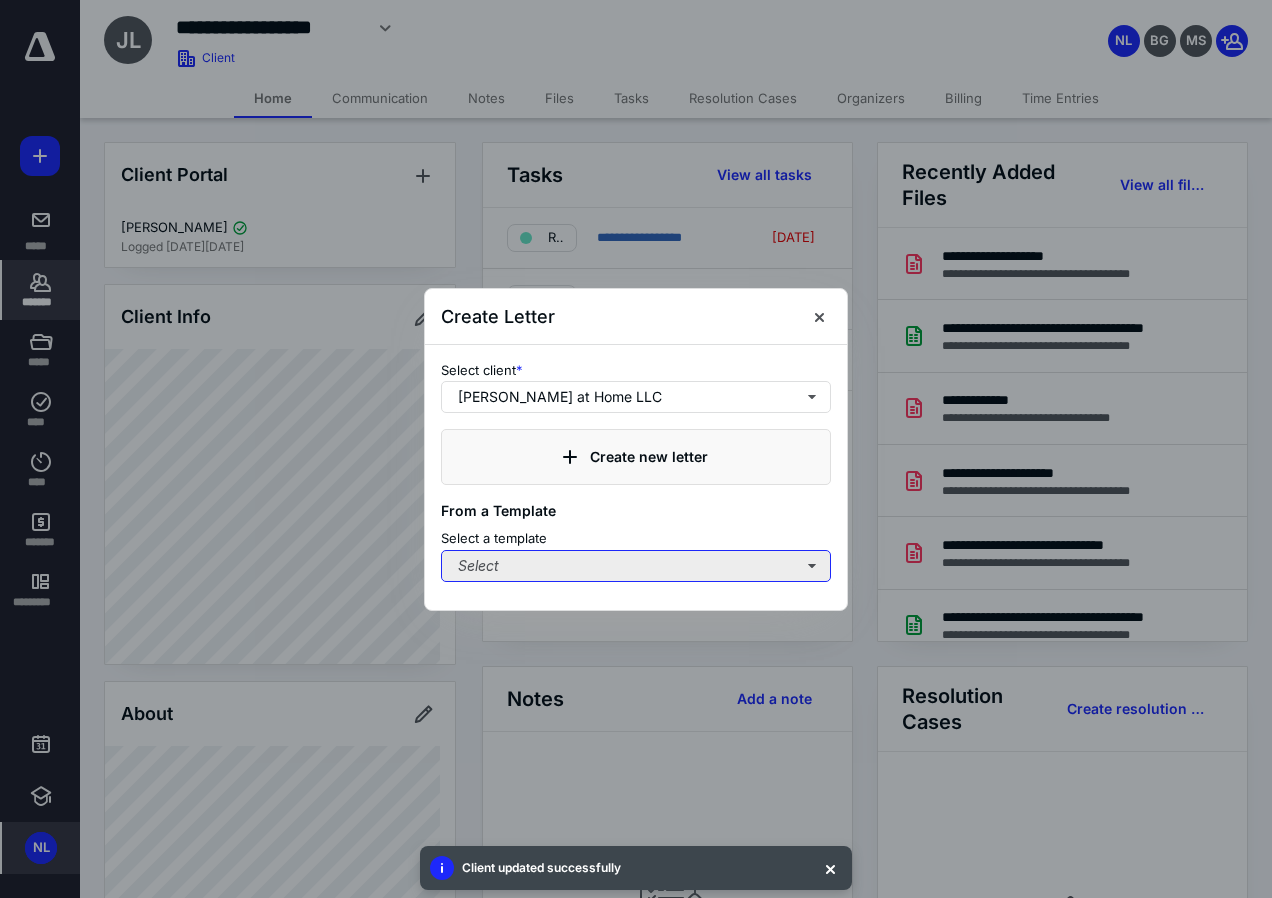 click on "Select" at bounding box center [636, 566] 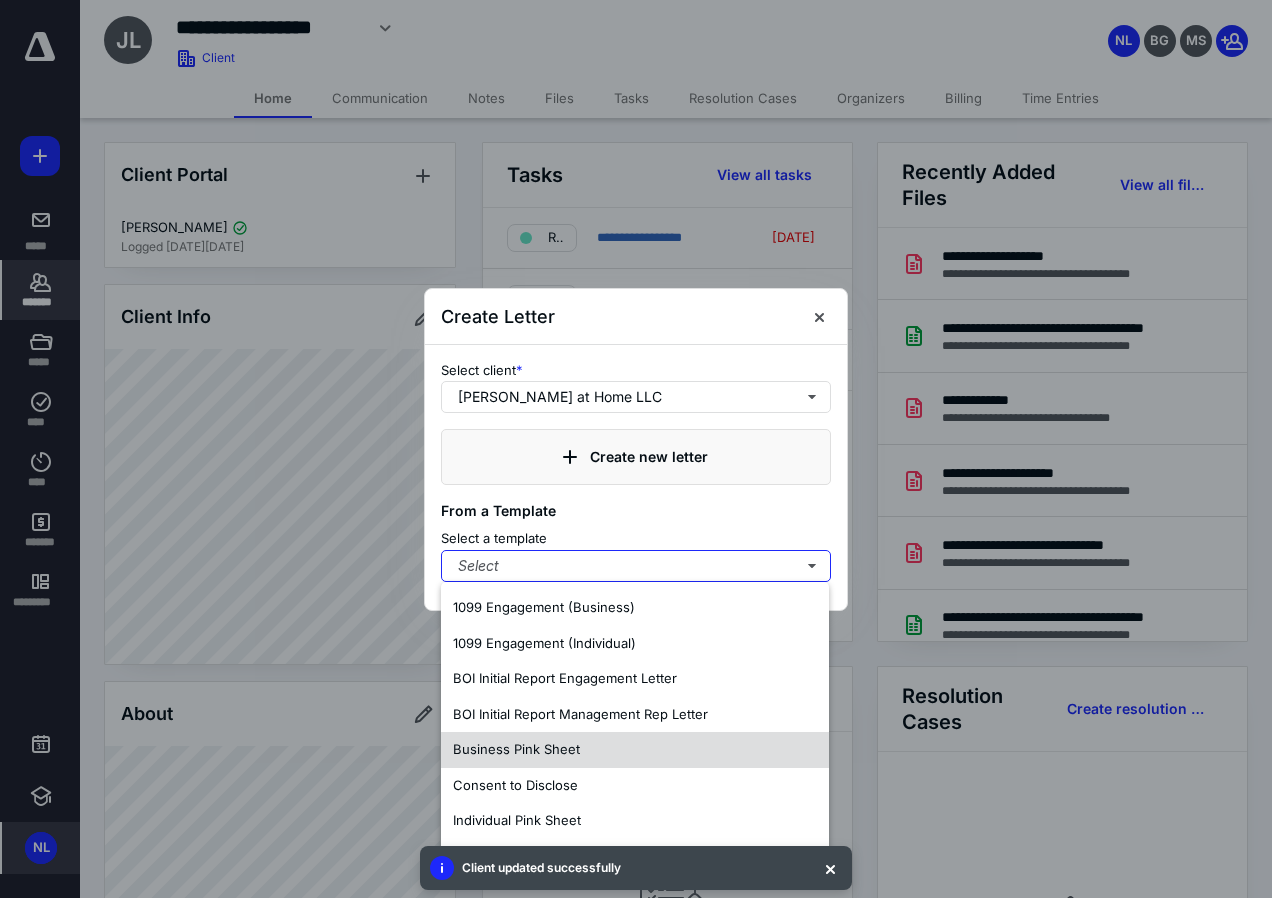 click on "Business Pink Sheet" at bounding box center [516, 749] 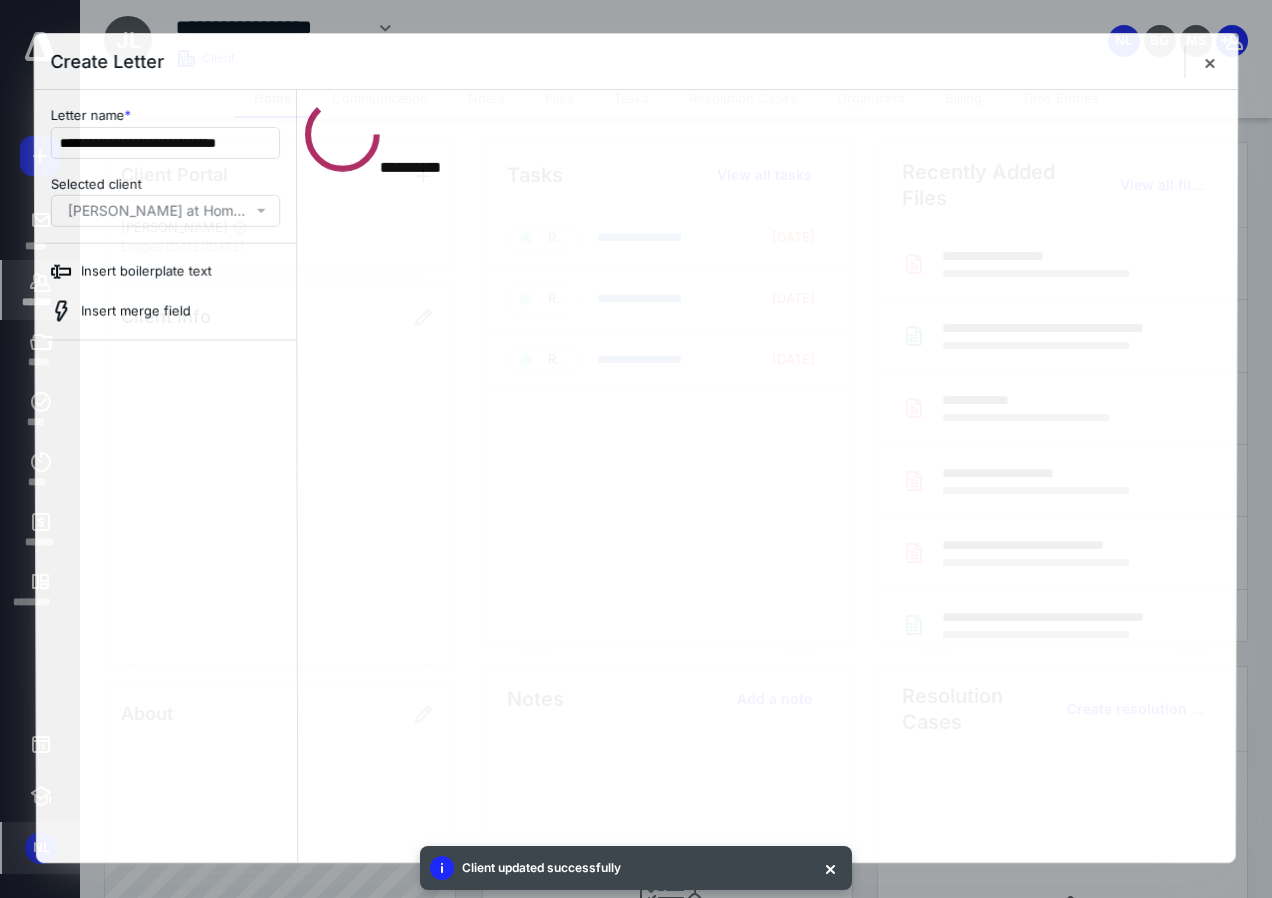 scroll, scrollTop: 0, scrollLeft: 0, axis: both 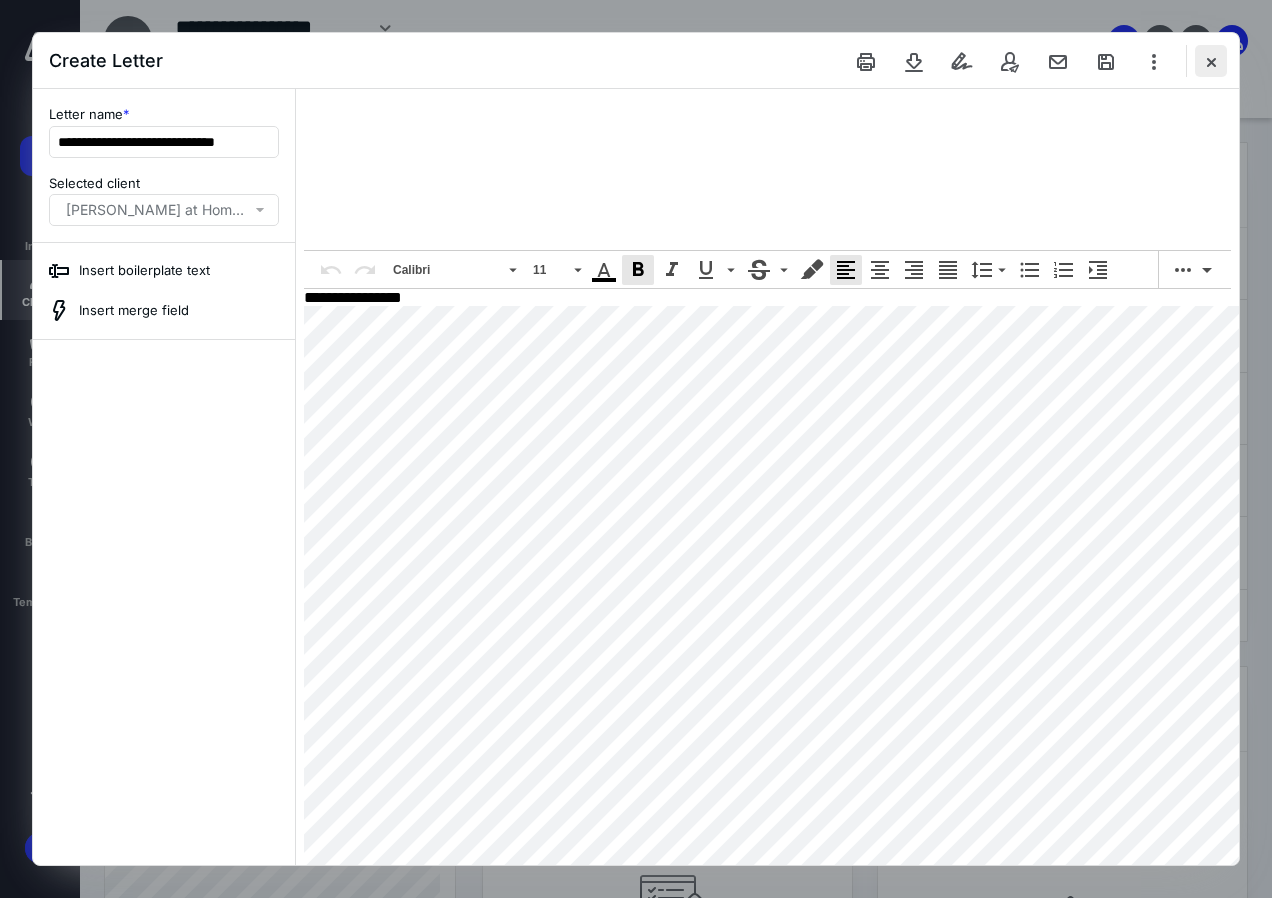 drag, startPoint x: 0, startPoint y: 0, endPoint x: 1215, endPoint y: 59, distance: 1216.4316 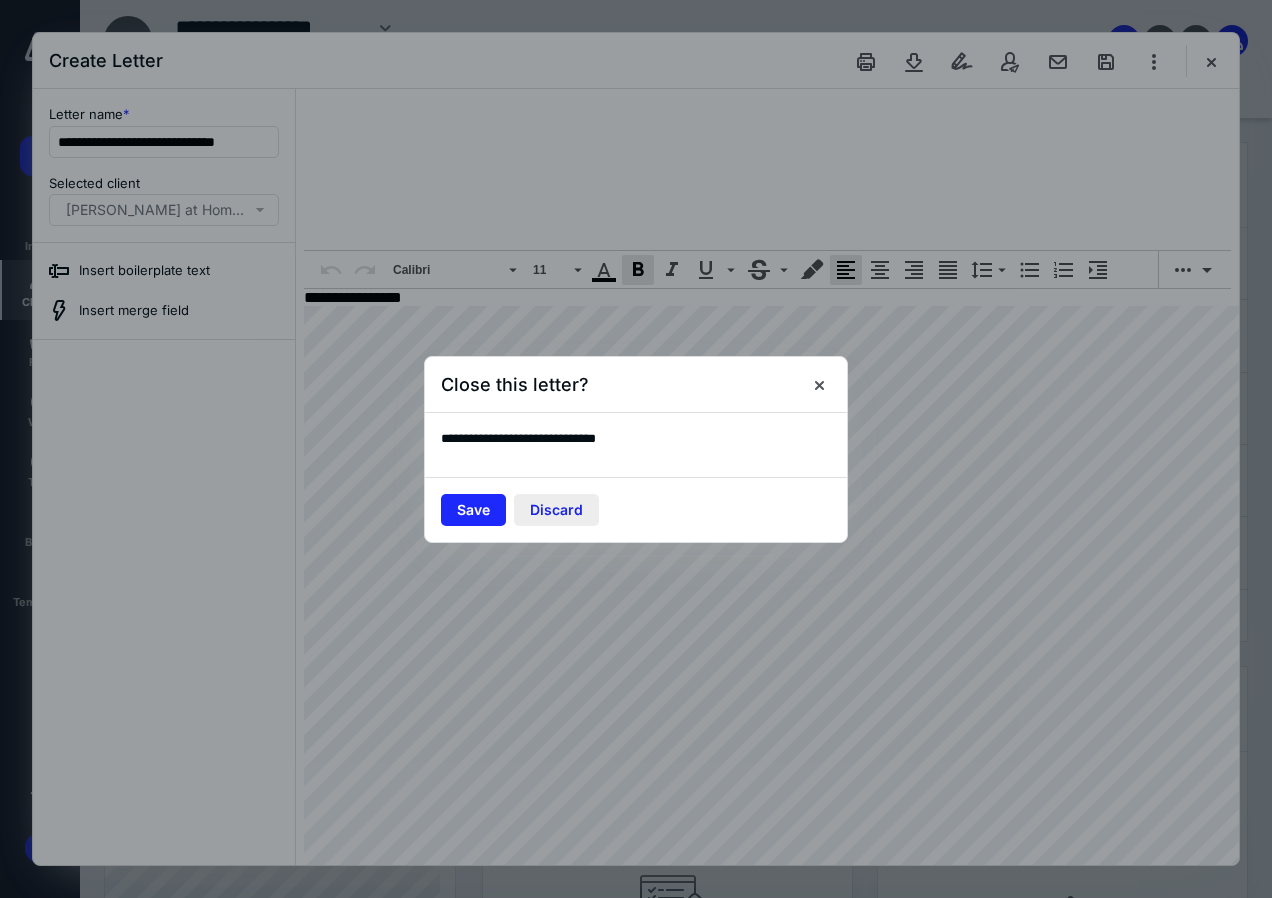 click on "Discard" at bounding box center (556, 510) 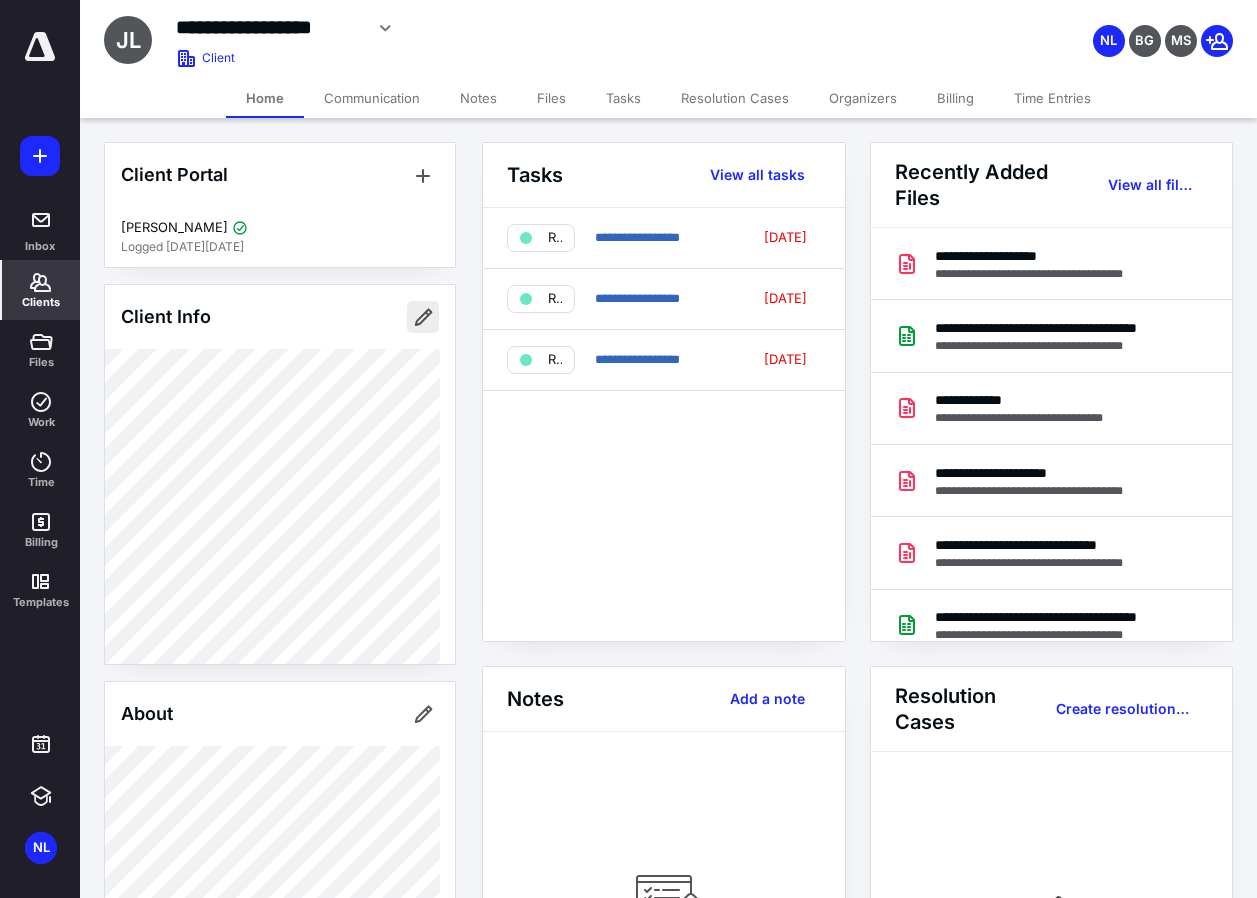 click at bounding box center (423, 317) 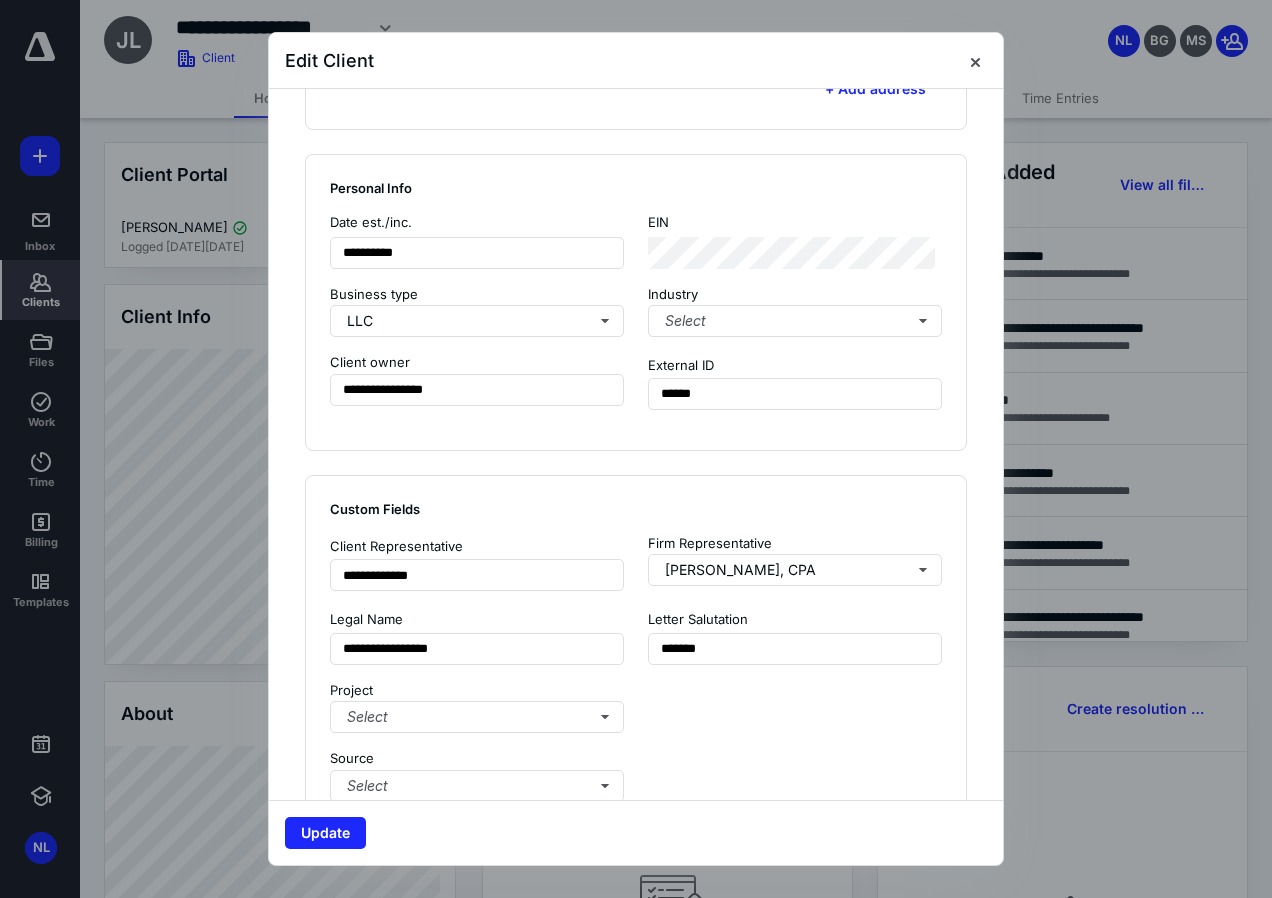 scroll, scrollTop: 1100, scrollLeft: 0, axis: vertical 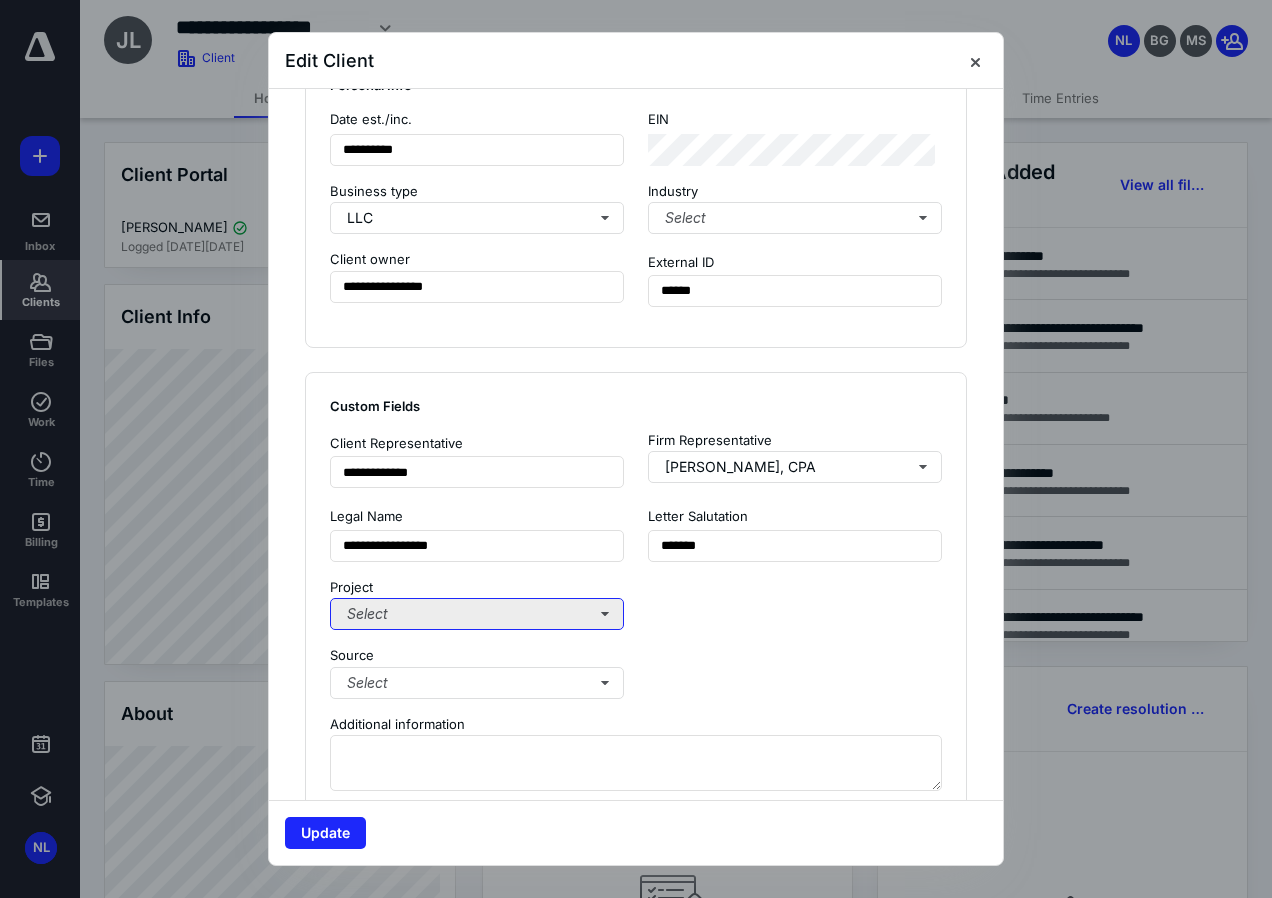 click on "Select" at bounding box center (477, 614) 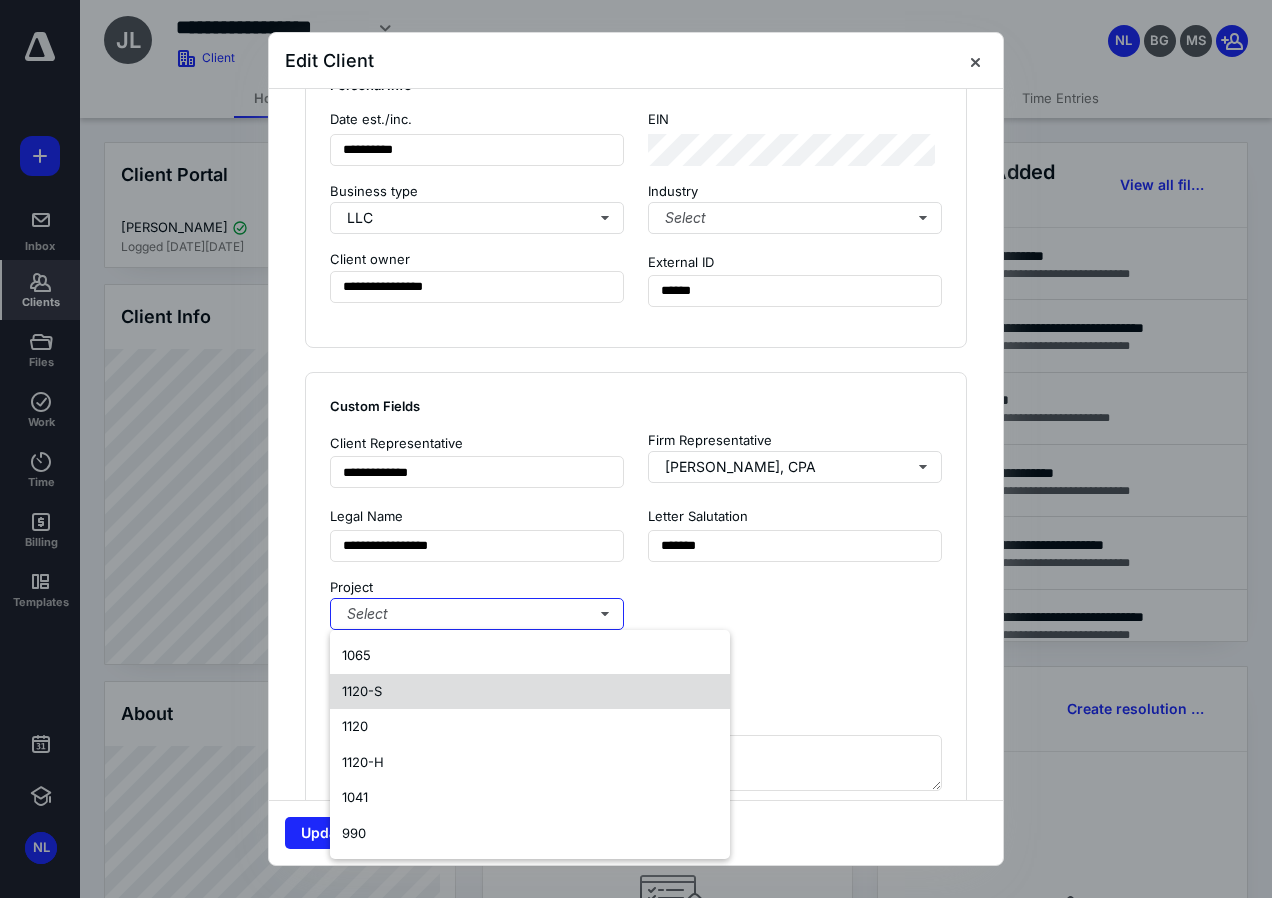 click on "1120-S" at bounding box center (530, 692) 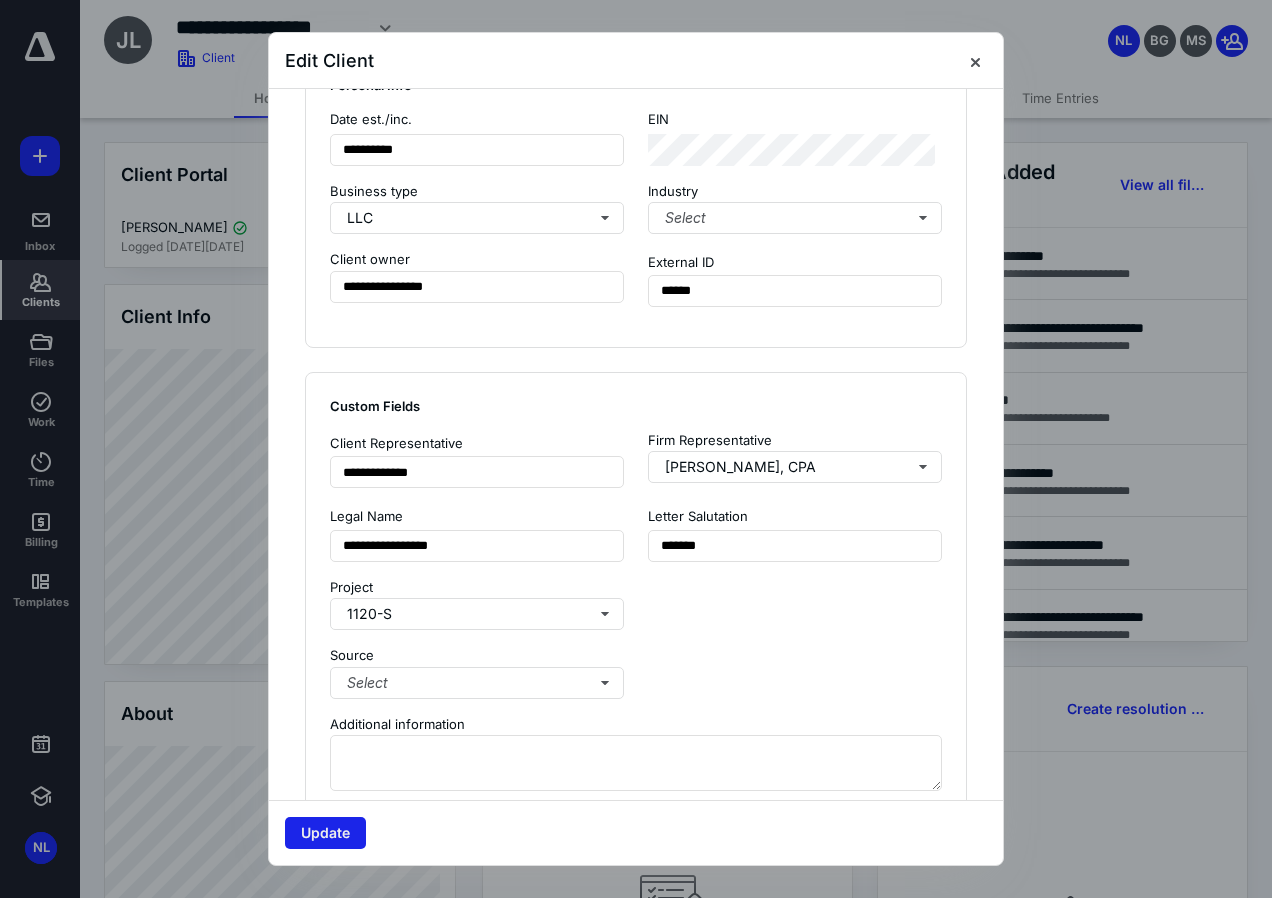 click on "Update" at bounding box center [325, 833] 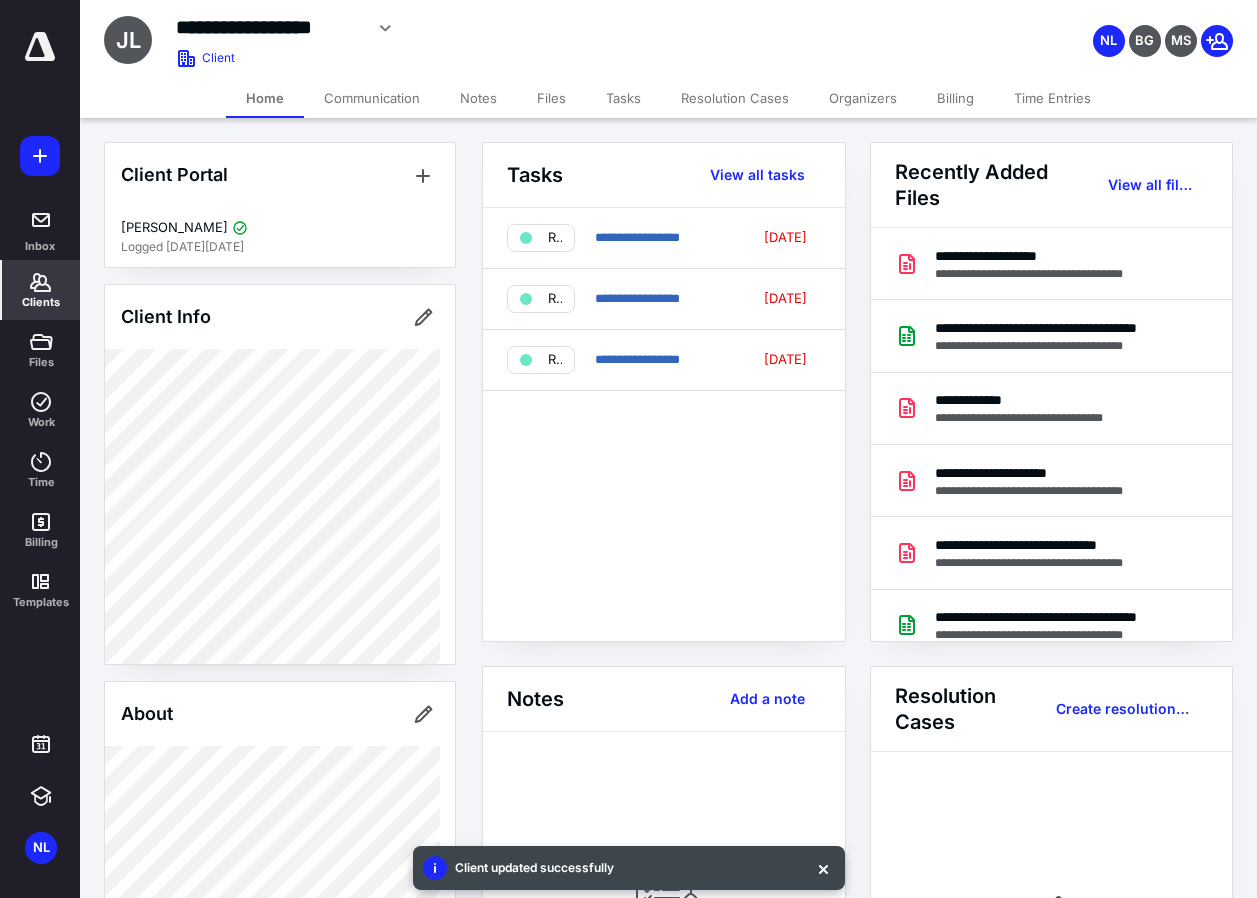 click 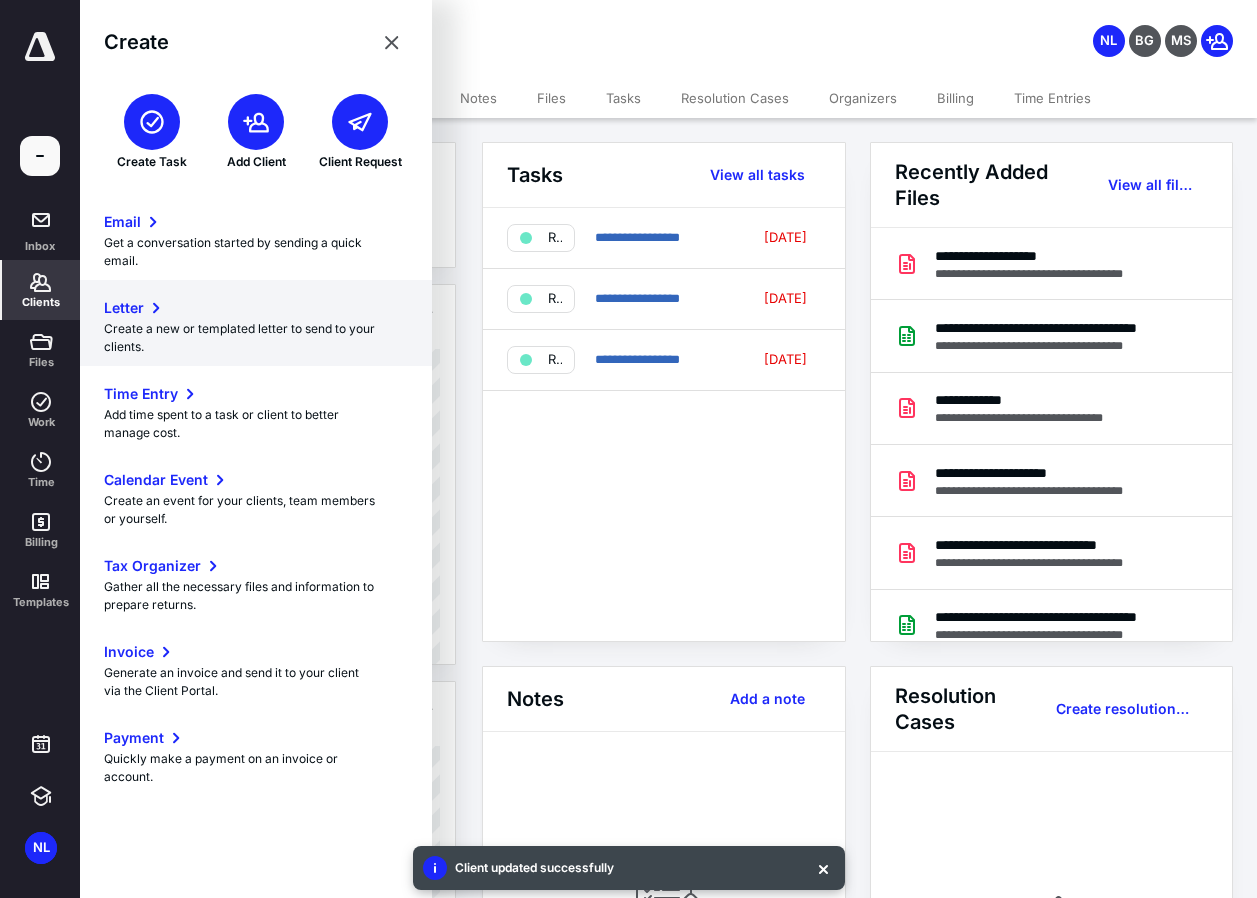click on "Letter" at bounding box center (124, 308) 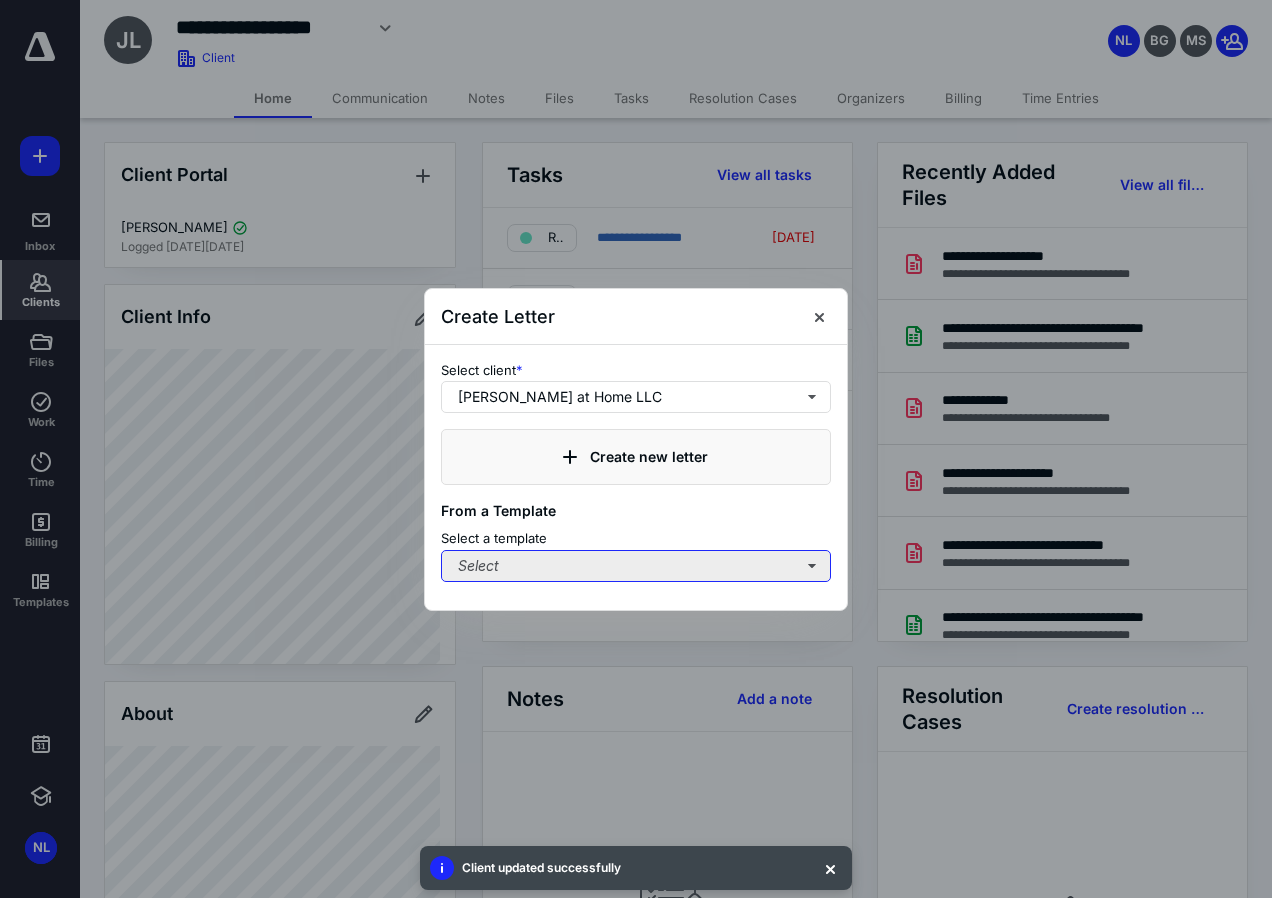 click on "Select" at bounding box center [636, 566] 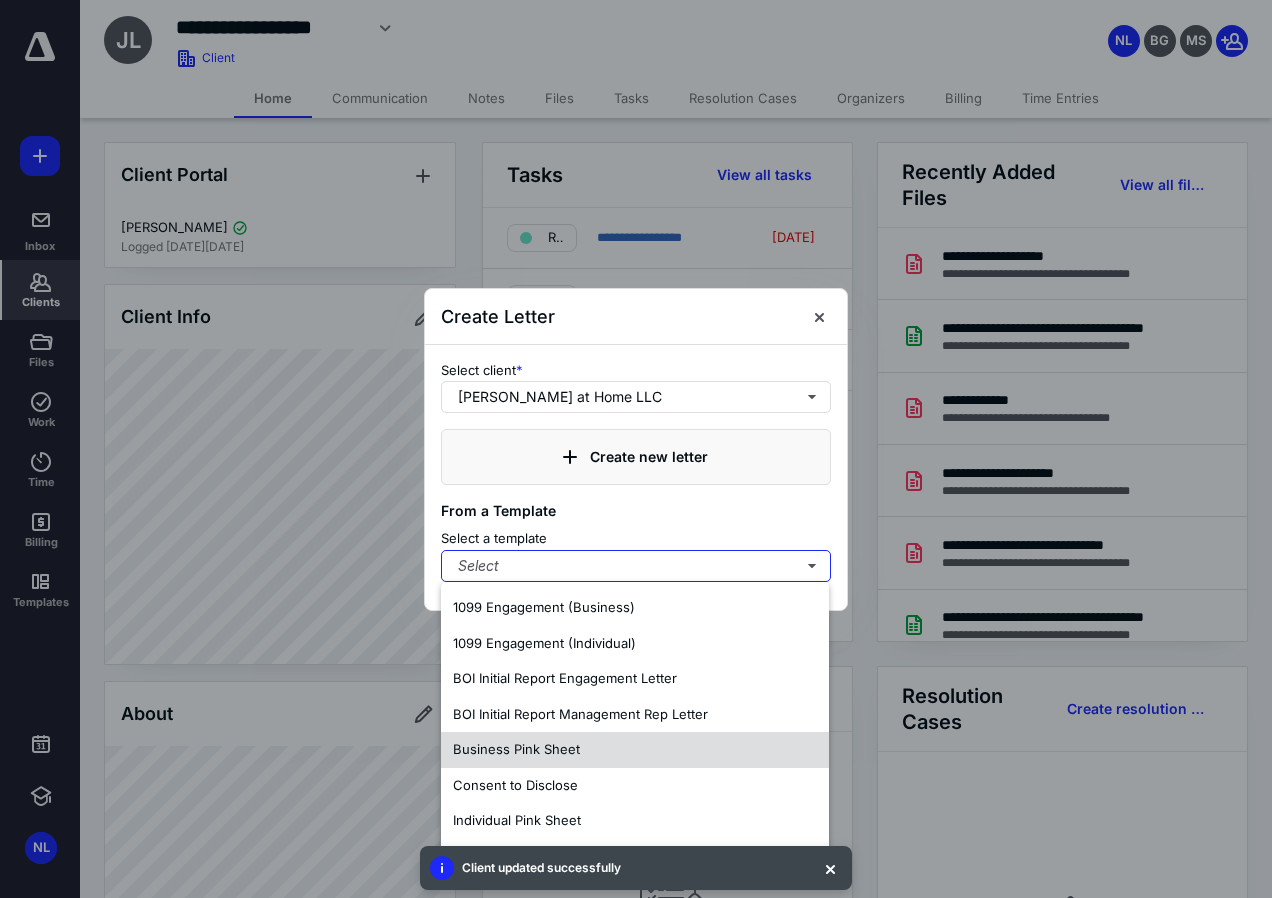 click on "Business Pink Sheet" at bounding box center [516, 750] 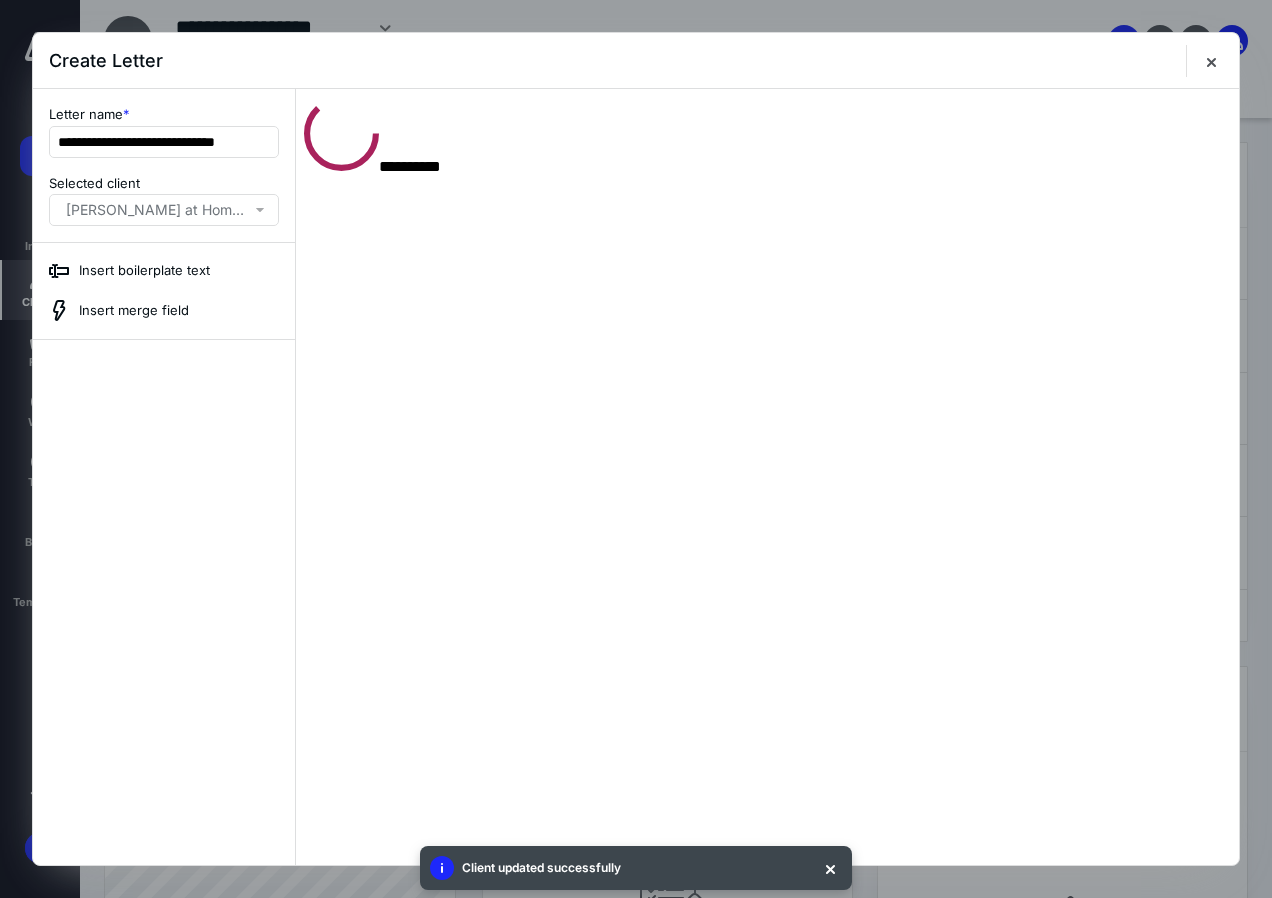 scroll, scrollTop: 0, scrollLeft: 0, axis: both 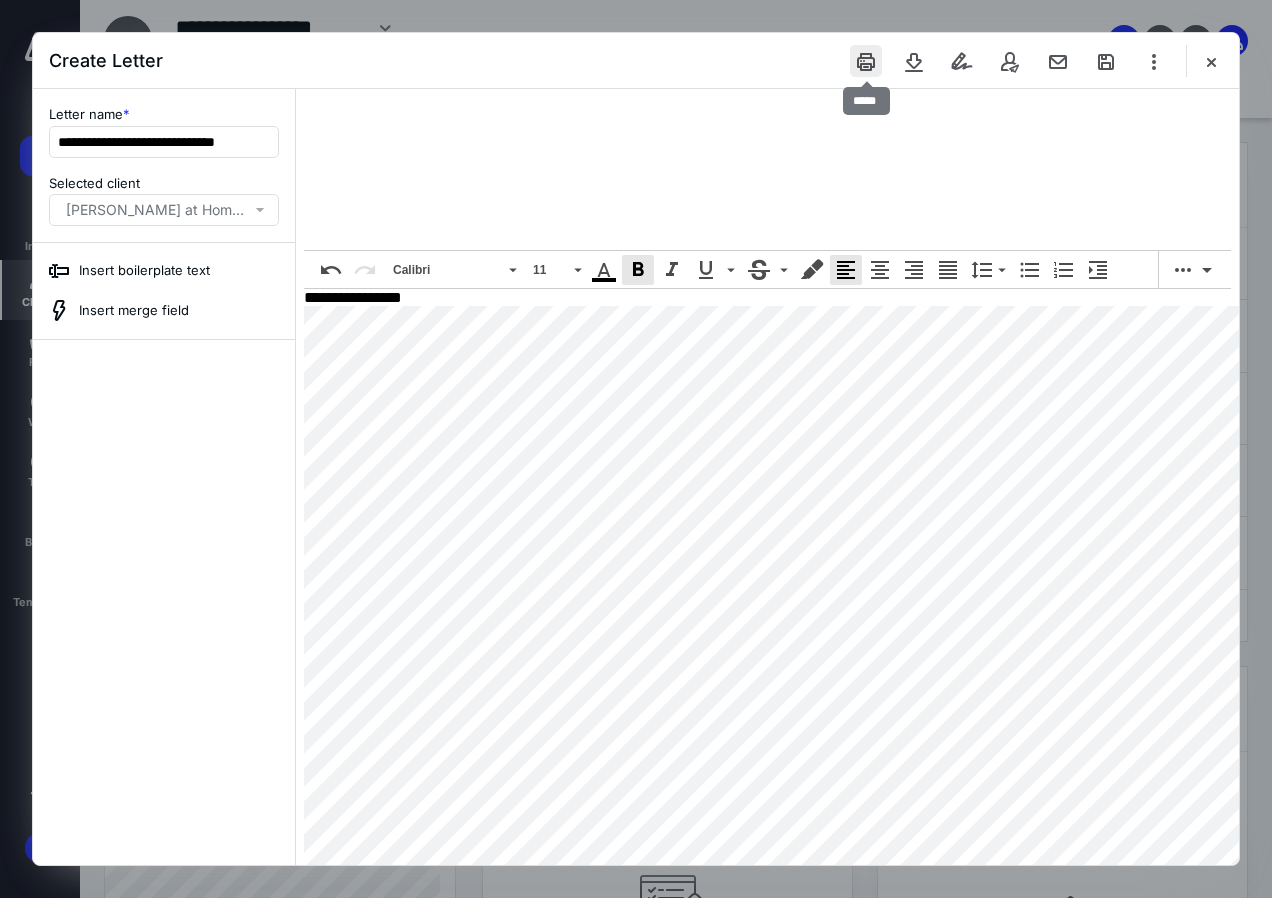 click at bounding box center (866, 61) 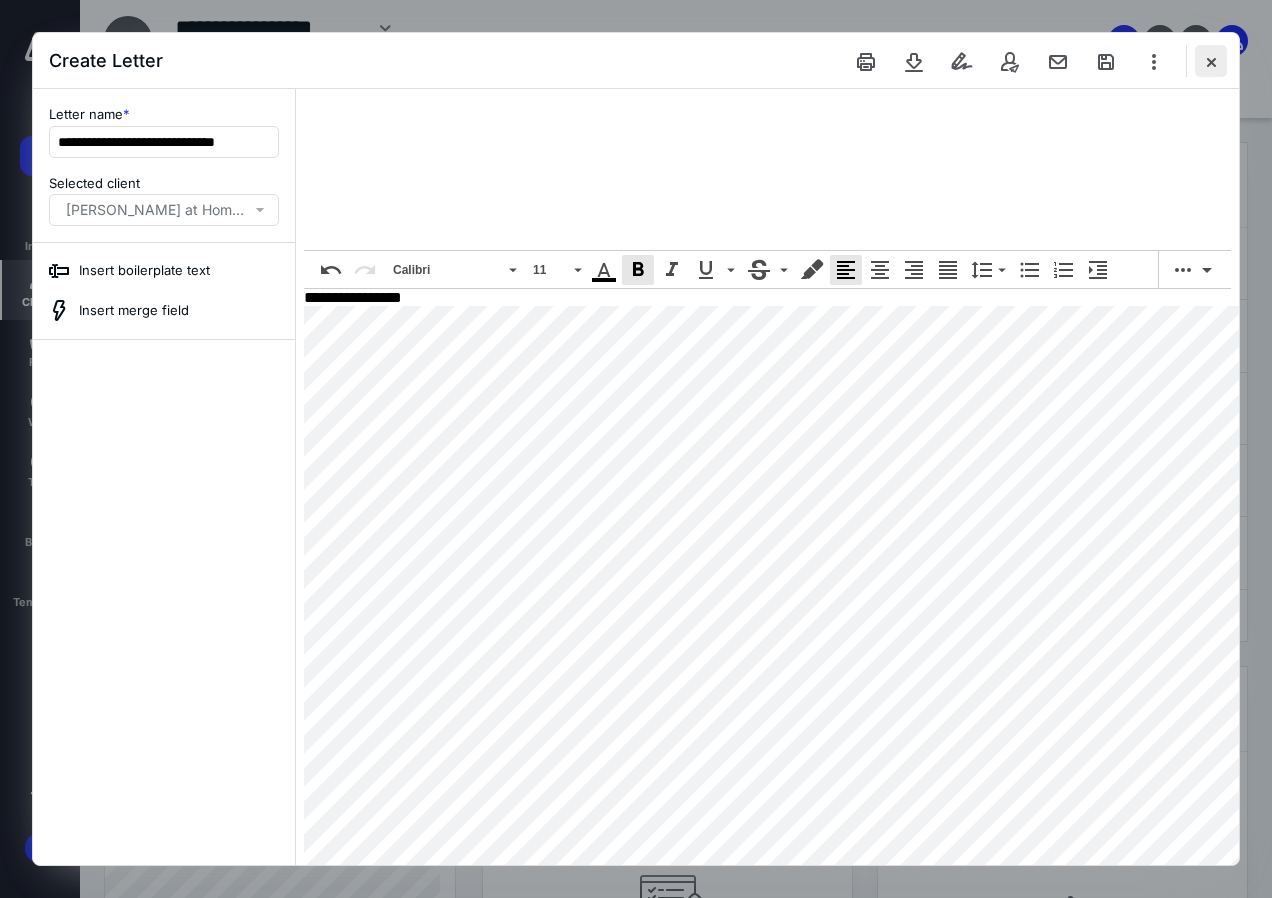 click at bounding box center (1211, 61) 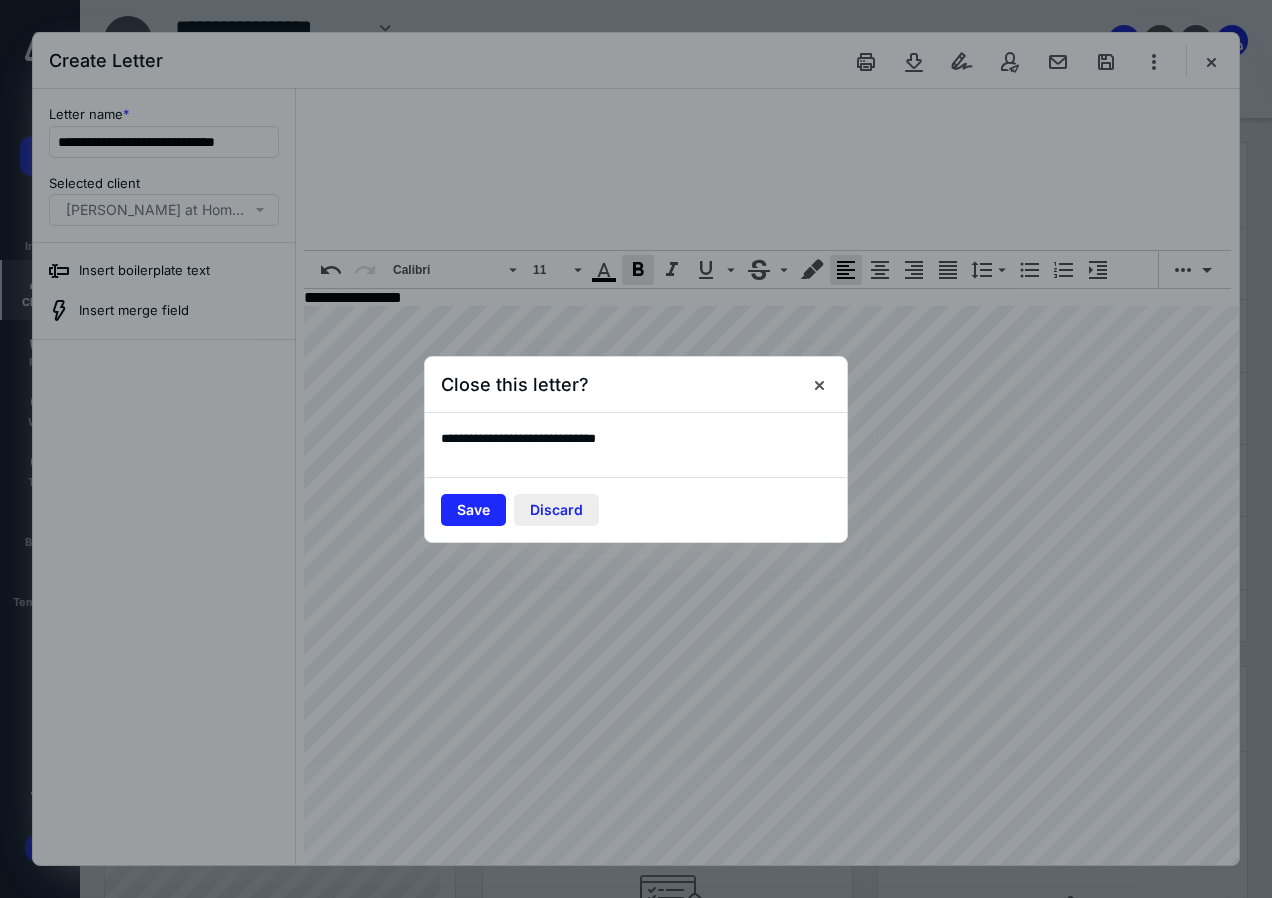 click on "Discard" at bounding box center (556, 510) 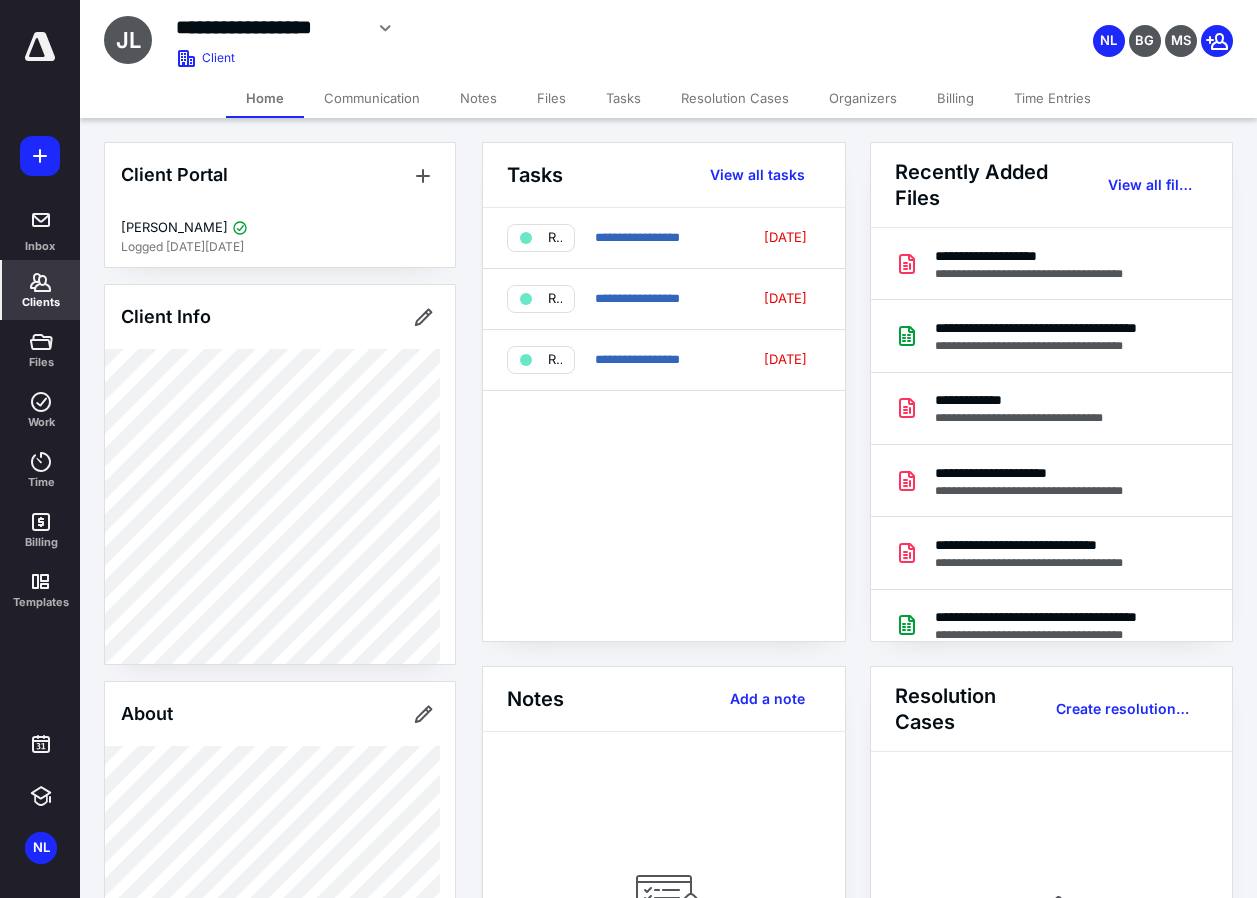 click on "**********" at bounding box center (664, 424) 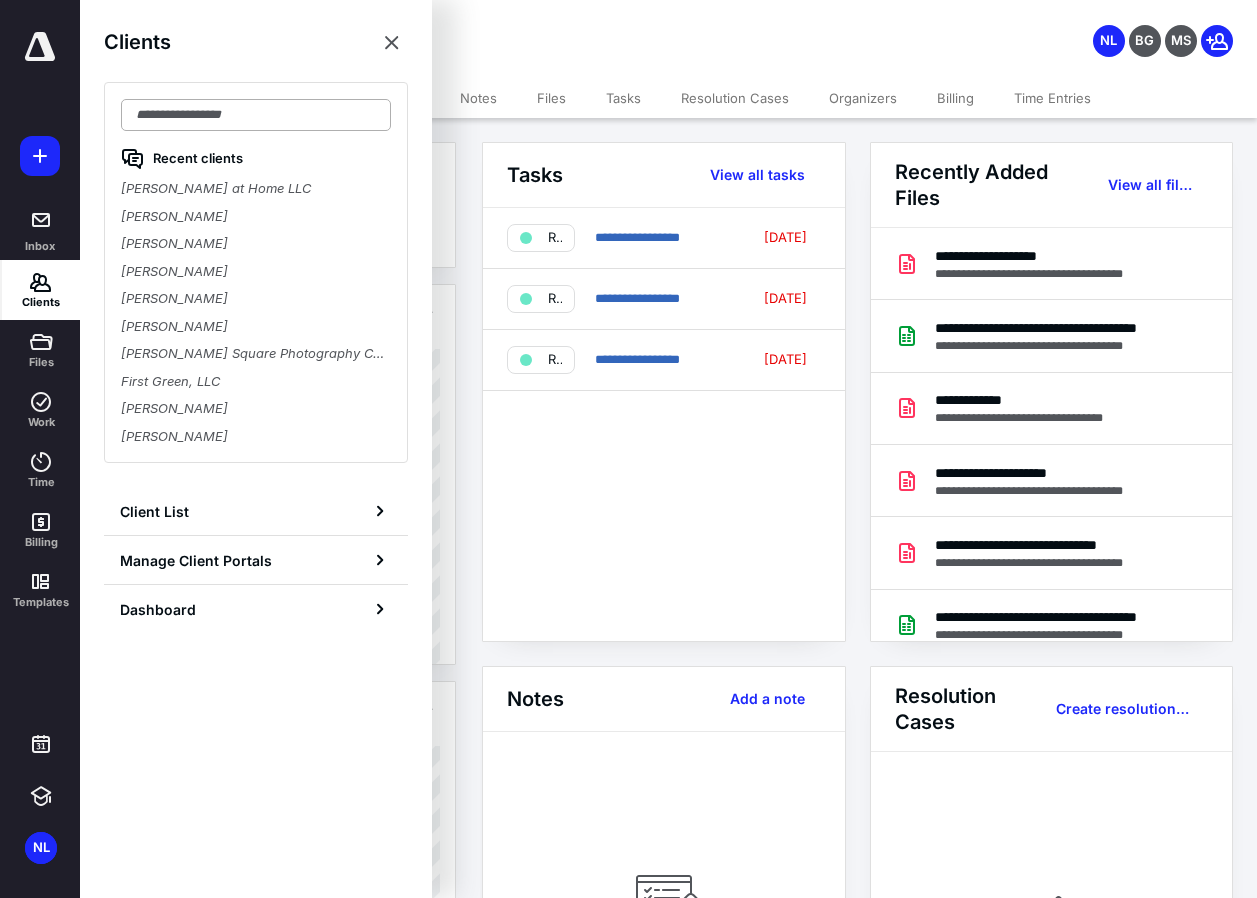 click at bounding box center [256, 115] 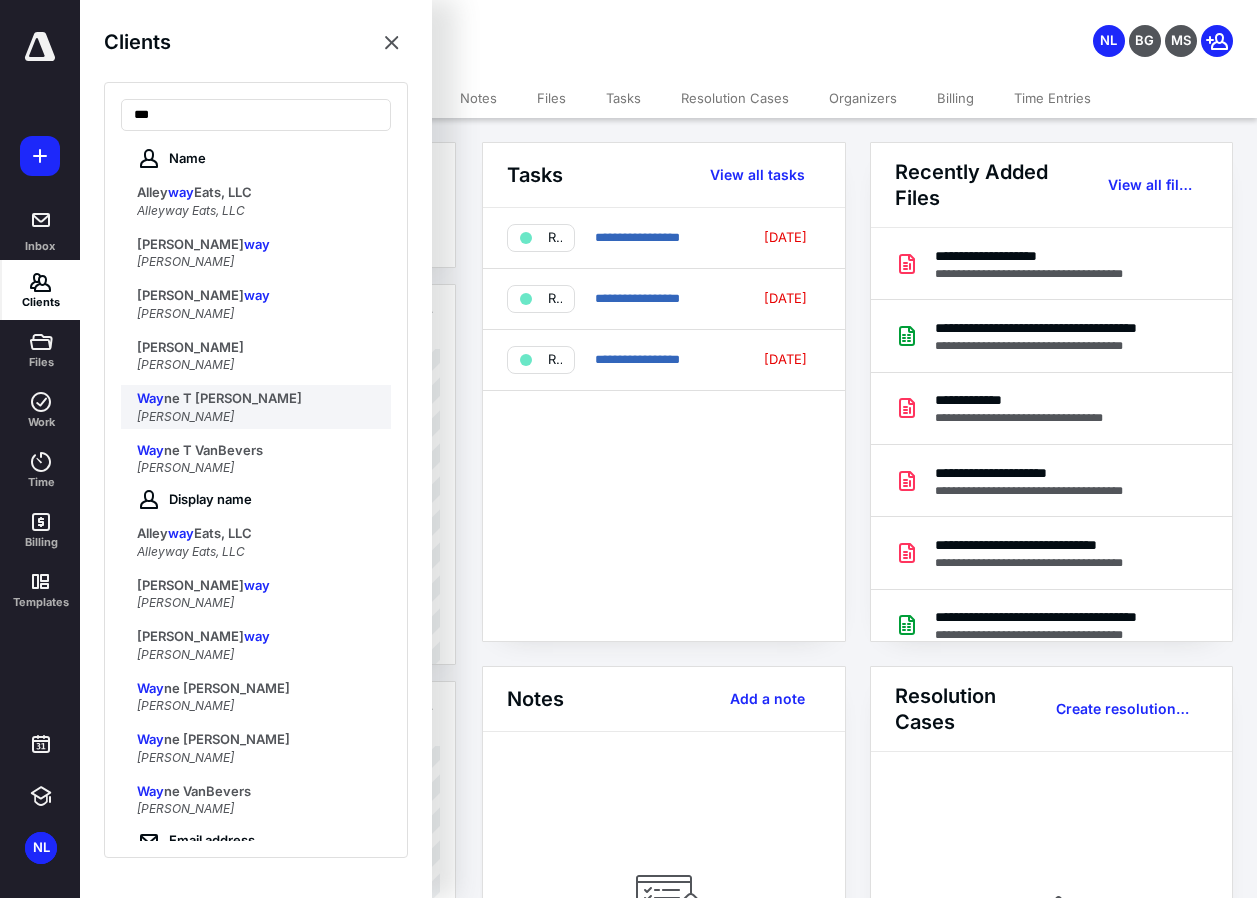 type on "***" 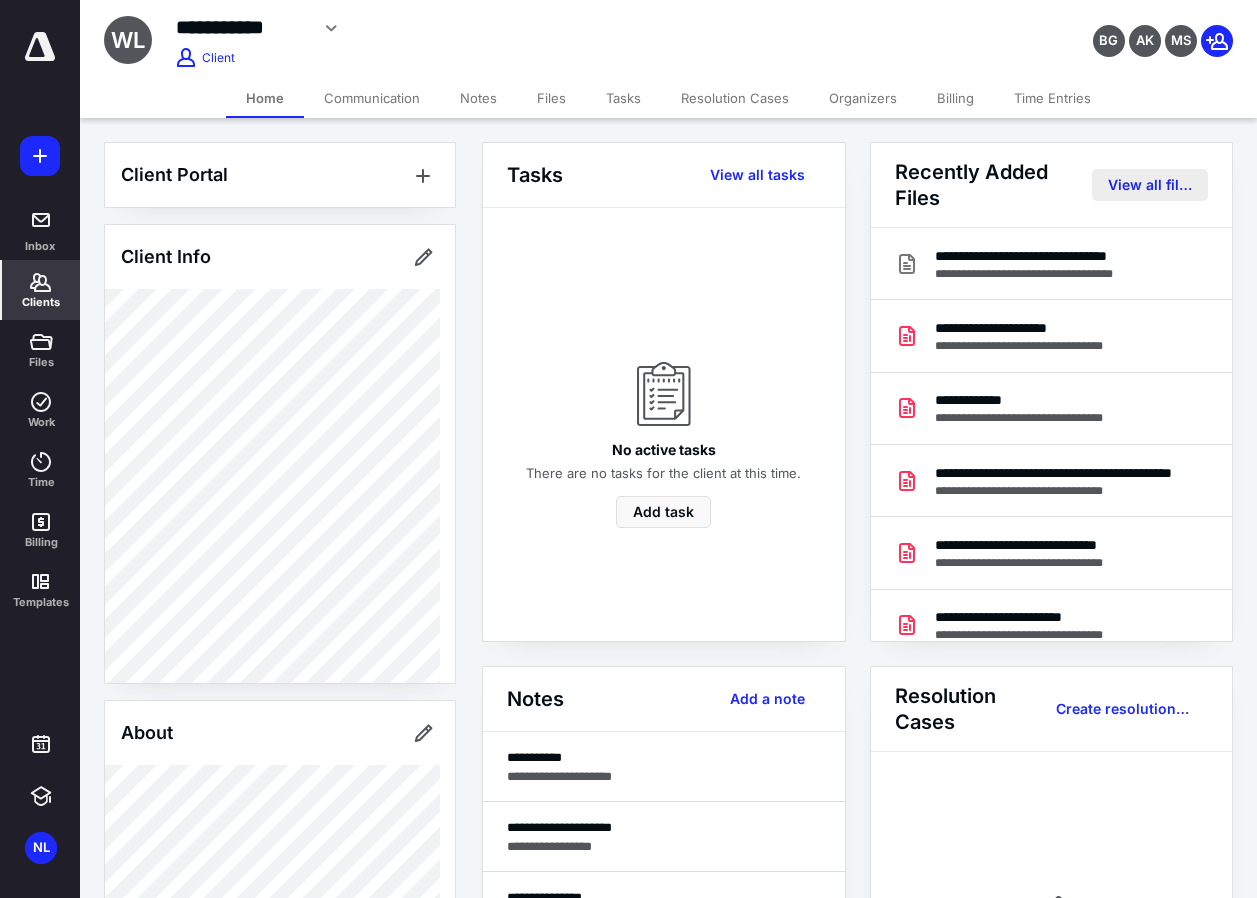click on "View all files" at bounding box center (1150, 185) 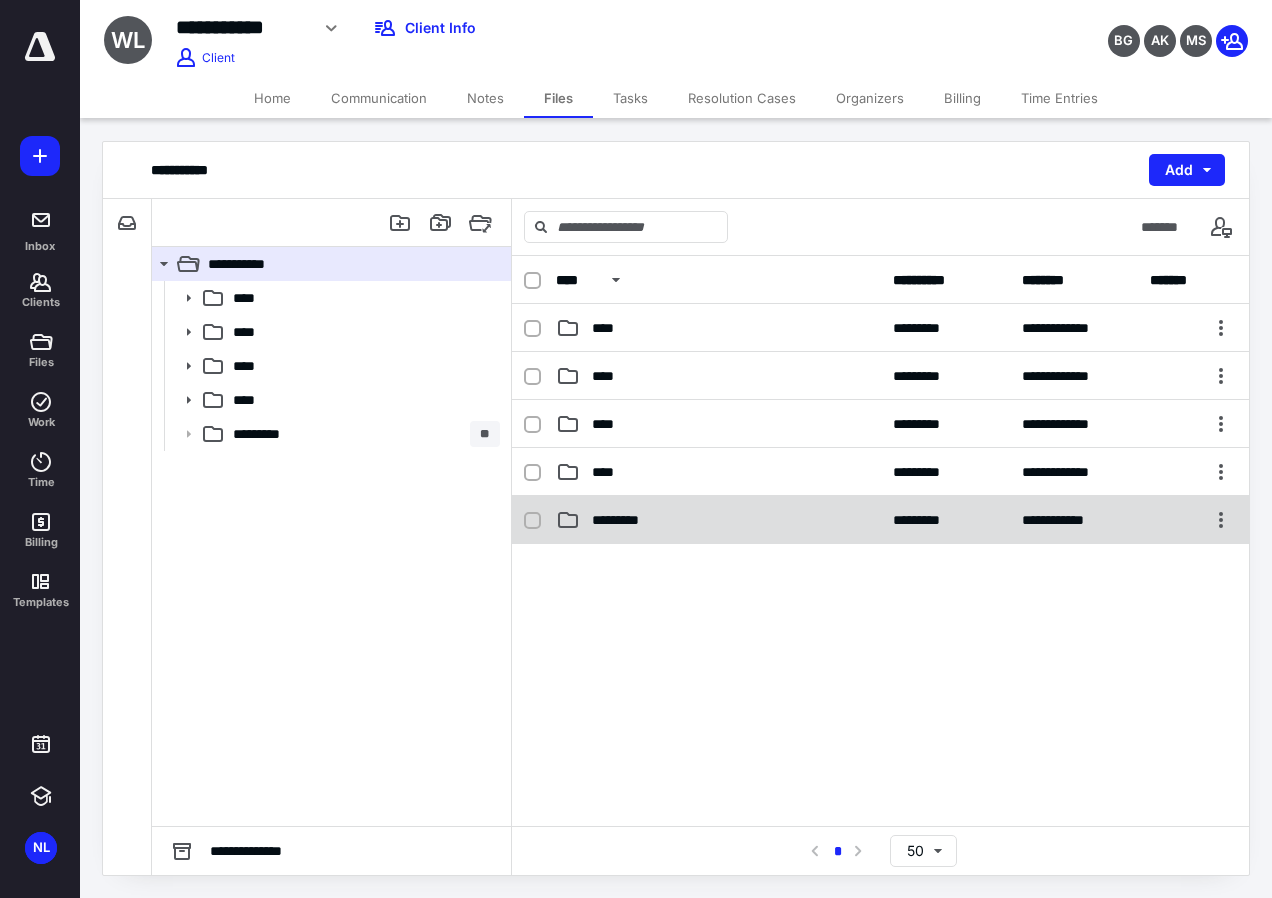 click on "*********" at bounding box center [628, 520] 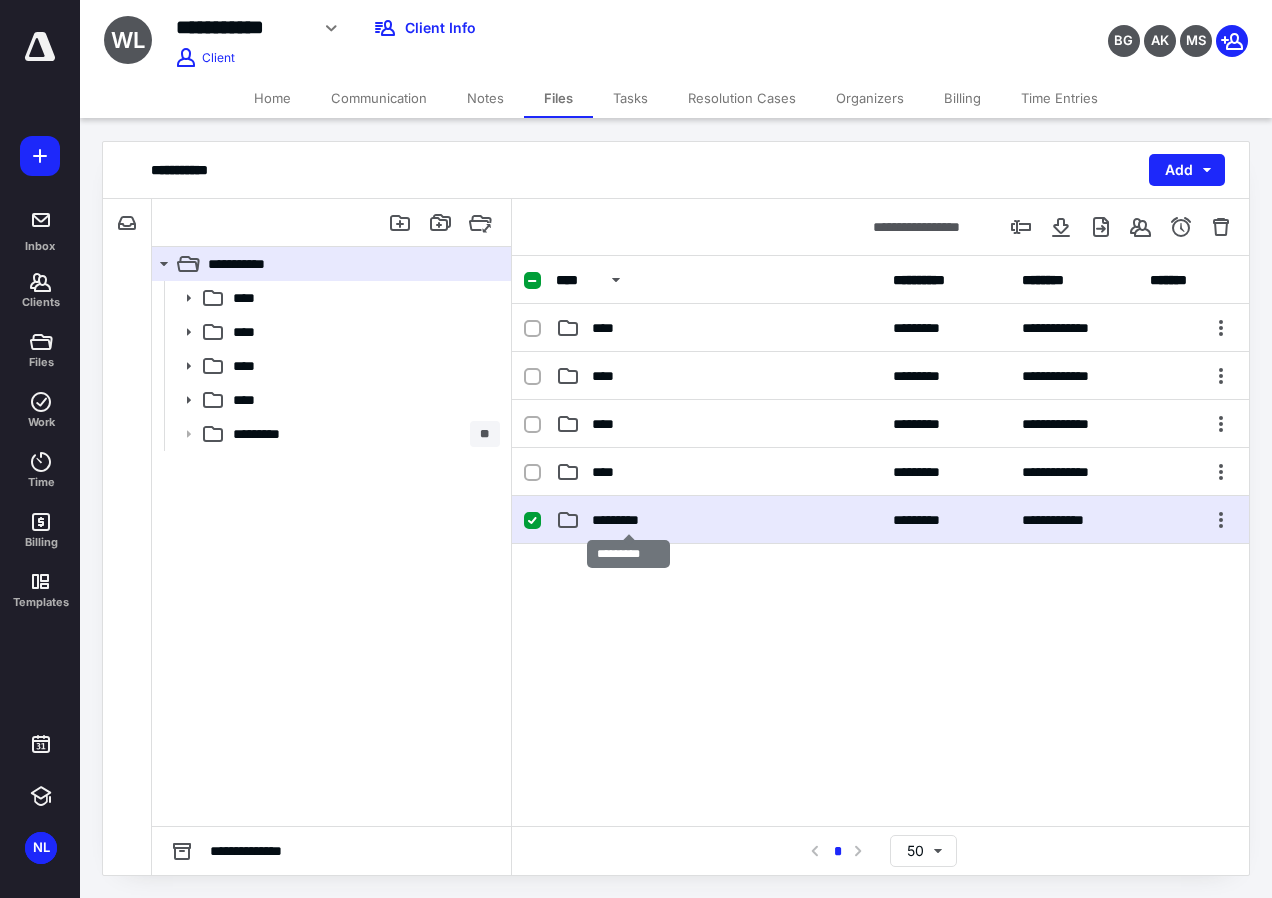 click on "*********" at bounding box center [628, 520] 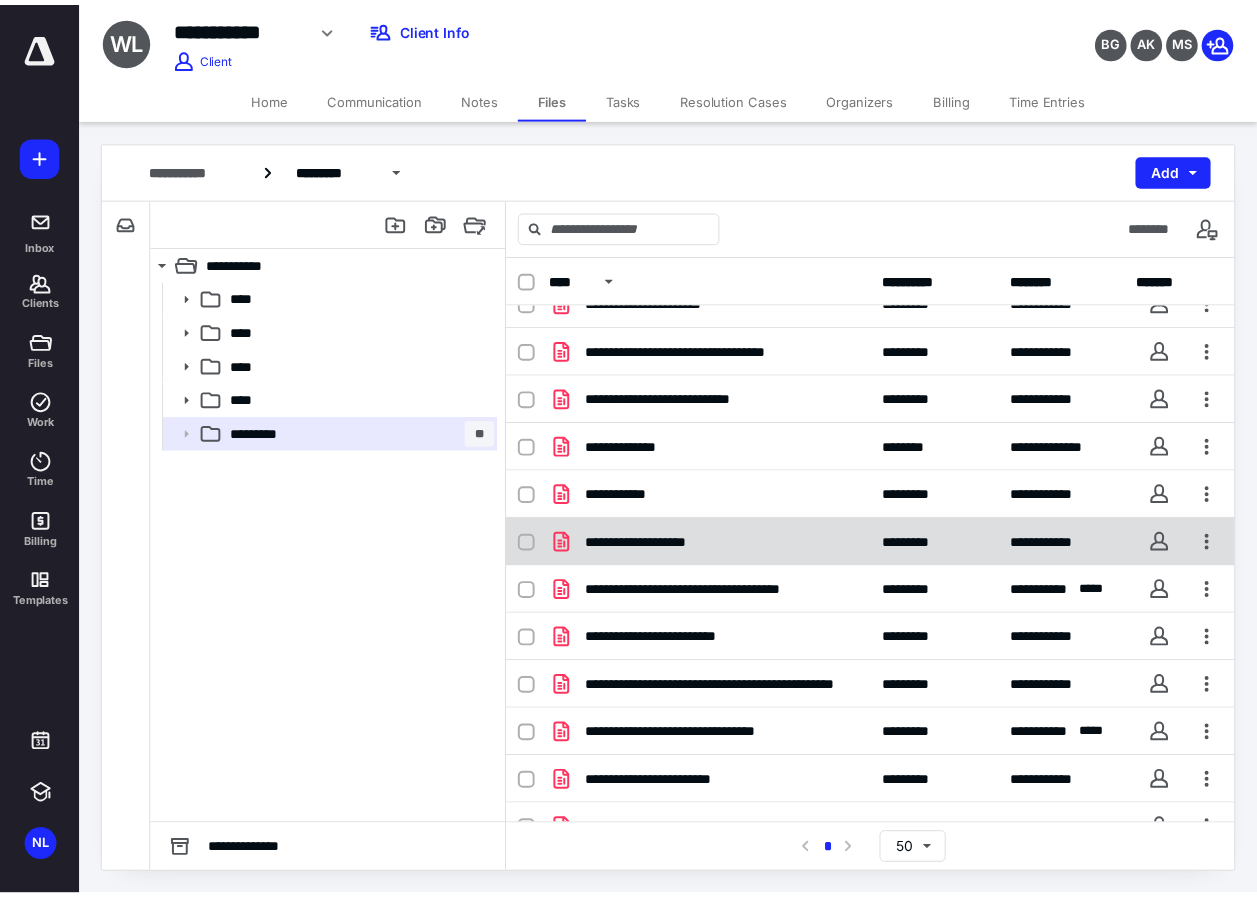 scroll, scrollTop: 0, scrollLeft: 0, axis: both 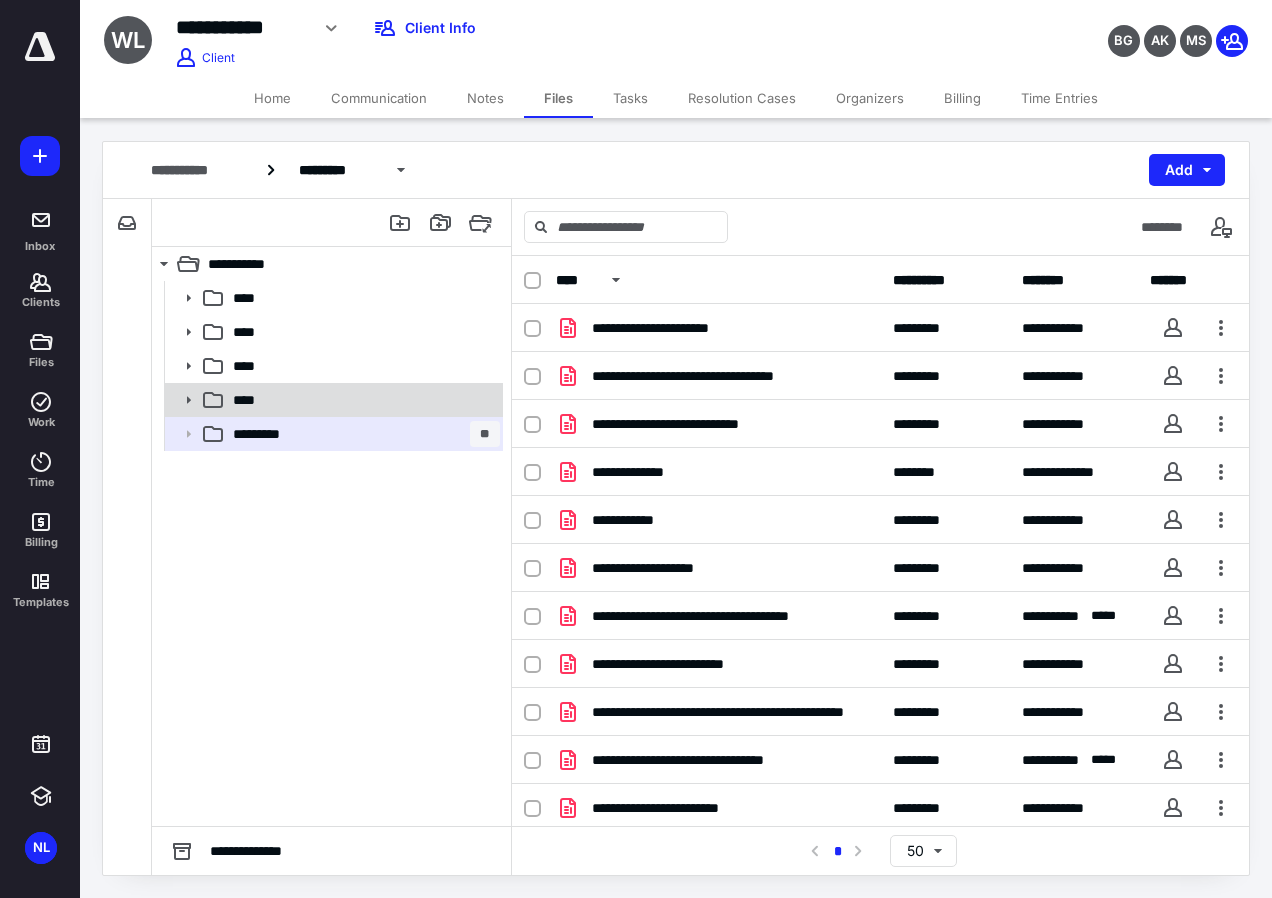 click on "****" at bounding box center [362, 400] 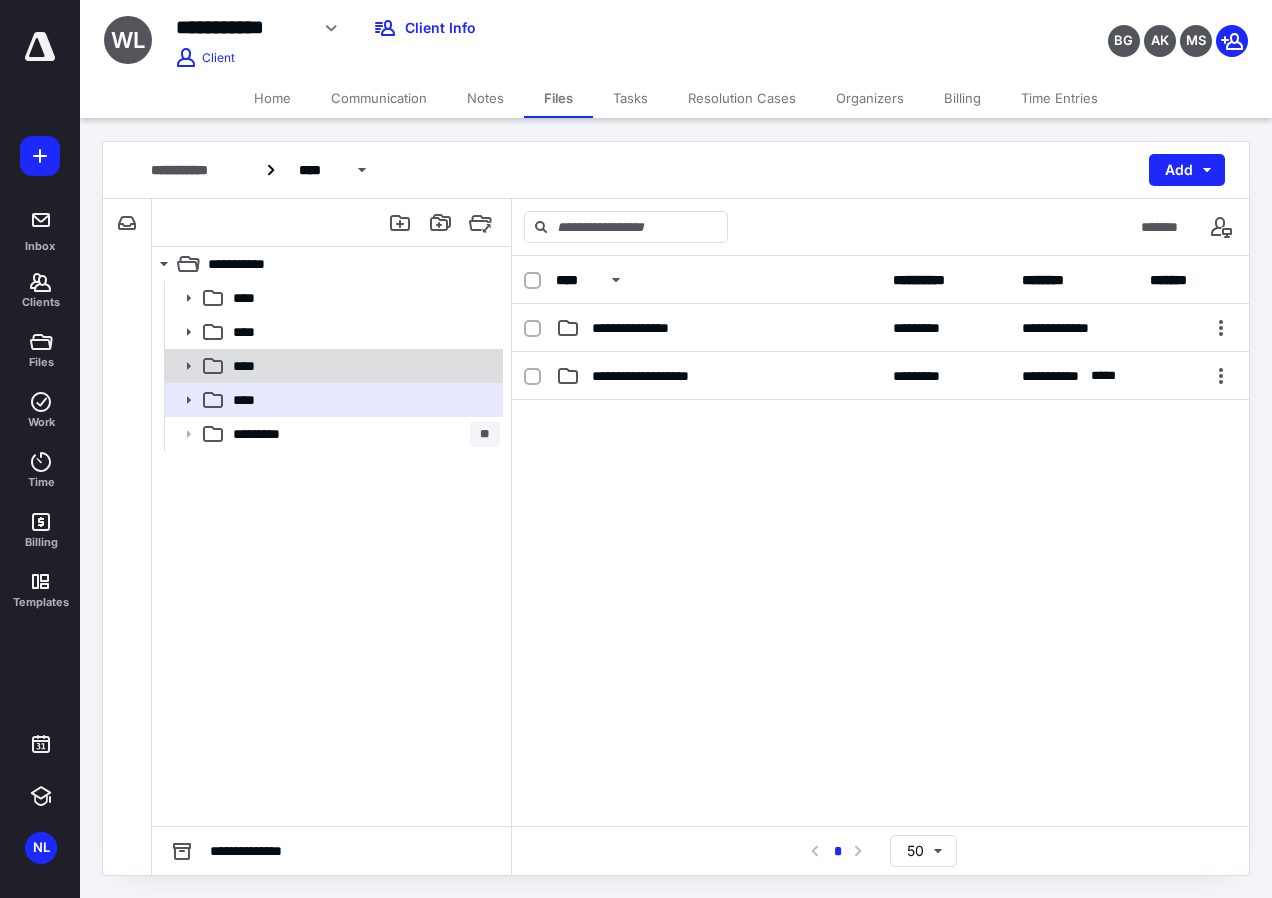 click on "****" at bounding box center (362, 366) 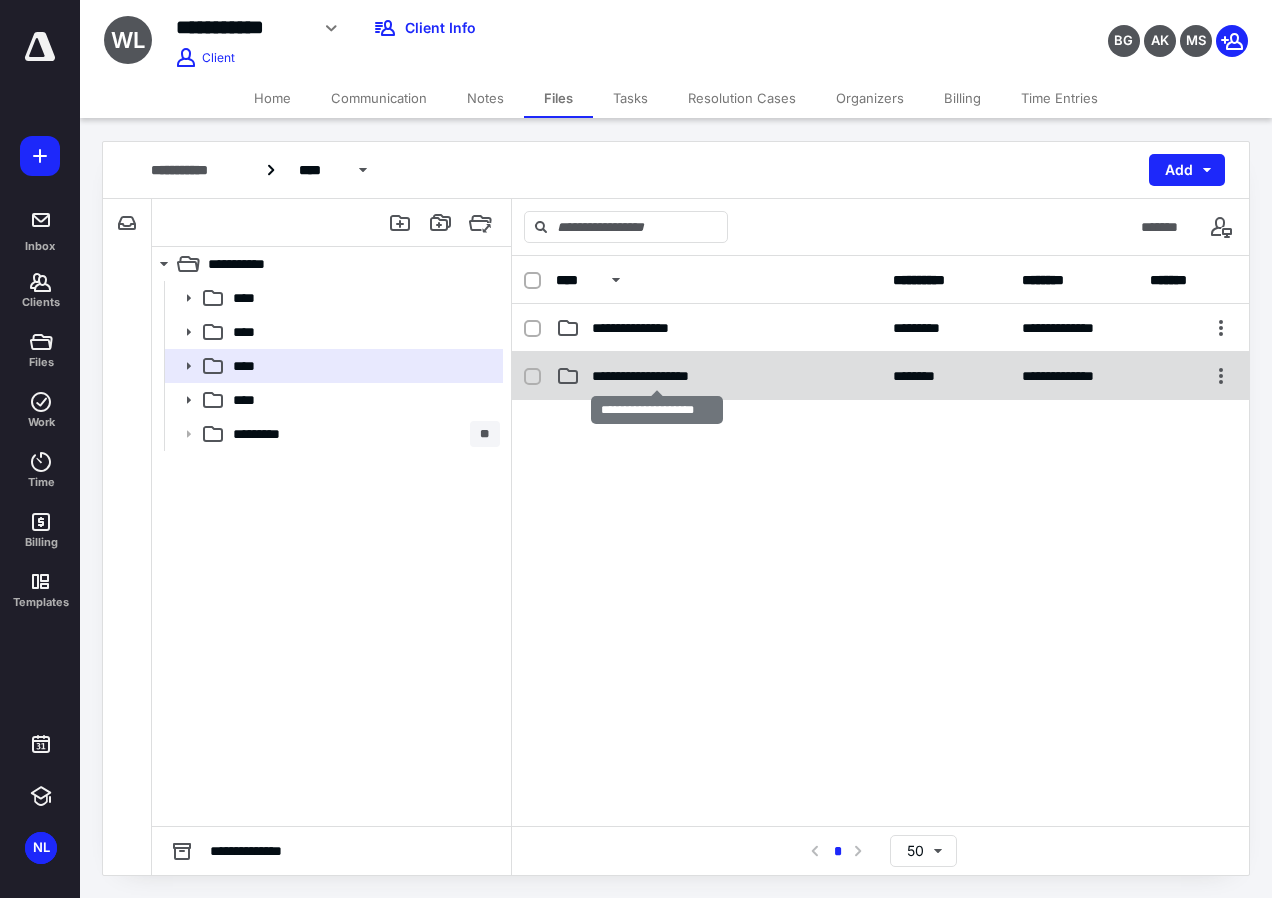 click on "**********" at bounding box center [656, 376] 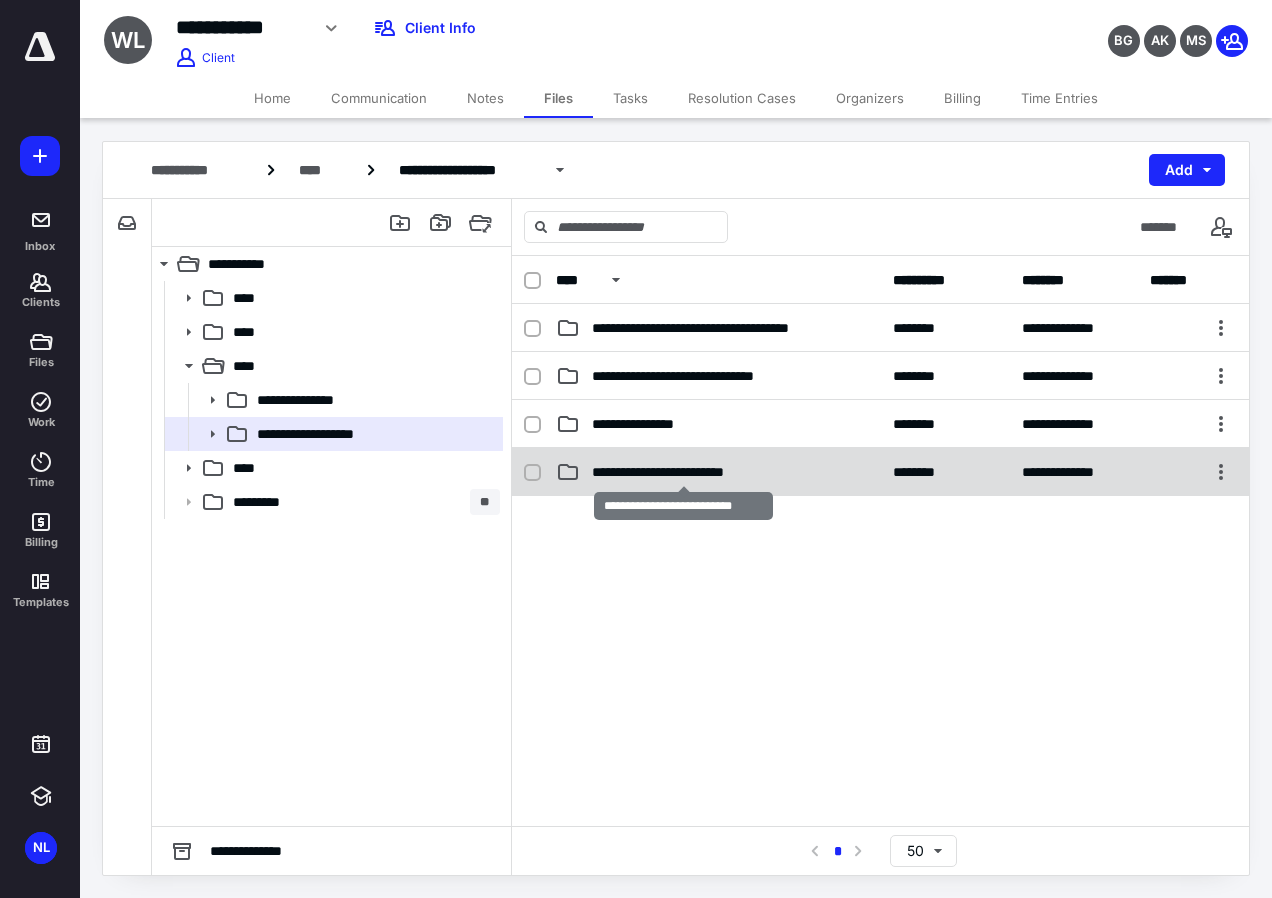 click on "**********" at bounding box center (683, 472) 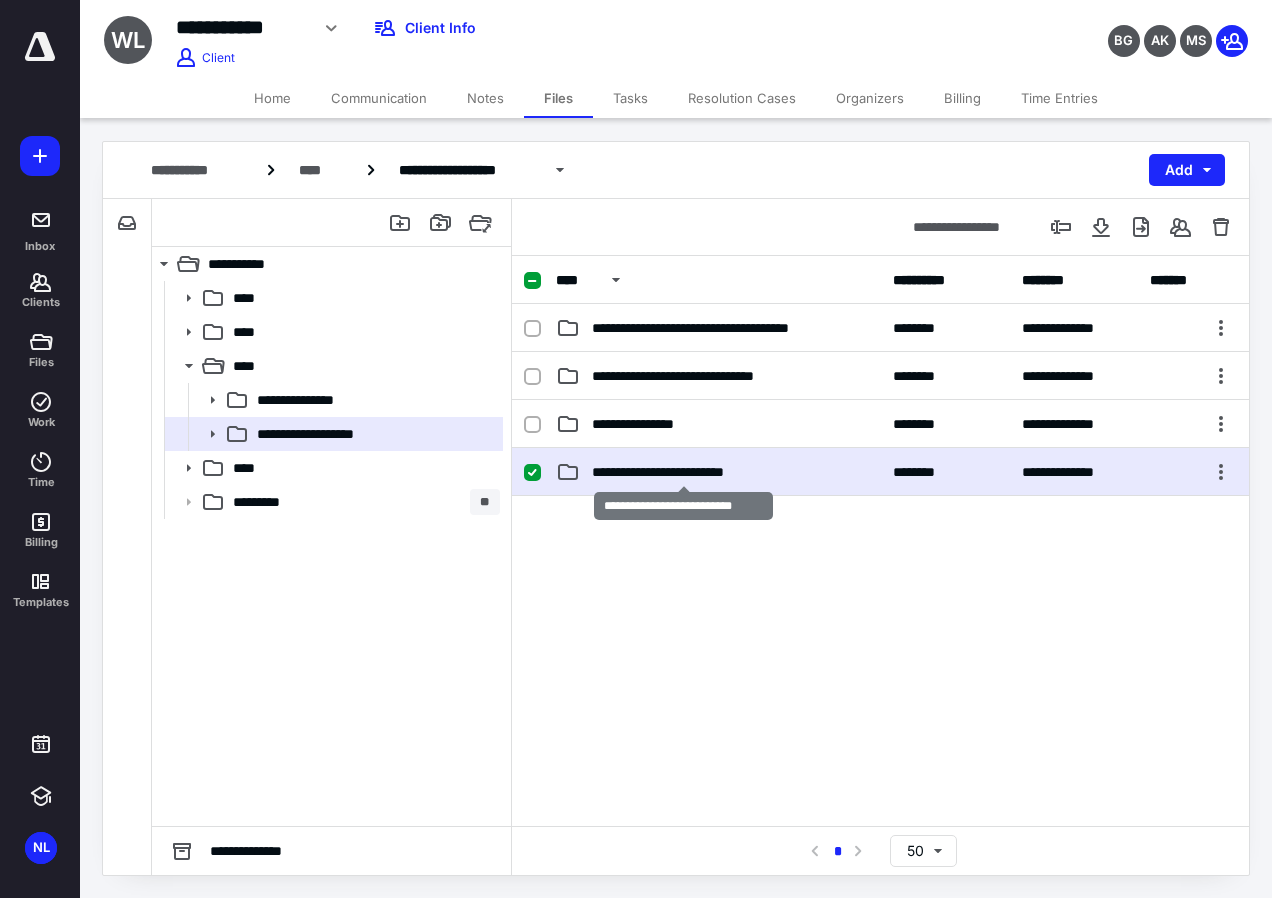 click on "**********" at bounding box center (683, 472) 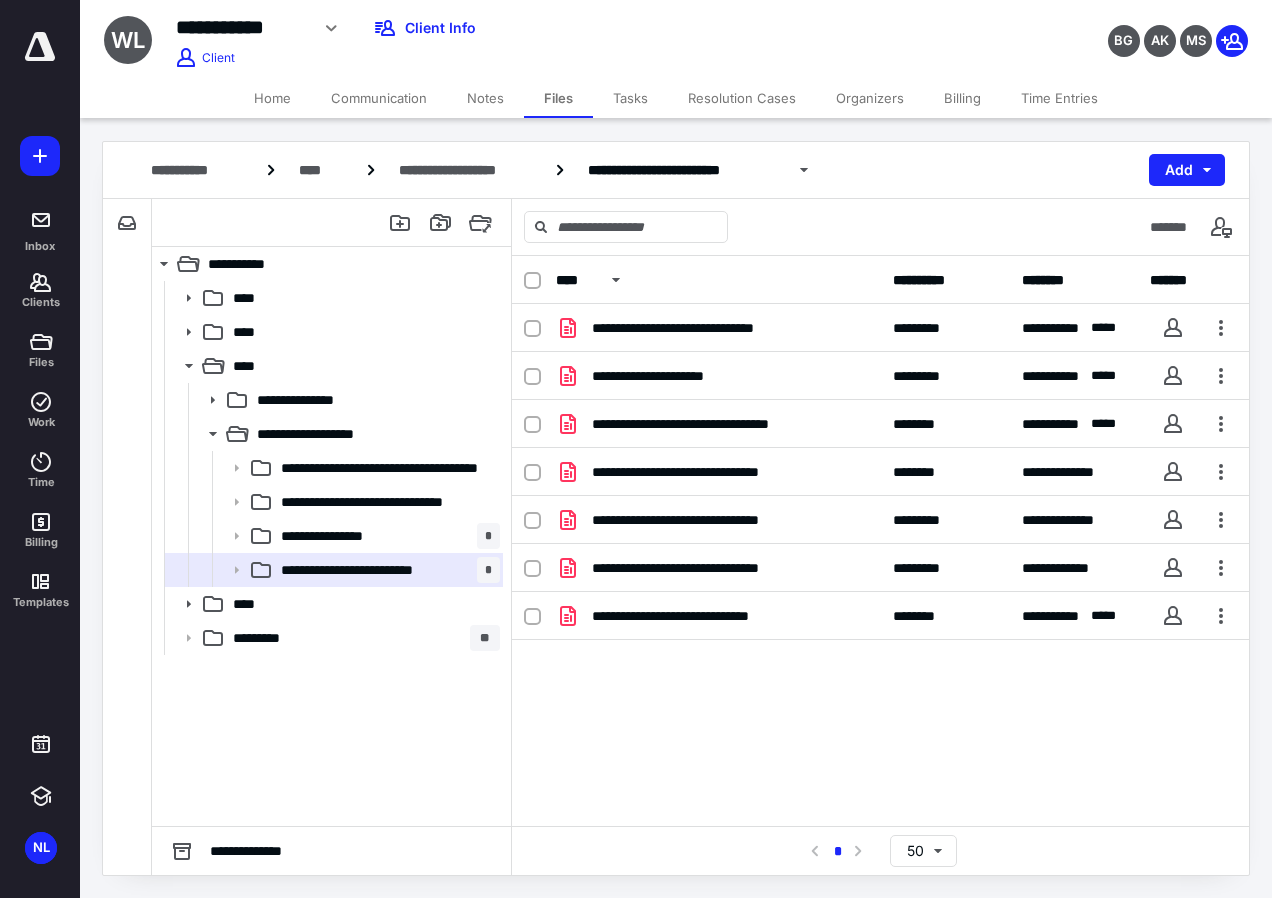click on "**********" at bounding box center [331, 553] 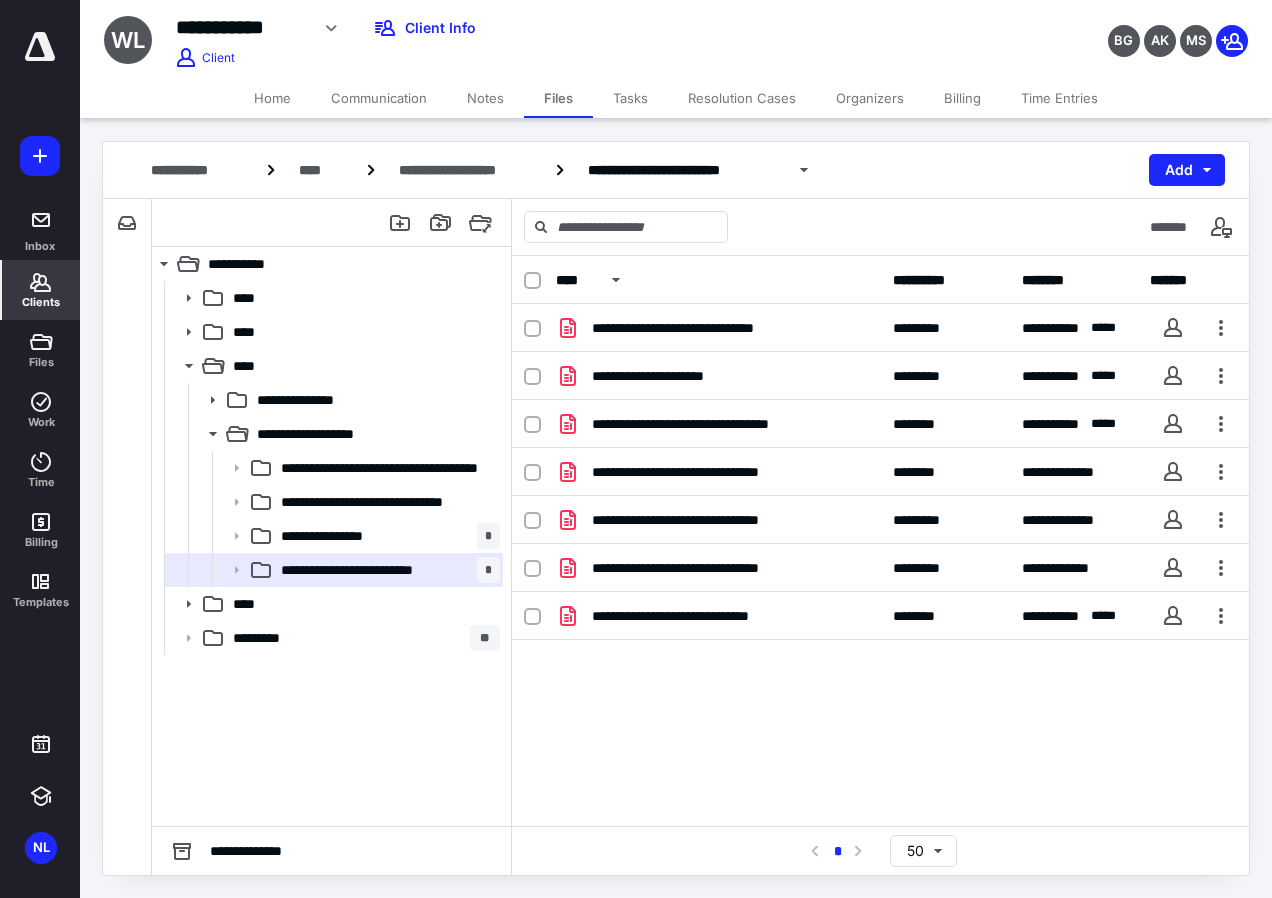 click 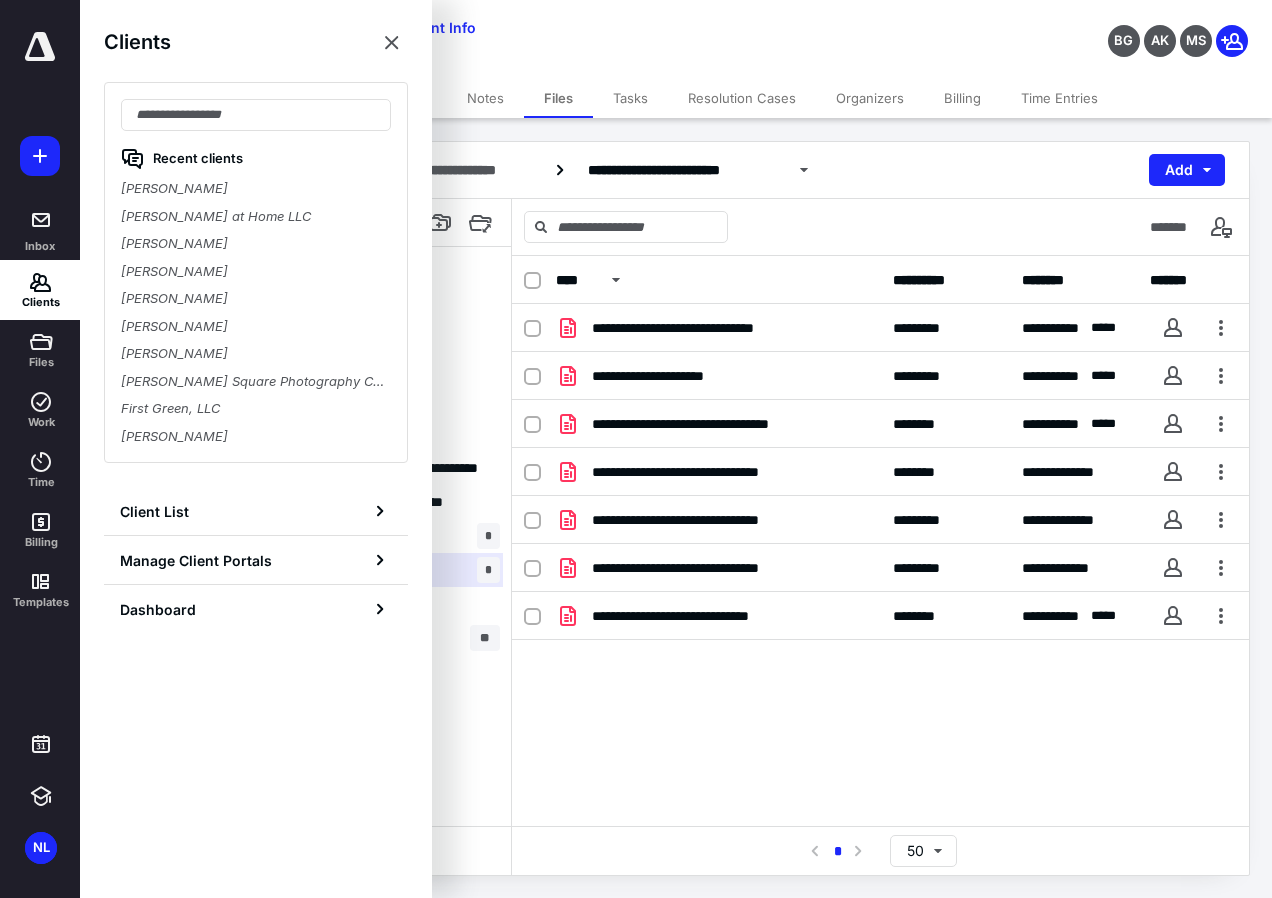 click on "Inbox Clients Files Work Time Billing Templates" at bounding box center (40, 326) 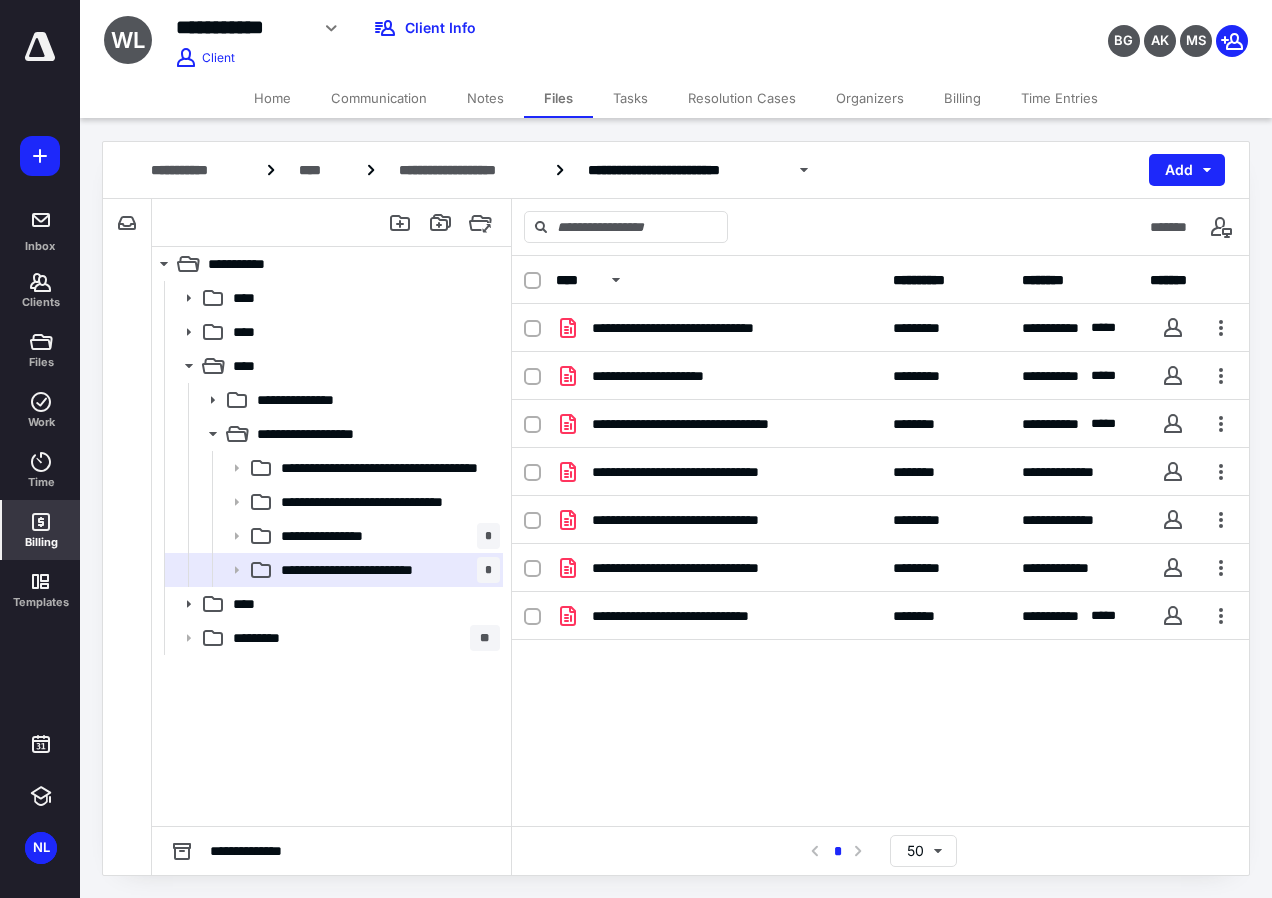 click on "Billing" at bounding box center (41, 542) 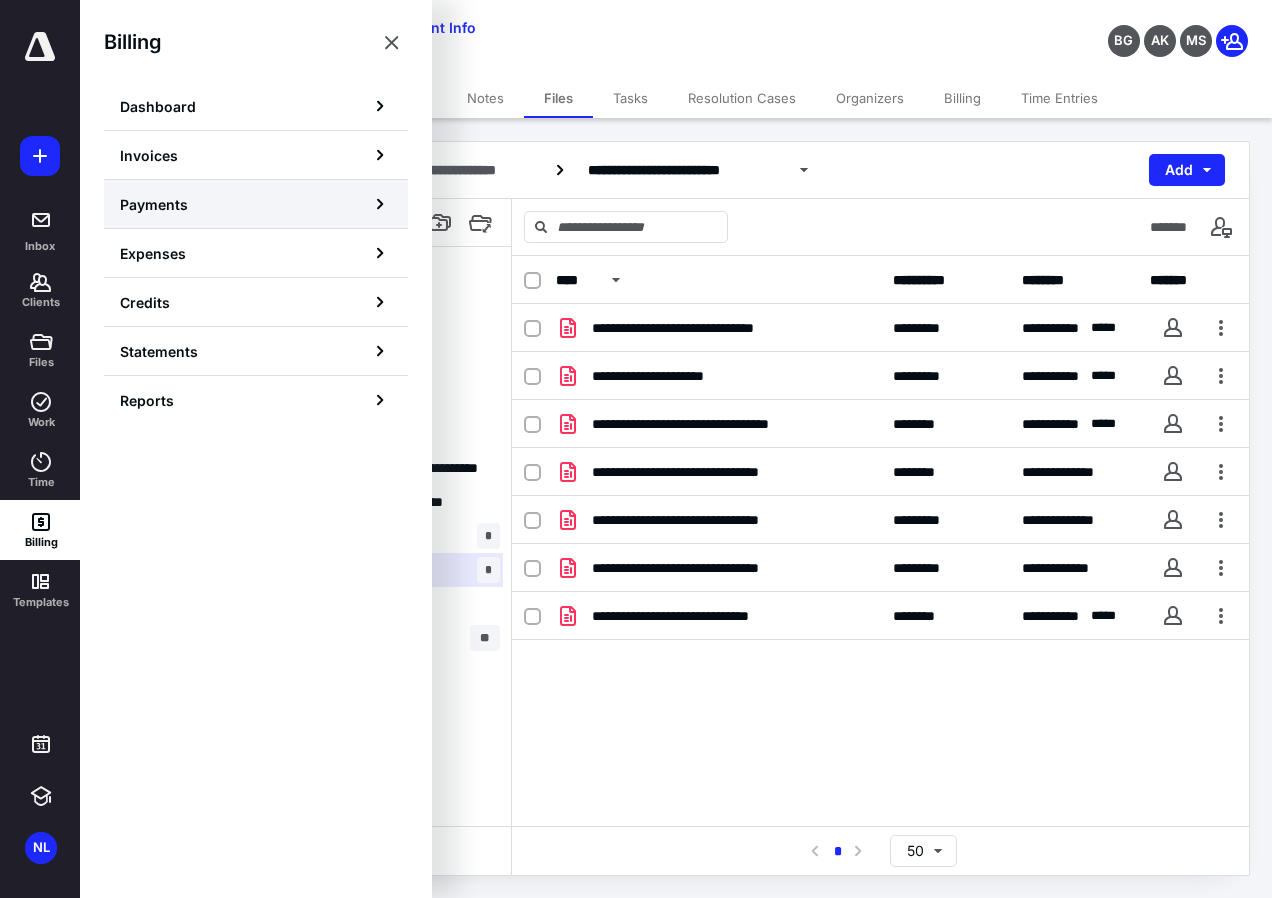 click on "Payments" at bounding box center (256, 204) 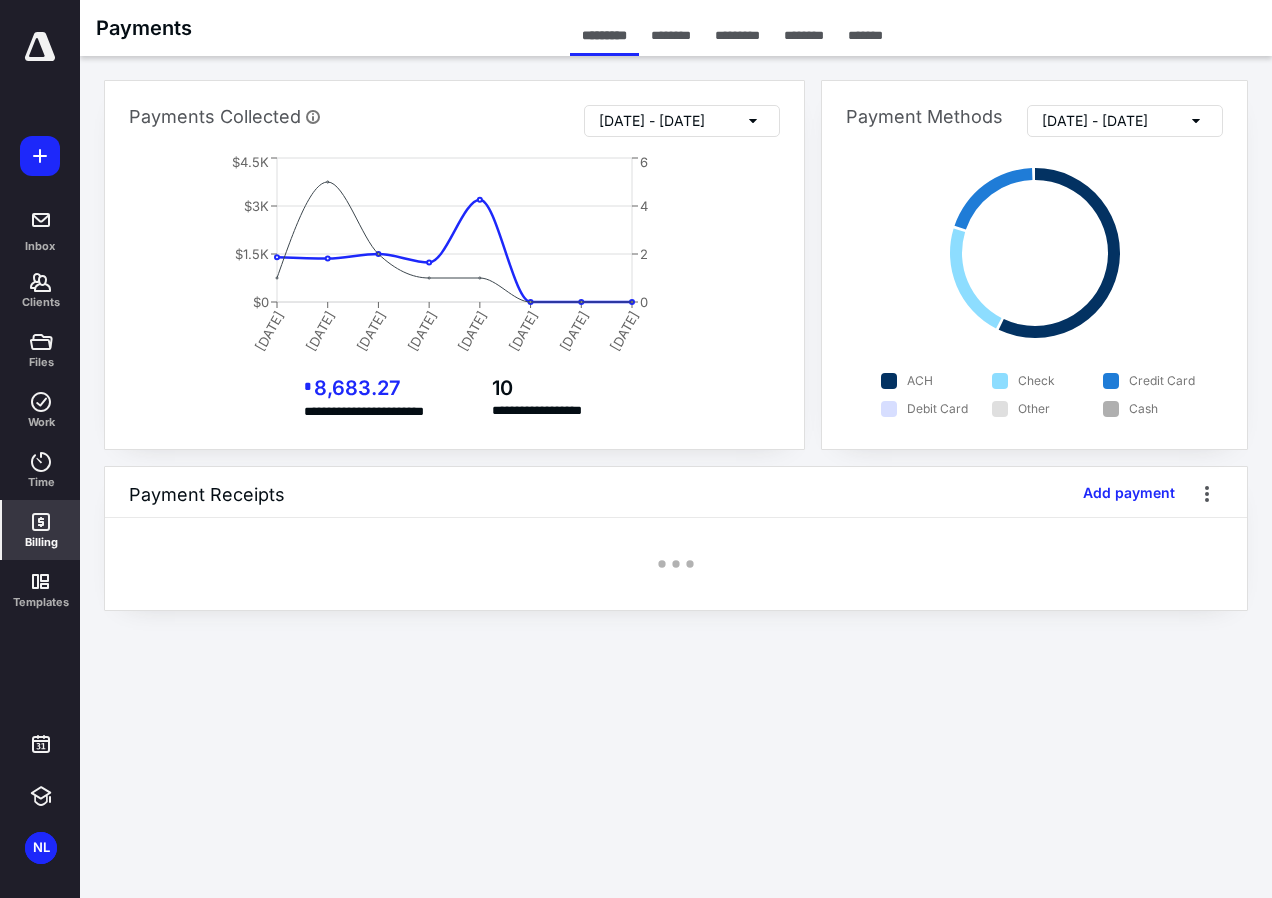 click on "********" at bounding box center [804, 35] 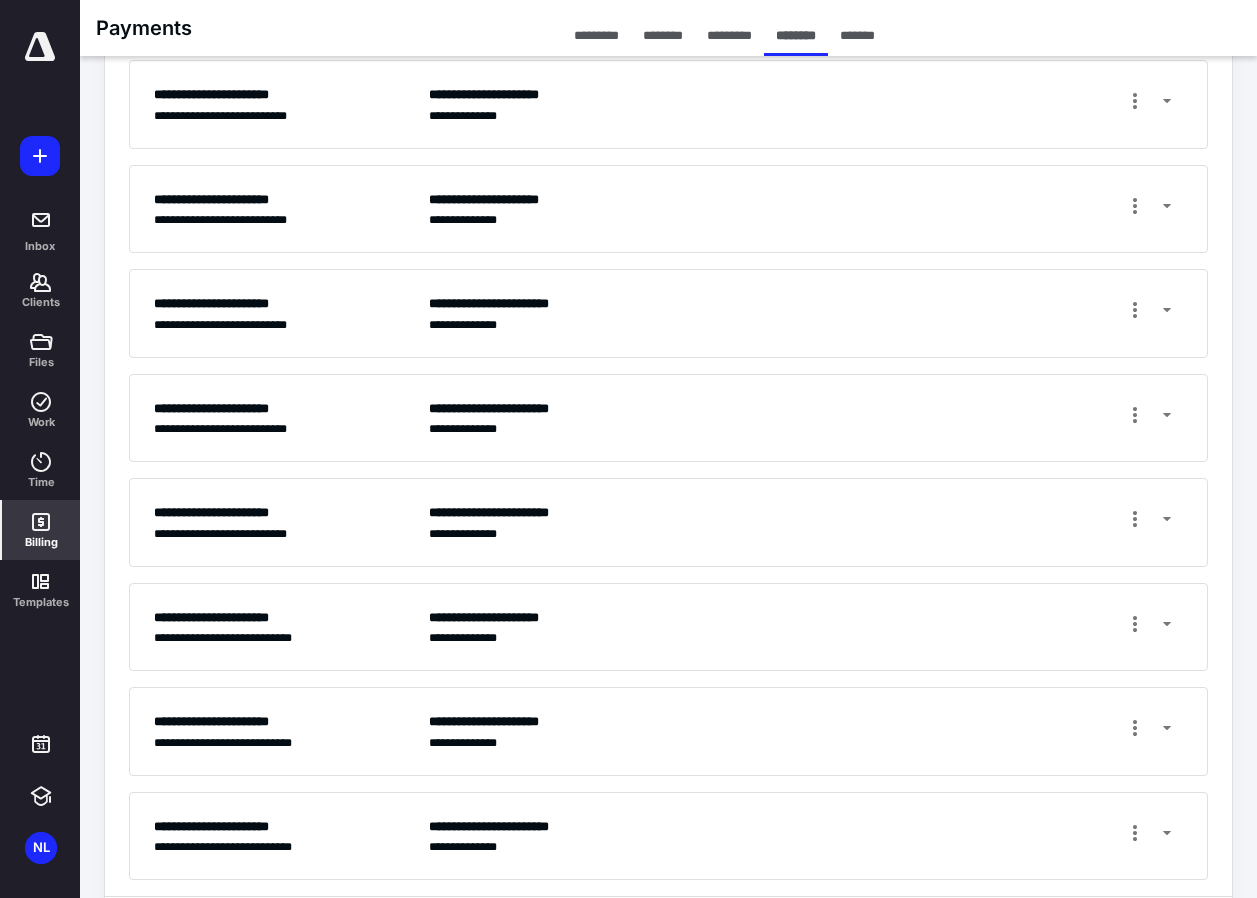 scroll, scrollTop: 230, scrollLeft: 0, axis: vertical 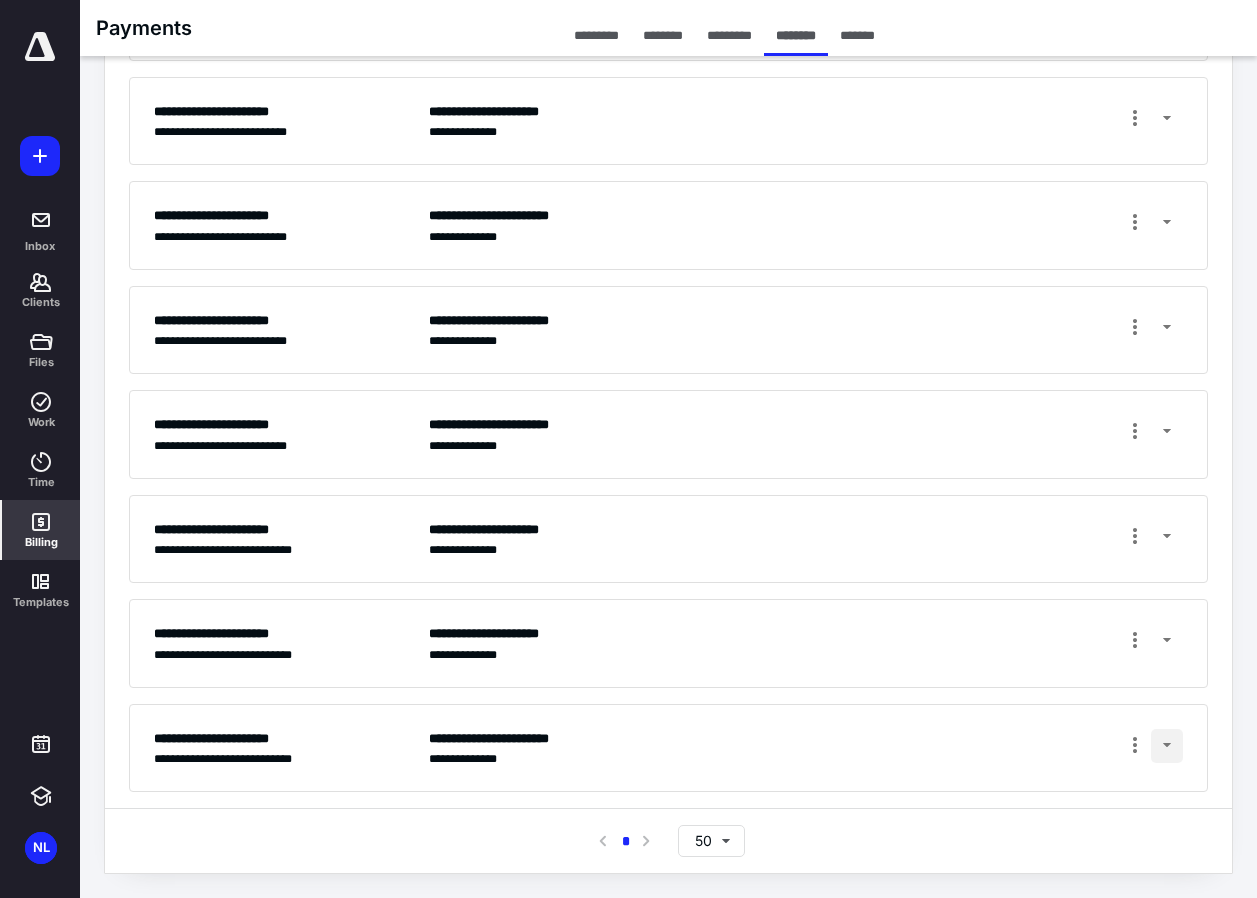 click at bounding box center (1167, 746) 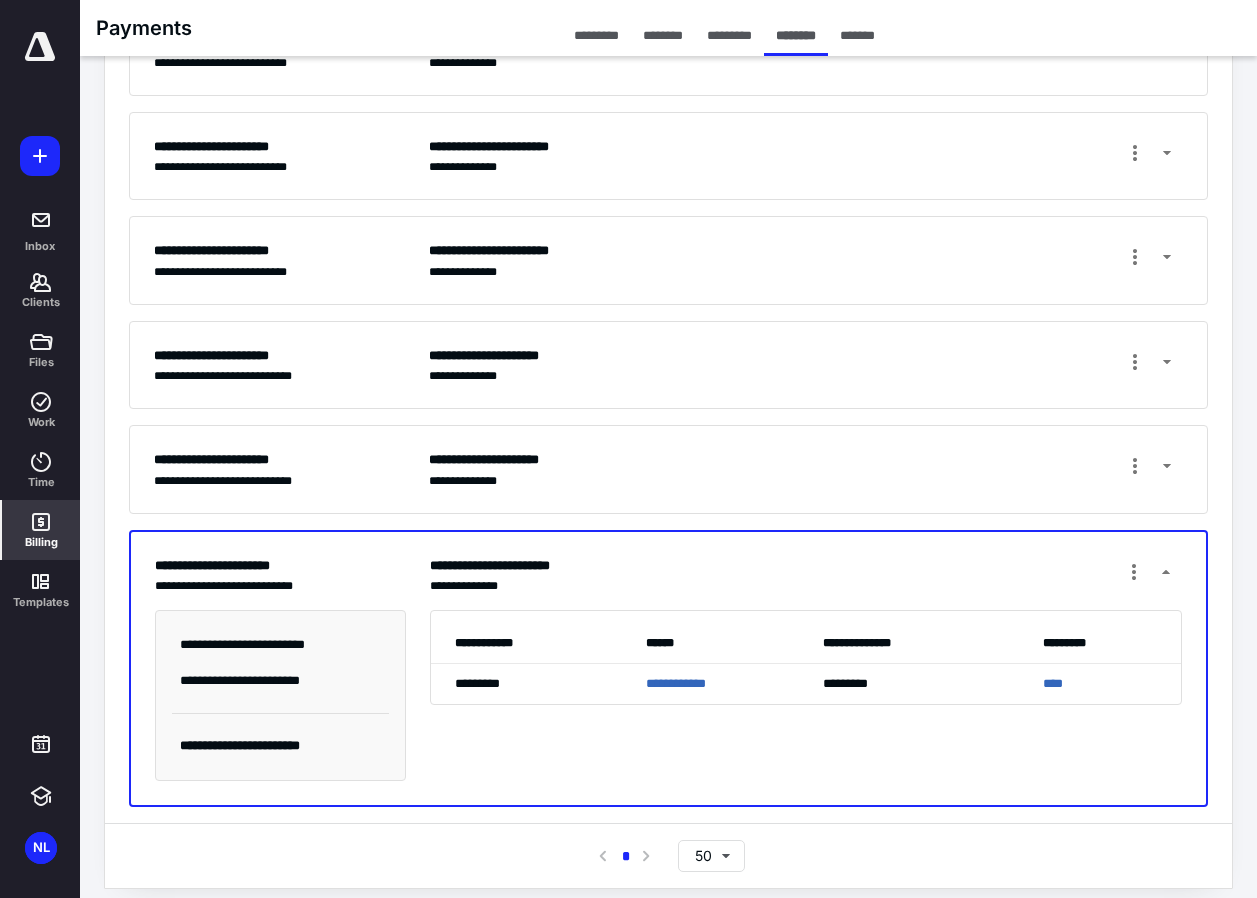 scroll, scrollTop: 419, scrollLeft: 0, axis: vertical 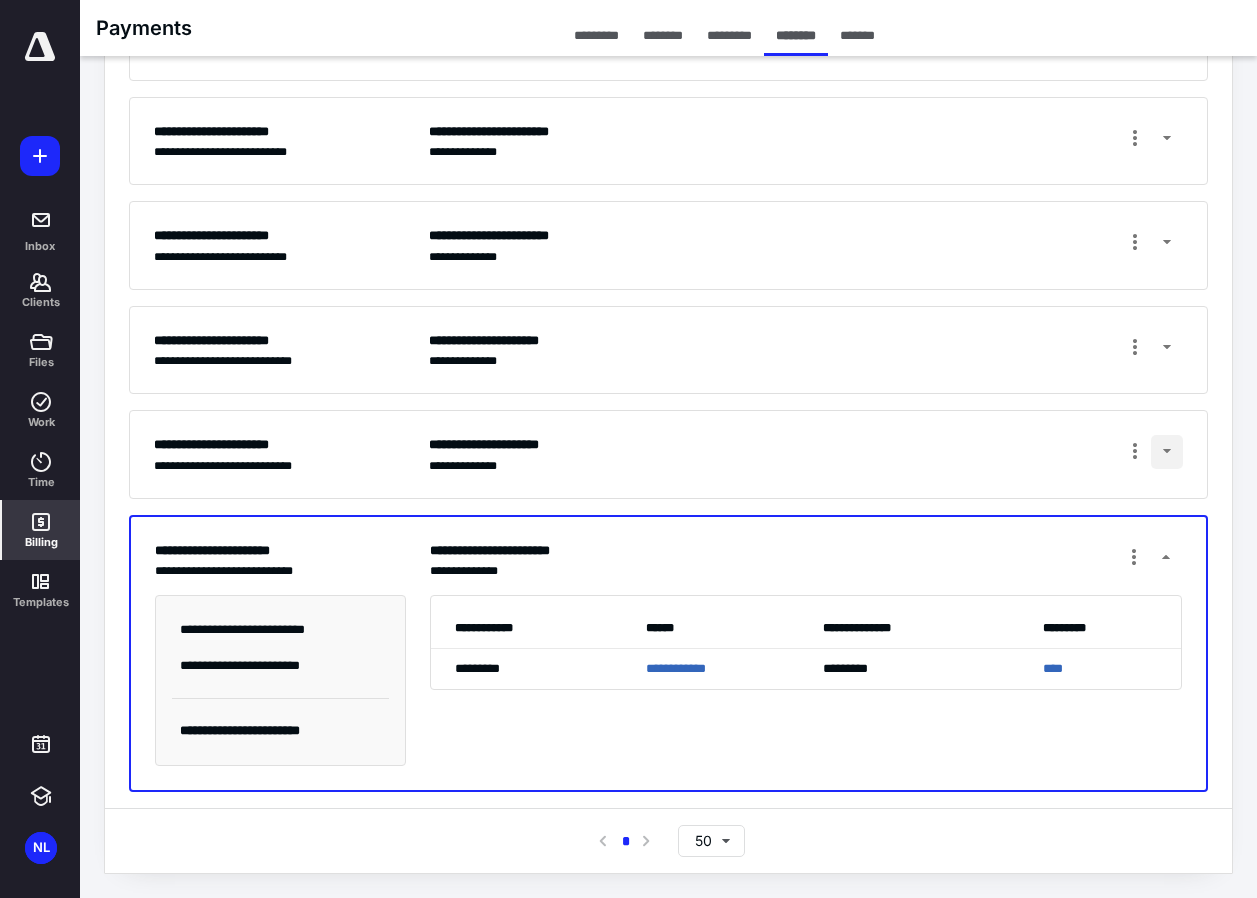 click at bounding box center [1167, 452] 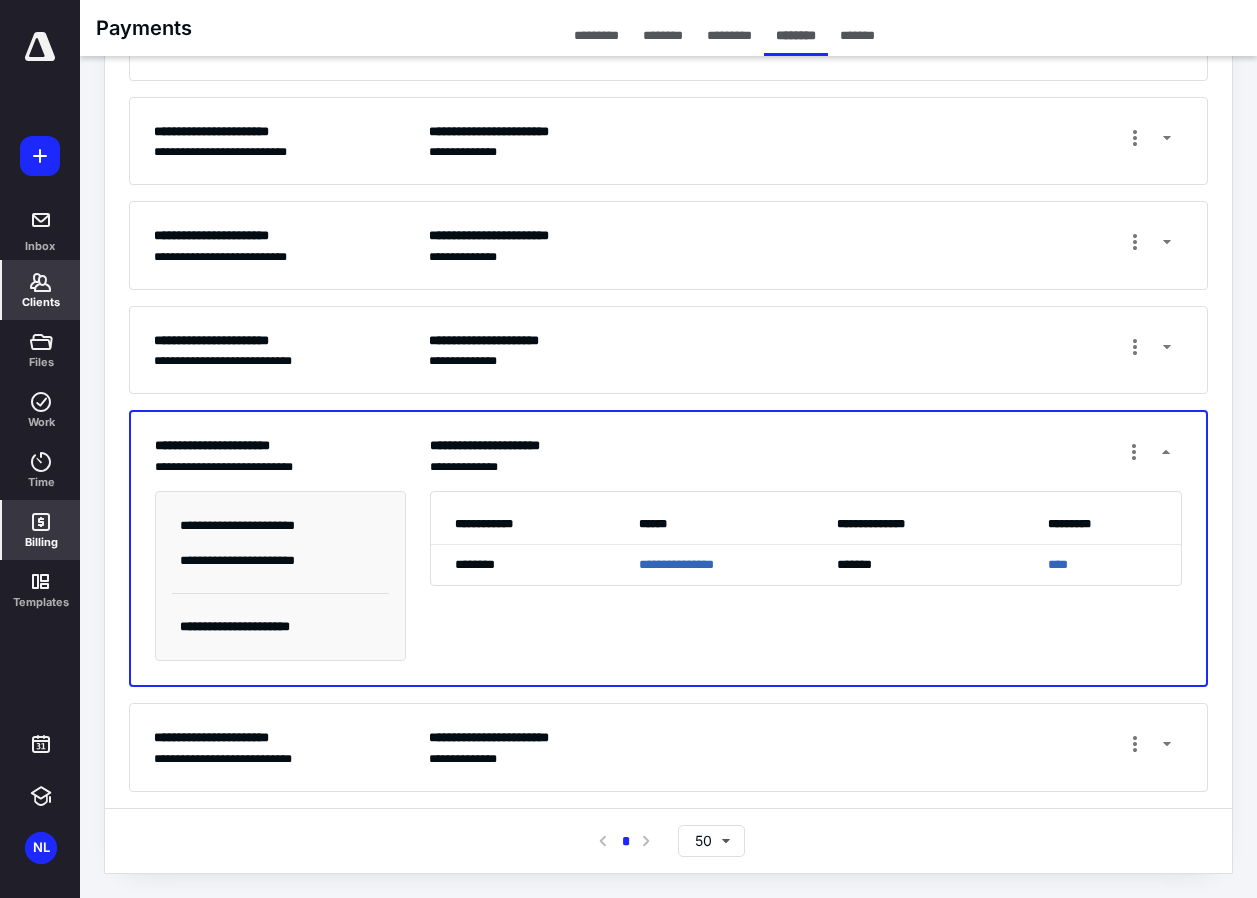 click 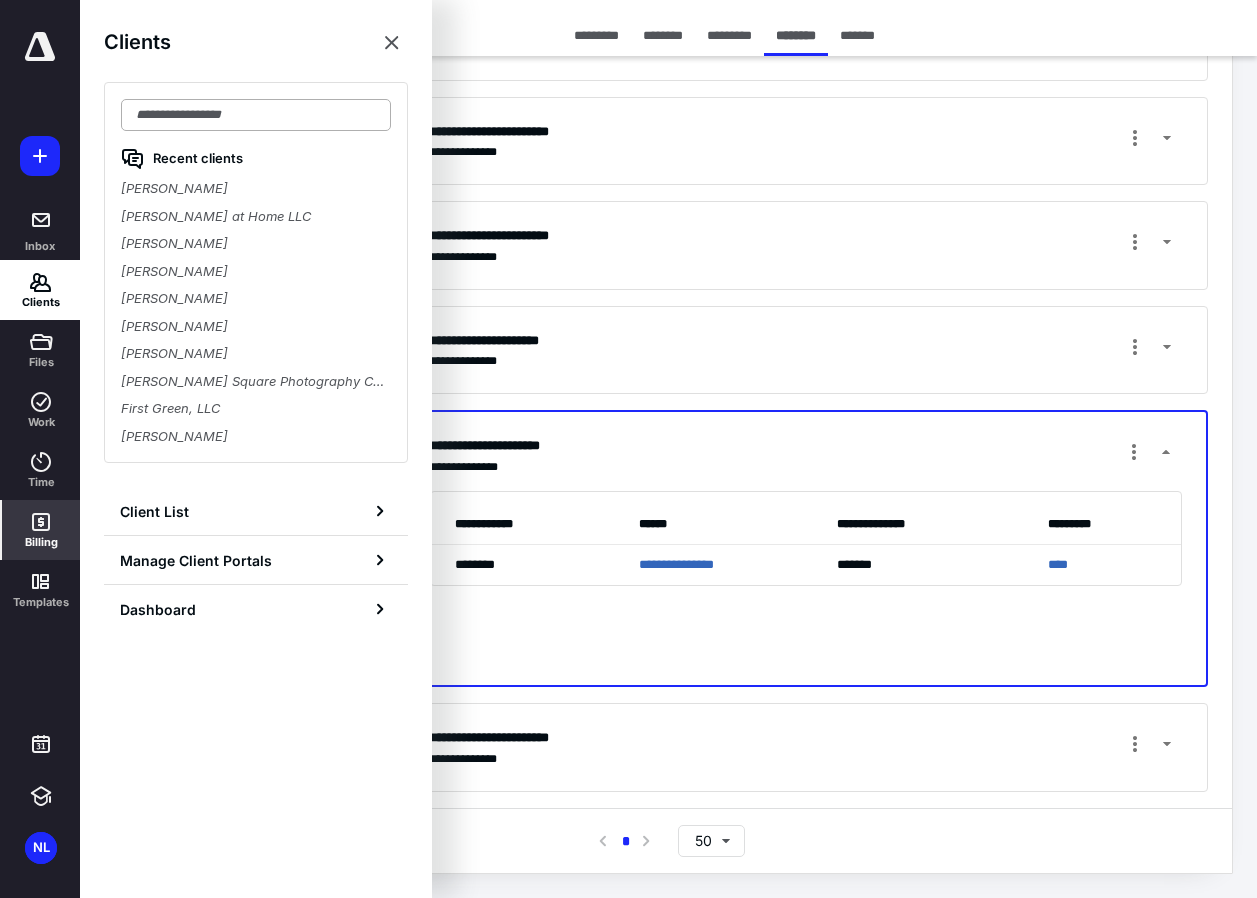 click at bounding box center (256, 115) 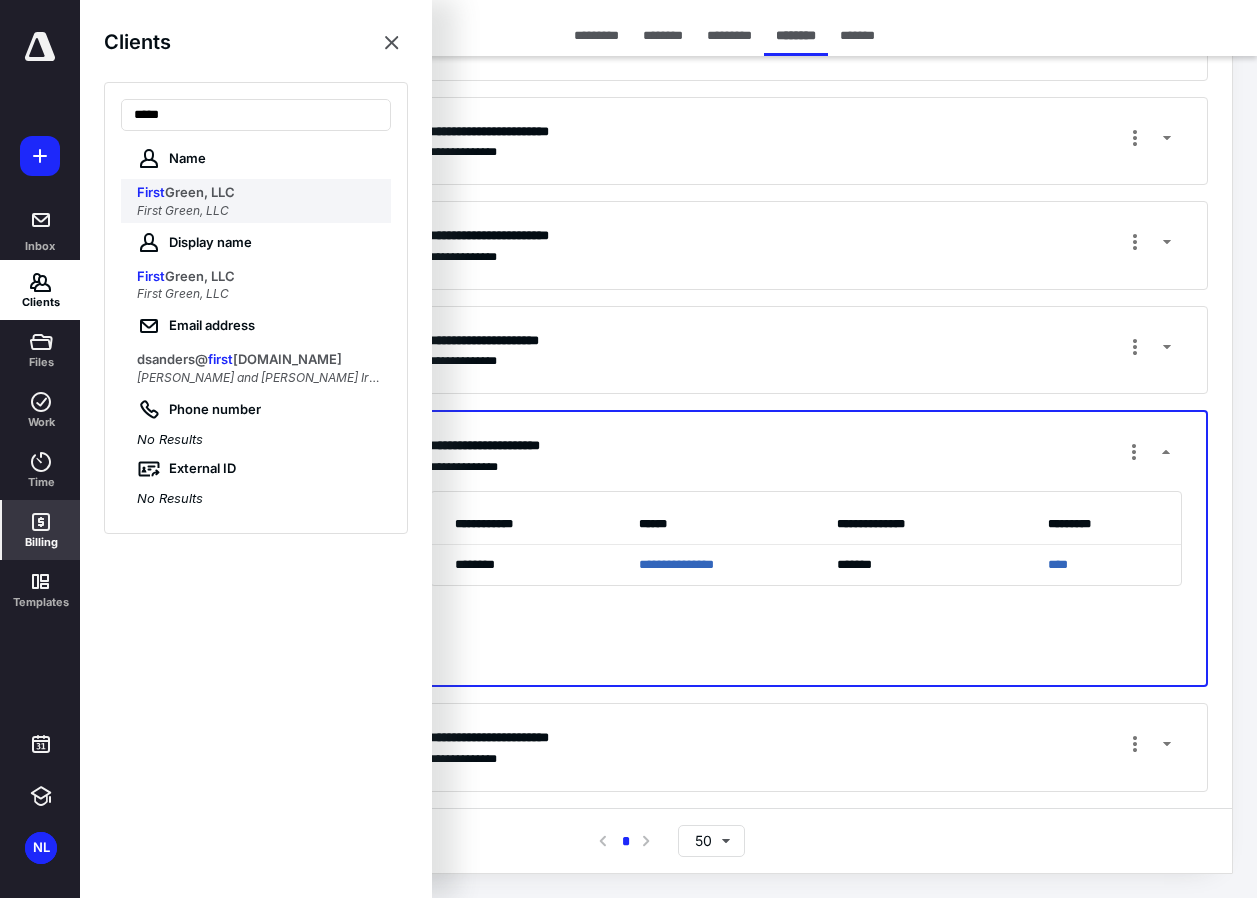 type on "*****" 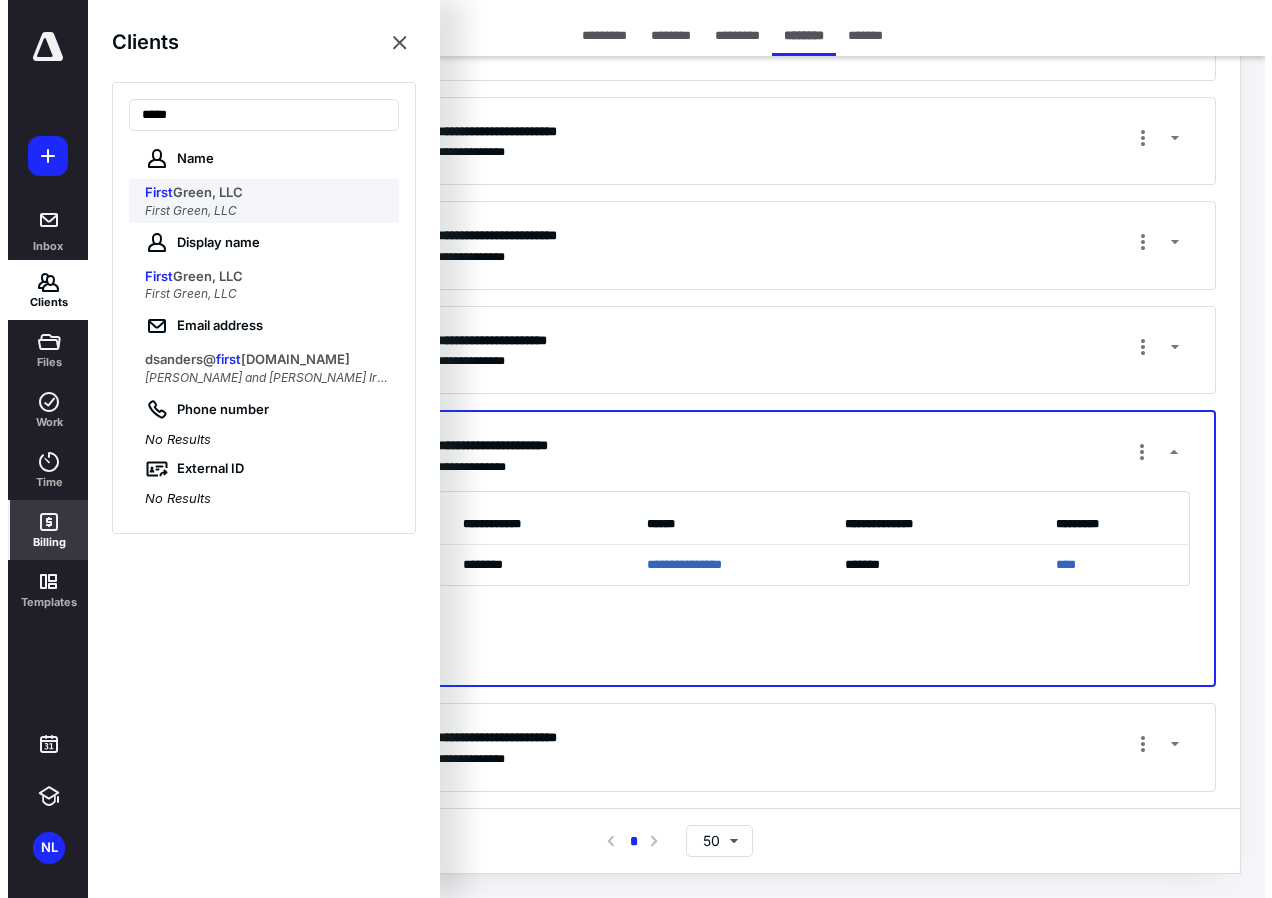 scroll, scrollTop: 0, scrollLeft: 0, axis: both 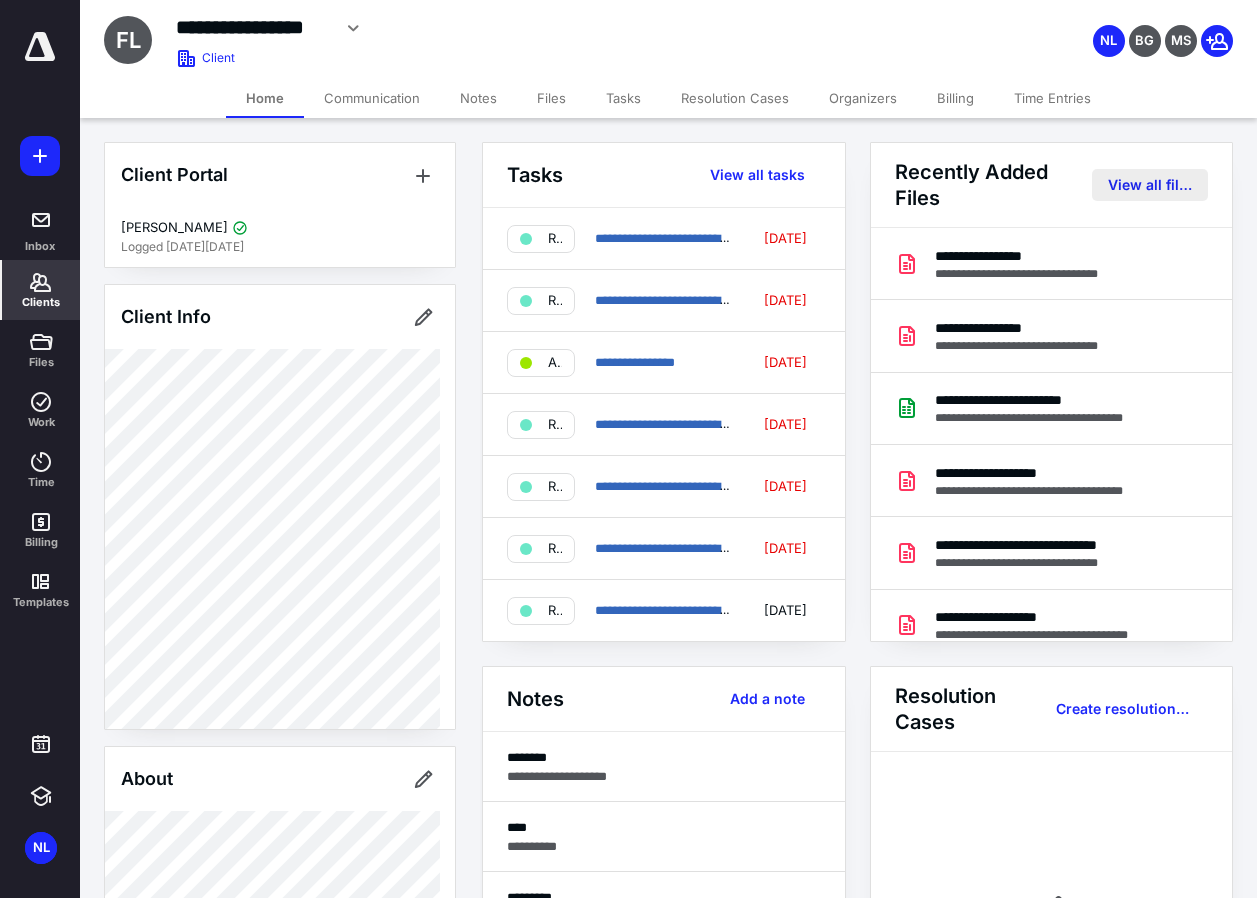 click on "View all files" at bounding box center [1150, 185] 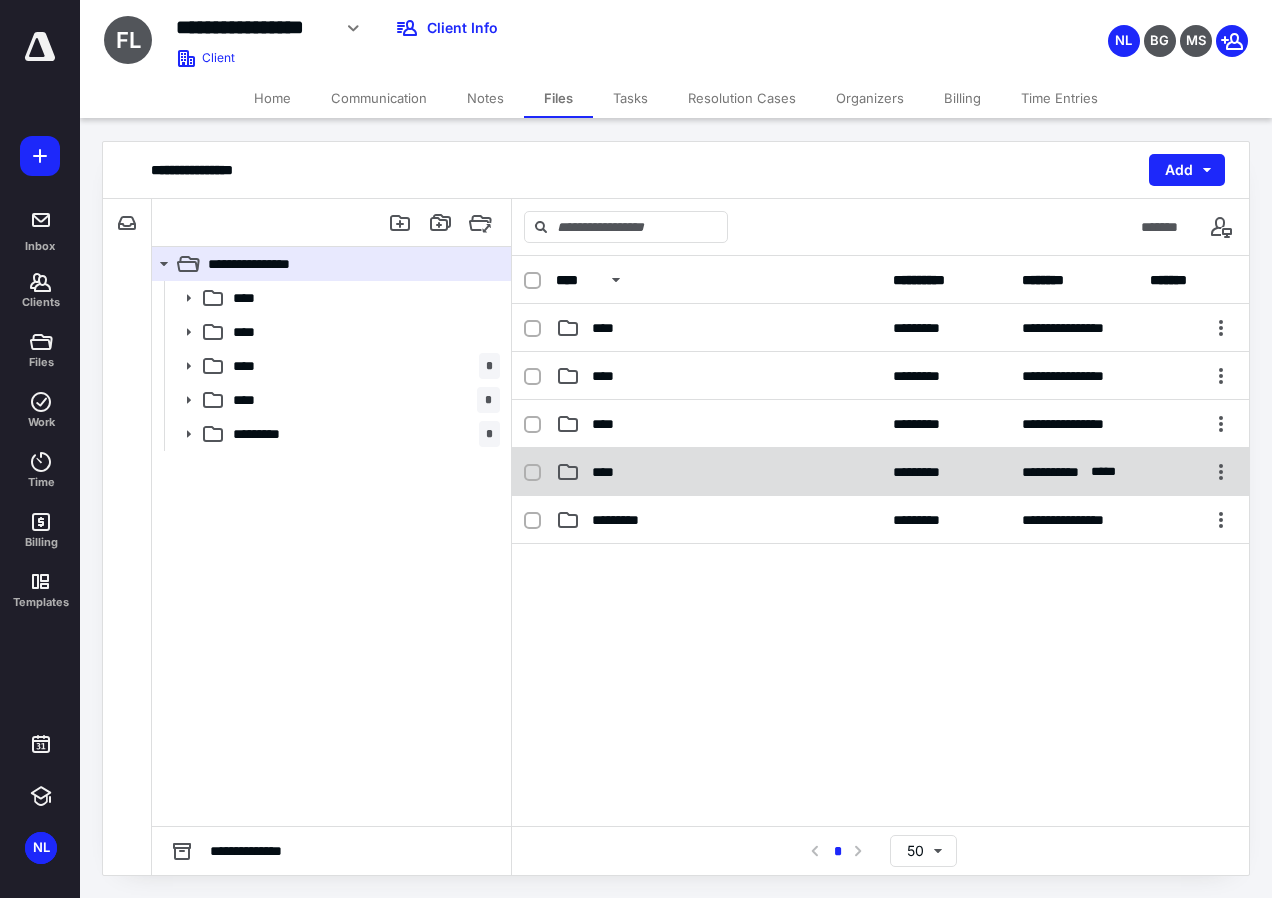 click on "****" at bounding box center (609, 472) 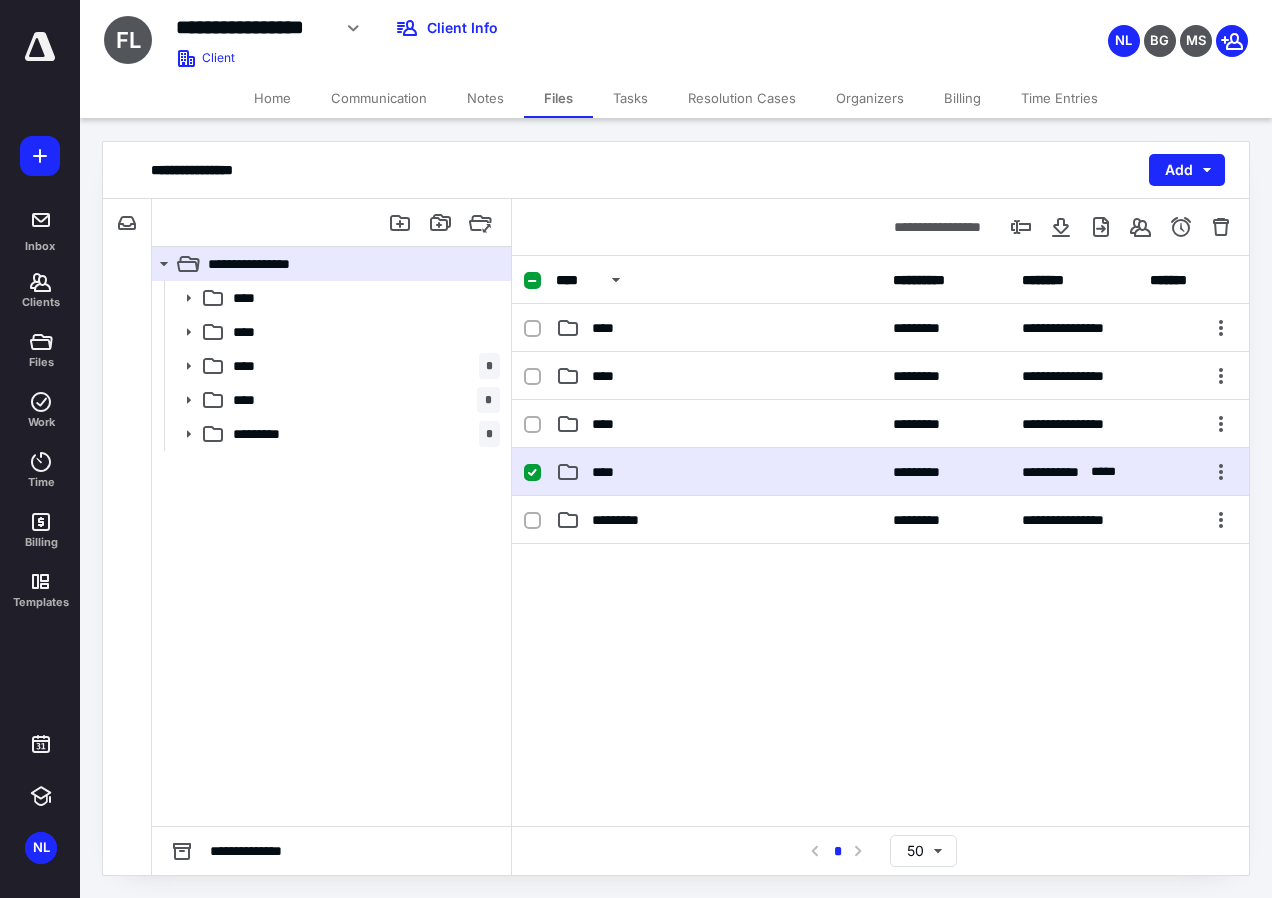 click on "****" at bounding box center [609, 472] 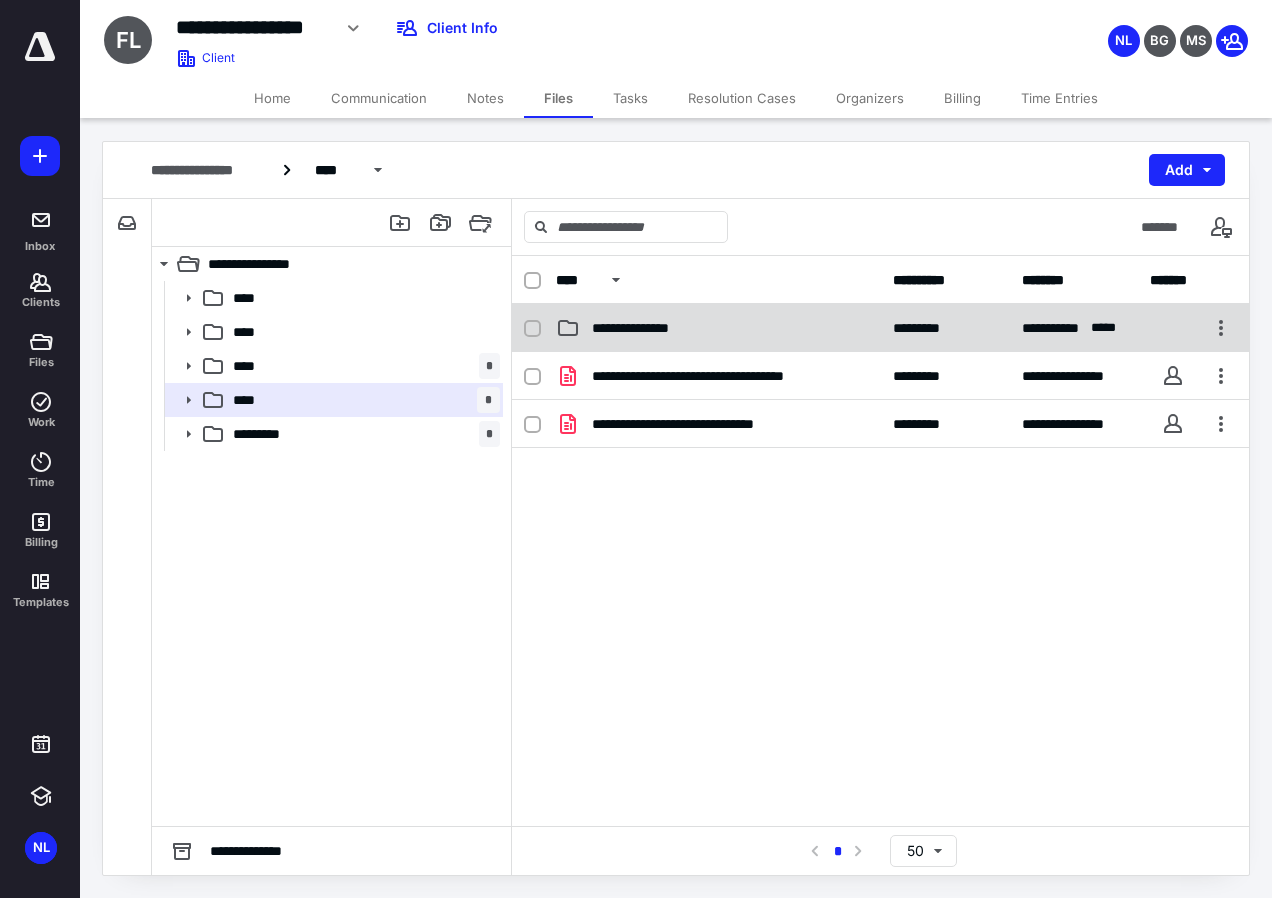 click on "**********" at bounding box center [649, 328] 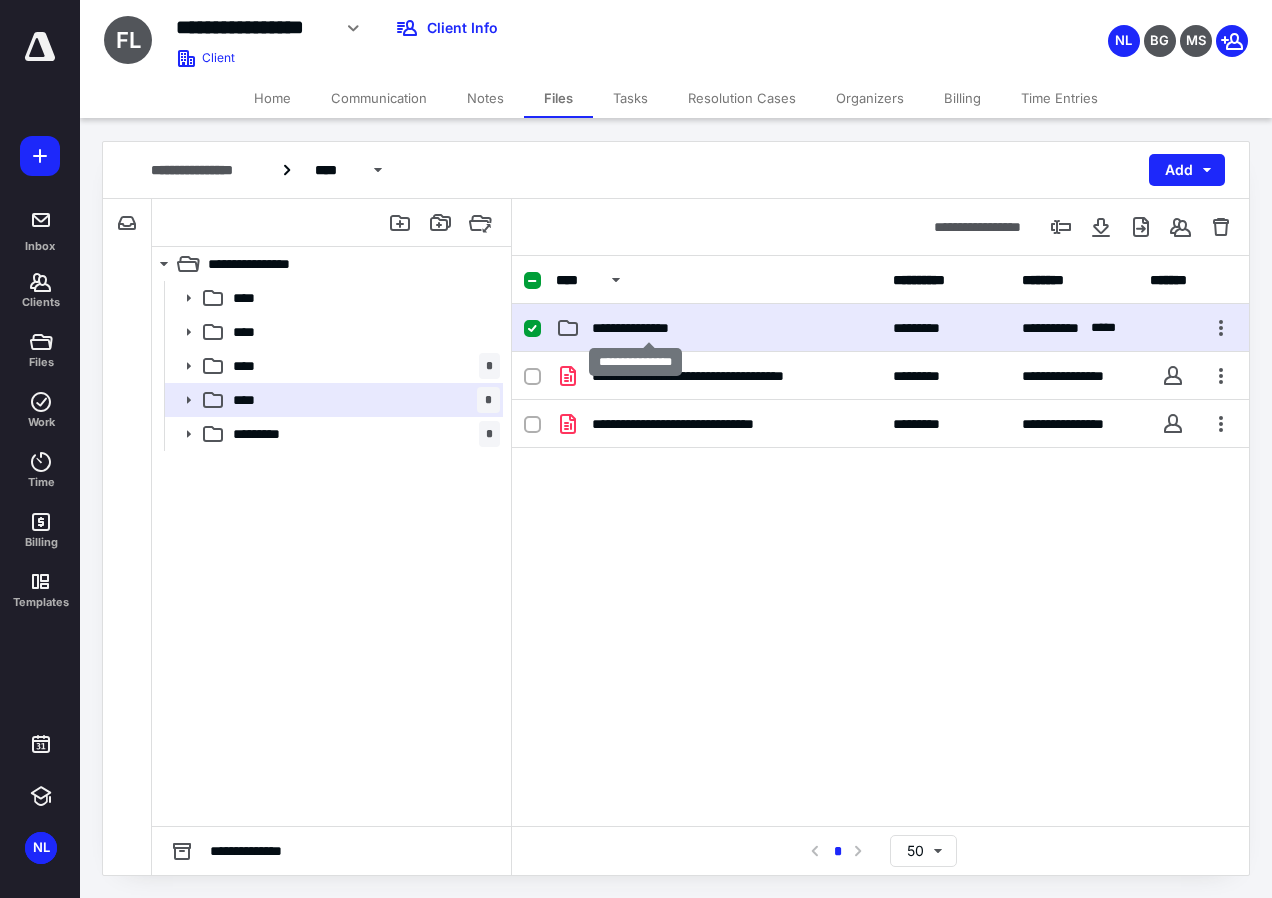 click on "**********" at bounding box center [649, 328] 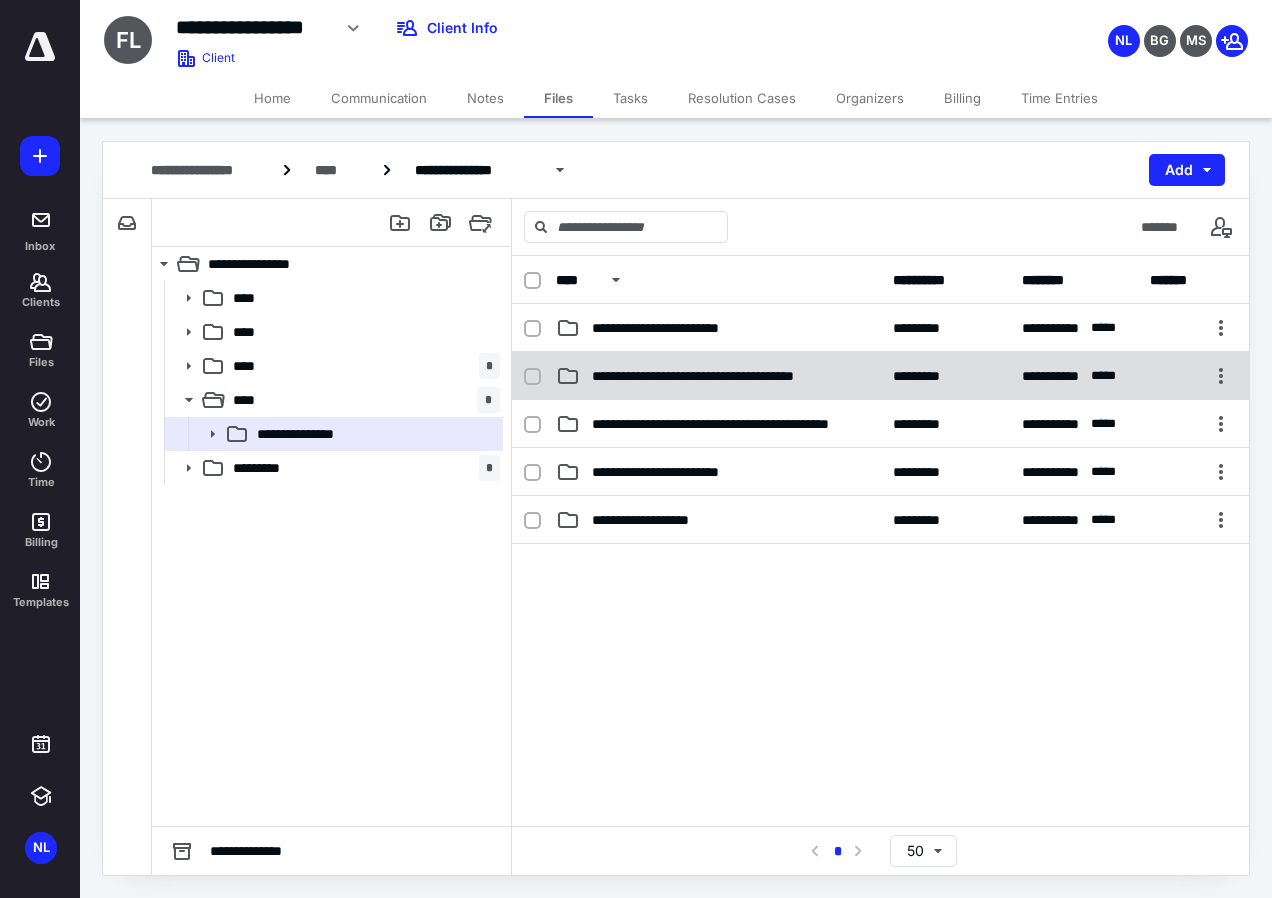 click on "**********" at bounding box center [726, 376] 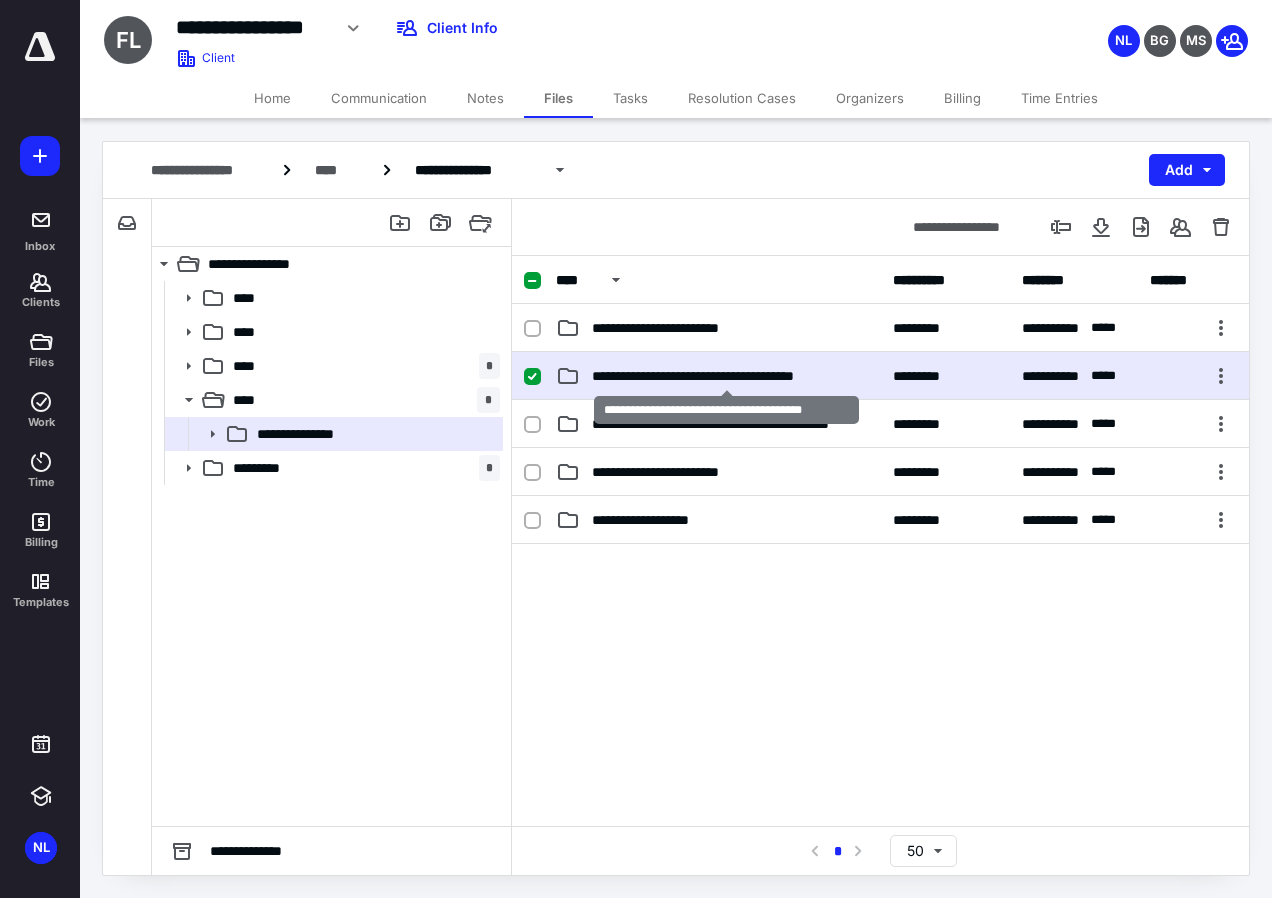 click on "**********" at bounding box center [726, 376] 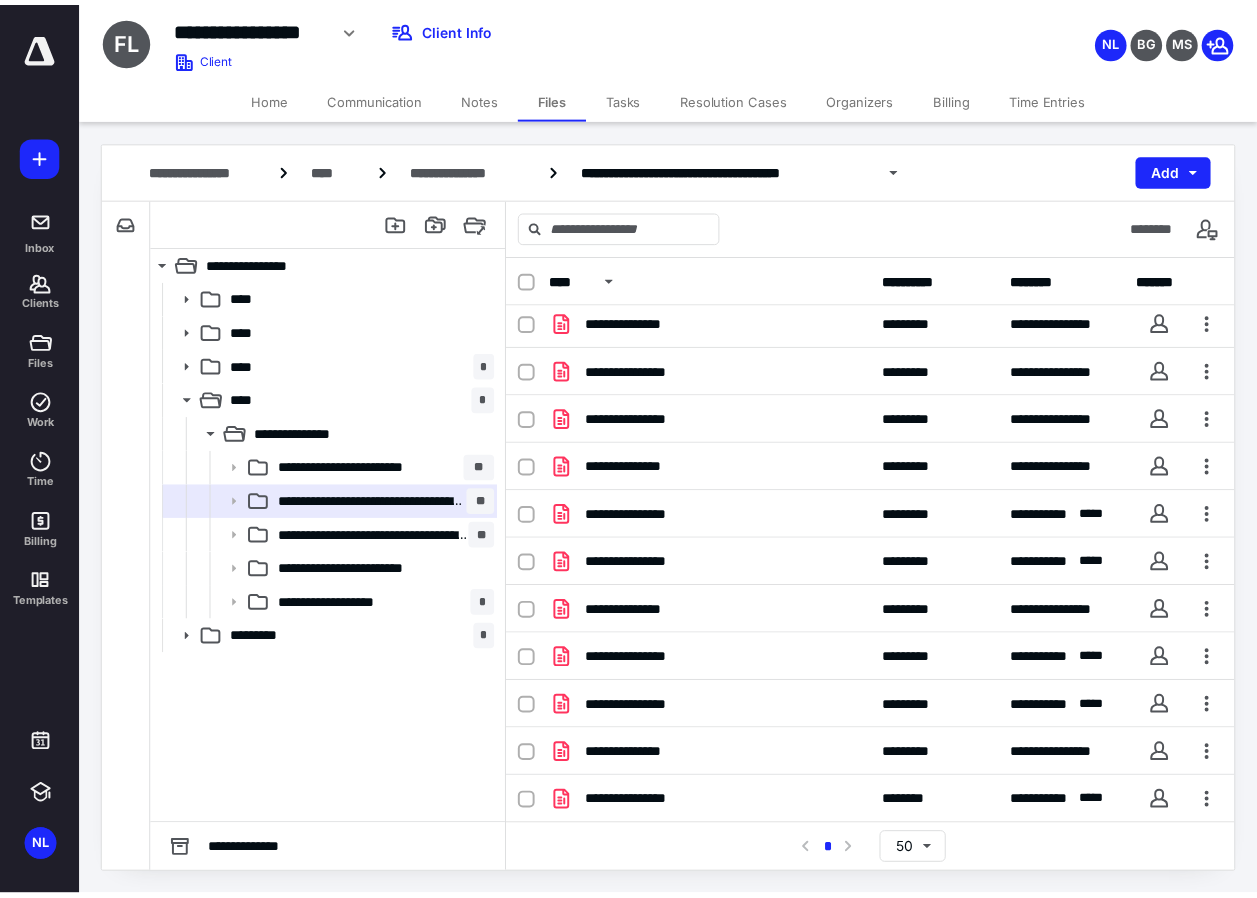 scroll, scrollTop: 198, scrollLeft: 0, axis: vertical 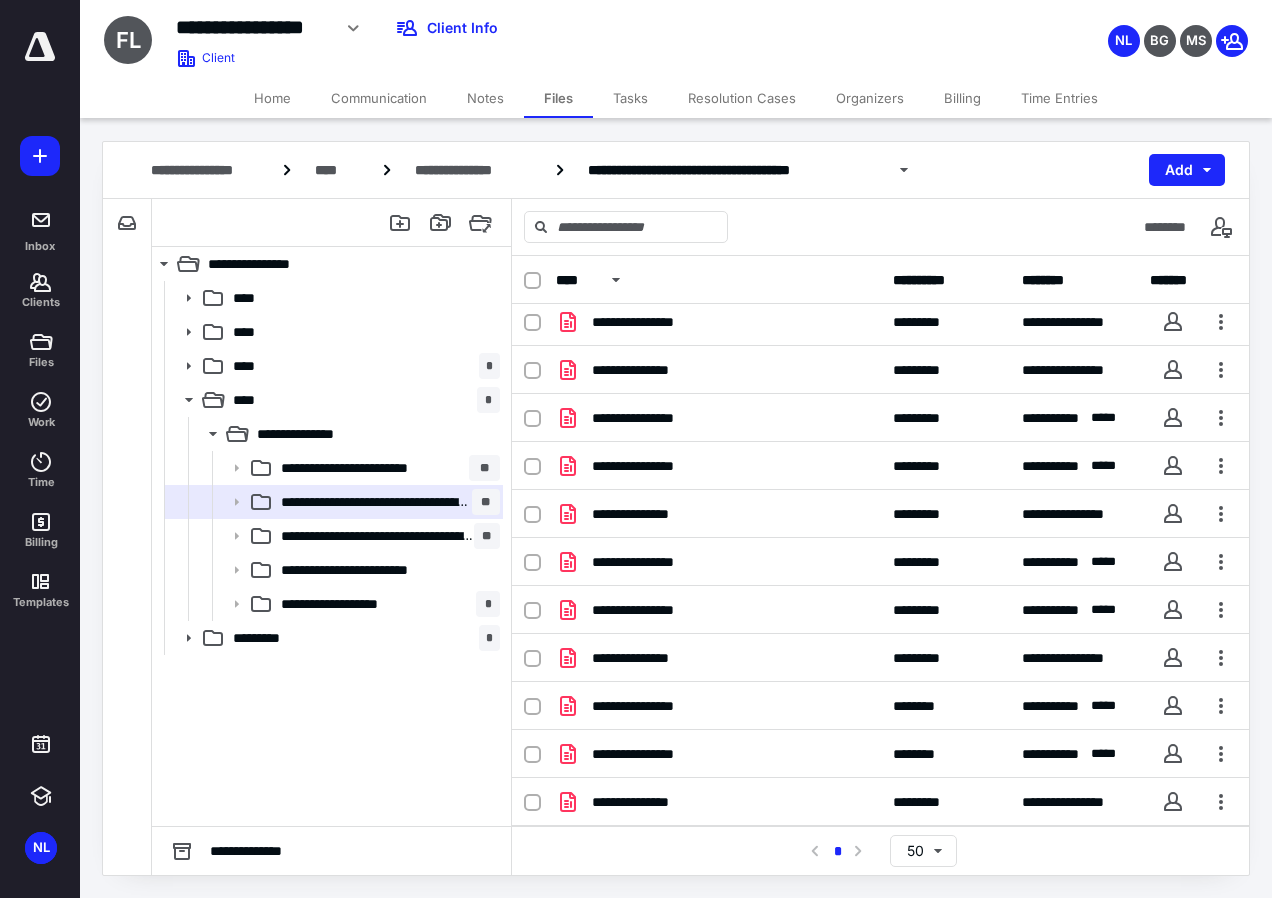 click on "Home" at bounding box center [272, 98] 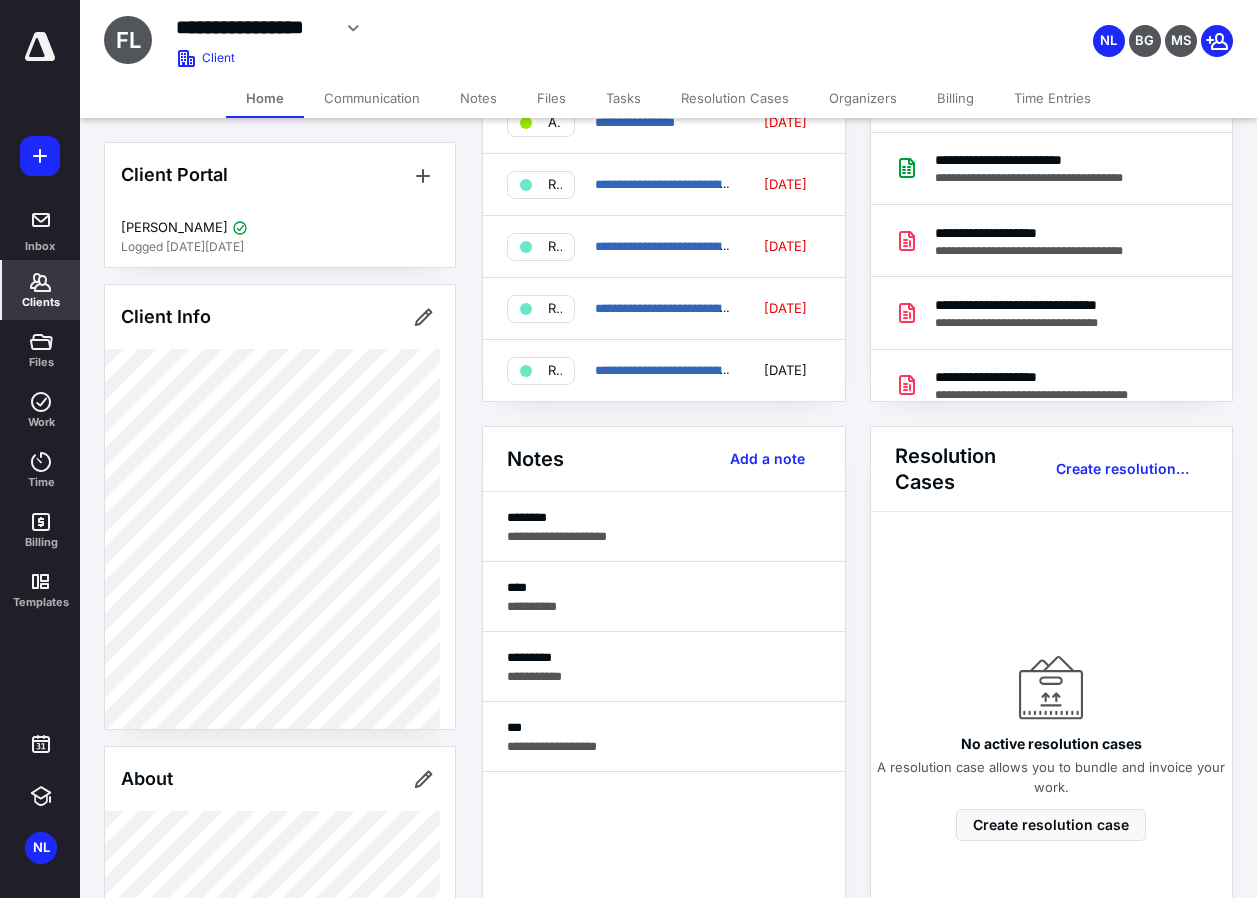 scroll, scrollTop: 200, scrollLeft: 0, axis: vertical 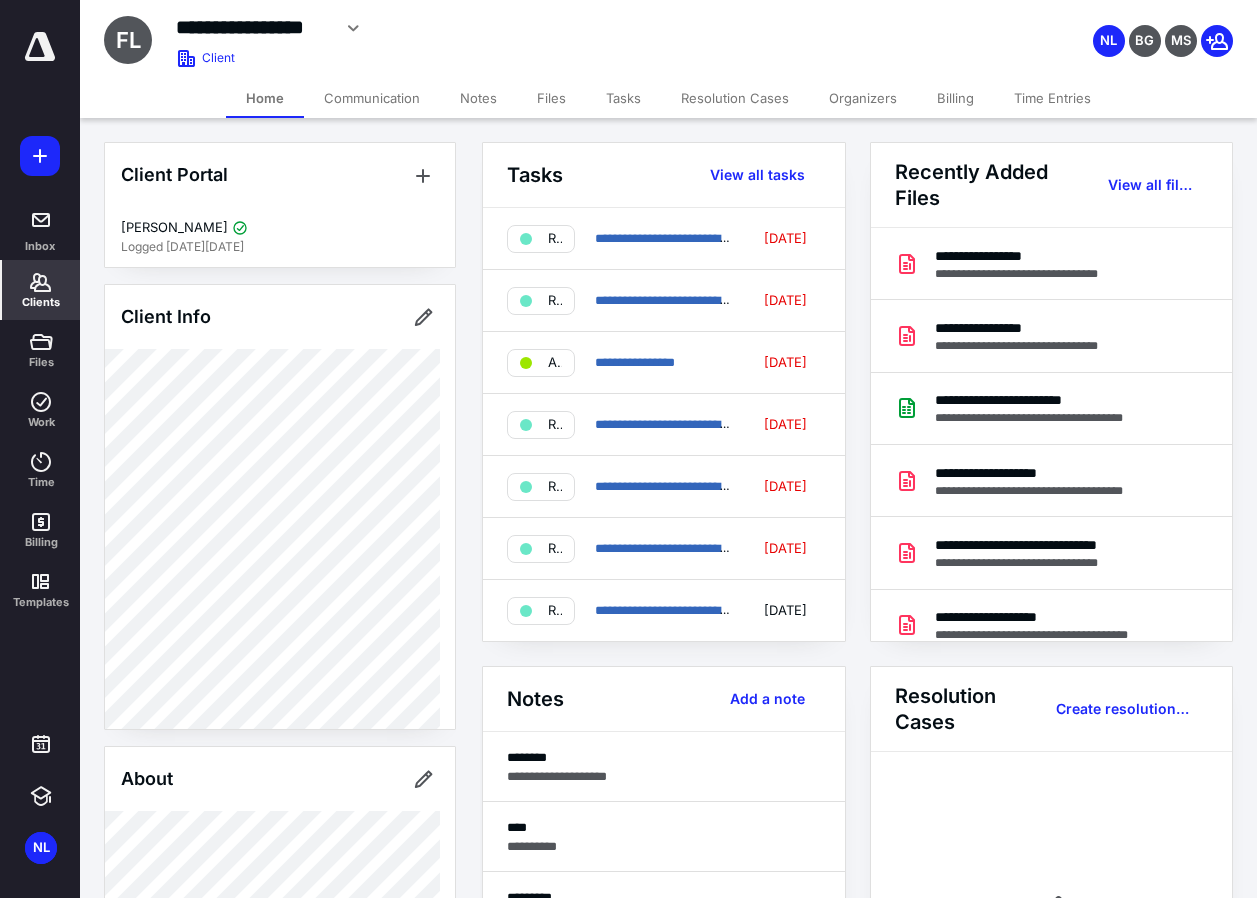 click on "Files" at bounding box center (551, 98) 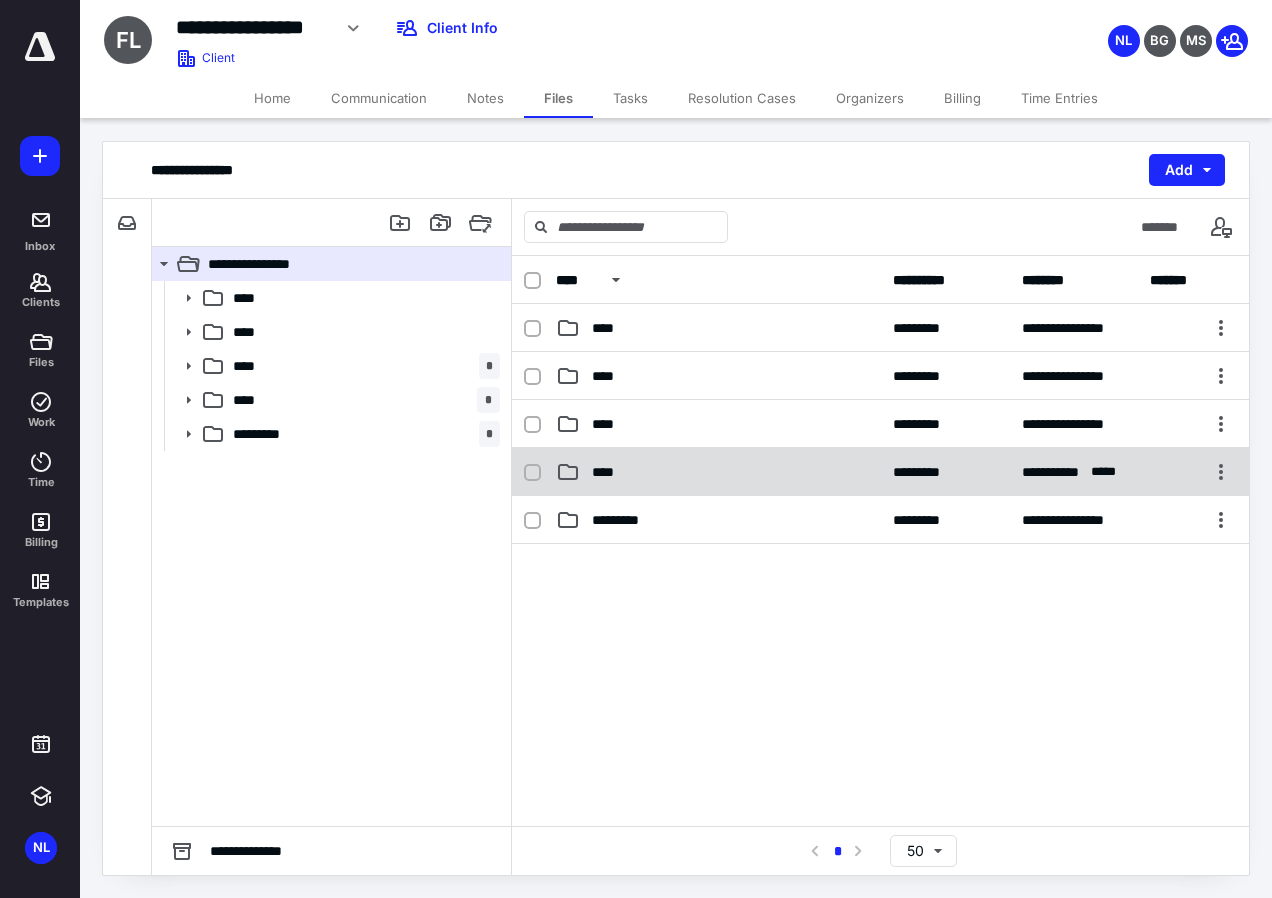 click on "****" at bounding box center [718, 472] 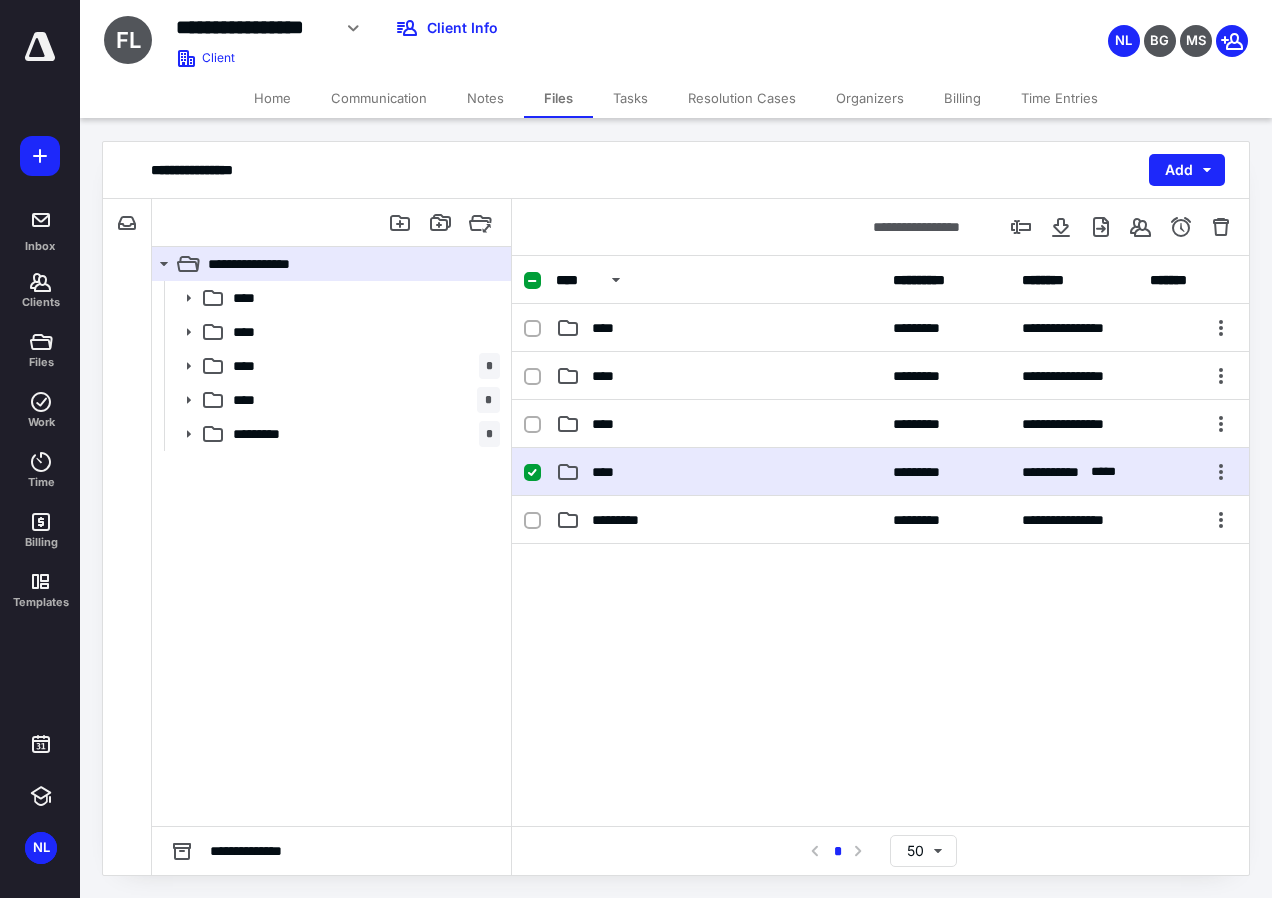 click on "****" at bounding box center [718, 472] 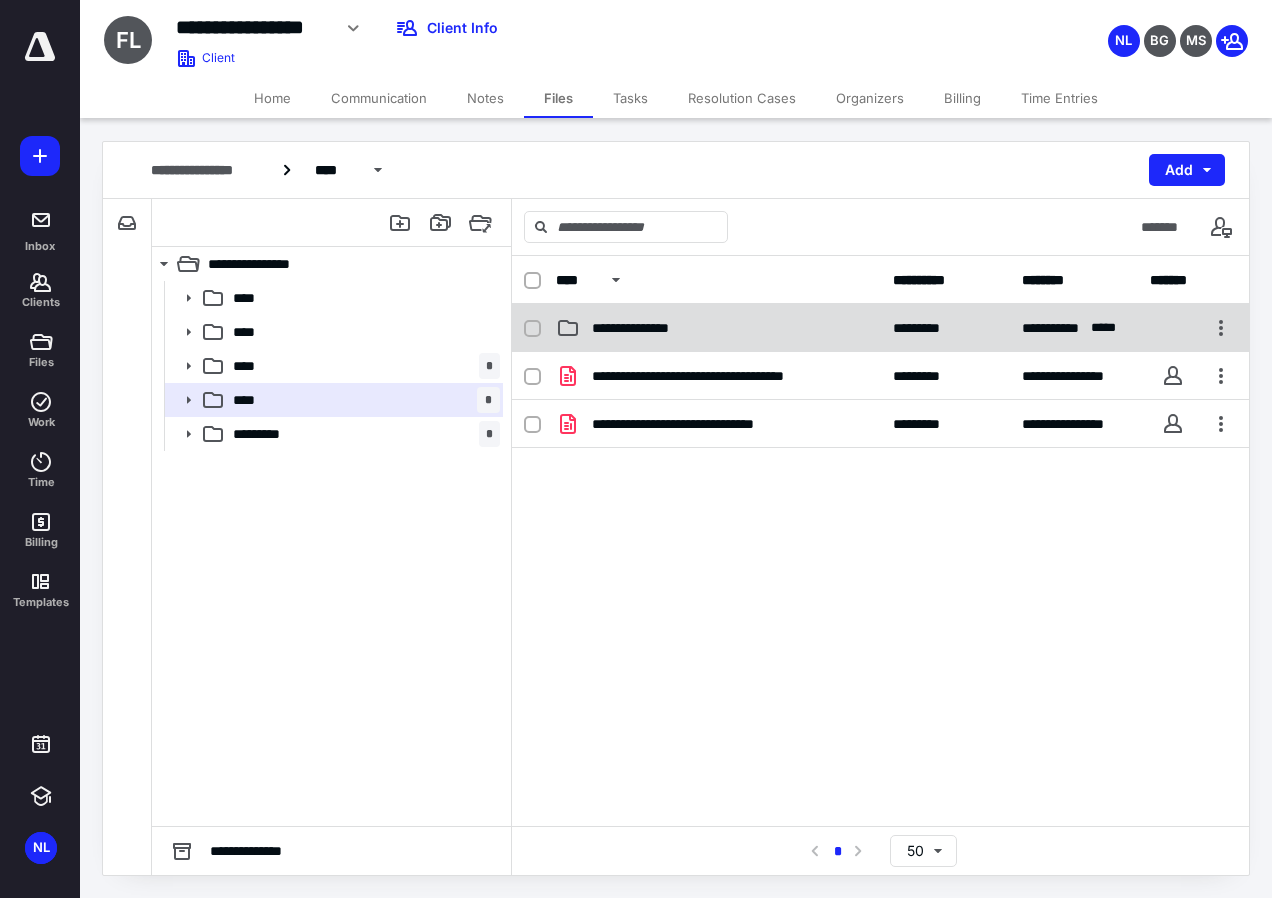 click on "**********" at bounding box center (649, 328) 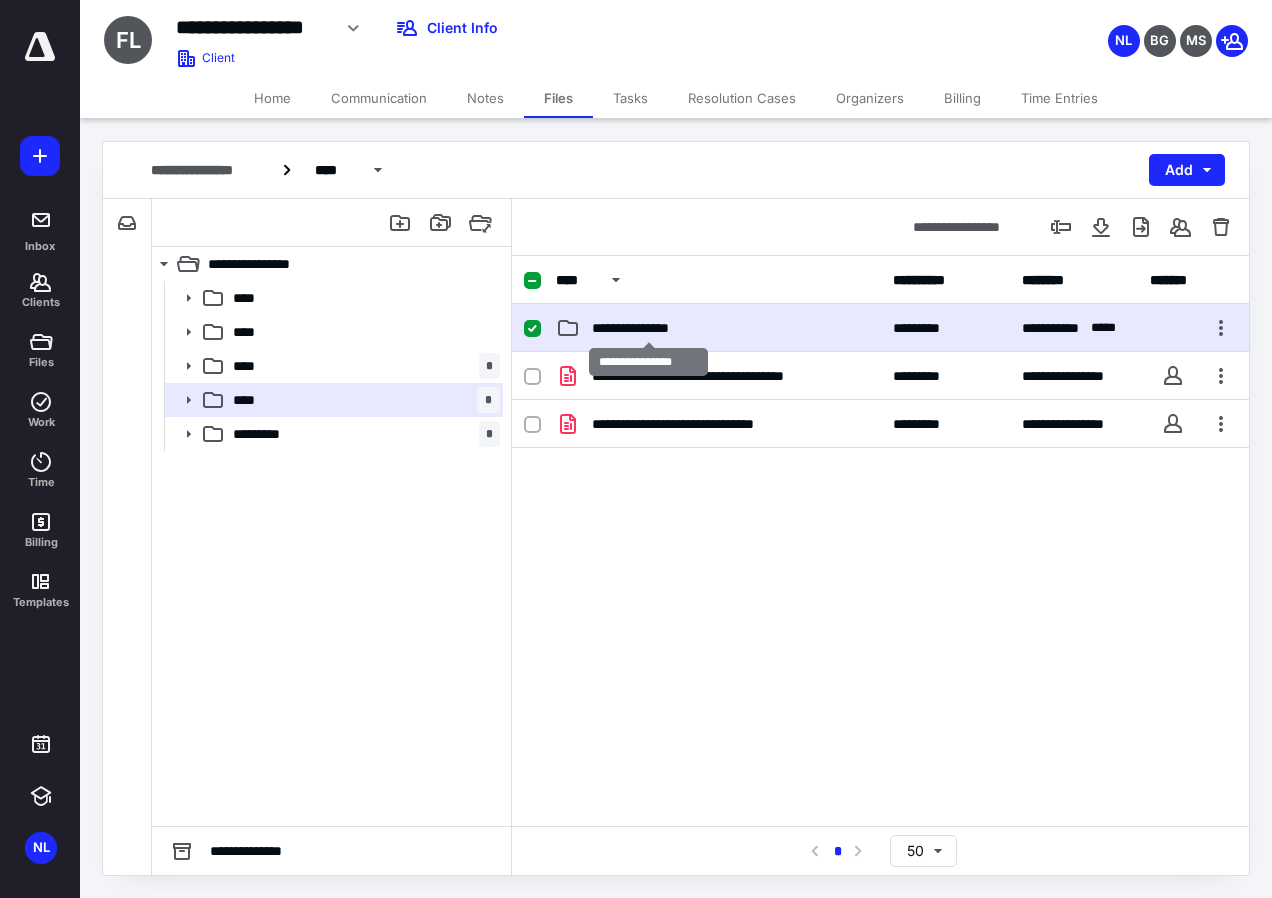 click on "**********" at bounding box center (649, 328) 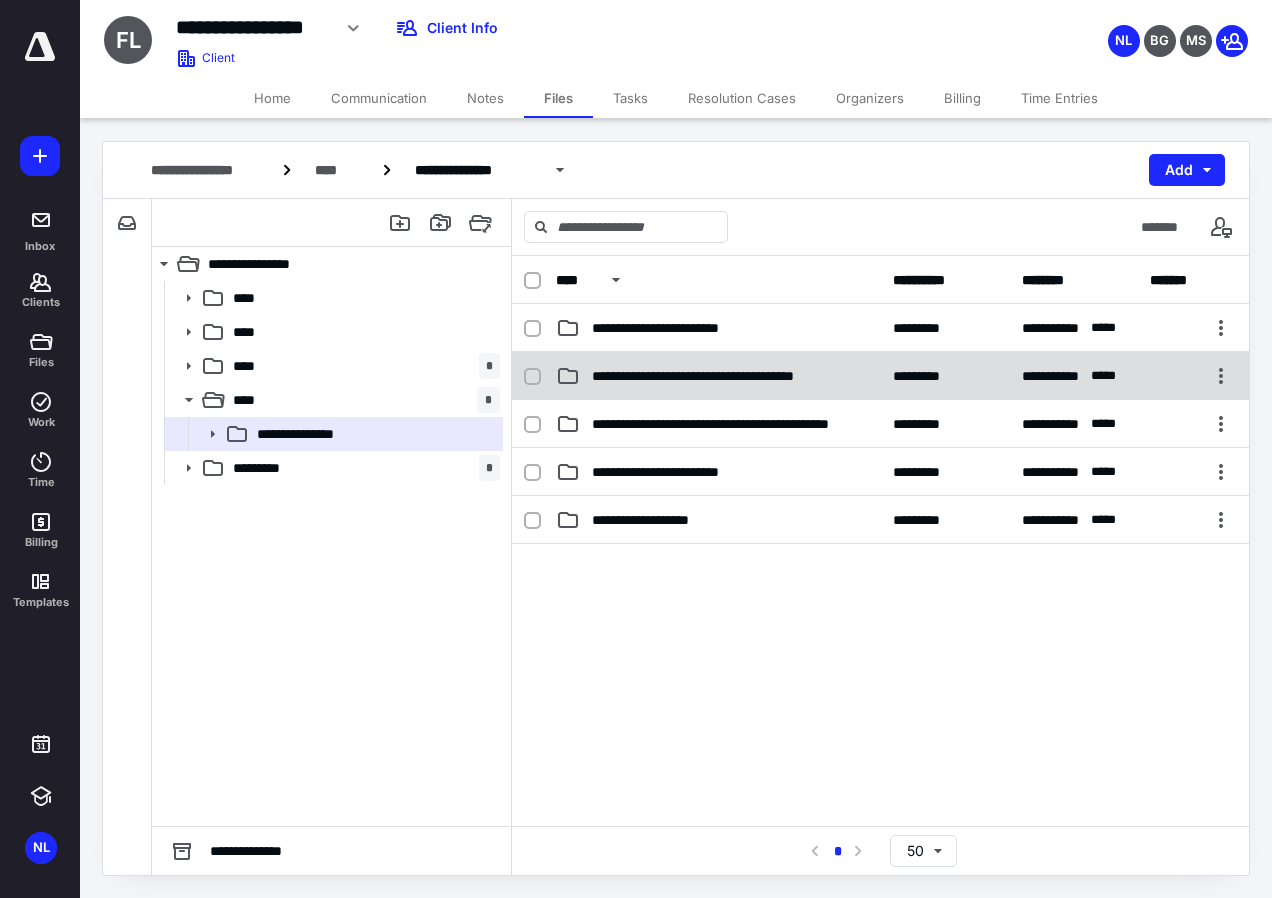 click on "**********" at bounding box center [718, 376] 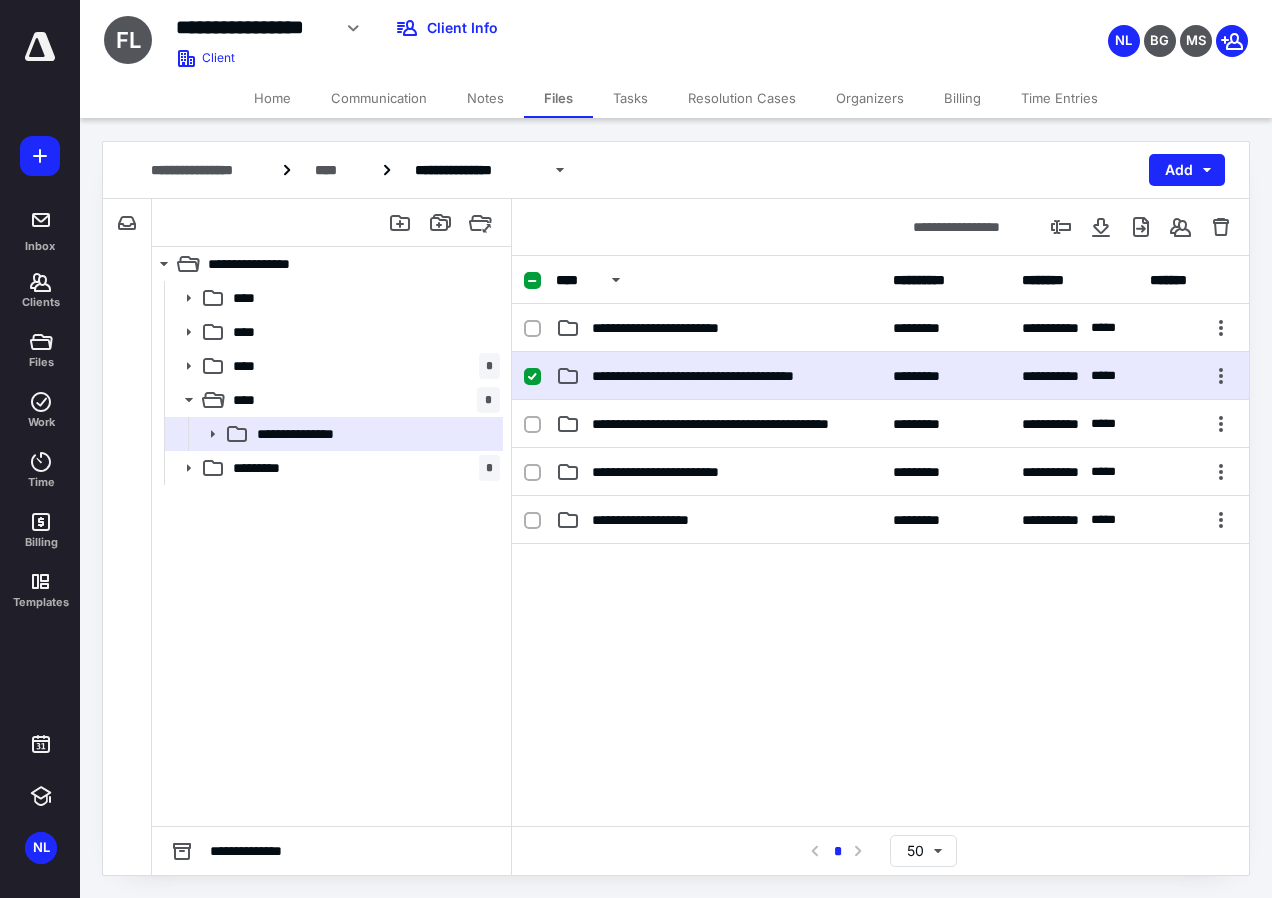click on "**********" at bounding box center (718, 376) 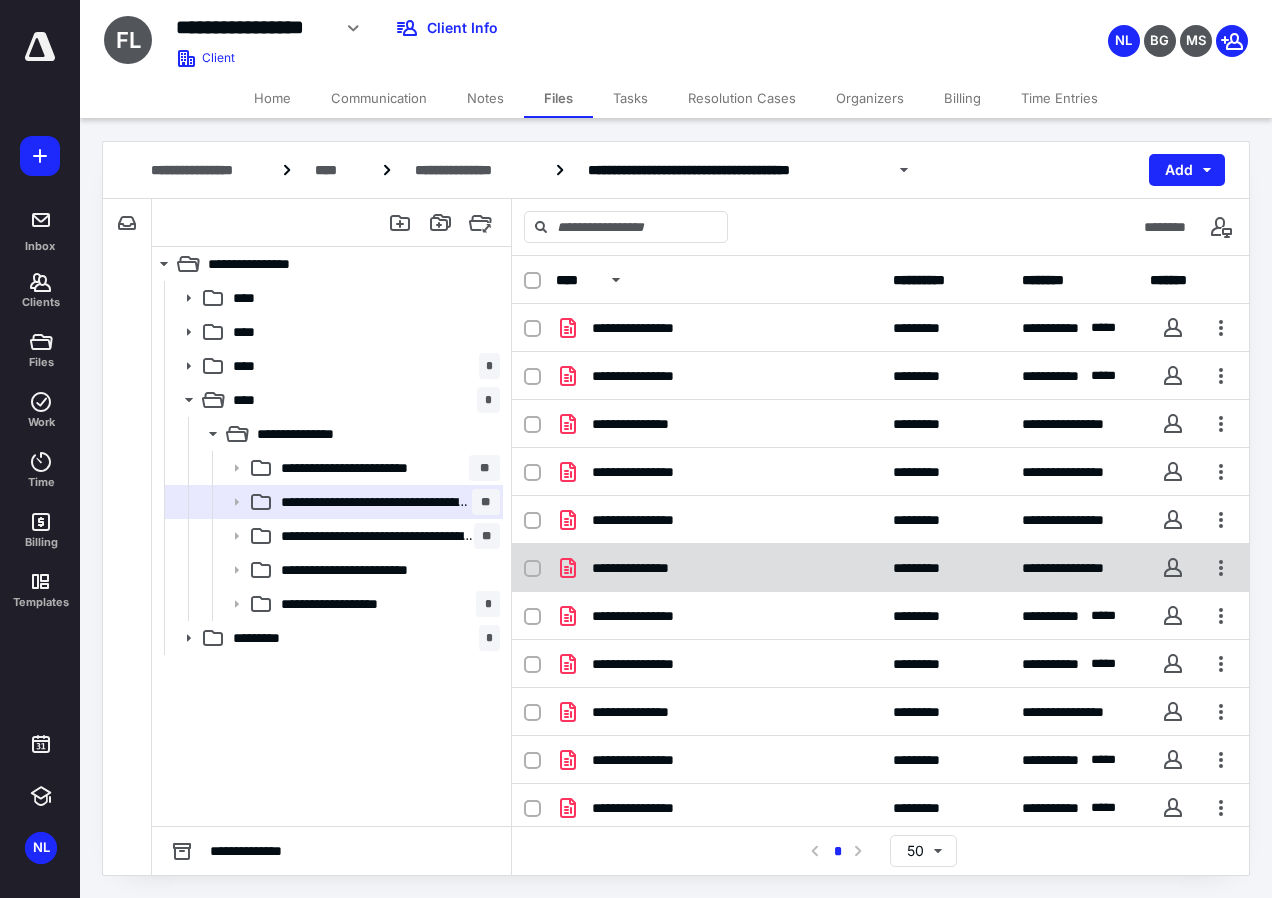 scroll, scrollTop: 198, scrollLeft: 0, axis: vertical 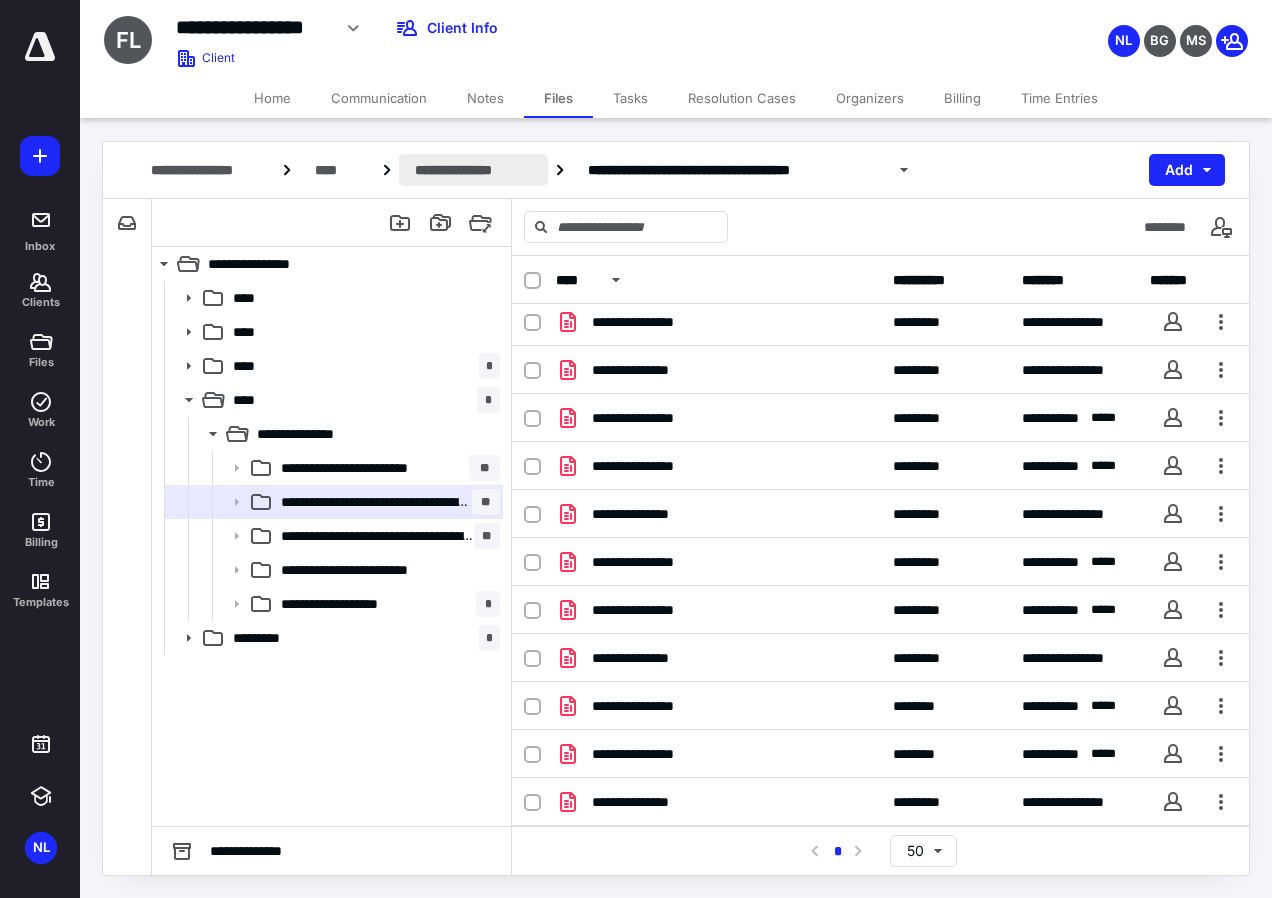 click on "**********" at bounding box center [473, 170] 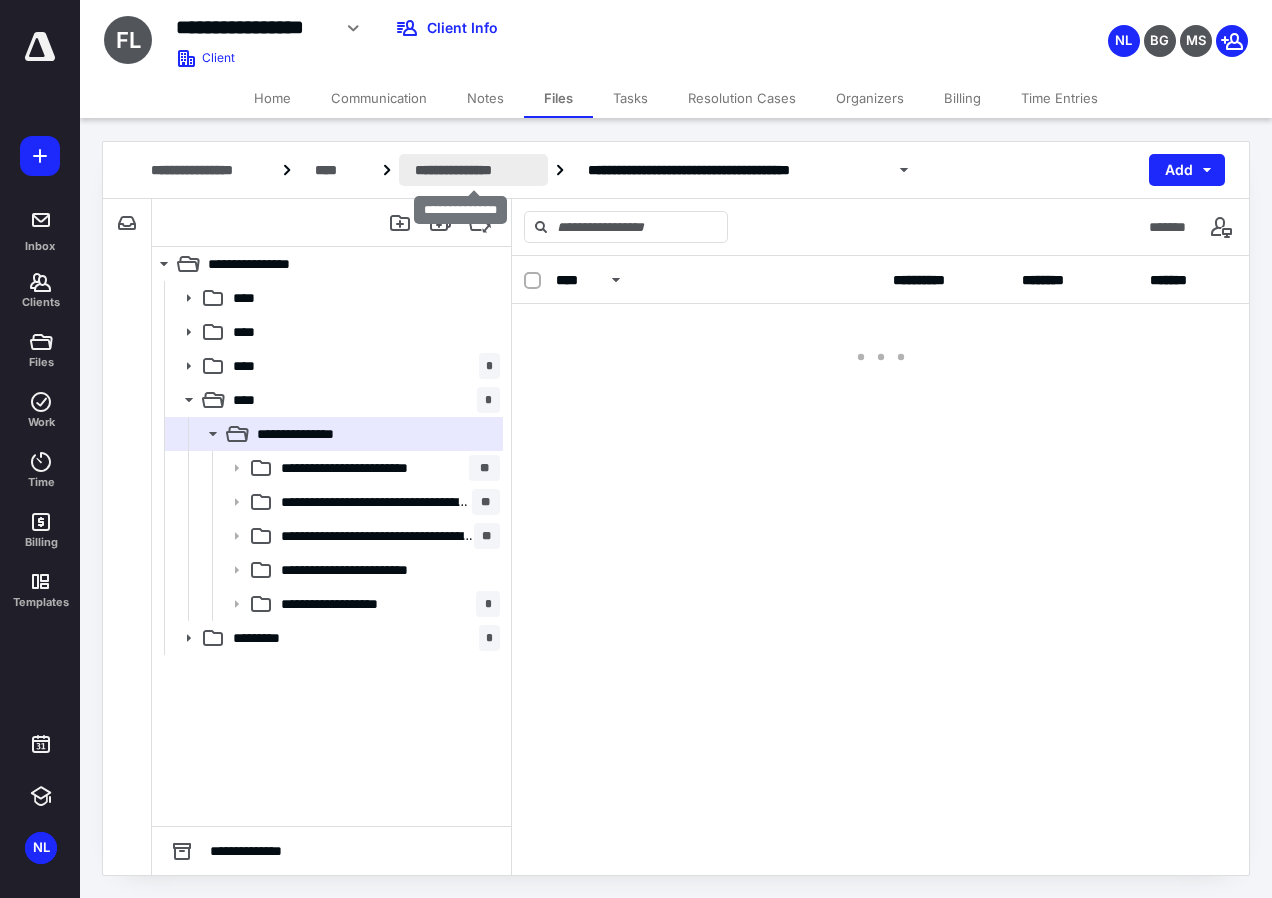 scroll, scrollTop: 0, scrollLeft: 0, axis: both 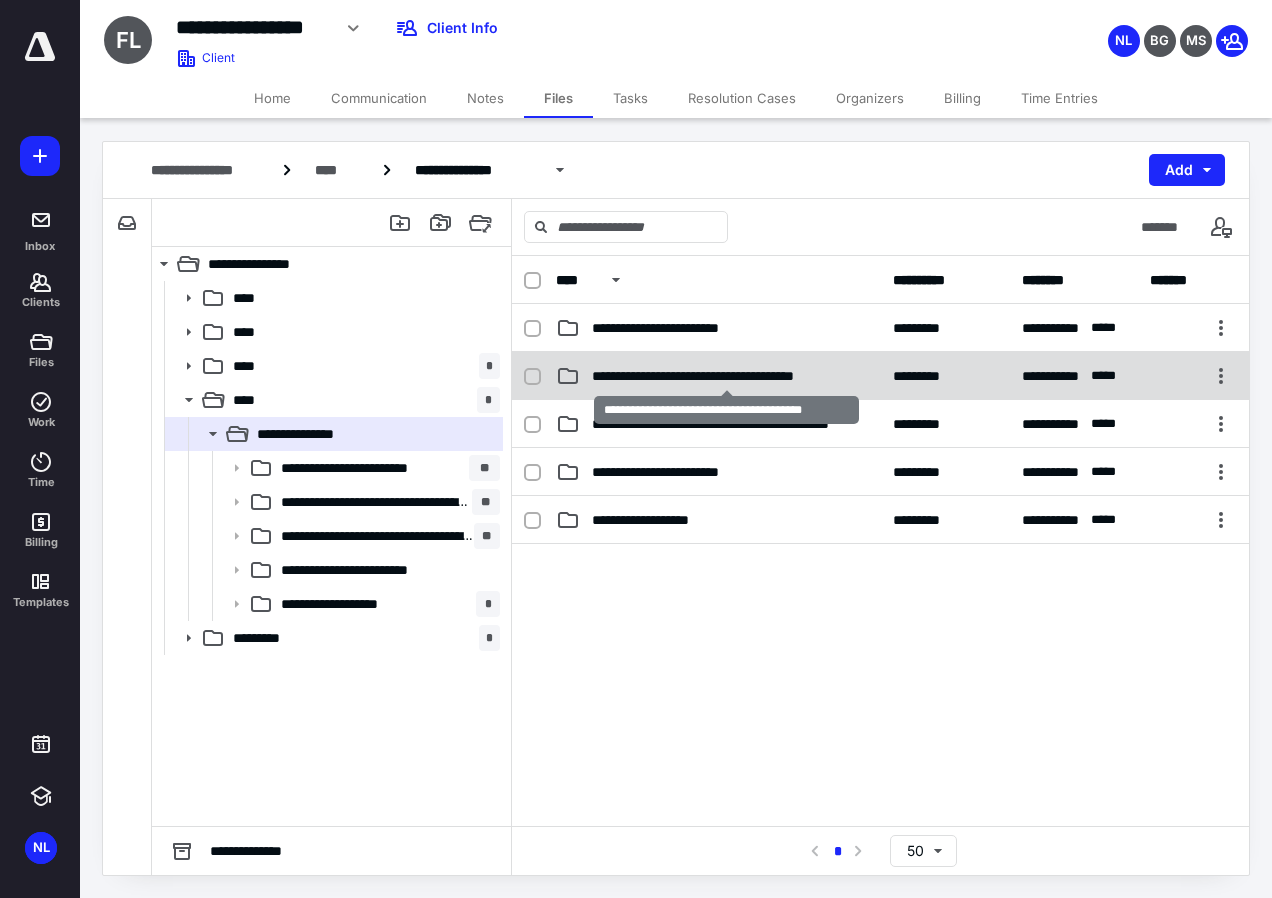 click on "**********" at bounding box center [726, 376] 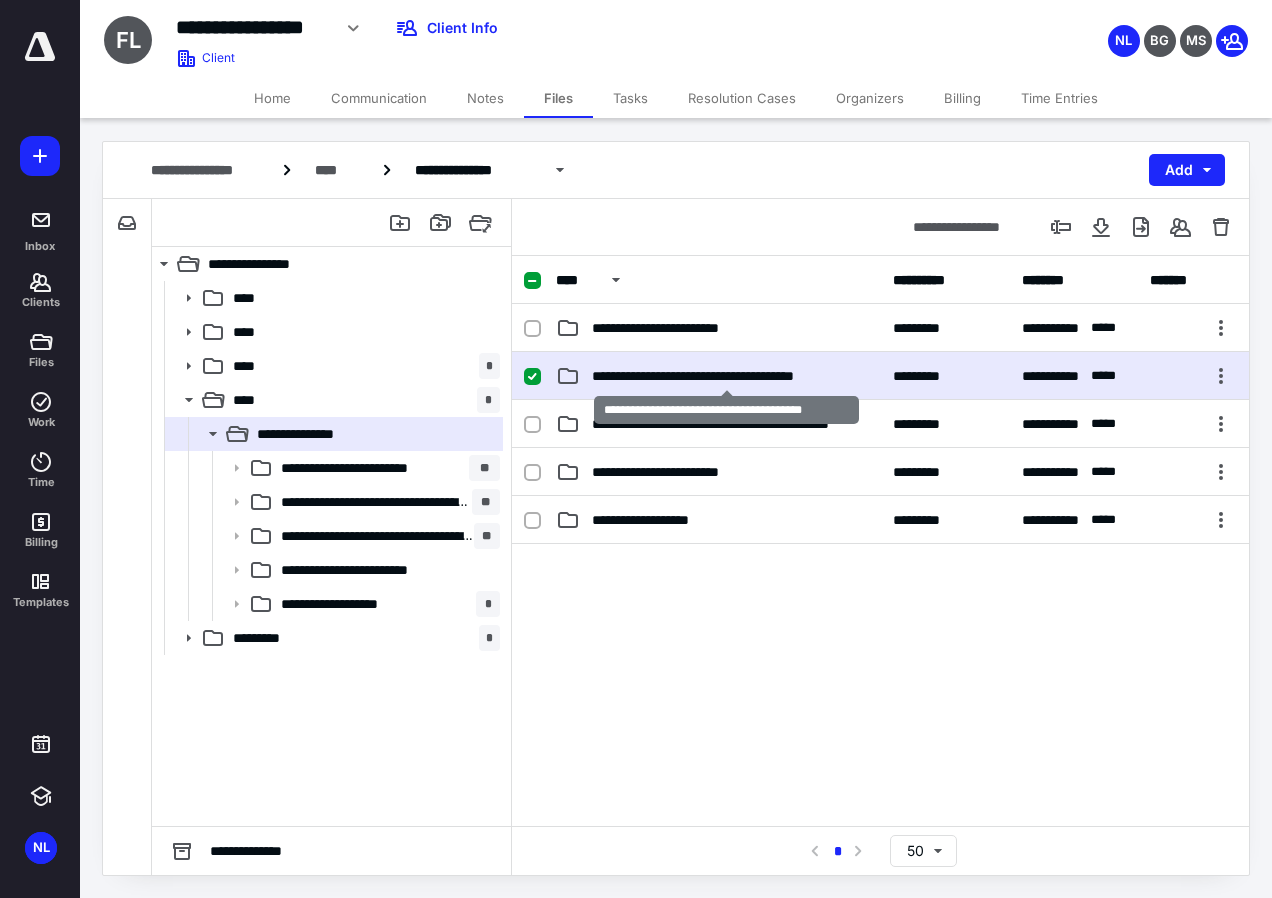 click on "**********" at bounding box center [726, 376] 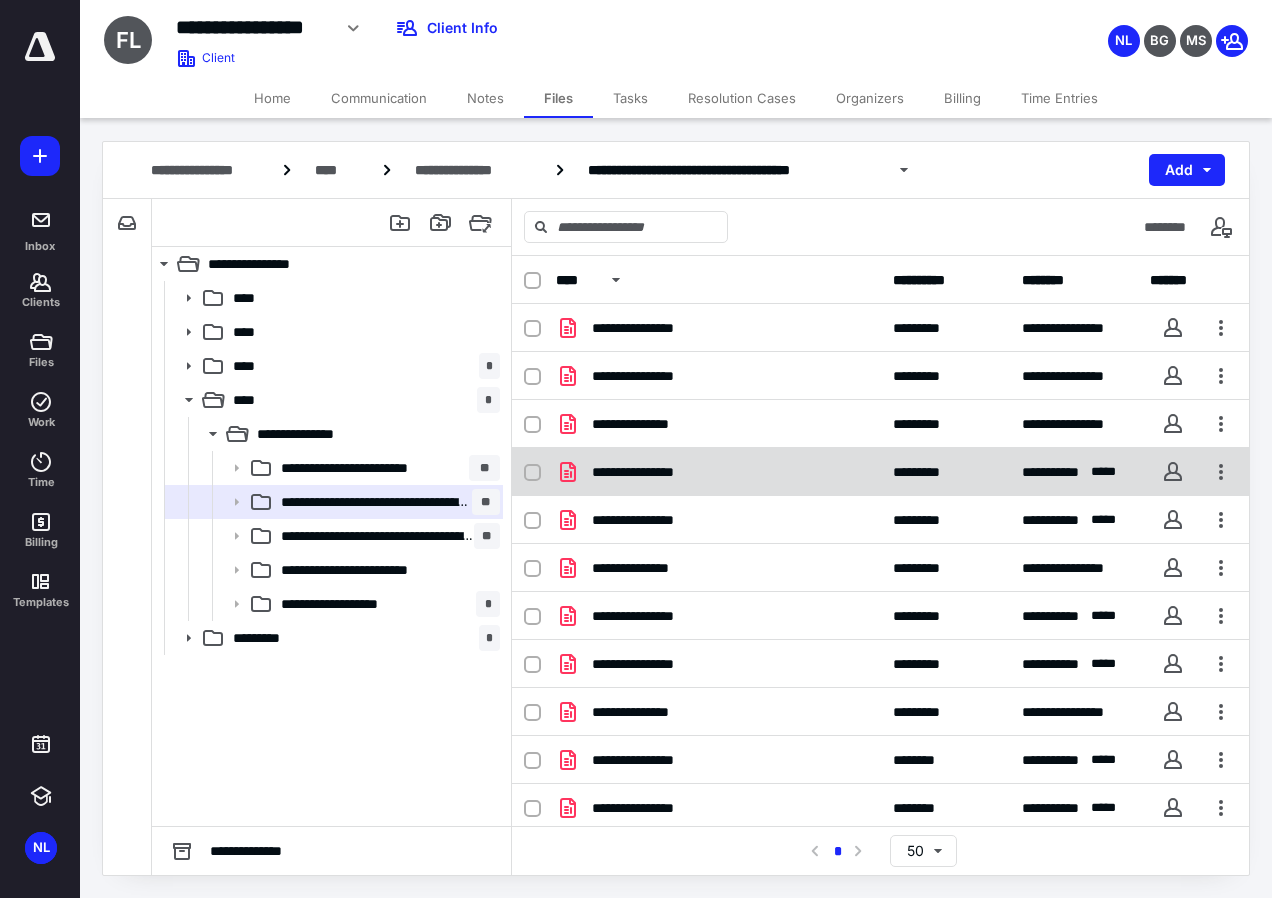 scroll, scrollTop: 294, scrollLeft: 0, axis: vertical 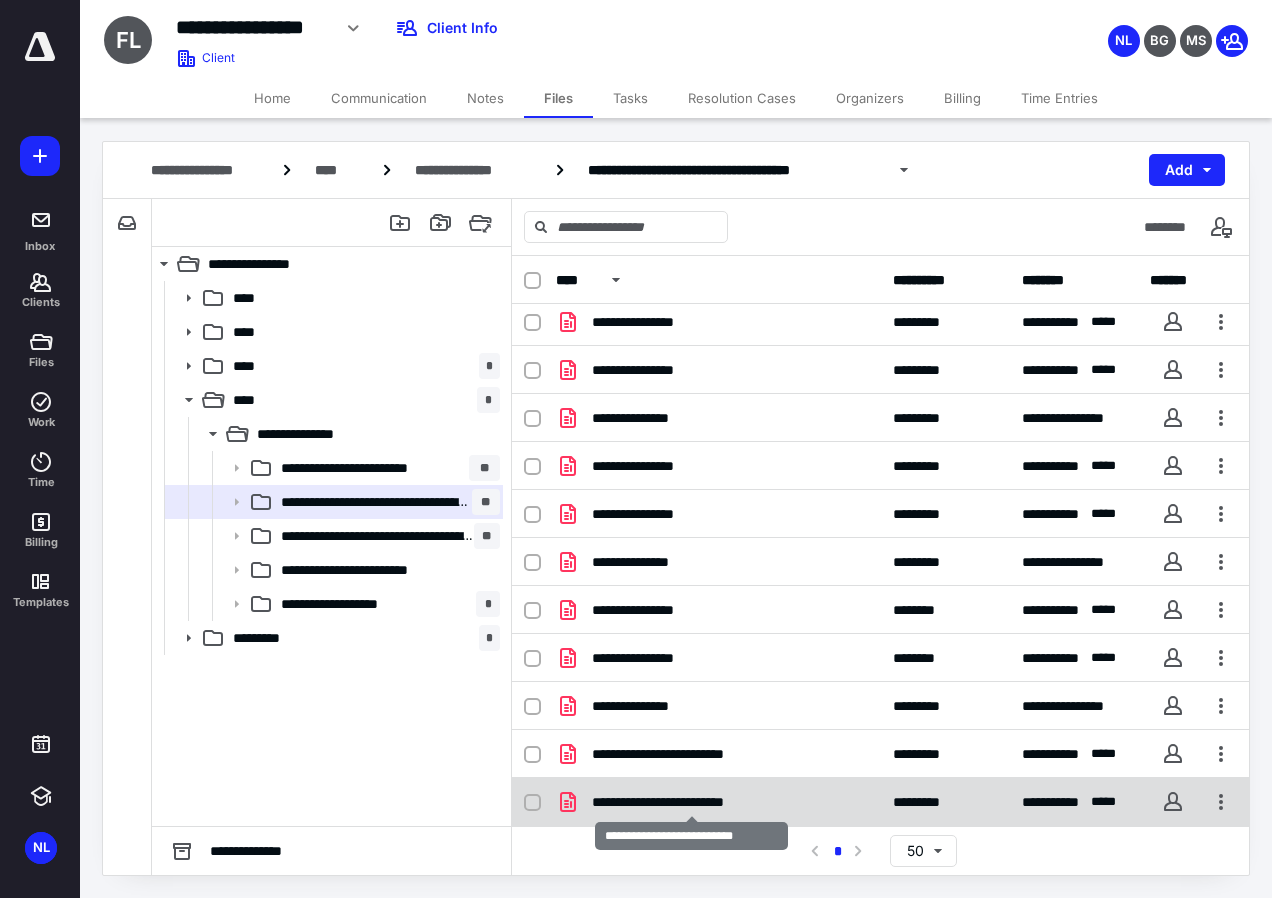 click on "**********" at bounding box center [691, 802] 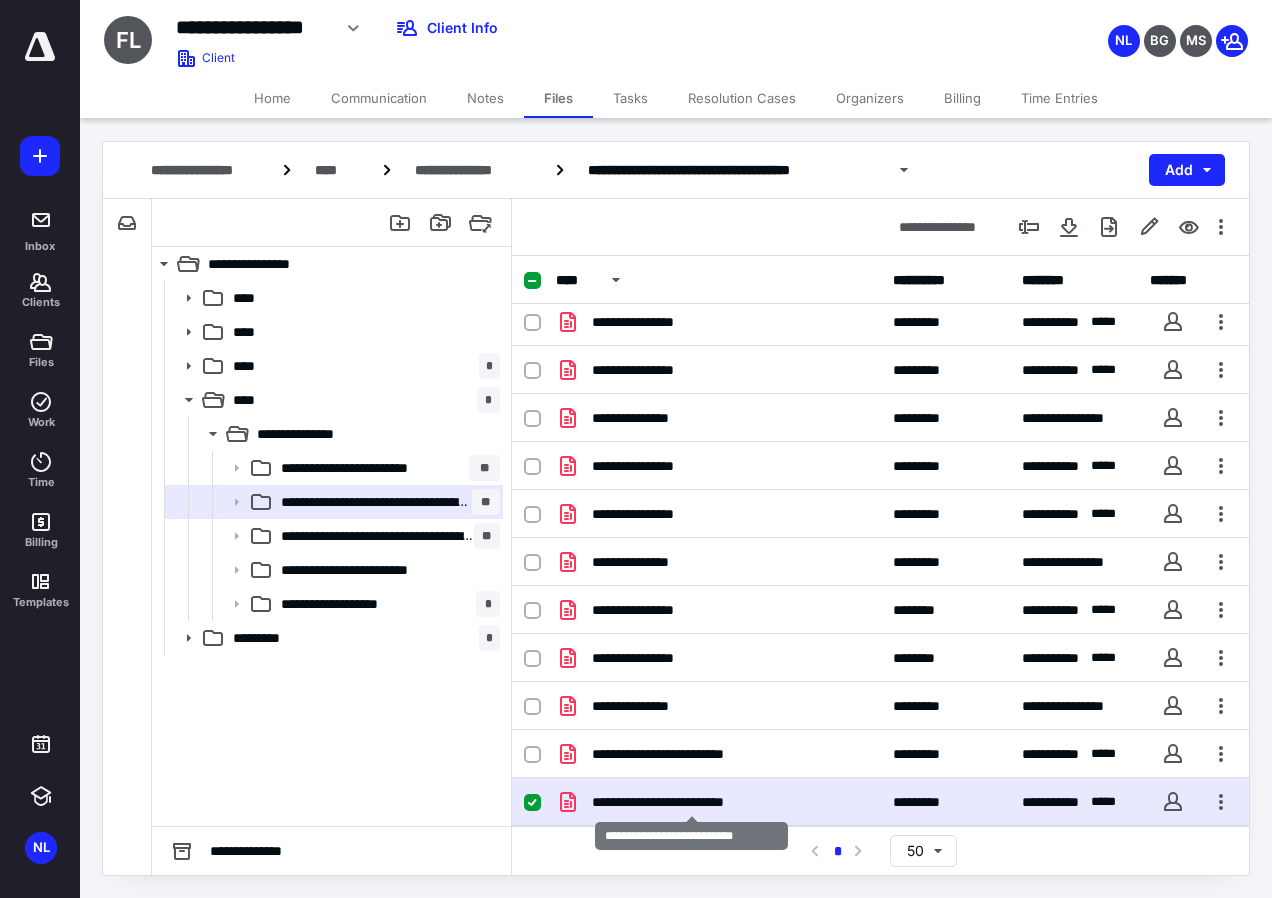 click on "**********" at bounding box center (691, 802) 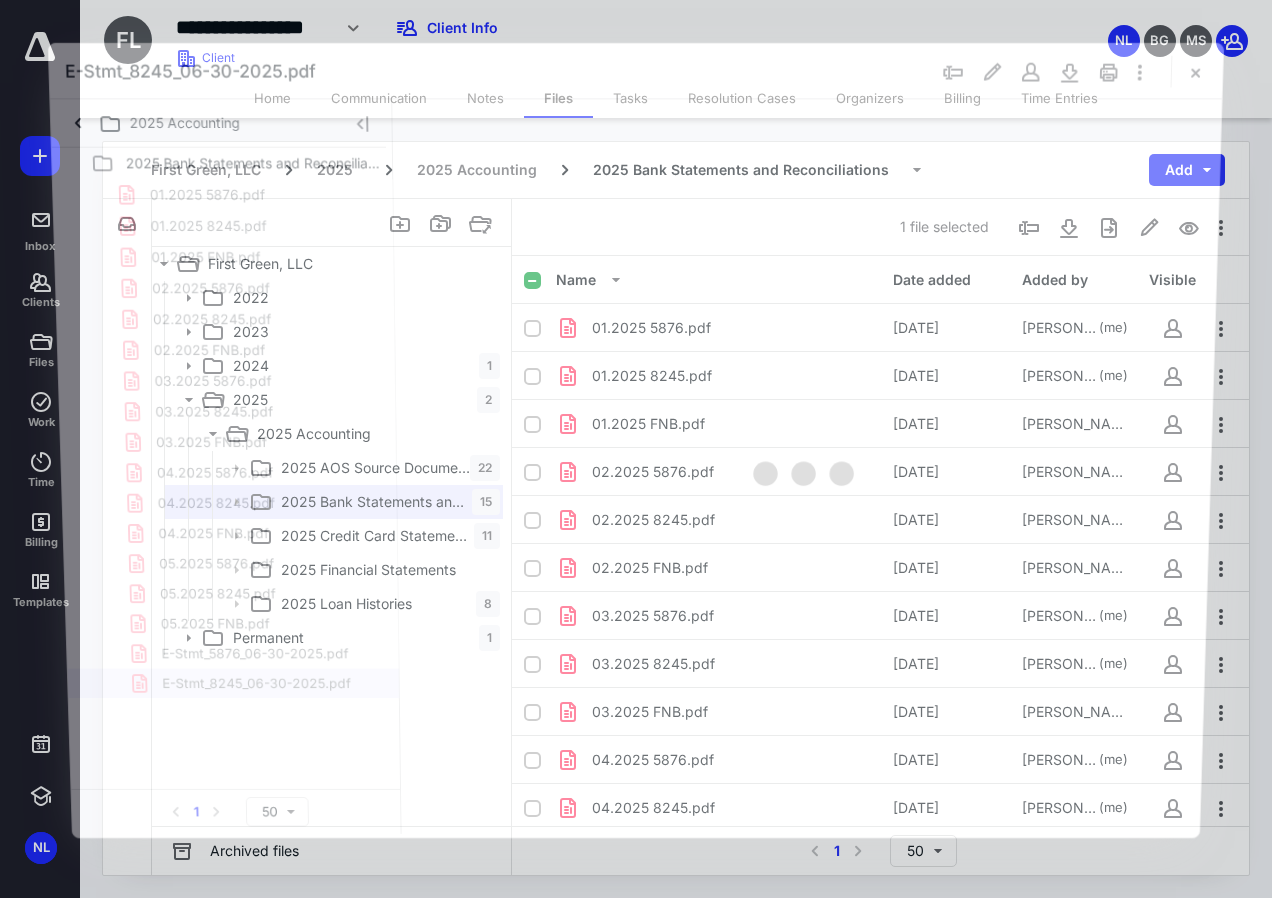 scroll, scrollTop: 294, scrollLeft: 0, axis: vertical 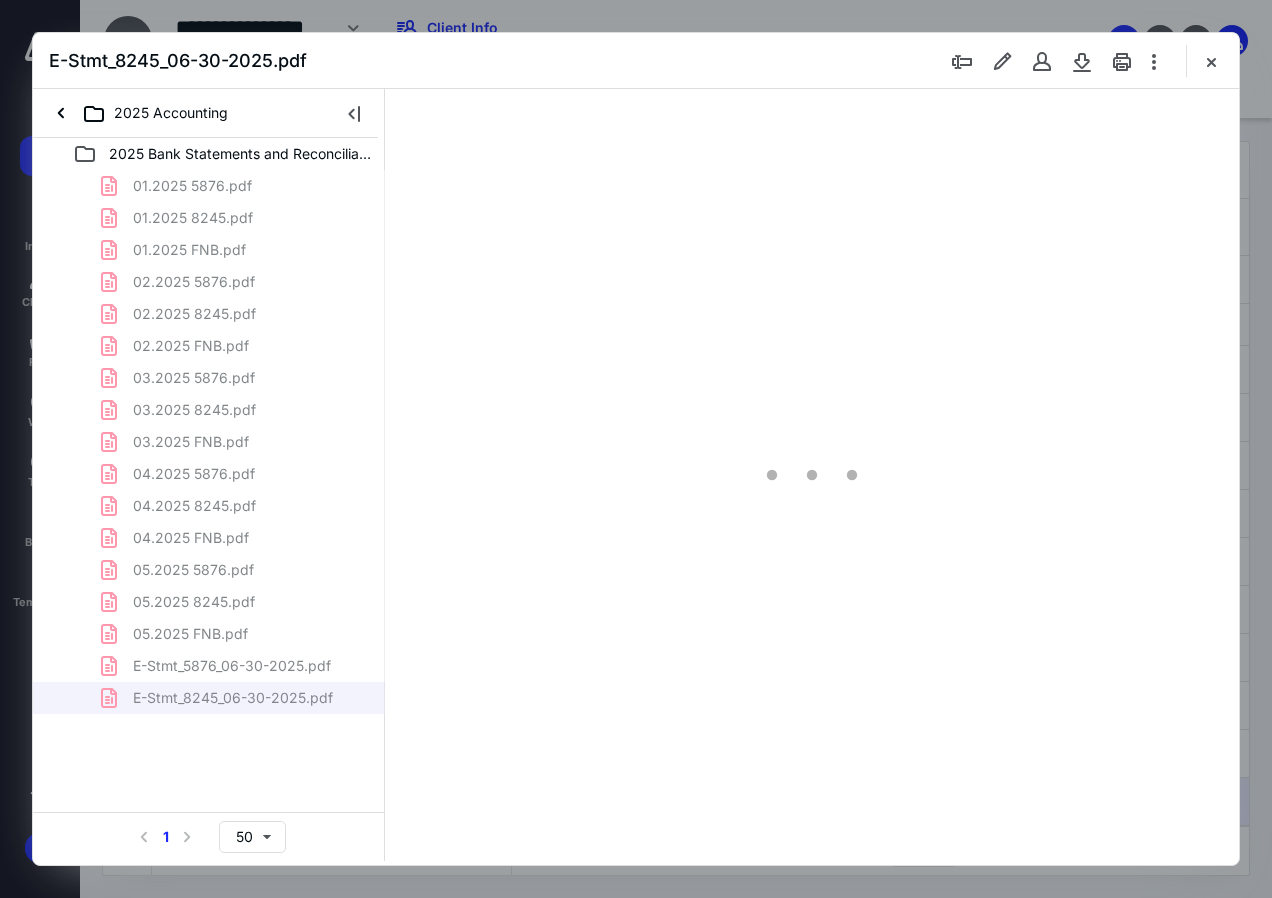 type on "136" 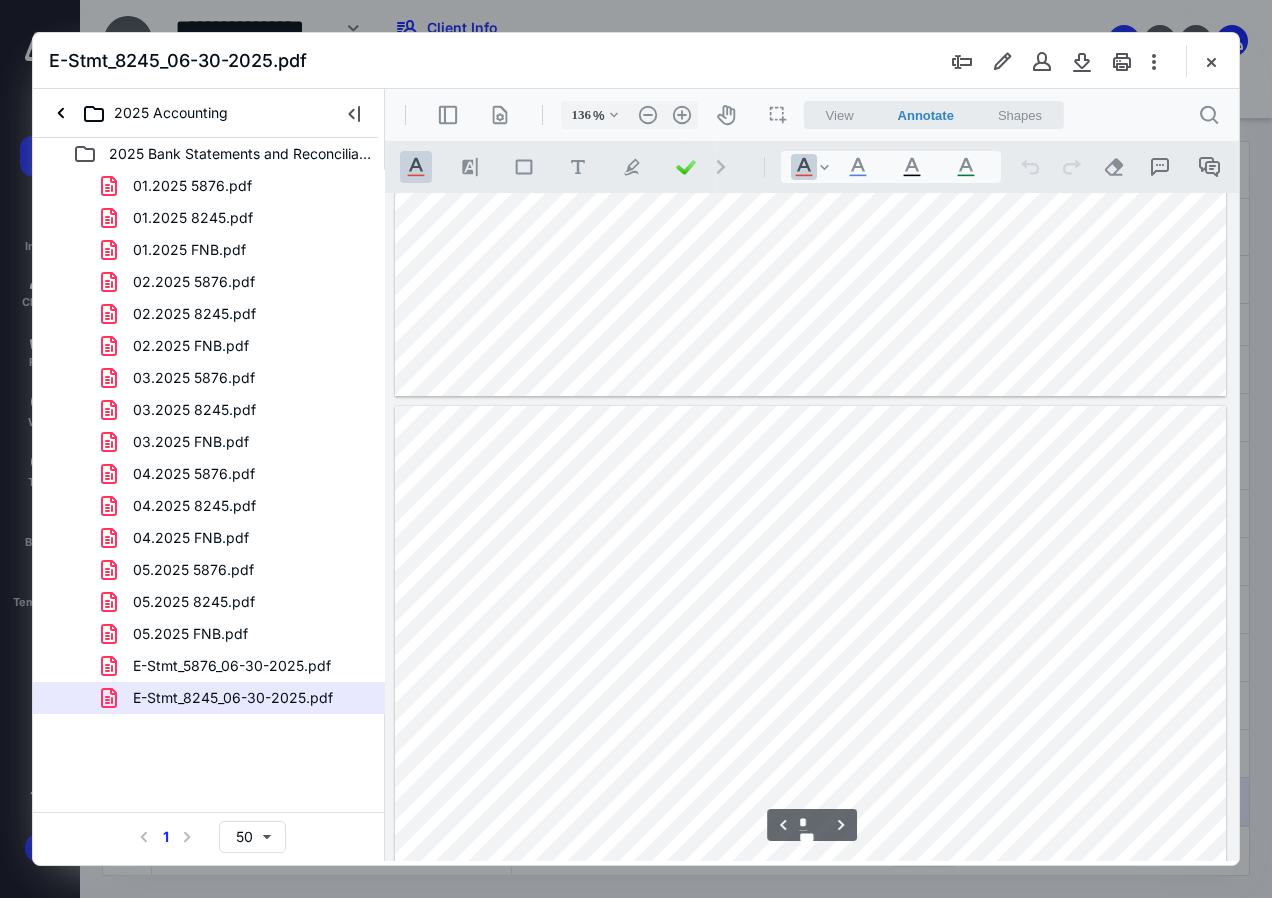 scroll, scrollTop: 876, scrollLeft: 0, axis: vertical 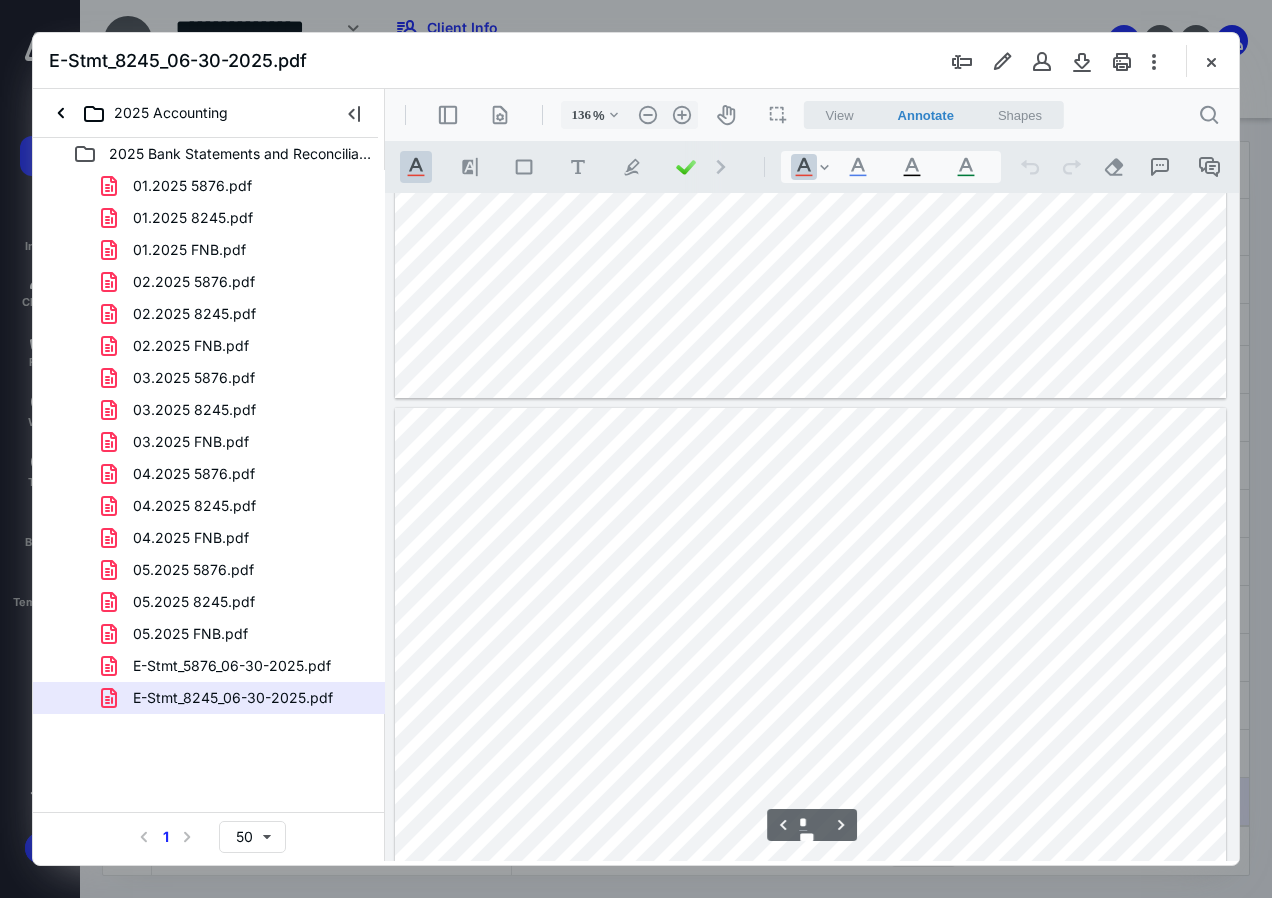 type on "*" 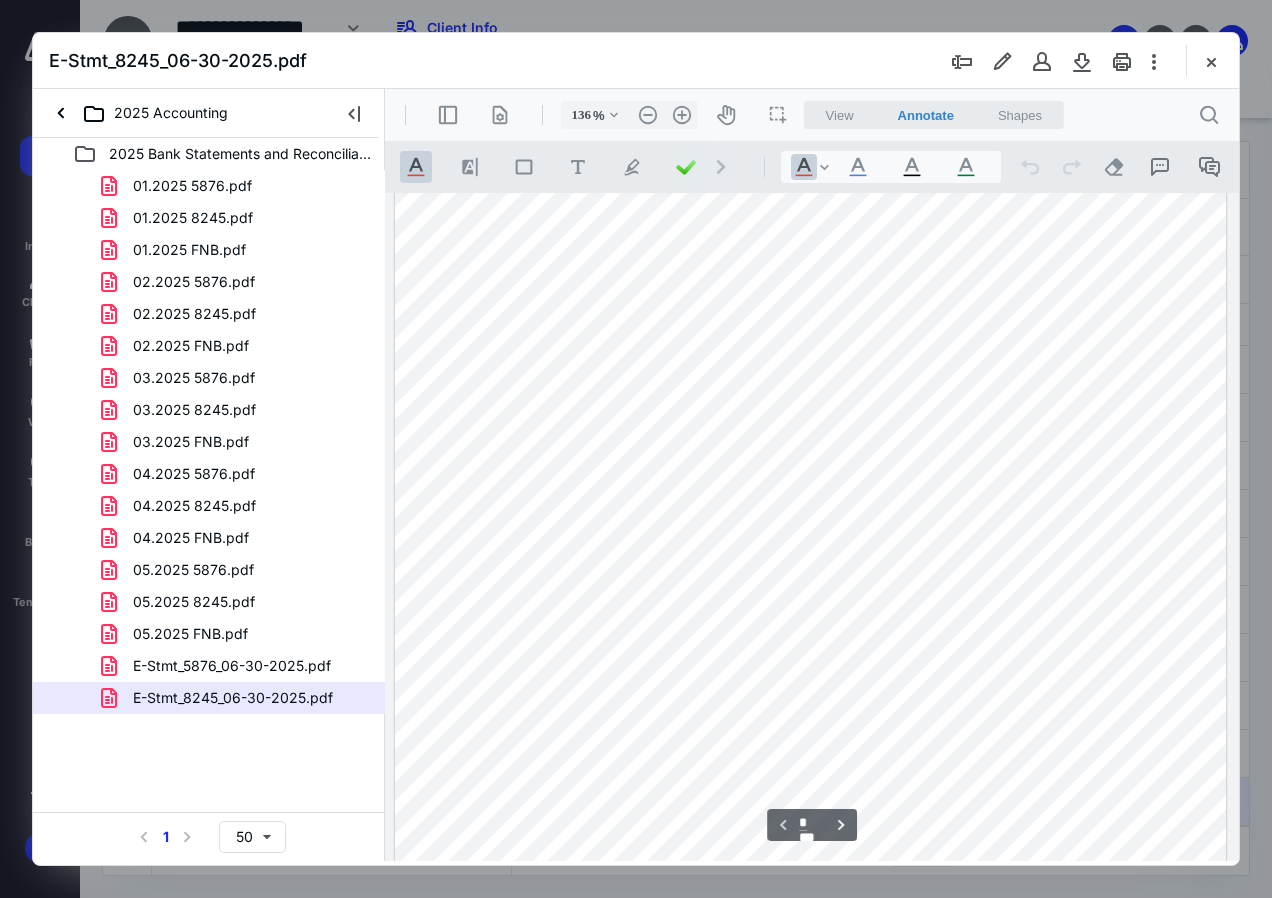 scroll, scrollTop: 0, scrollLeft: 0, axis: both 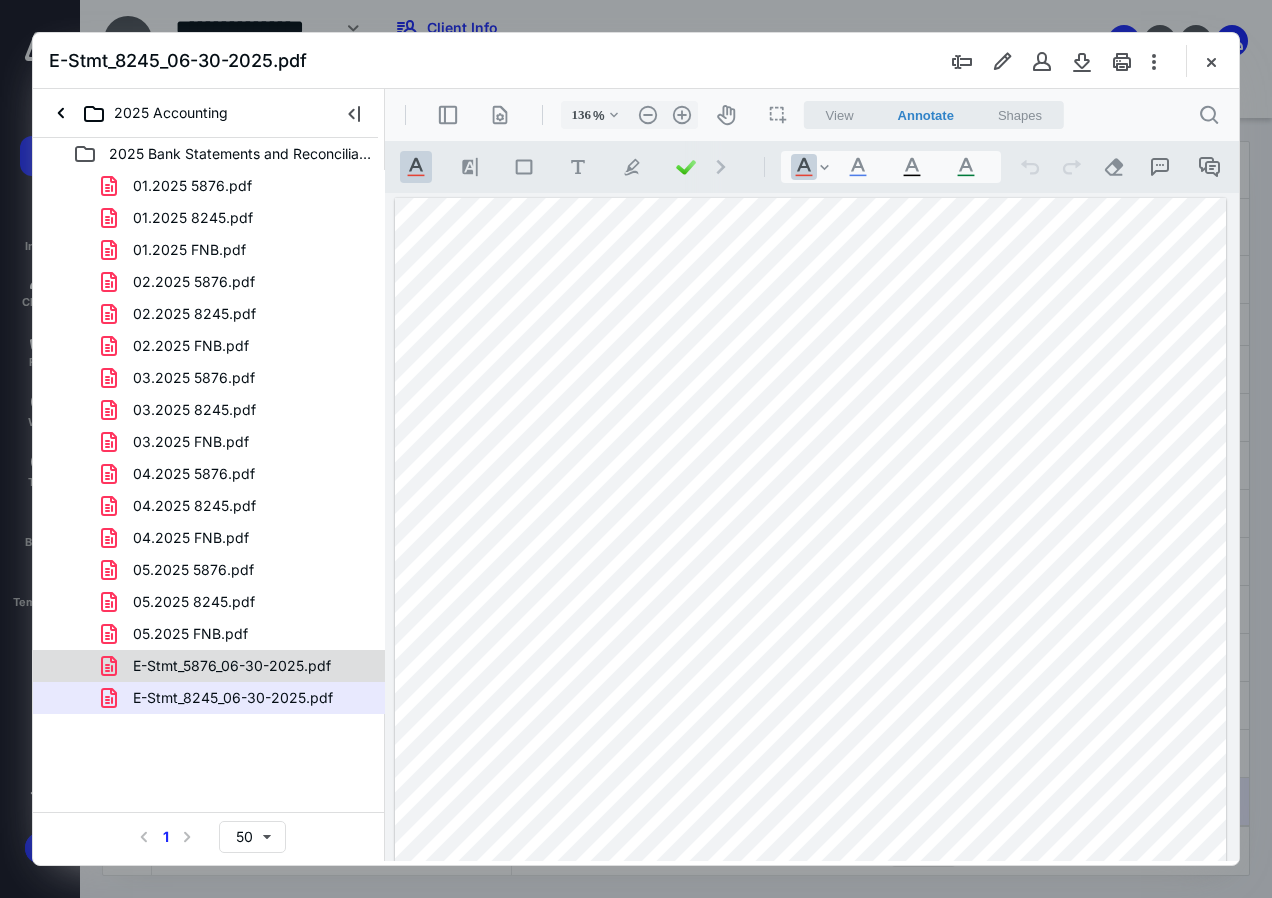 click on "E-Stmt_5876_06-30-2025.pdf" at bounding box center (232, 666) 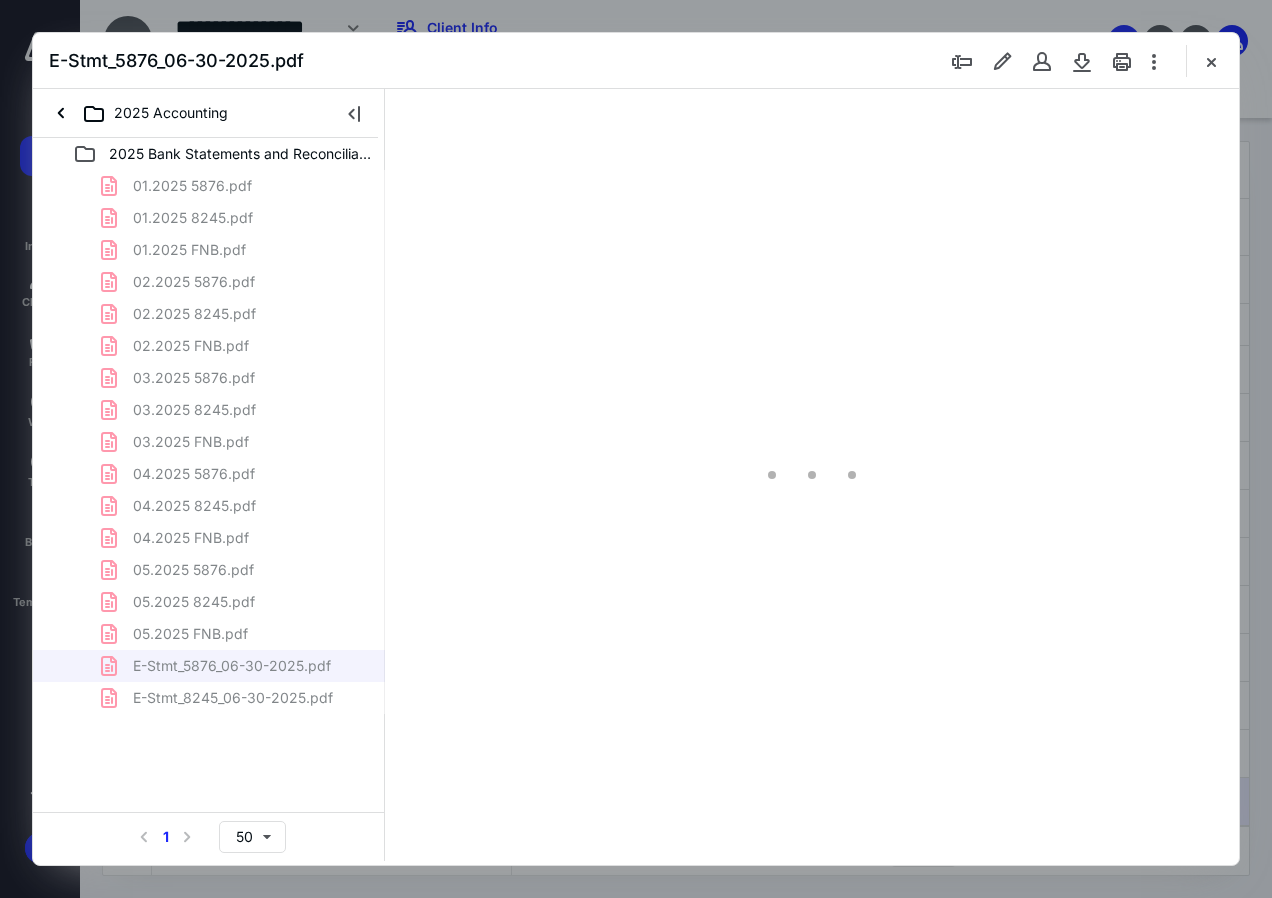 type on "136" 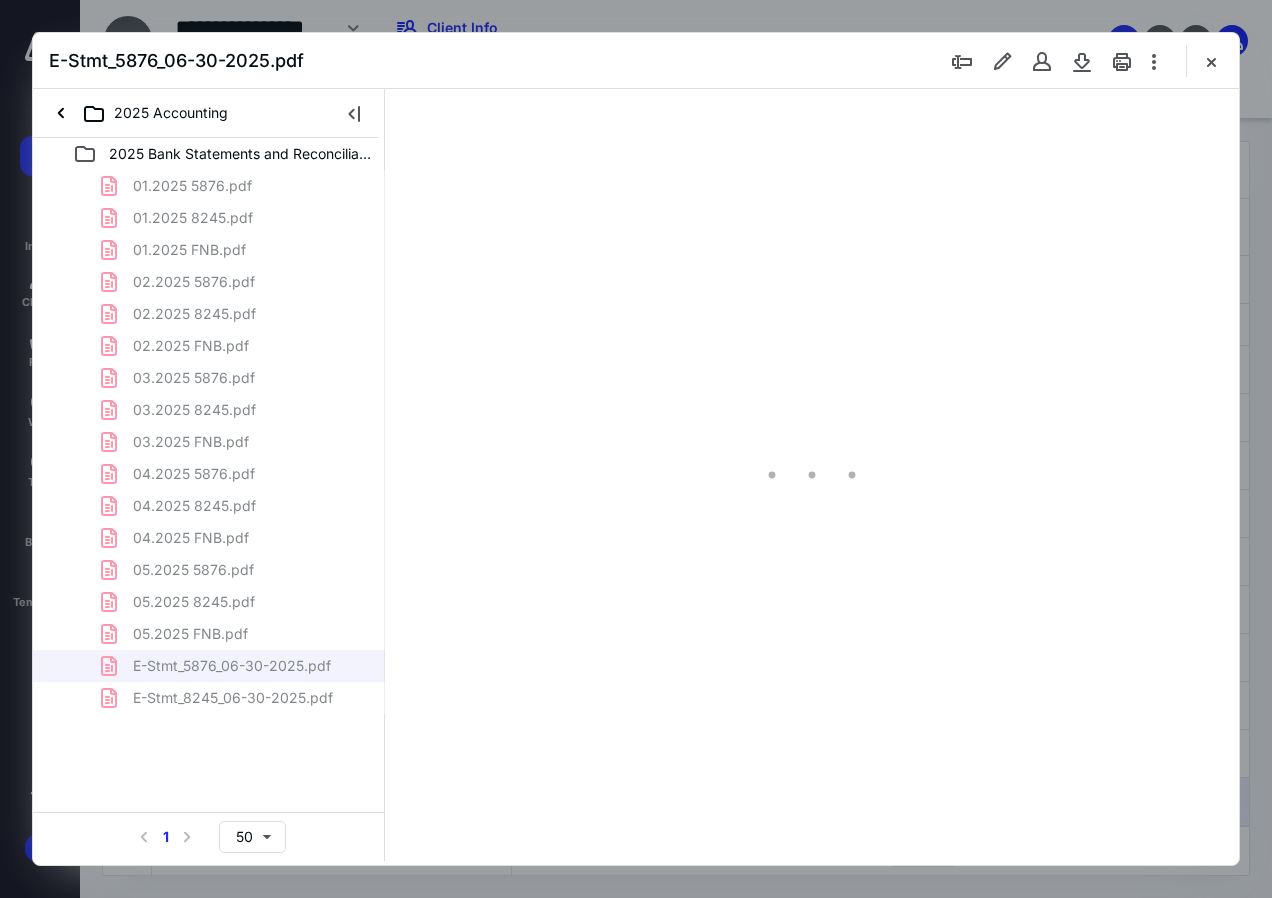 scroll, scrollTop: 109, scrollLeft: 0, axis: vertical 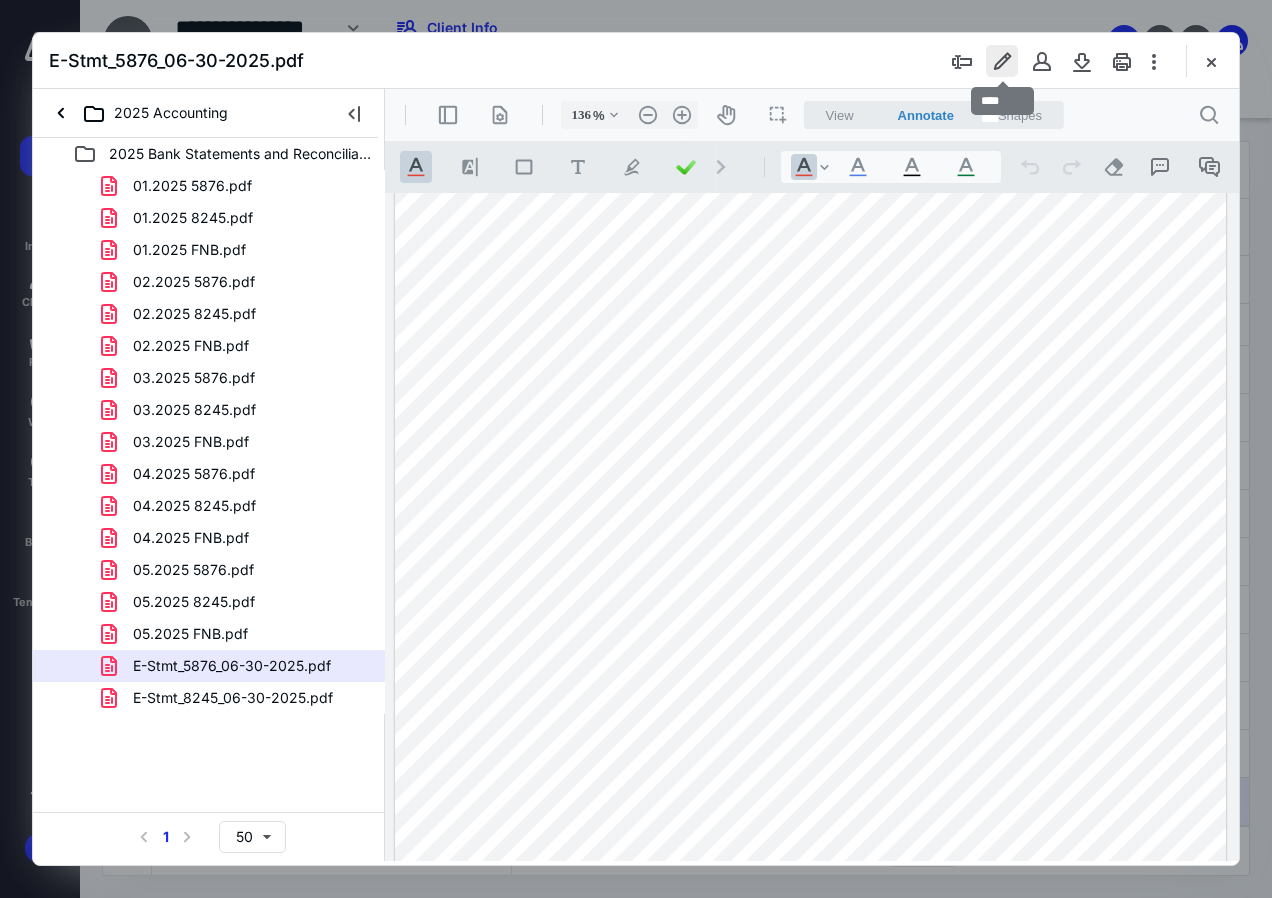 click at bounding box center (1002, 61) 